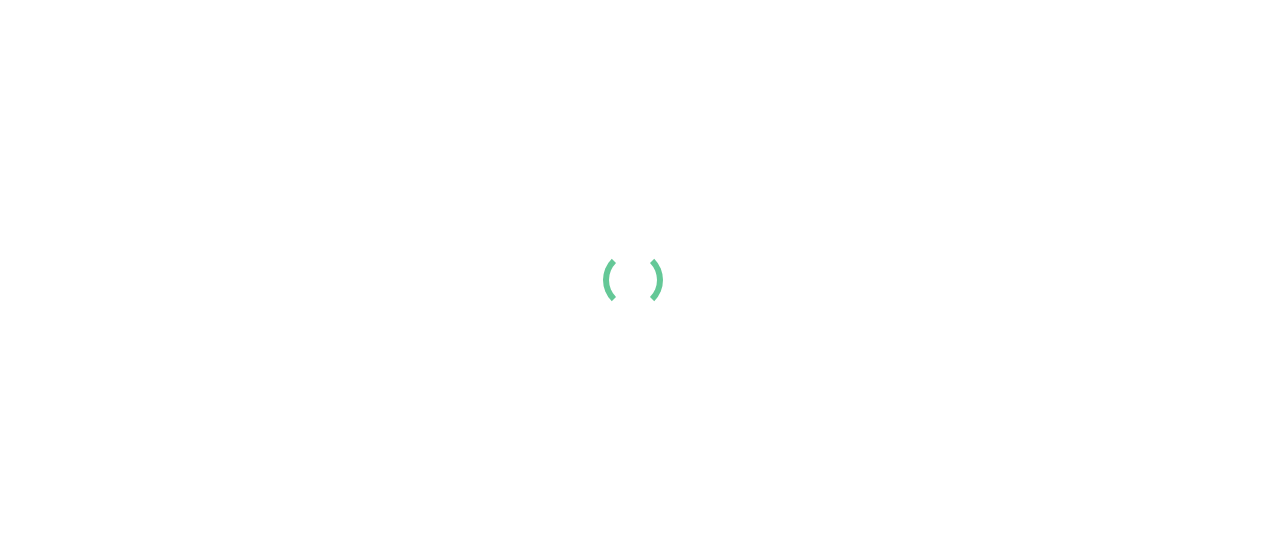 scroll, scrollTop: 0, scrollLeft: 0, axis: both 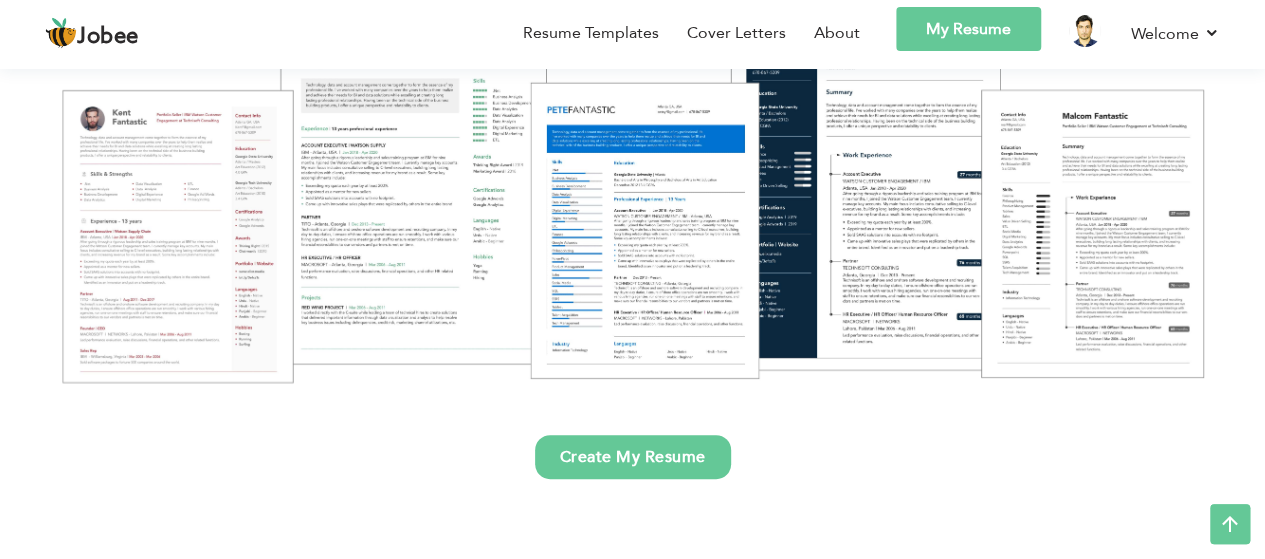 click on "Create My Resume" at bounding box center [633, 457] 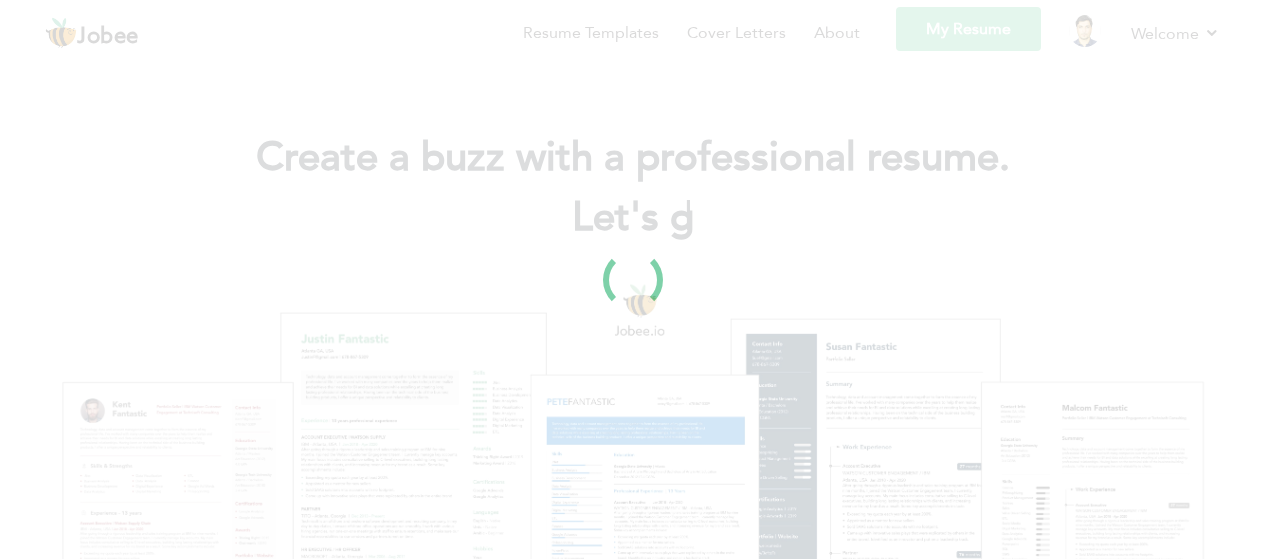 scroll, scrollTop: 0, scrollLeft: 0, axis: both 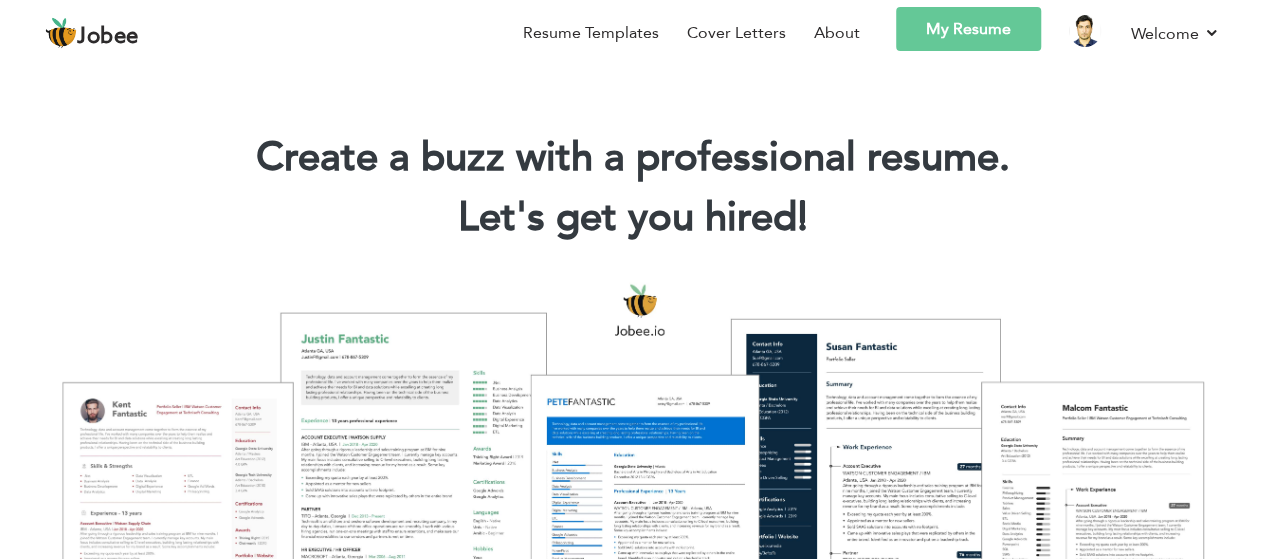 click on "Let's
get you hired!  |" at bounding box center (632, 218) 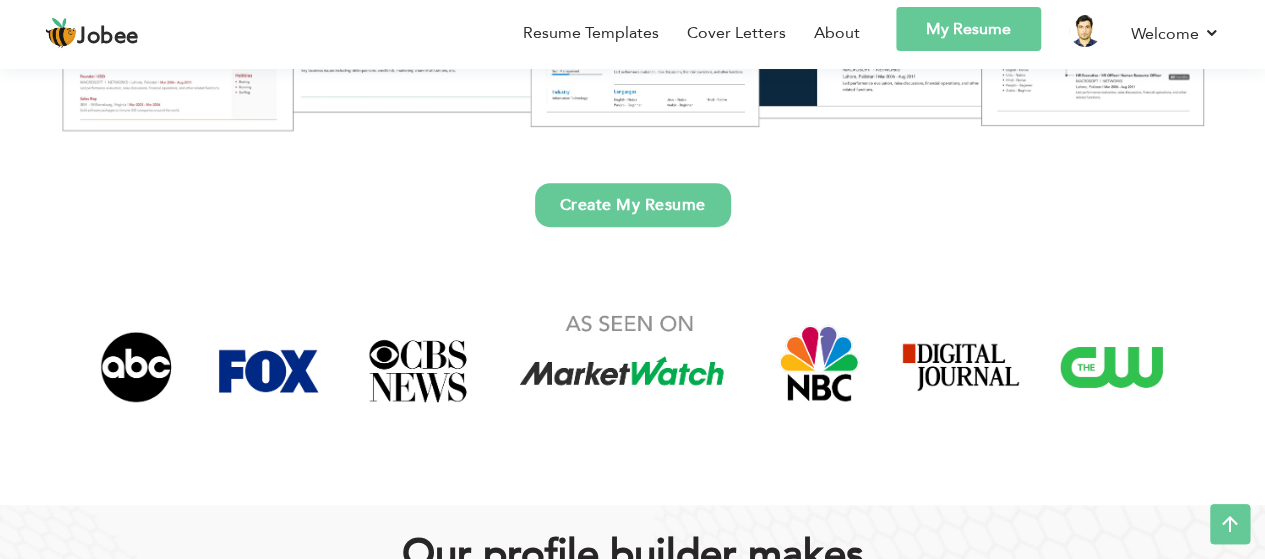 scroll, scrollTop: 515, scrollLeft: 0, axis: vertical 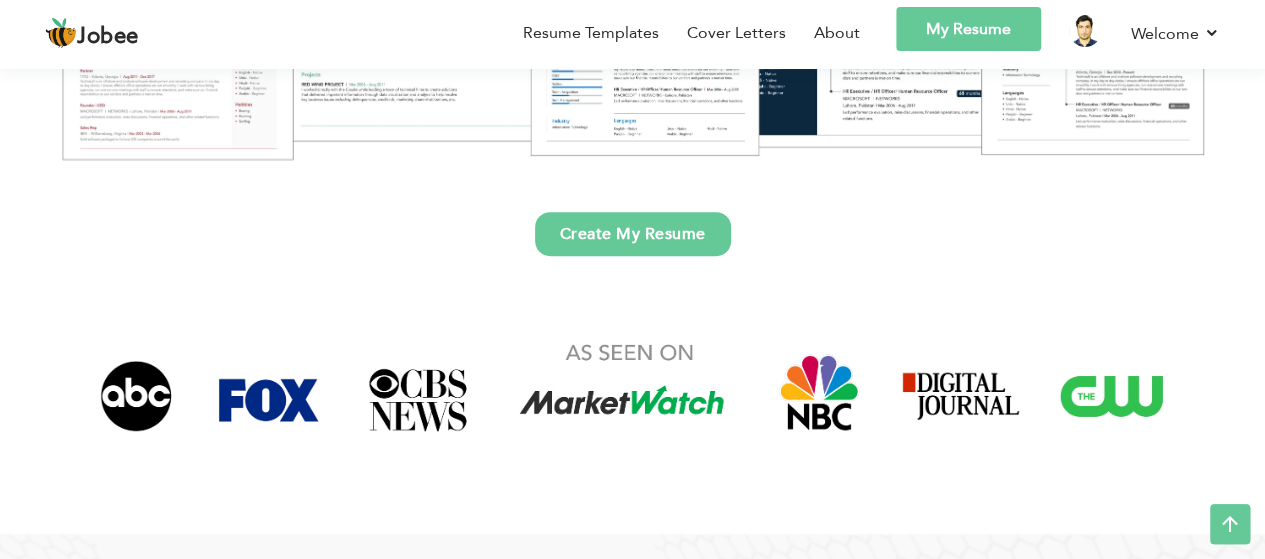 click on "Create My Resume" at bounding box center [633, 234] 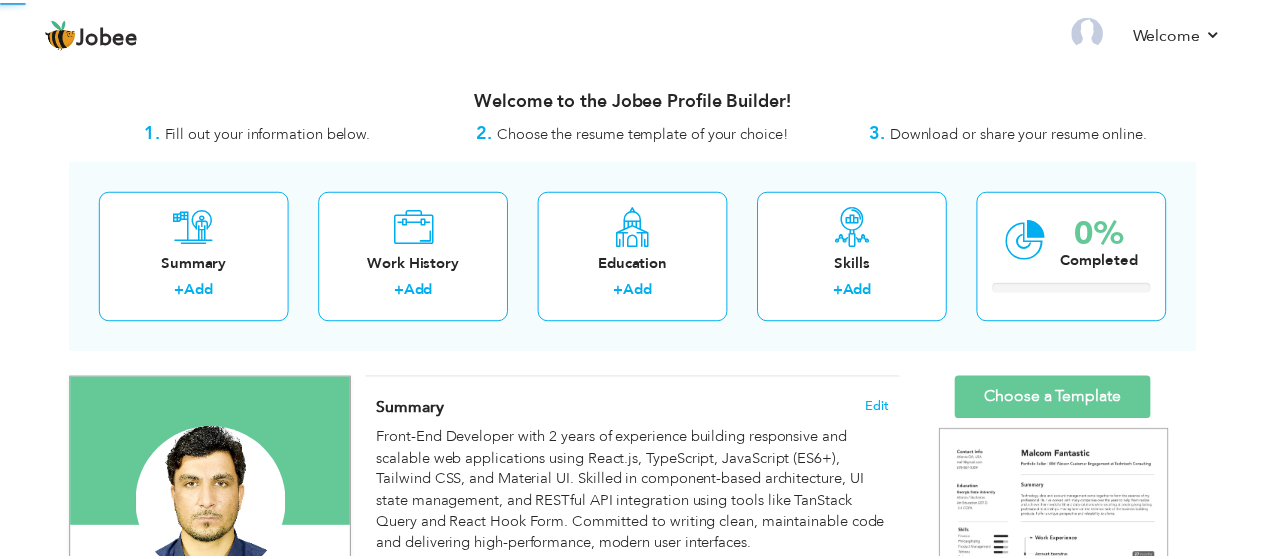 scroll, scrollTop: 0, scrollLeft: 0, axis: both 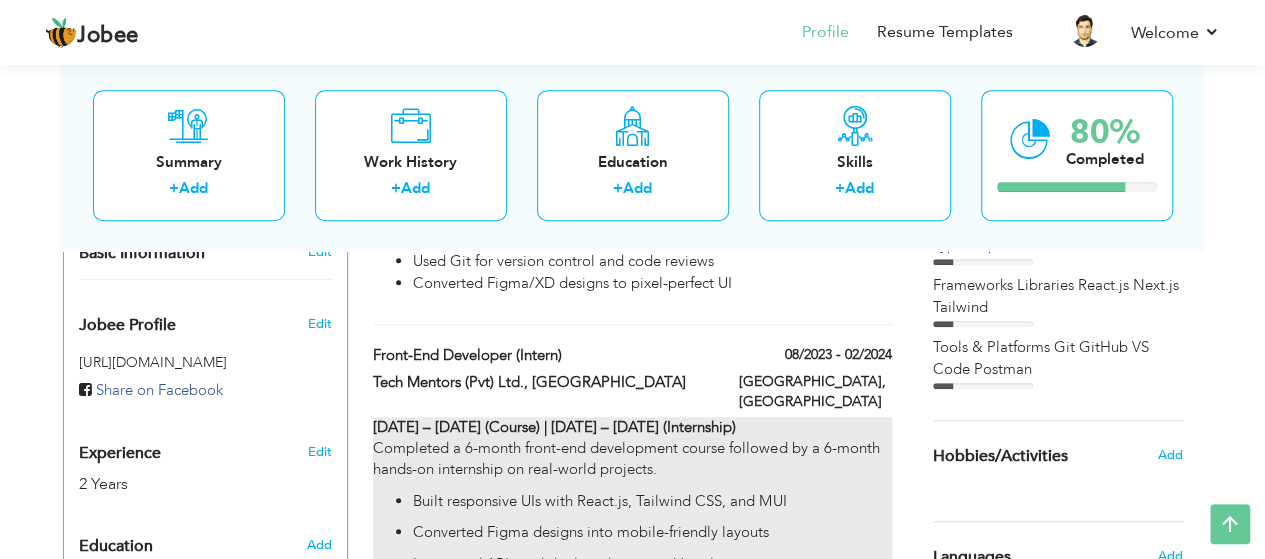 click on "Aug 2023 – Jan 2024 (Course) | Feb 2024 – Jul 2024 (Internship)
Completed a 6-month front-end development course followed by a 6-month hands-on internship on real-world projects." at bounding box center [632, 449] 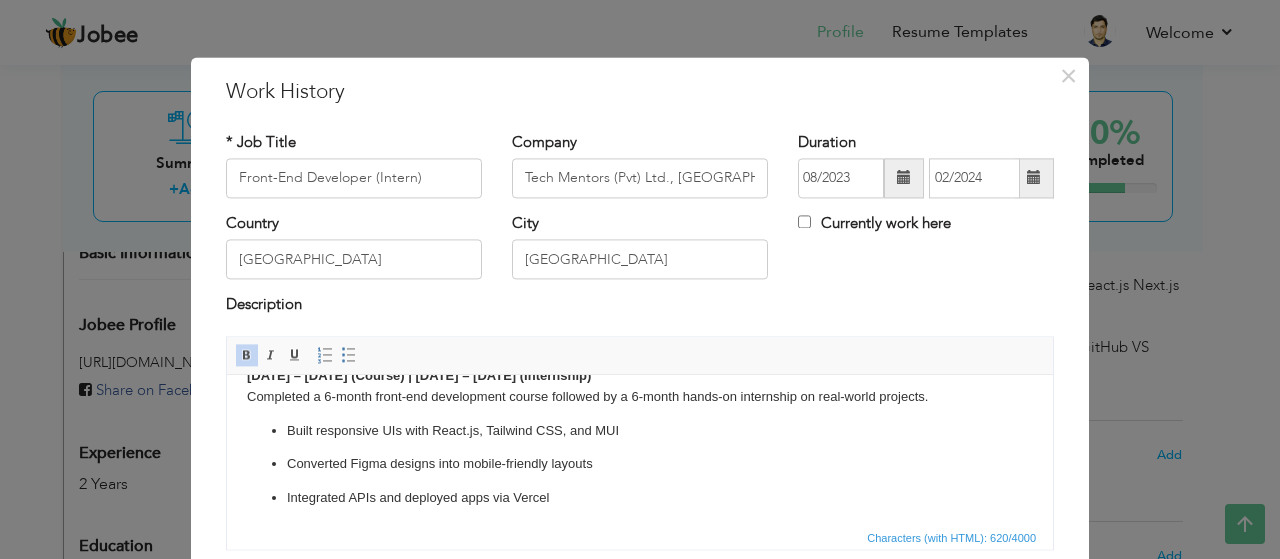 scroll, scrollTop: 37, scrollLeft: 0, axis: vertical 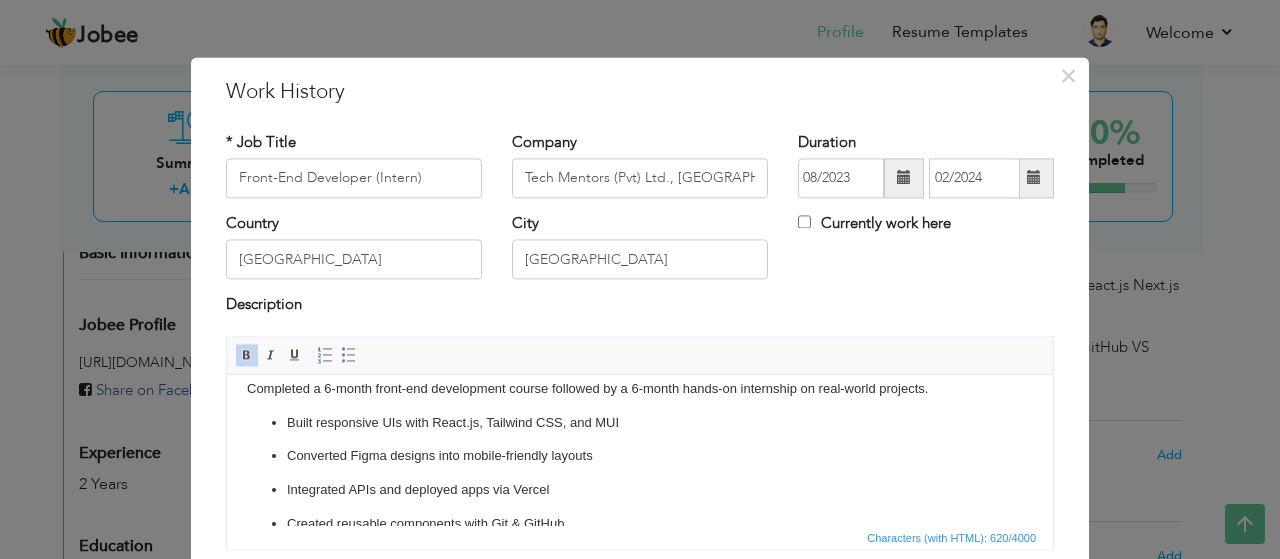 click on "Converted Figma designs into mobile-friendly layouts" at bounding box center [640, 456] 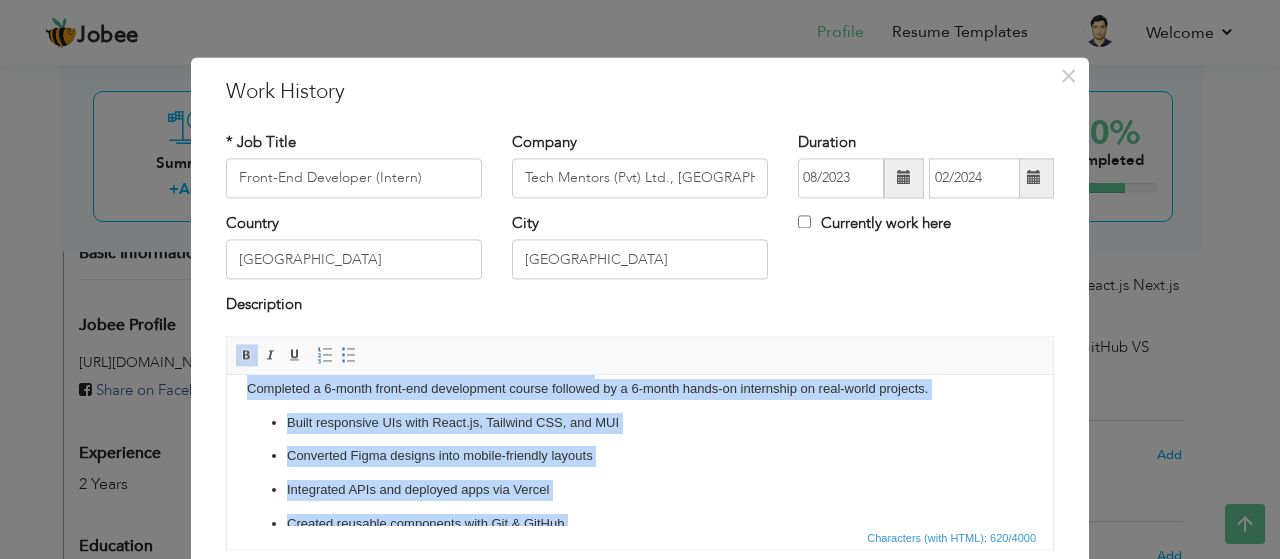 copy on "Aug 2023 – Jan 2024 (Course) | Feb 2024 – Jul 2024 (Internship) Completed a 6-month front-end development course followed by a 6-month hands-on internship on real-world projects. Built responsive UIs with React.js, Tailwind CSS, and MUI Converted Figma designs into mobile-friendly layouts Integrated APIs and deployed apps via Vercel Created reusable components with Git & GitHub Ensured compatibility across browsers and devices Contributed to Agile sprints and code reviews" 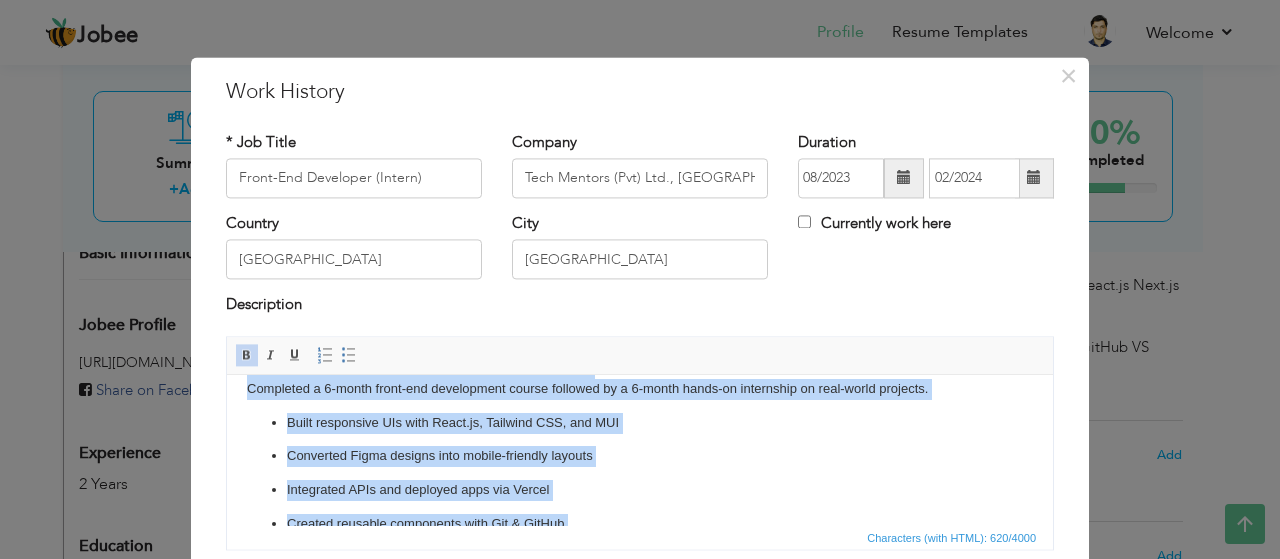 click on "Aug 2023 – Jan 2024 (Course) | Feb 2024 – Jul 2024 (Internship) Completed a 6-month front-end development course followed by a 6-month hands-on internship on real-world projects." at bounding box center (640, 379) 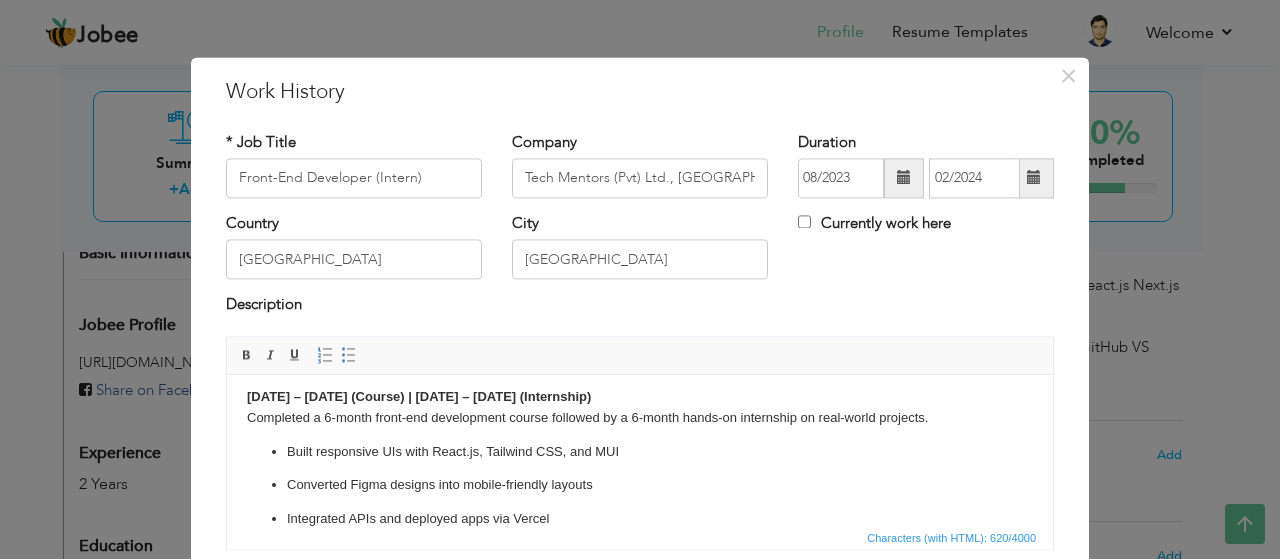 scroll, scrollTop: 0, scrollLeft: 0, axis: both 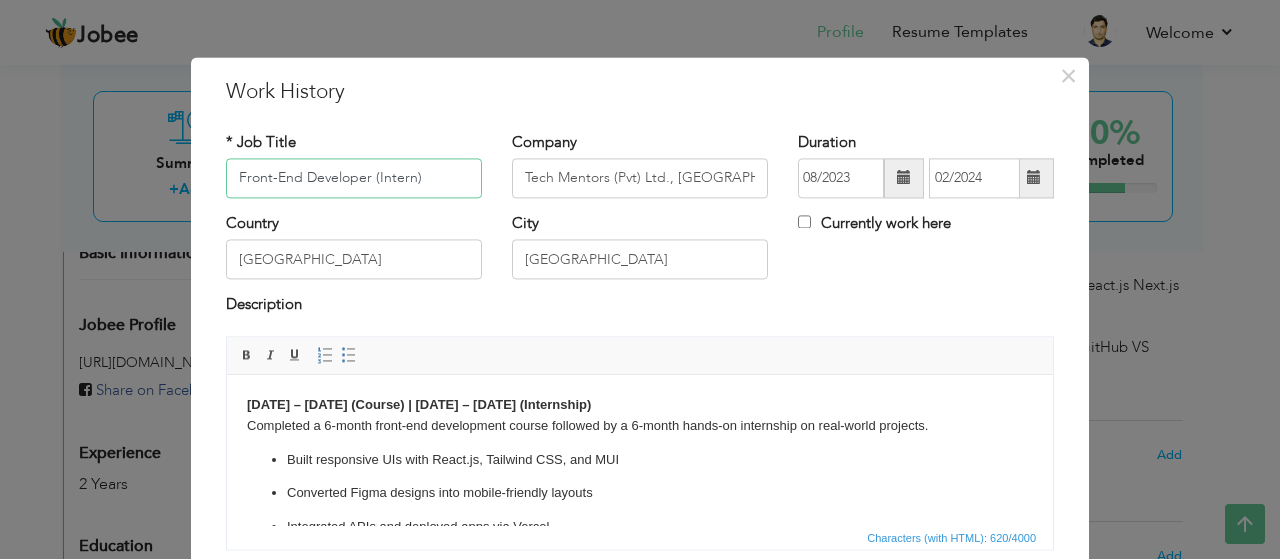 drag, startPoint x: 436, startPoint y: 181, endPoint x: 203, endPoint y: 171, distance: 233.2145 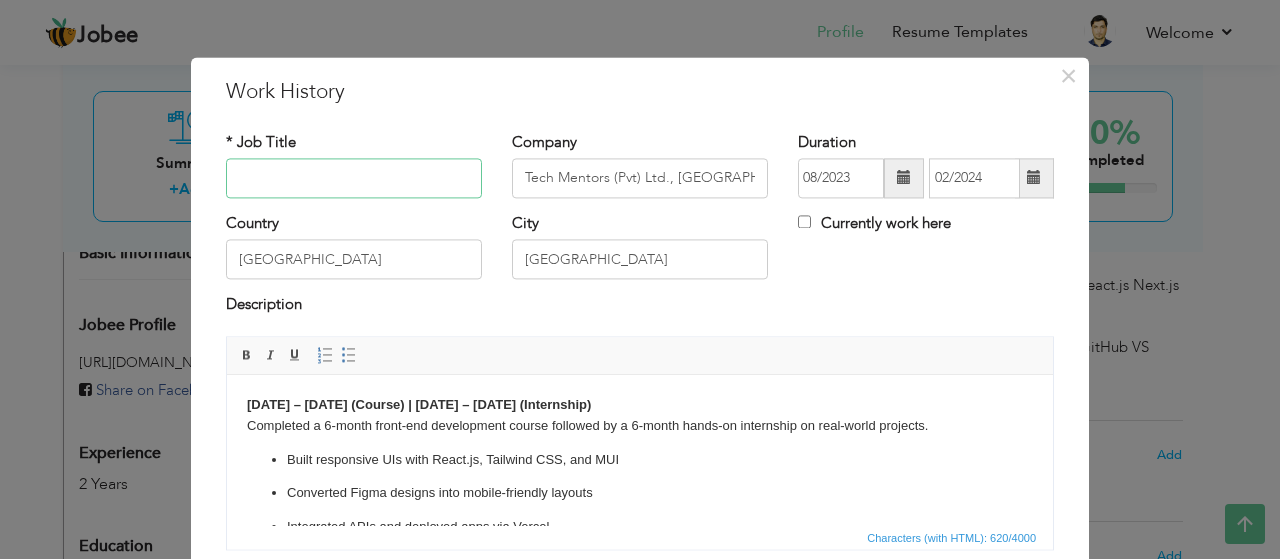 type on "Tech Mentors (Pvt) Ltd., Islamabad, Pakistan" 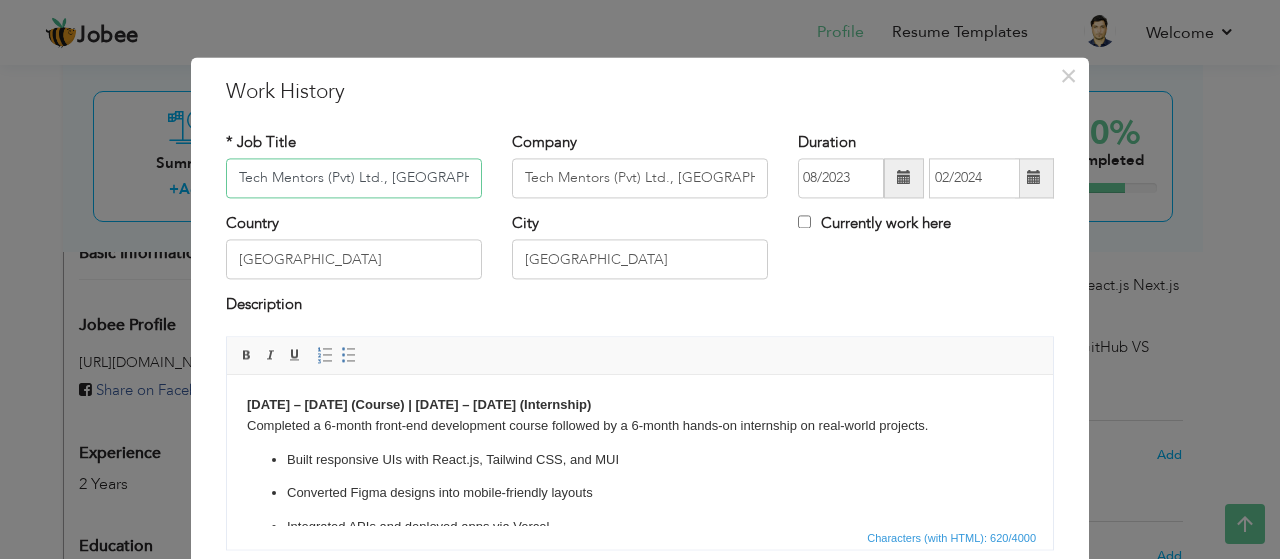 scroll, scrollTop: 0, scrollLeft: 40, axis: horizontal 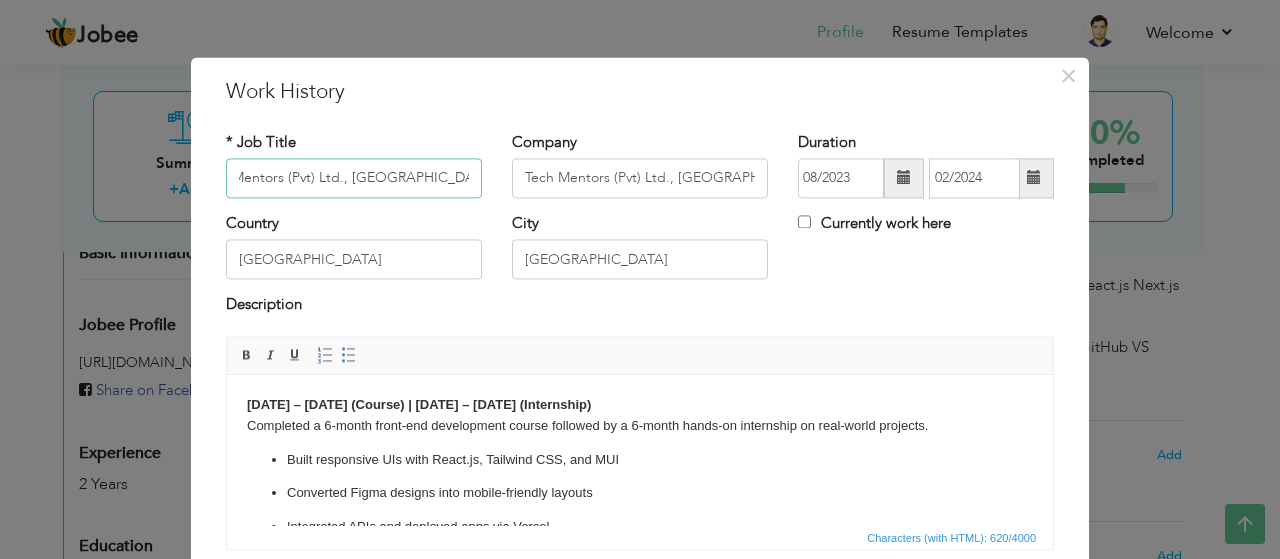 click on "Tech Mentors (Pvt) Ltd., Islamabad, Pakistan" at bounding box center [354, 178] 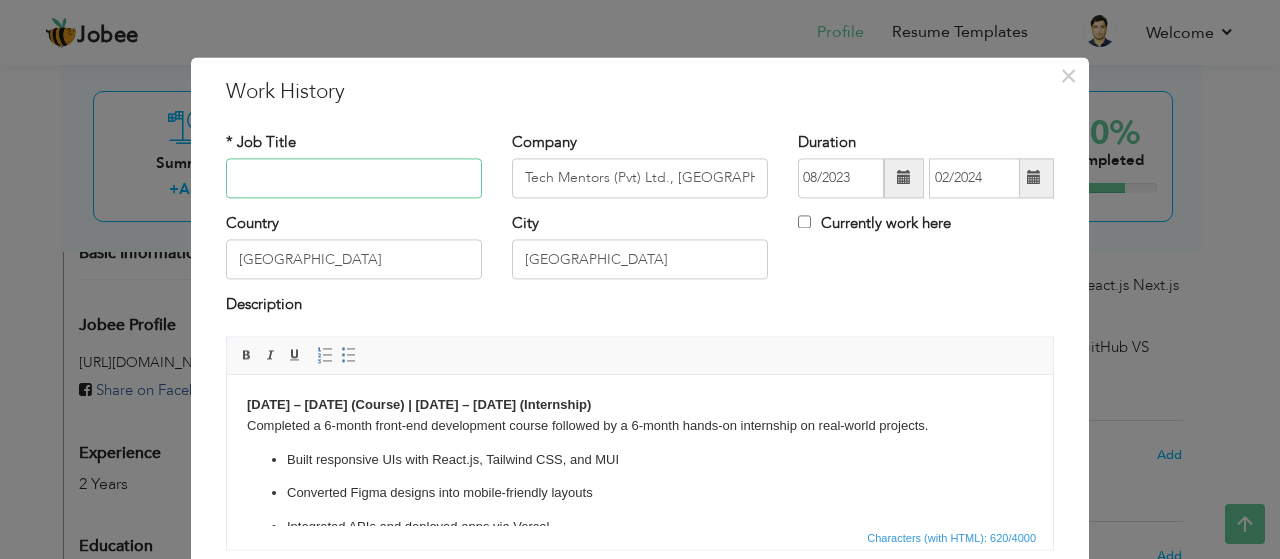 scroll, scrollTop: 0, scrollLeft: 0, axis: both 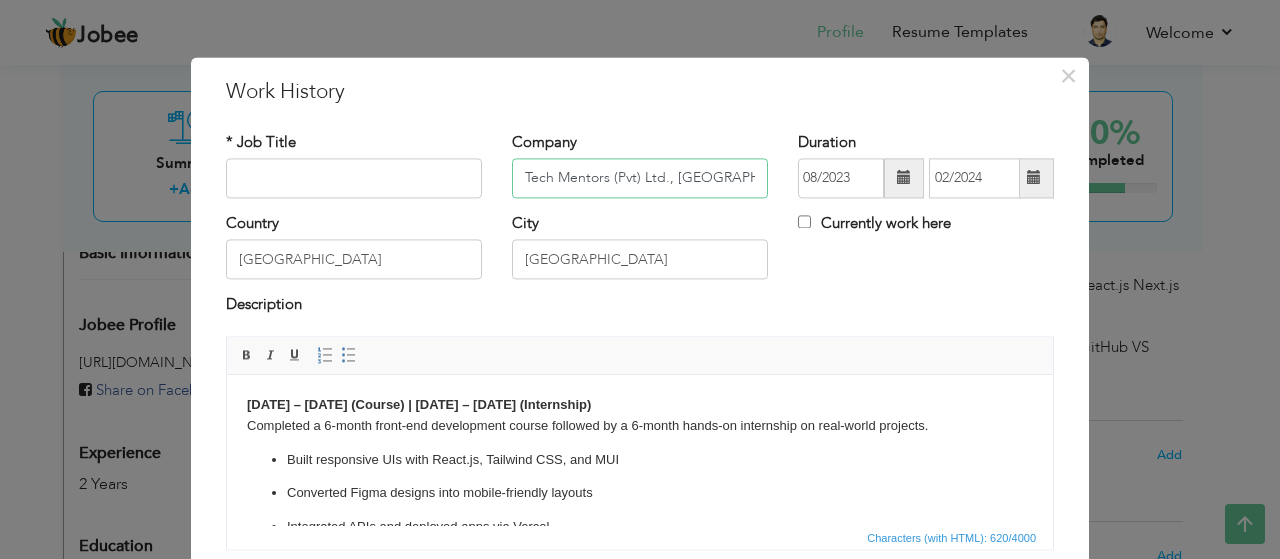 click on "Tech Mentors (Pvt) Ltd., Islamabad" at bounding box center (640, 178) 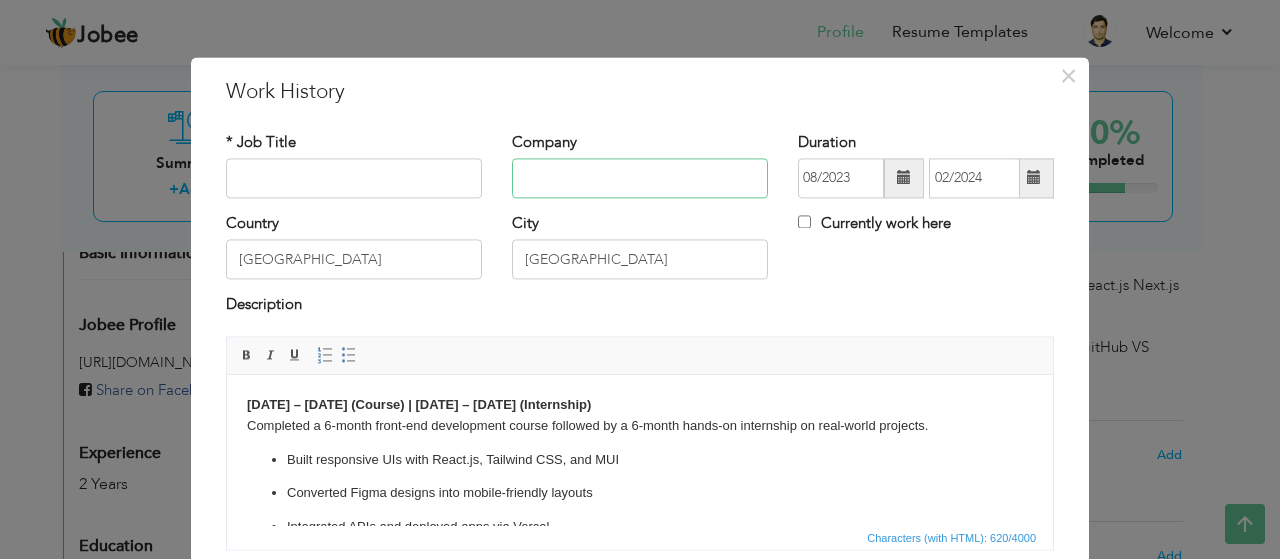 type 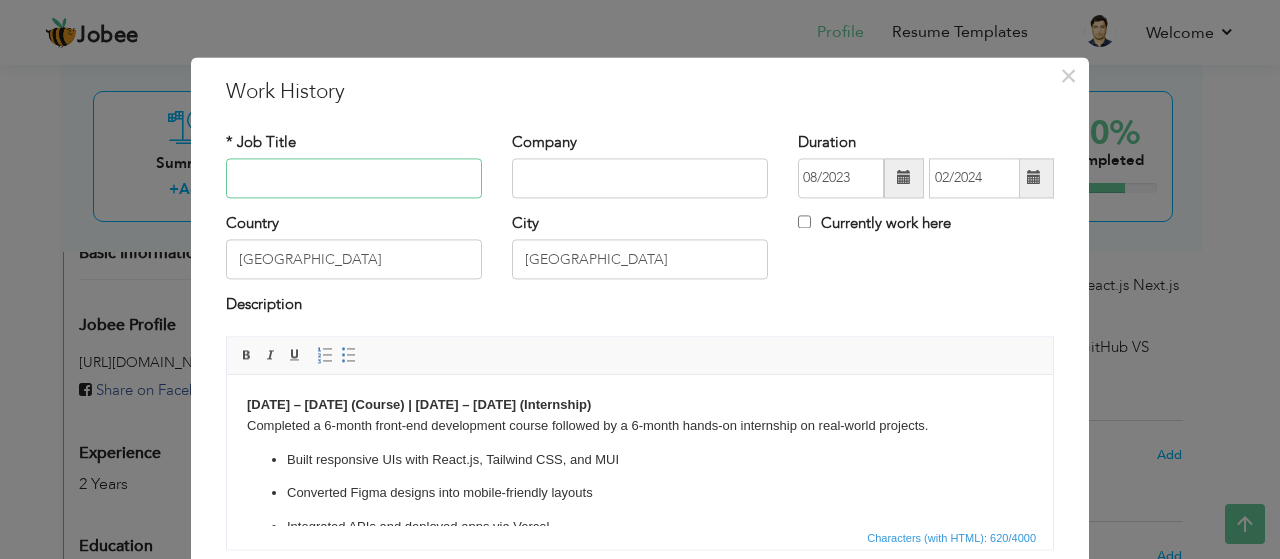click at bounding box center (354, 178) 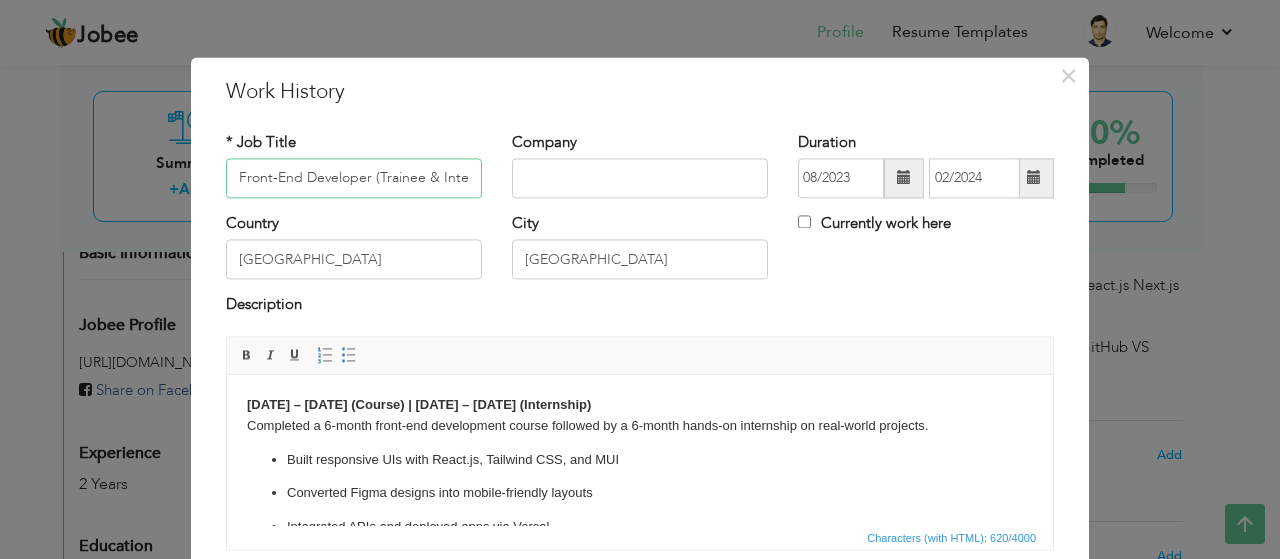scroll, scrollTop: 0, scrollLeft: 10, axis: horizontal 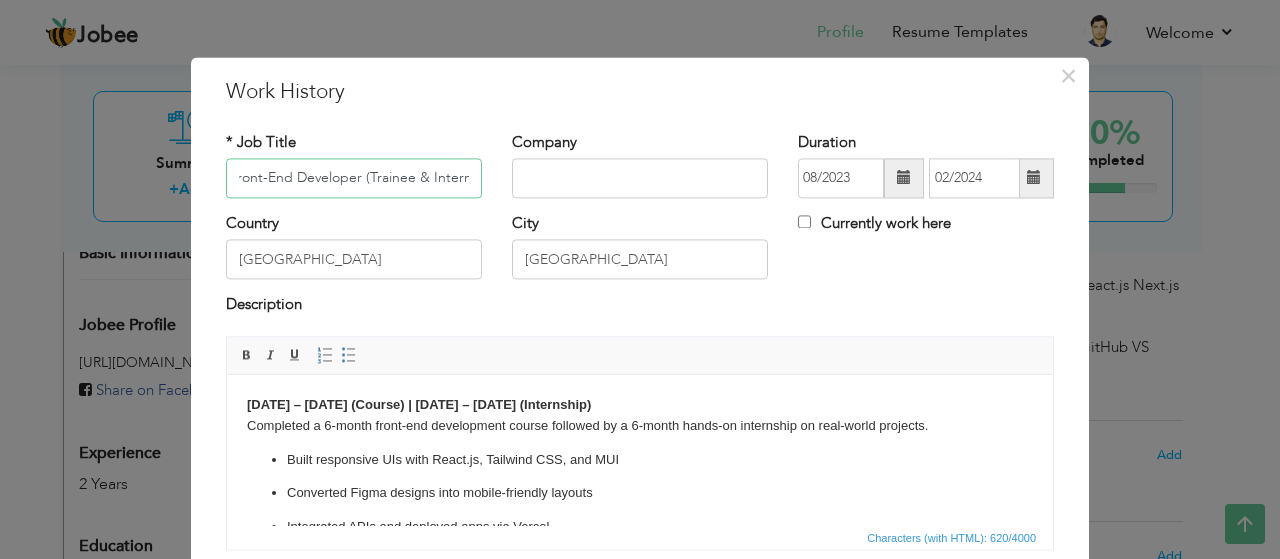type on "Front-End Developer (Trainee & Intern)" 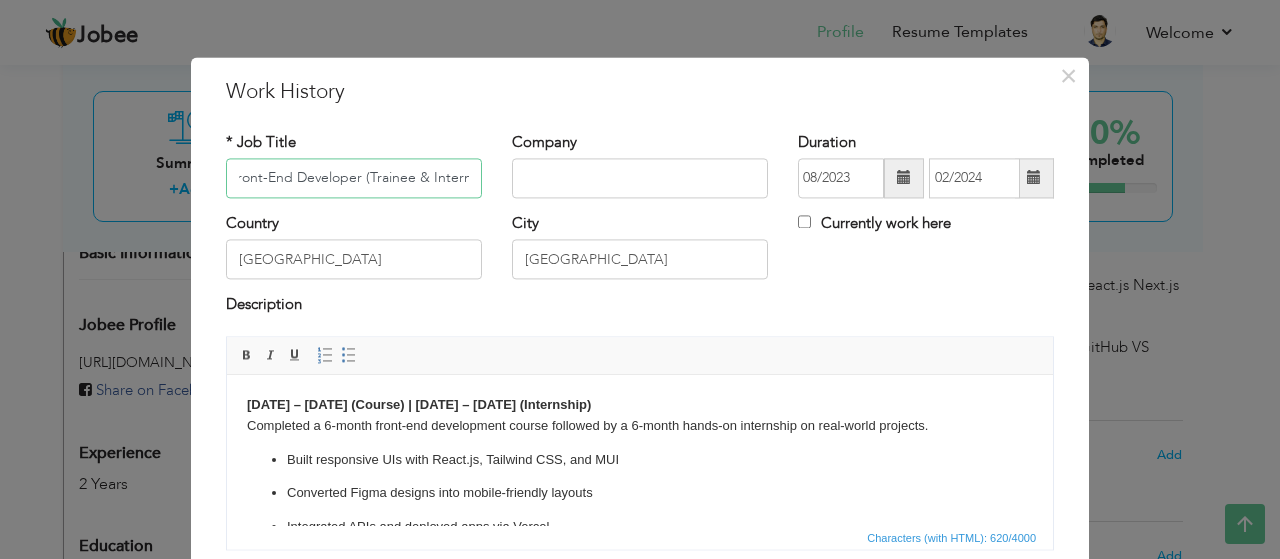 scroll, scrollTop: 0, scrollLeft: 0, axis: both 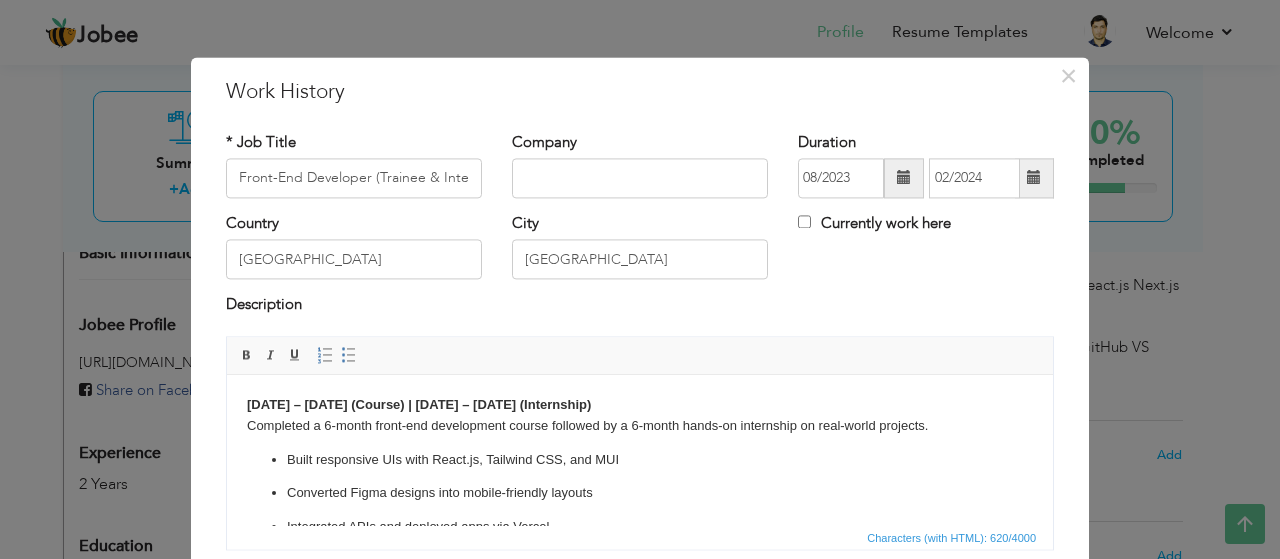 click on "Aug 2023 – Jan 2024 (Course) | Feb 2024 – Jul 2024 (Internship) Completed a 6-month front-end development course followed by a 6-month hands-on internship on real-world projects." at bounding box center [640, 416] 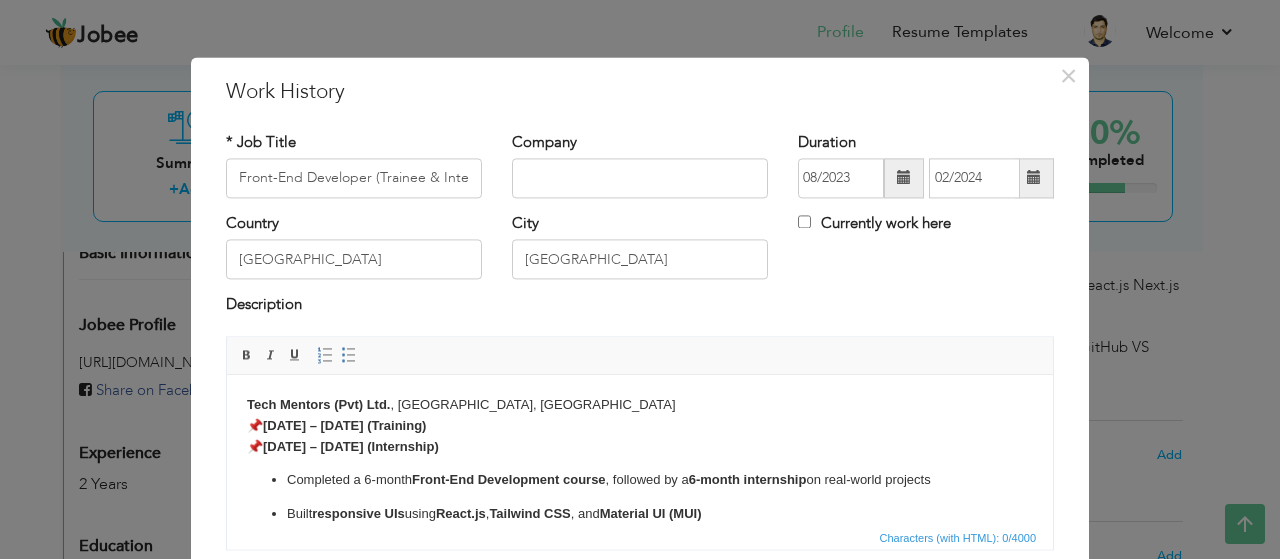 scroll, scrollTop: 166, scrollLeft: 0, axis: vertical 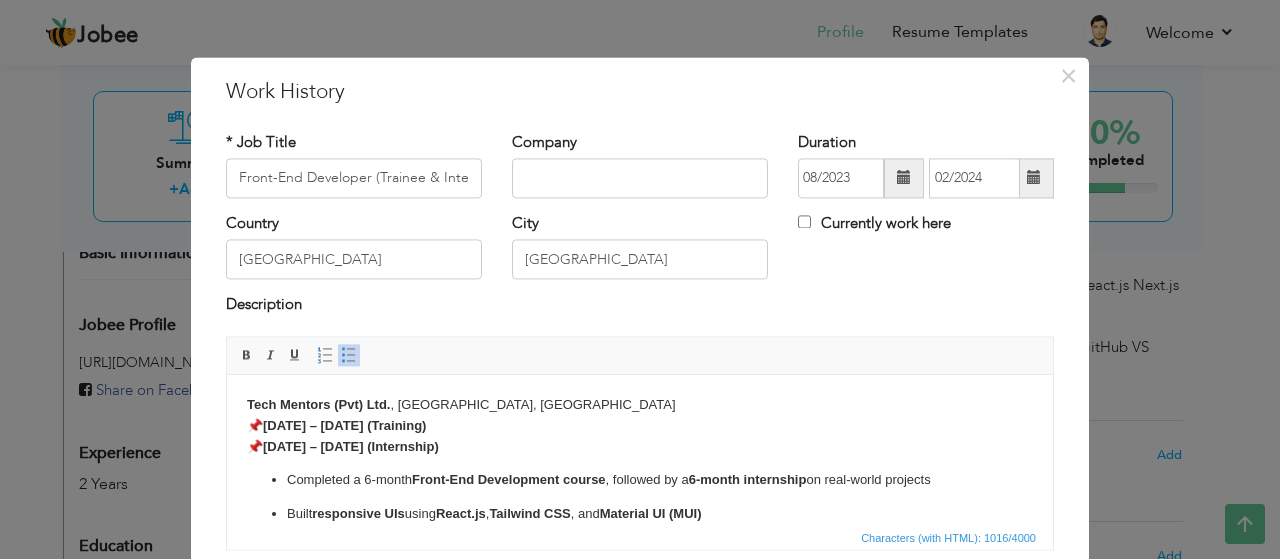 drag, startPoint x: 1041, startPoint y: 489, endPoint x: 1278, endPoint y: 796, distance: 387.8376 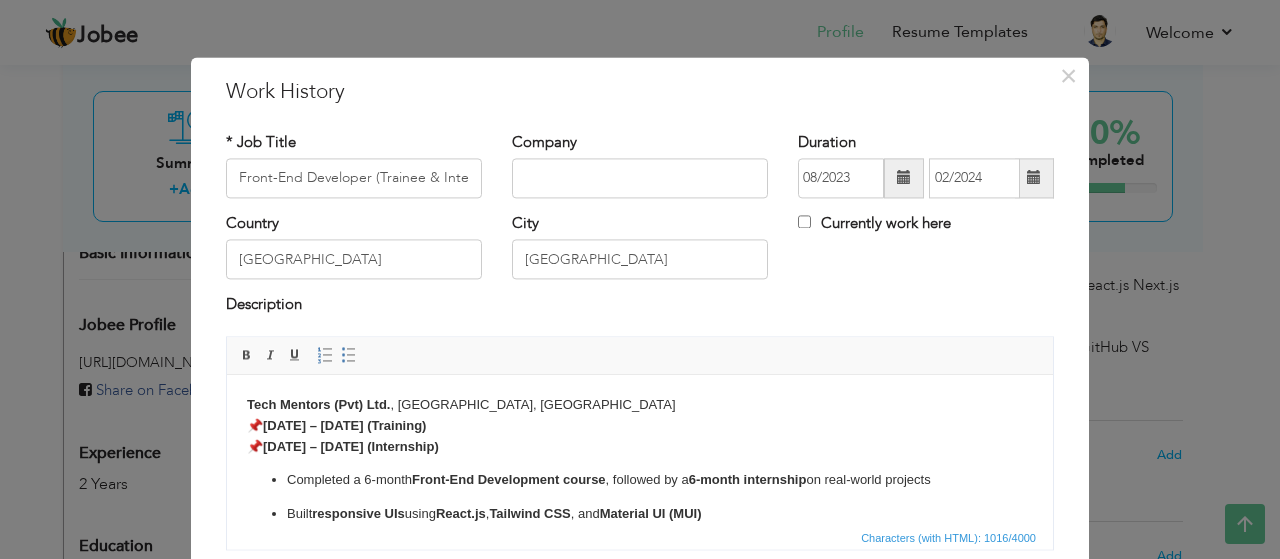 type 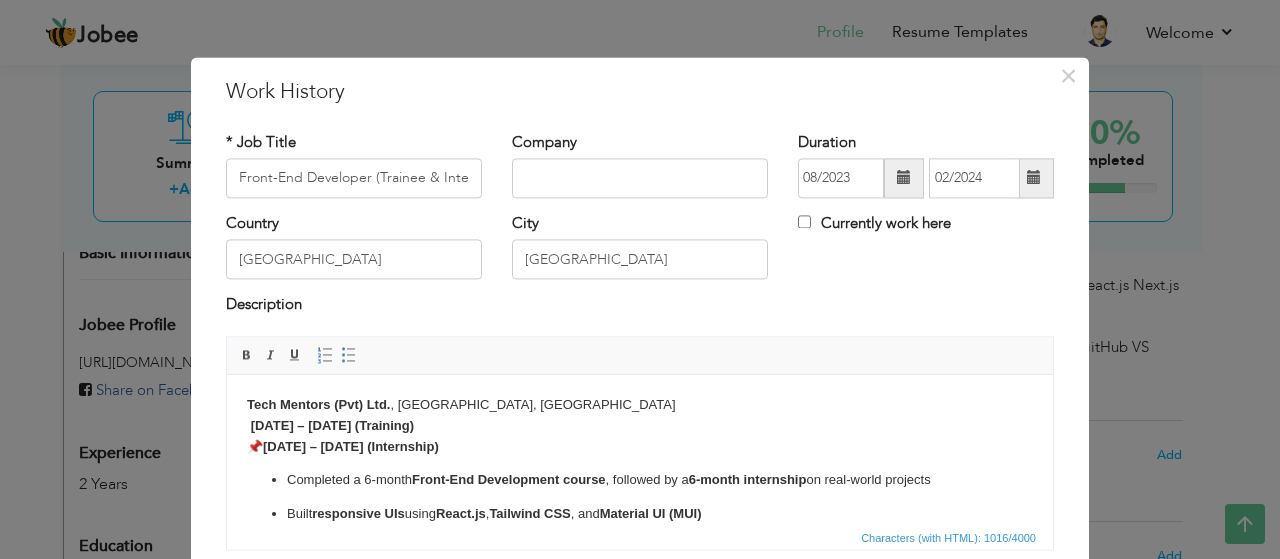 click on "Tech Mentors (Pvt) Ltd. , Islamabad, Pakistan   Aug 2023 – Jan 2024 (Training) 📌  Feb 2024 – Jul 2024 (Internship)" at bounding box center [640, 426] 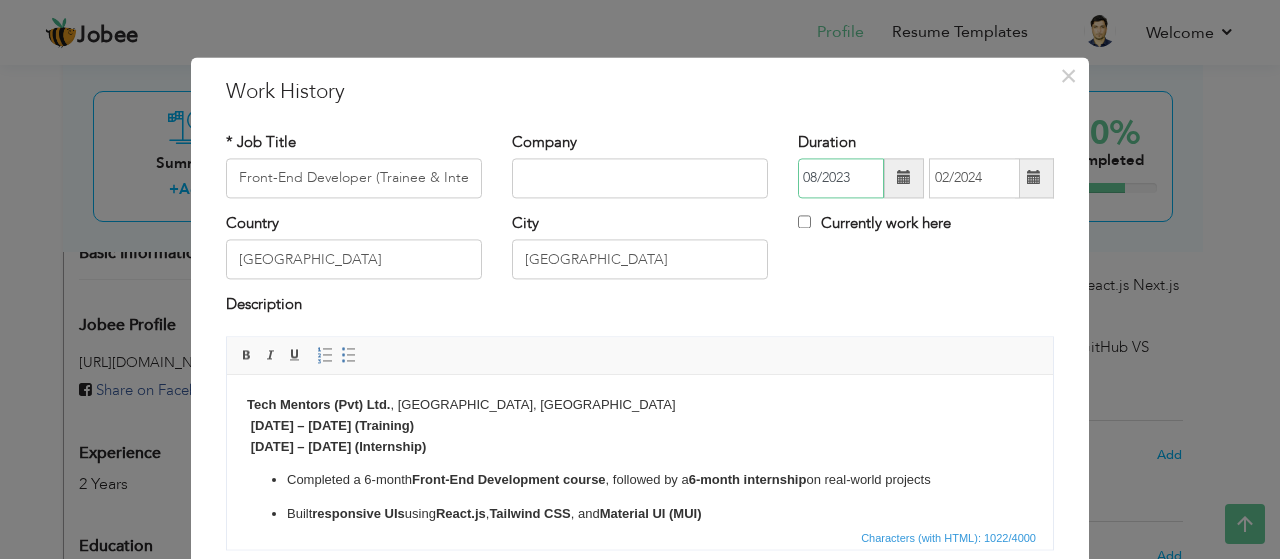 click on "08/2023" at bounding box center (841, 178) 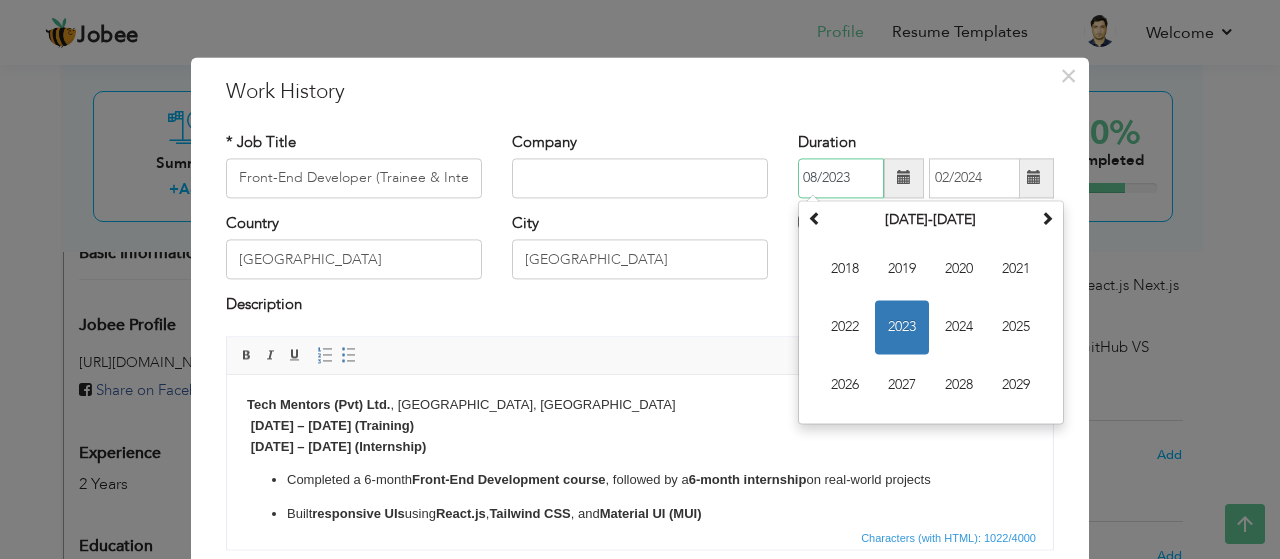 click on "08/2023" at bounding box center (841, 178) 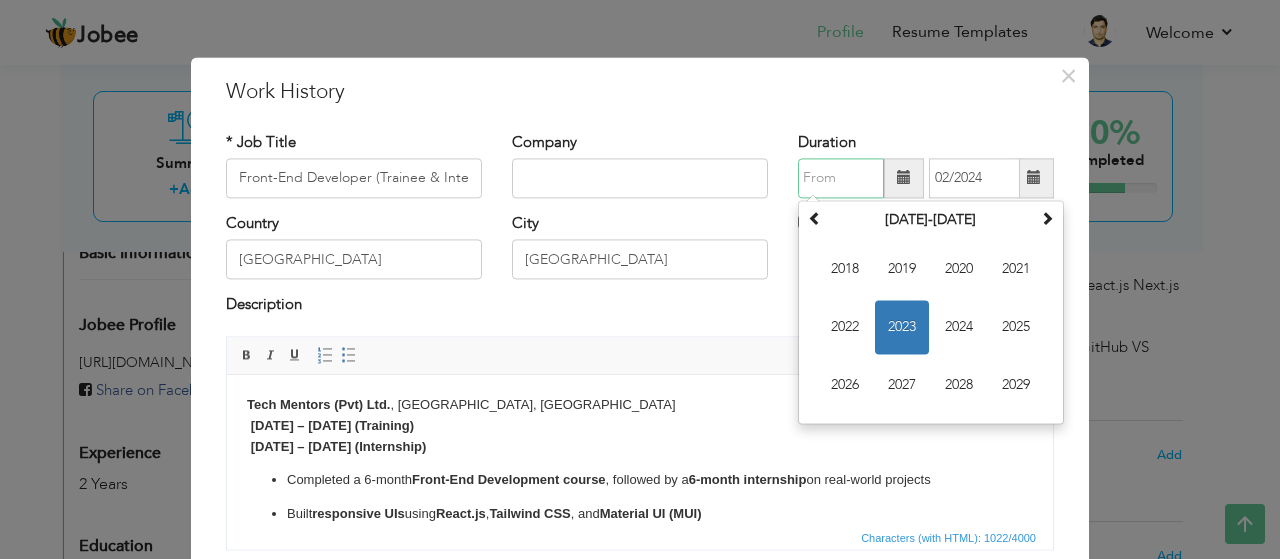 type 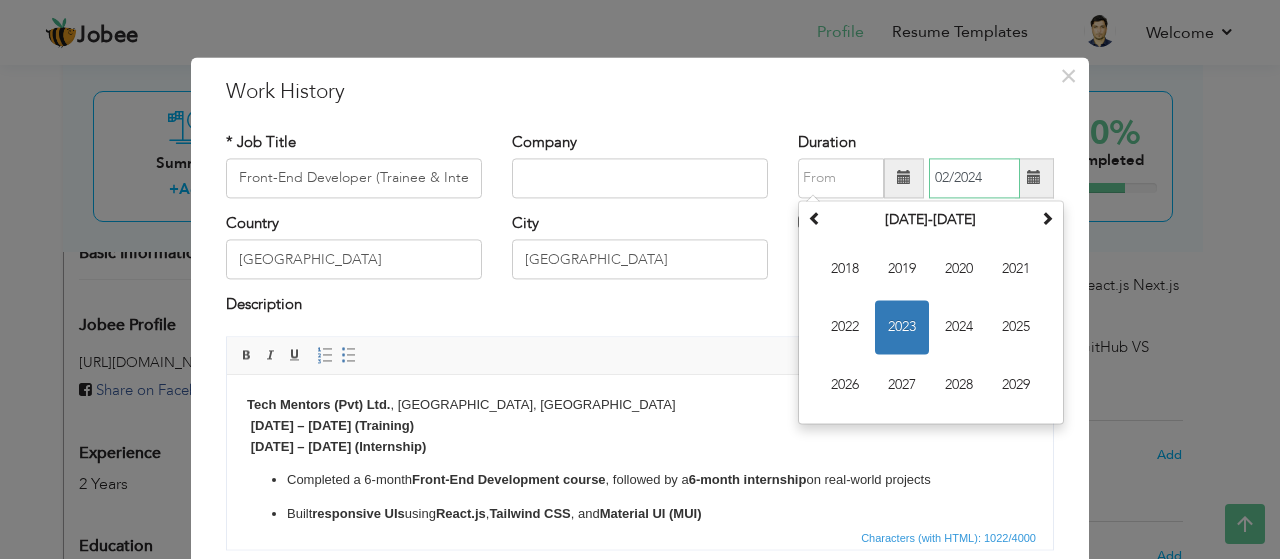 click on "02/2024" at bounding box center (974, 178) 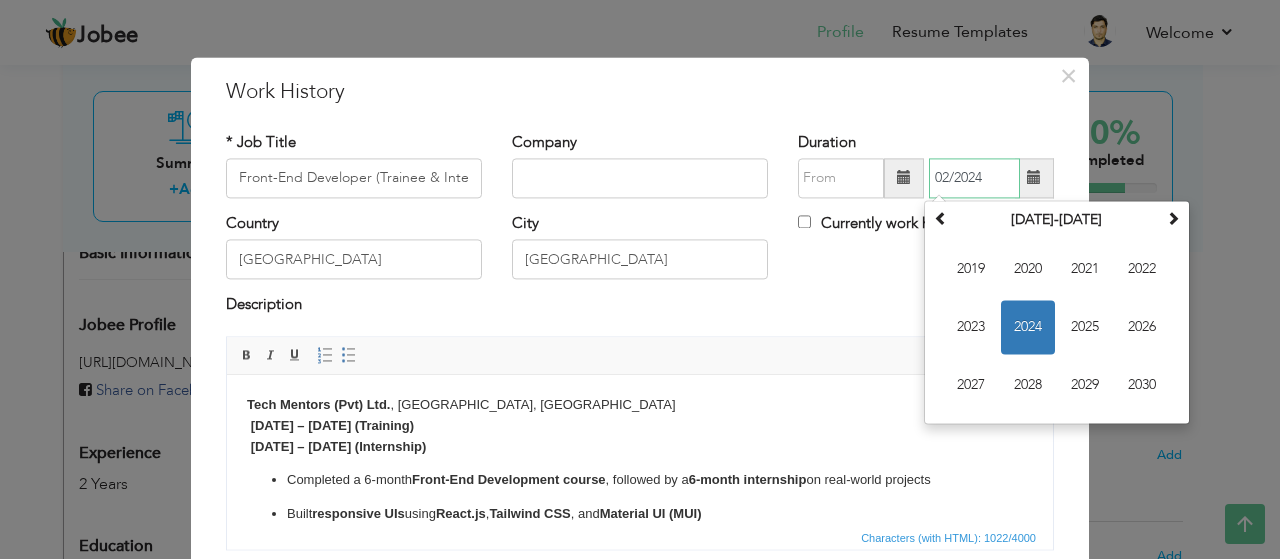 click on "02/2024" at bounding box center (974, 178) 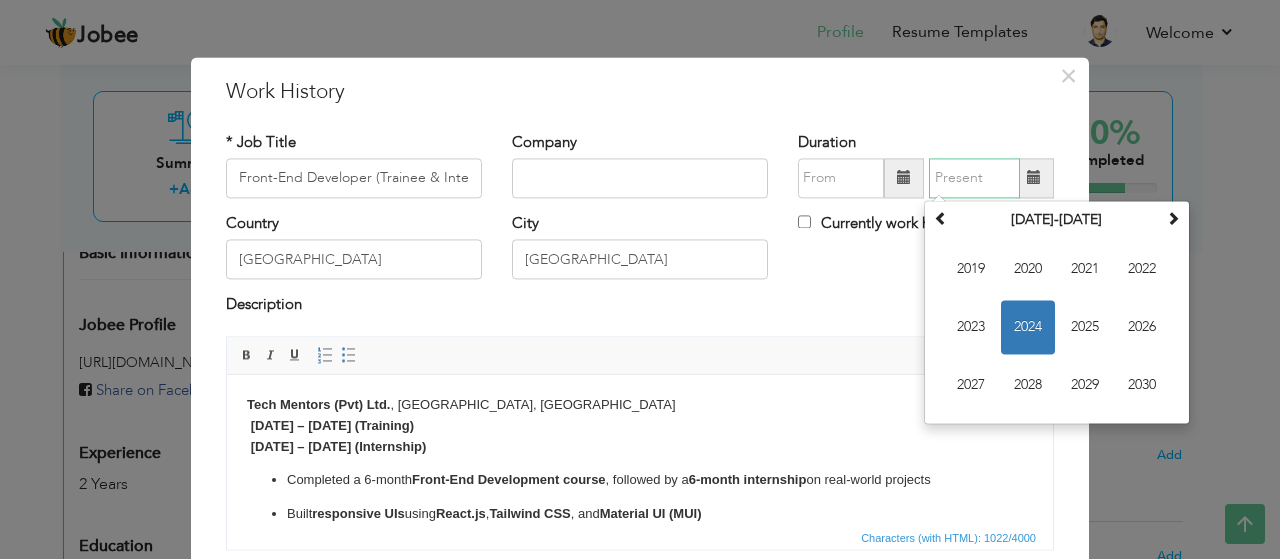 type 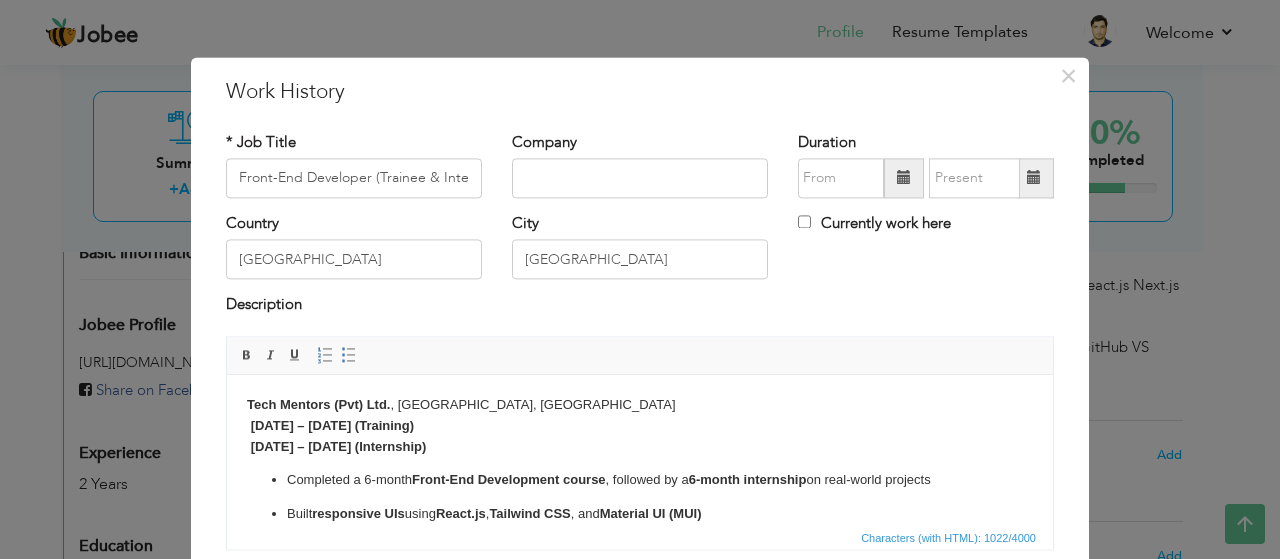 click on "×
Work History
* Job Title
Front-End Developer (Trainee & Intern)
Company" at bounding box center [640, 279] 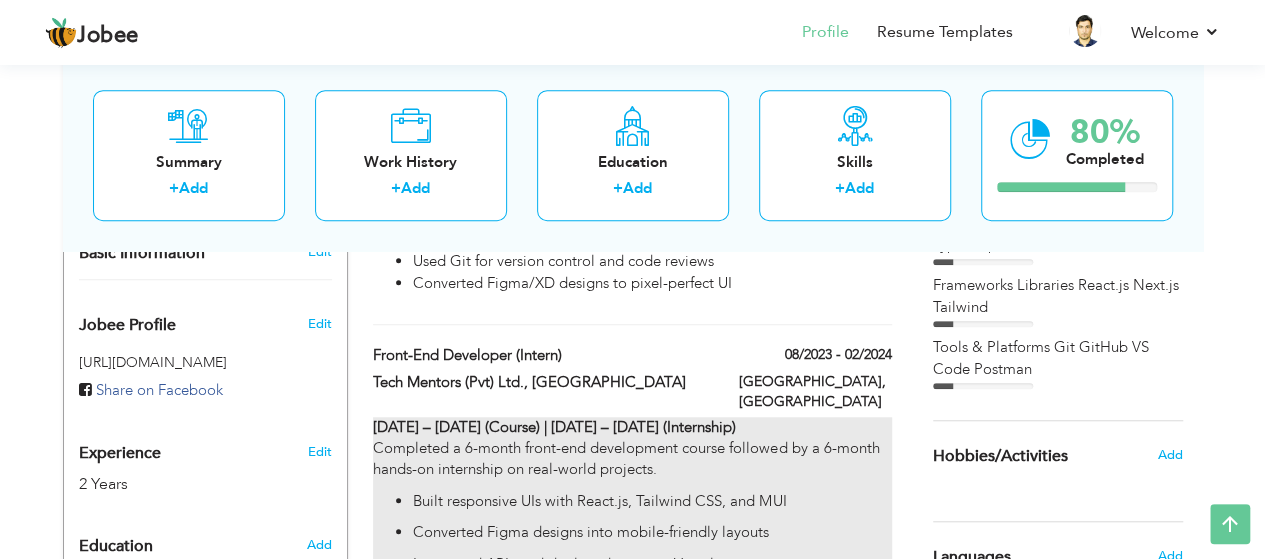 click on "Aug 2023 – Jan 2024 (Course) | Feb 2024 – Jul 2024 (Internship)
Completed a 6-month front-end development course followed by a 6-month hands-on internship on real-world projects.
Built responsive UIs with React.js, Tailwind CSS, and MUI
Converted Figma designs into mobile-friendly layouts
Integrated APIs and deployed apps via Vercel
Created reusable components with Git & GitHub
Ensured compatibility across browsers and devices
Contributed to Agile sprints and code reviews" at bounding box center (632, 543) 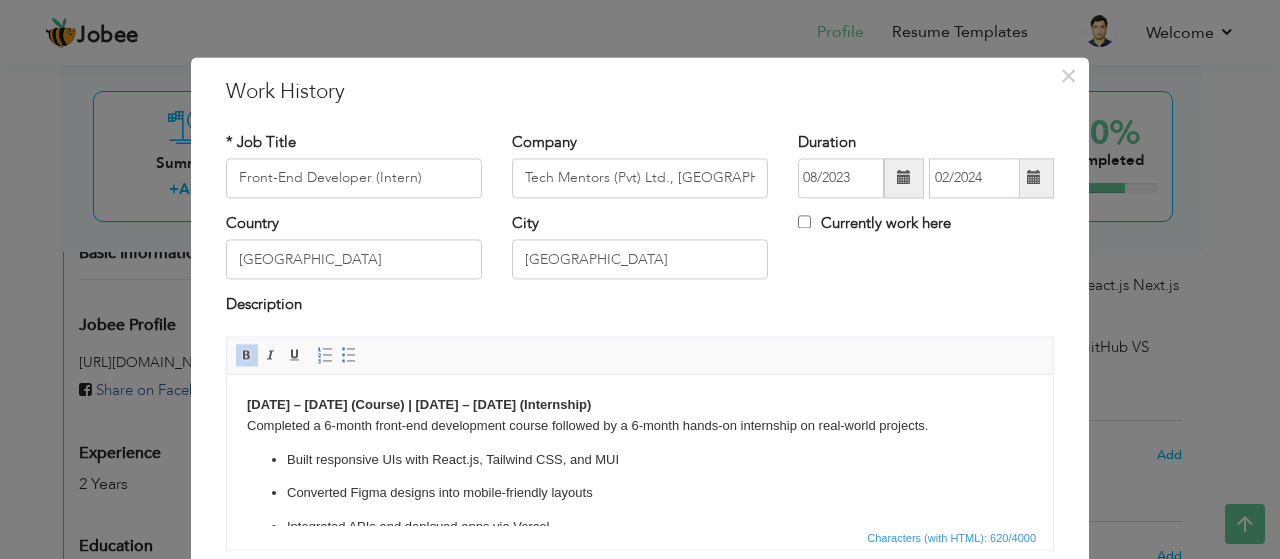 click on "Built responsive UIs with React.js, Tailwind CSS, and MUI" at bounding box center [640, 460] 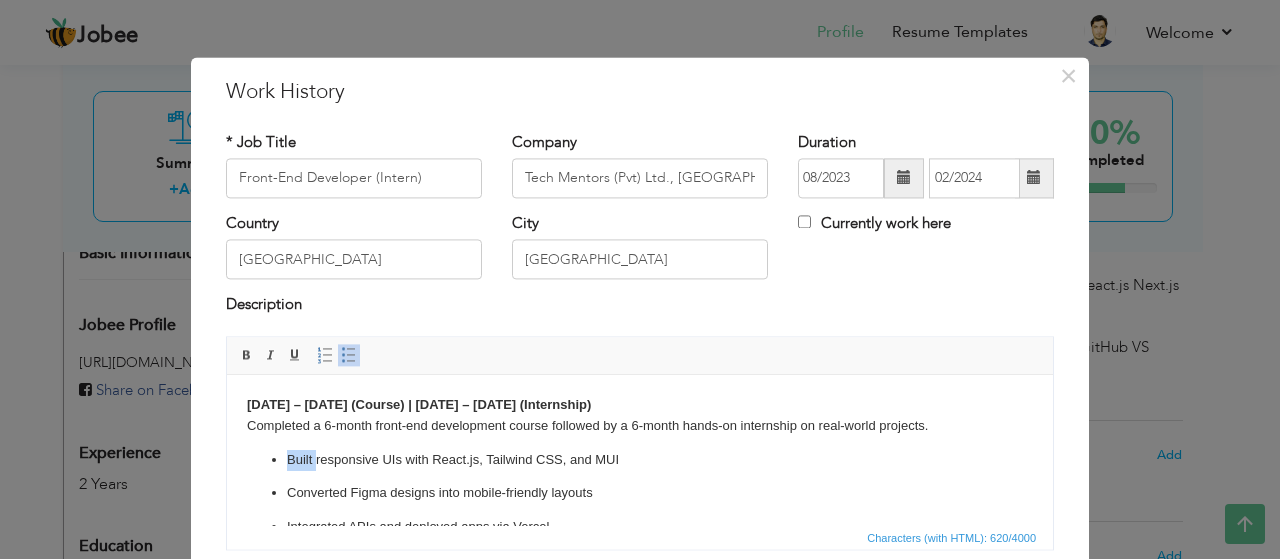 click on "Aug 2023 – Jan 2024 (Course) | Feb 2024 – Jul 2024 (Internship) Completed a 6-month front-end development course followed by a 6-month hands-on internship on real-world projects. Built responsive UIs with React.js, Tailwind CSS, and MUI Converted Figma designs into mobile-friendly layouts Integrated APIs and deployed apps via Vercel Created reusable components with Git & GitHub Ensured compatibility across browsers and devices Contributed to Agile sprints and code reviews" at bounding box center [640, 517] 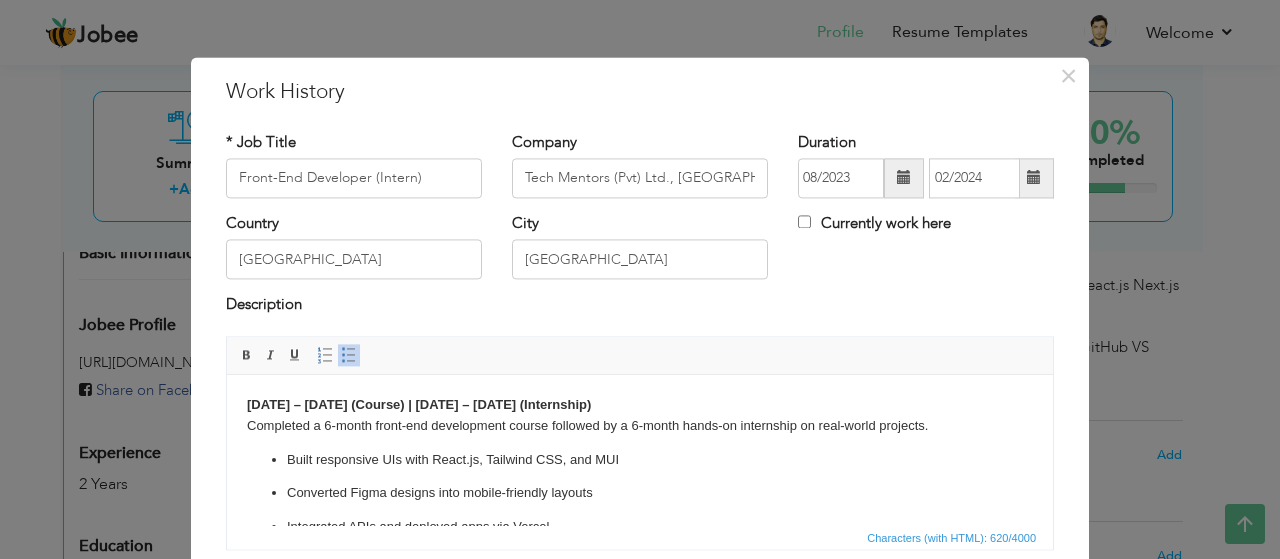 click on "Built responsive UIs with React.js, Tailwind CSS, and MUI Converted Figma designs into mobile-friendly layouts Integrated APIs and deployed apps via Vercel Created reusable components with Git & GitHub Ensured compatibility across browsers and devices Contributed to Agile sprints and code reviews" at bounding box center [640, 545] 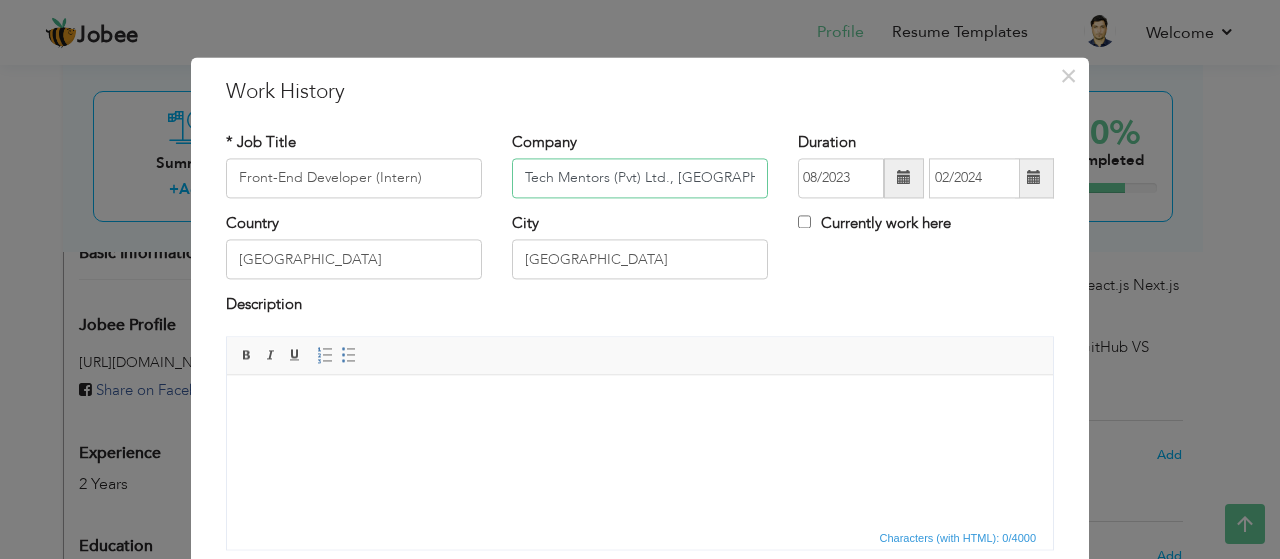 click on "Tech Mentors (Pvt) Ltd., Islamabad" at bounding box center [640, 178] 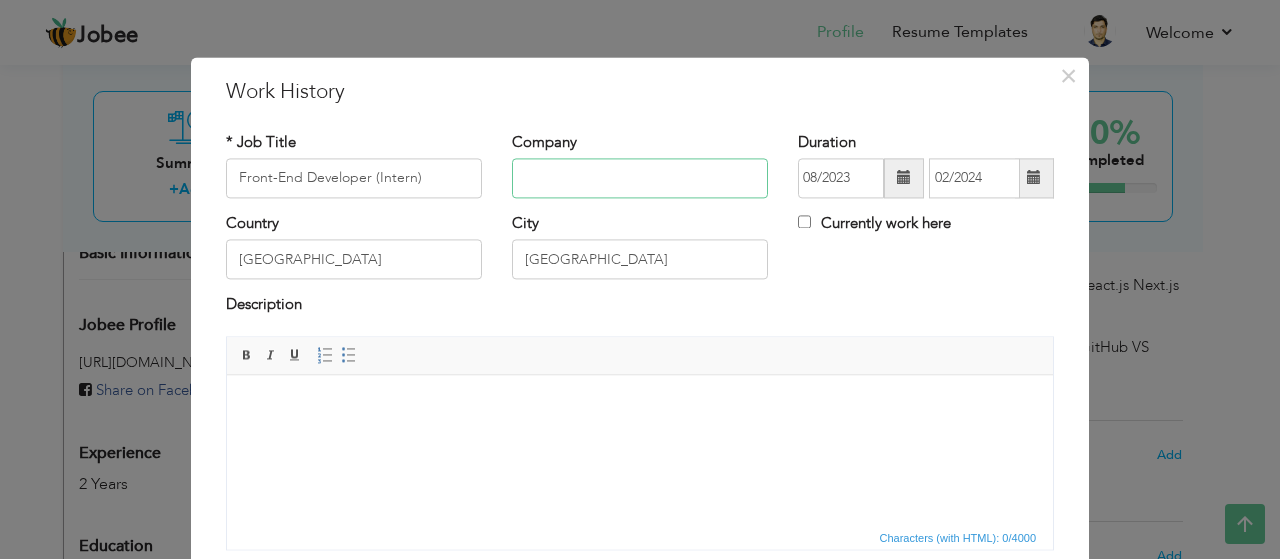 type 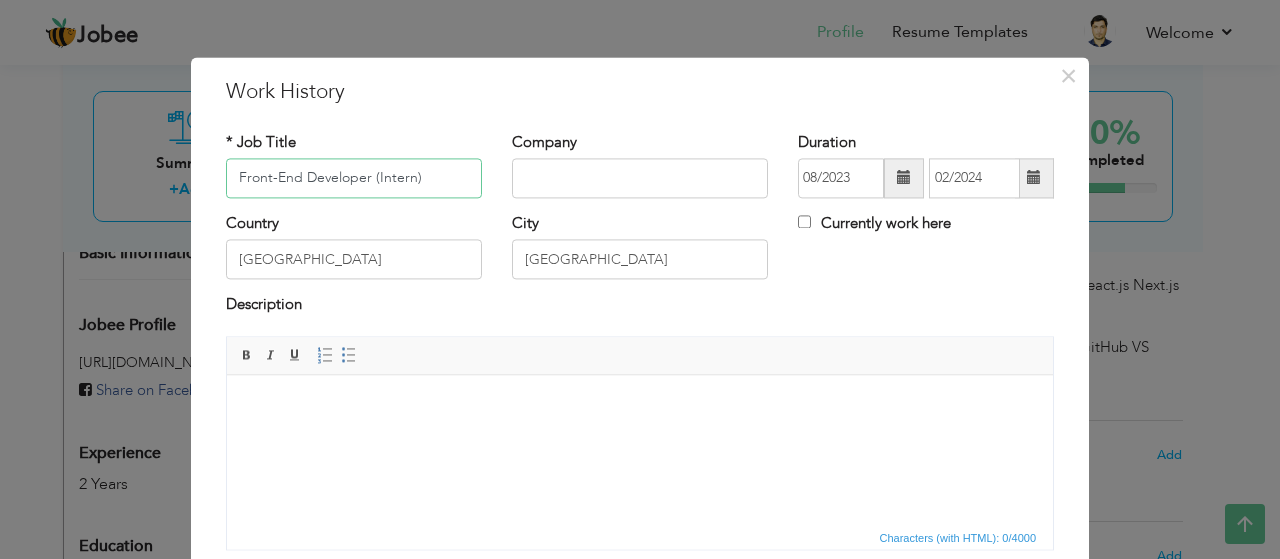 click on "Front-End Developer (Intern)" at bounding box center (354, 178) 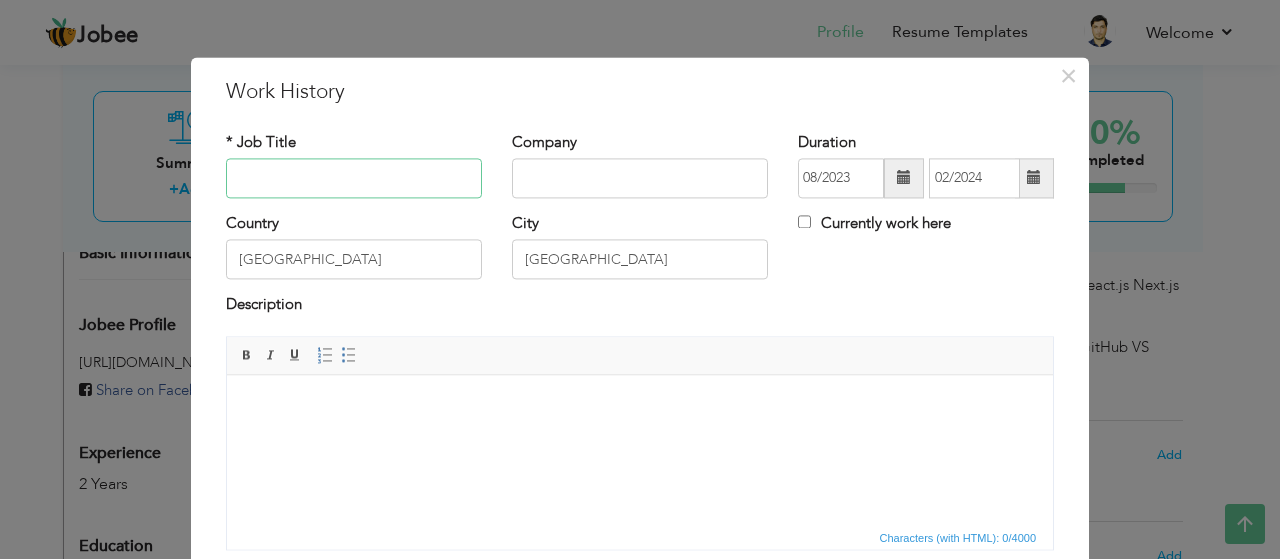 type 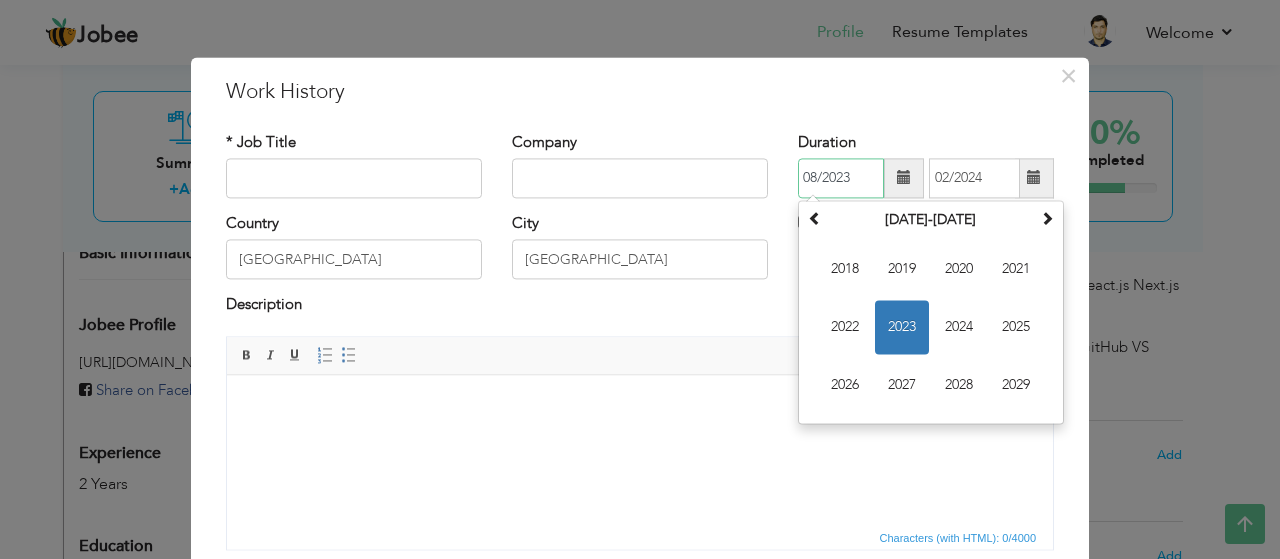 click on "08/2023" at bounding box center (841, 178) 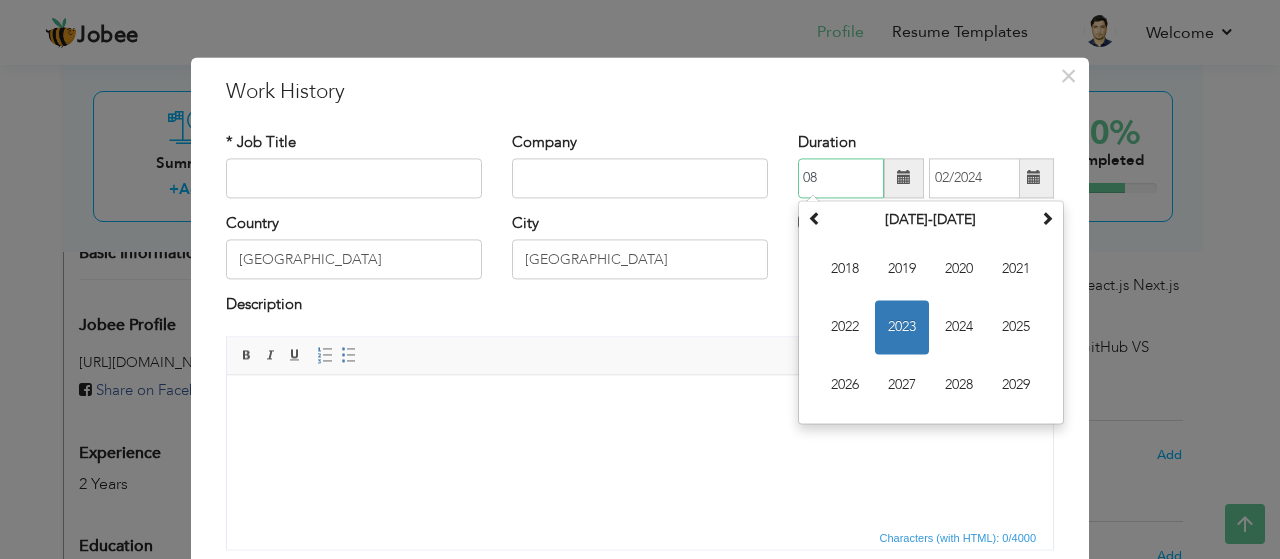 type on "0" 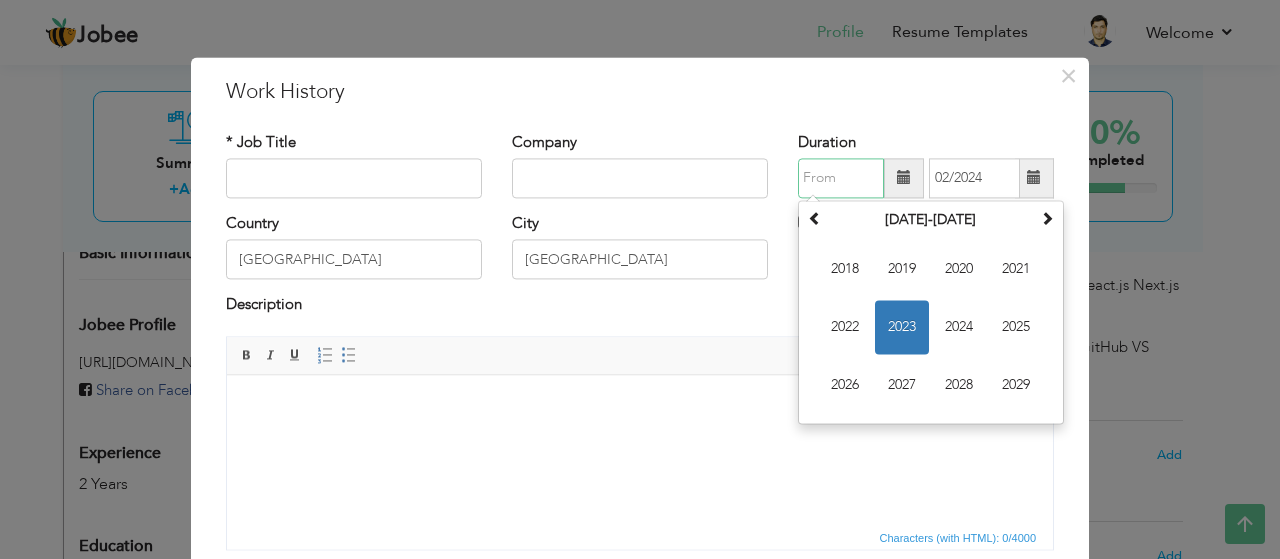 type 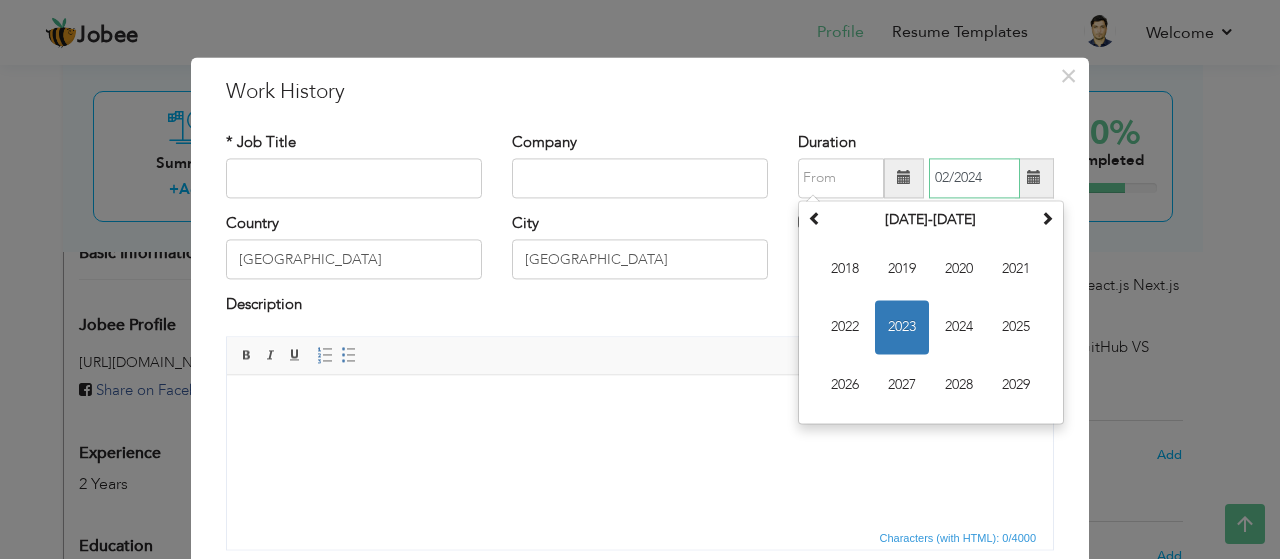 click on "02/2024" at bounding box center [974, 178] 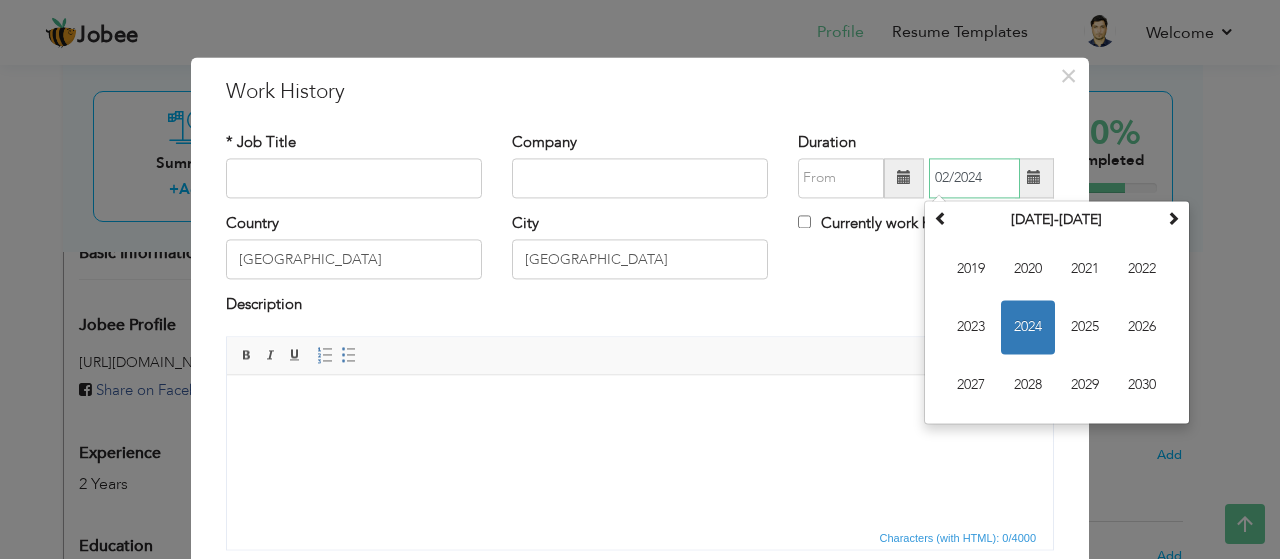 click on "02/2024" at bounding box center [974, 178] 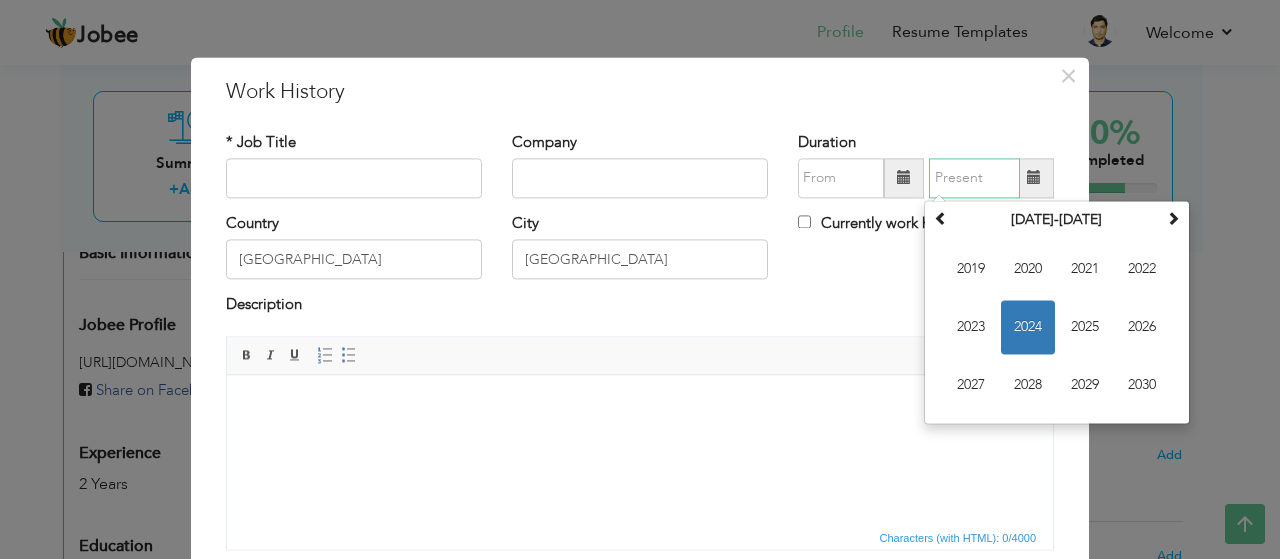 type 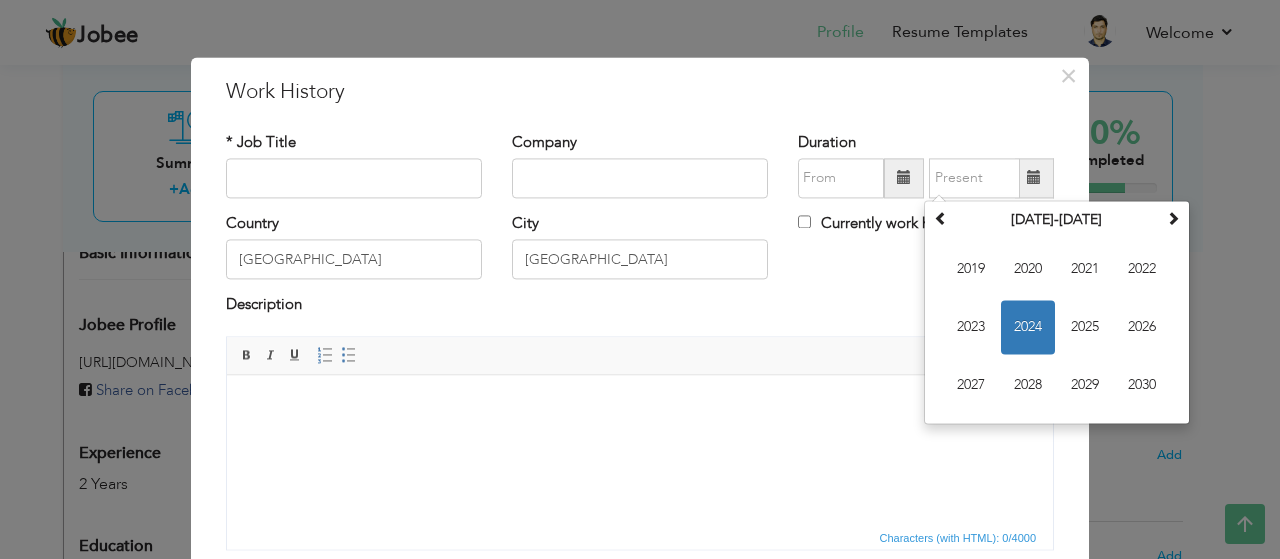 click at bounding box center [640, 405] 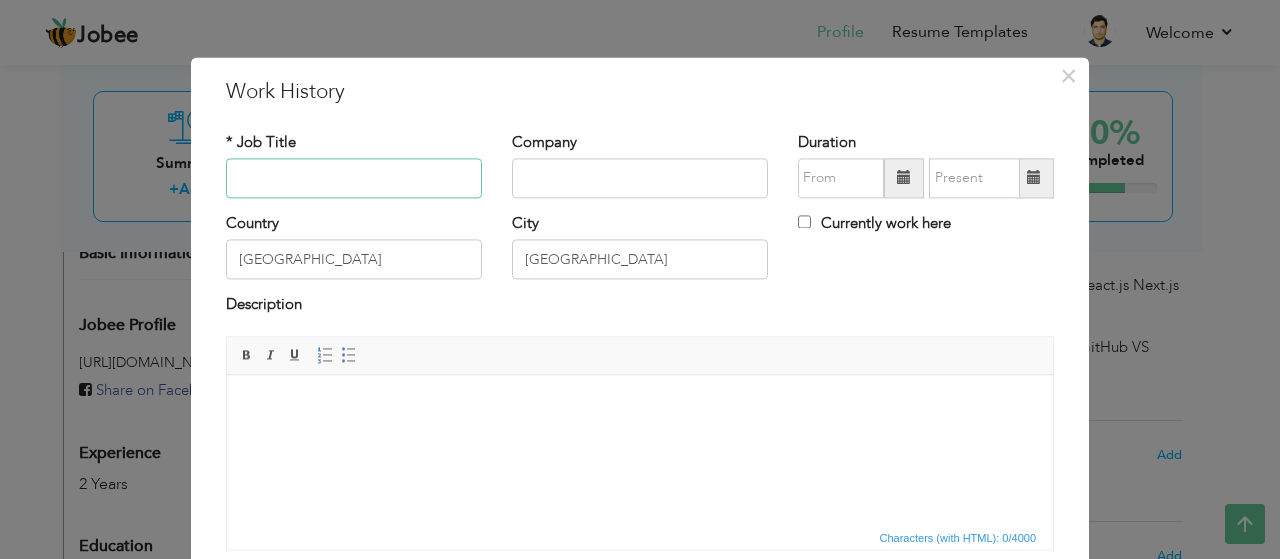 click at bounding box center [354, 178] 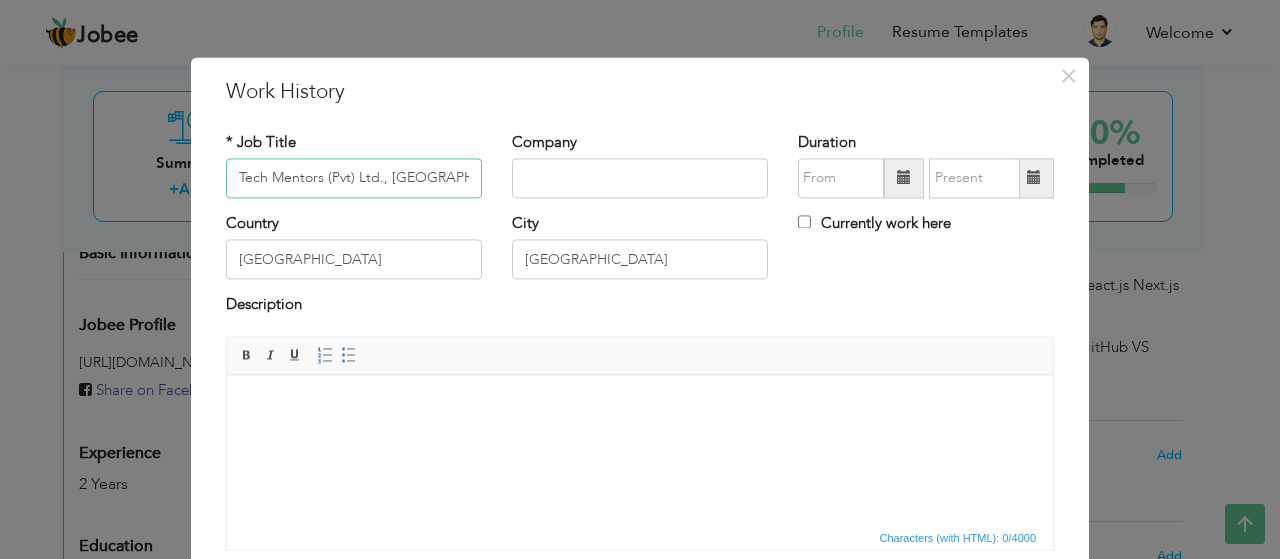 scroll, scrollTop: 0, scrollLeft: 40, axis: horizontal 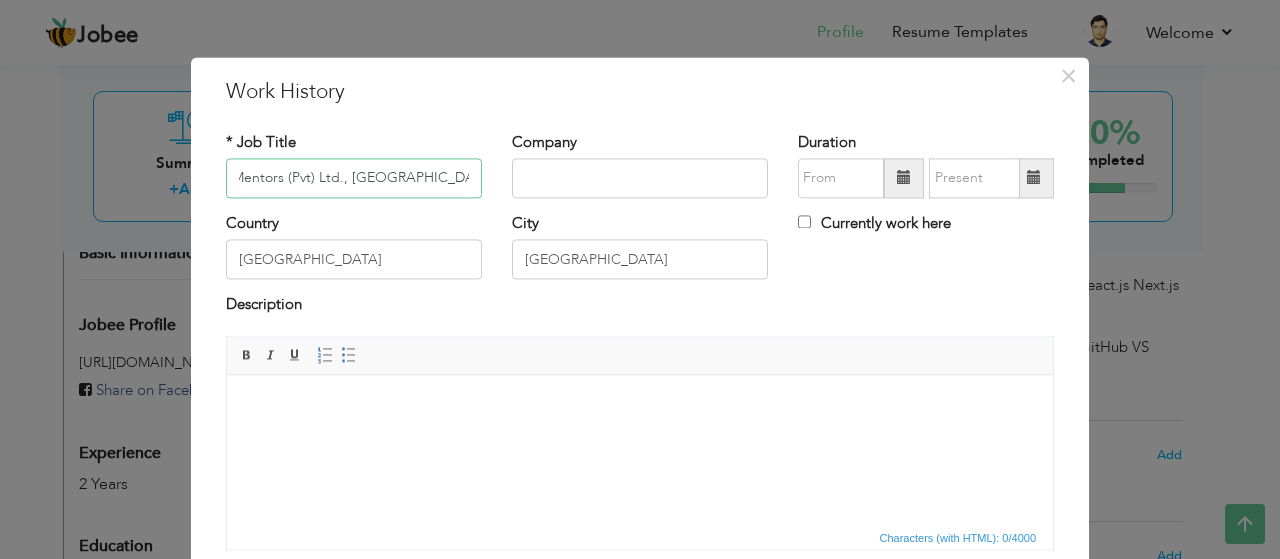 type on "Tech Mentors (Pvt) Ltd., Islamabad, Pakistan" 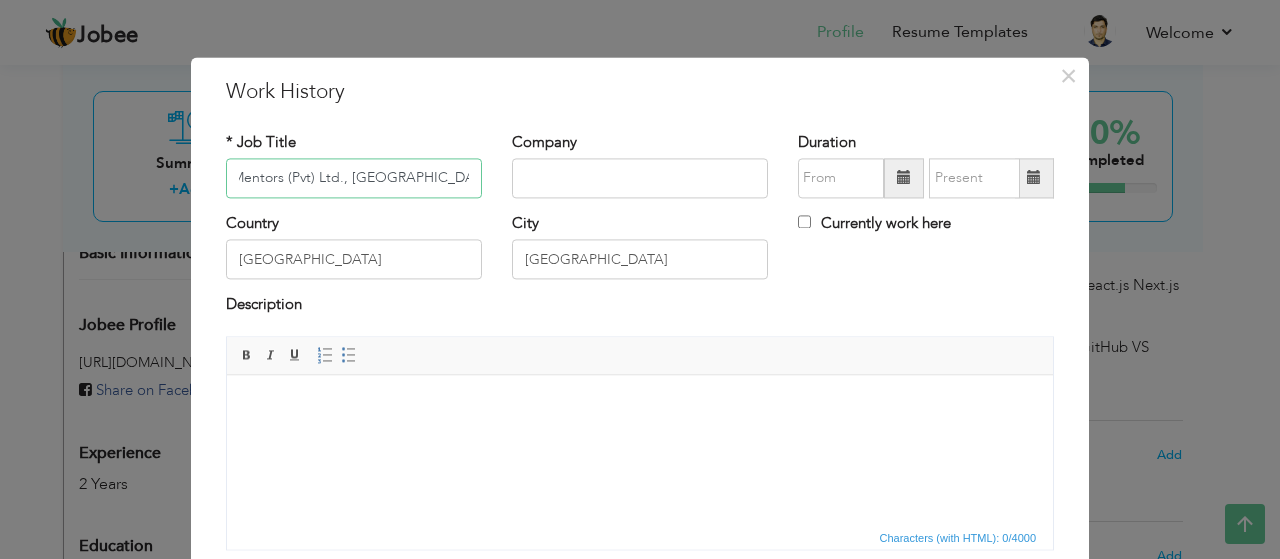 scroll, scrollTop: 0, scrollLeft: 0, axis: both 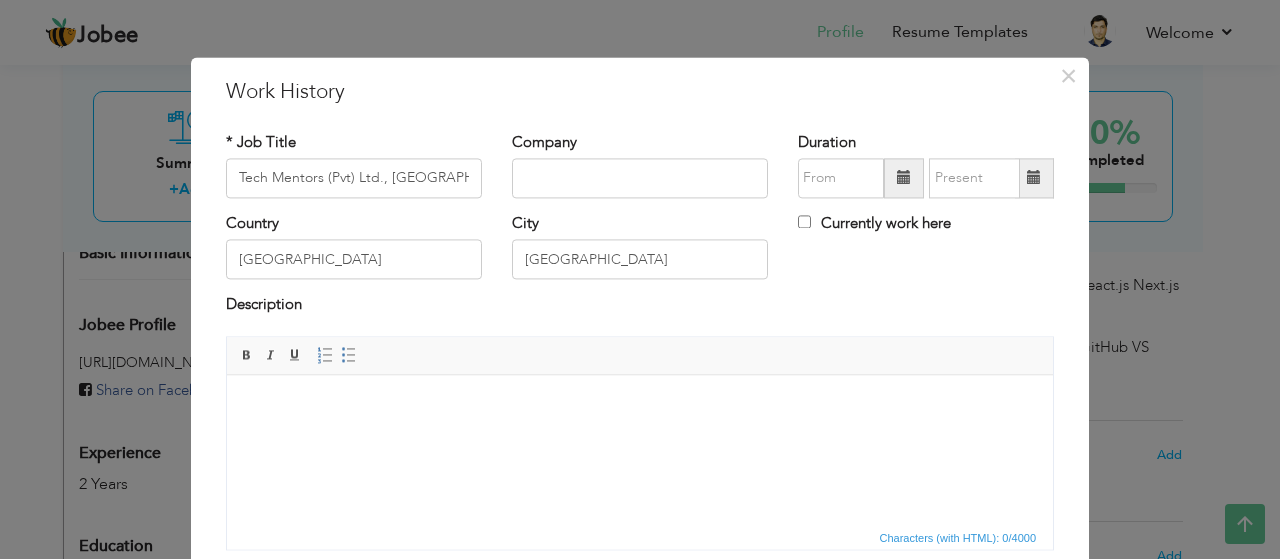 click at bounding box center (640, 405) 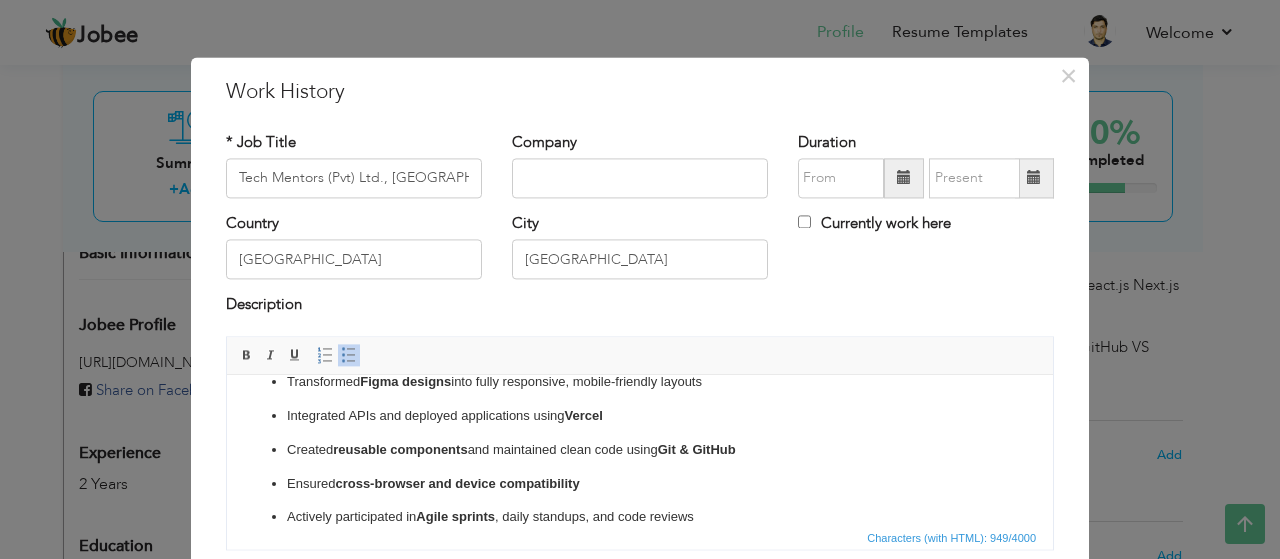 scroll, scrollTop: 0, scrollLeft: 0, axis: both 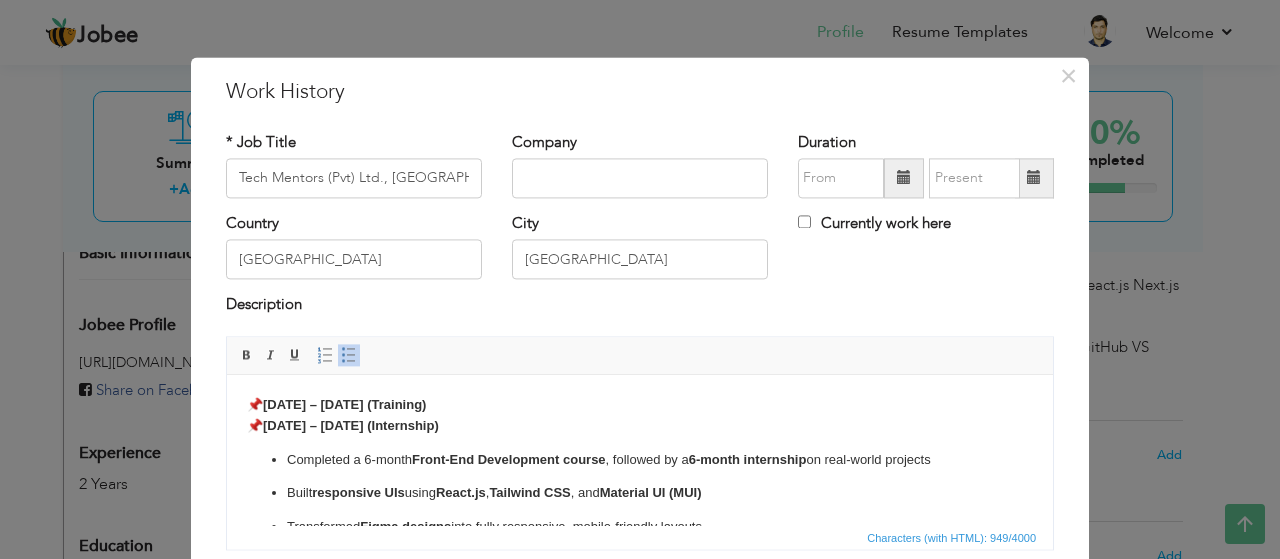 click on "📌  Aug 2023 – Jan 2024 (Training) 📌  Feb 2024 – Jul 2024 (Internship)" at bounding box center [640, 416] 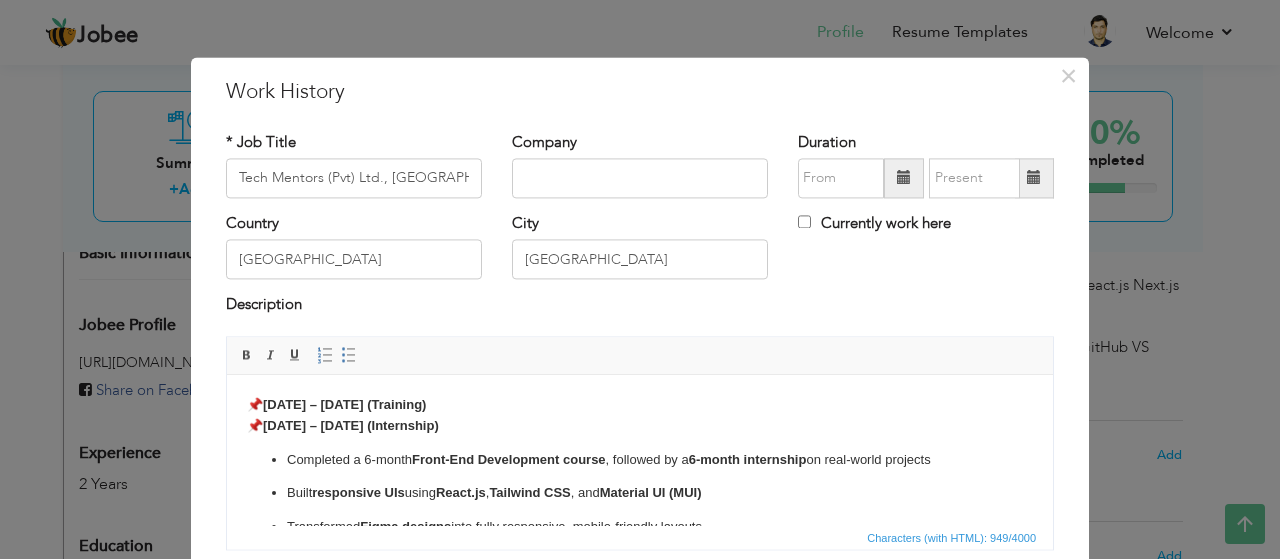 type 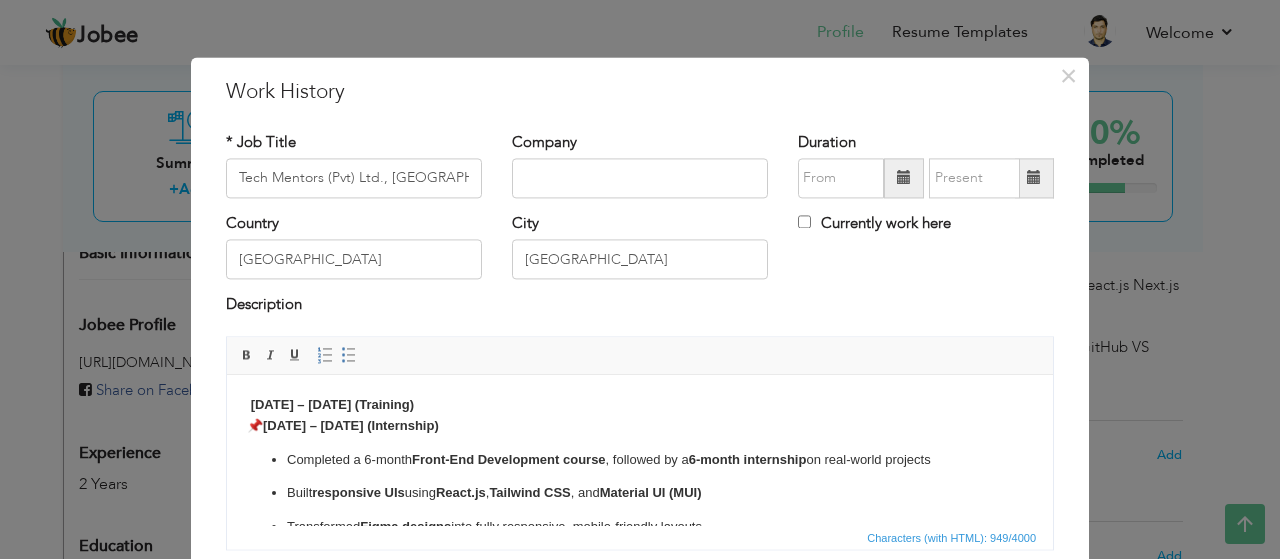 click on "Aug 2023 – Jan 2024 (Training) 📌  Feb 2024 – Jul 2024 (Internship)" at bounding box center (640, 416) 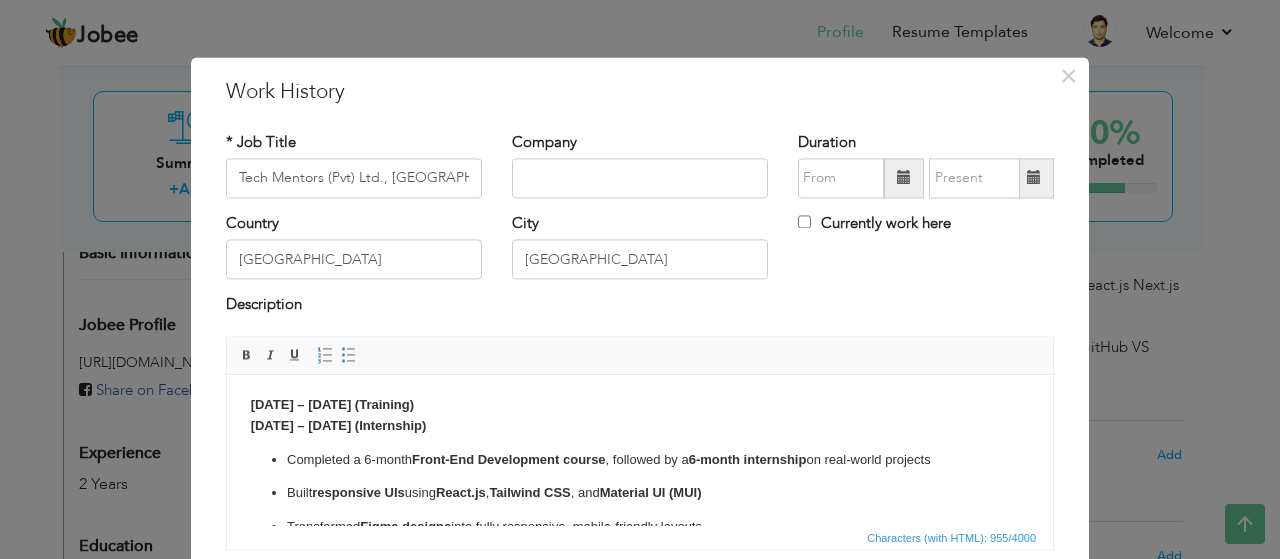 click on "[DATE] – [DATE] (Training)" at bounding box center (332, 404) 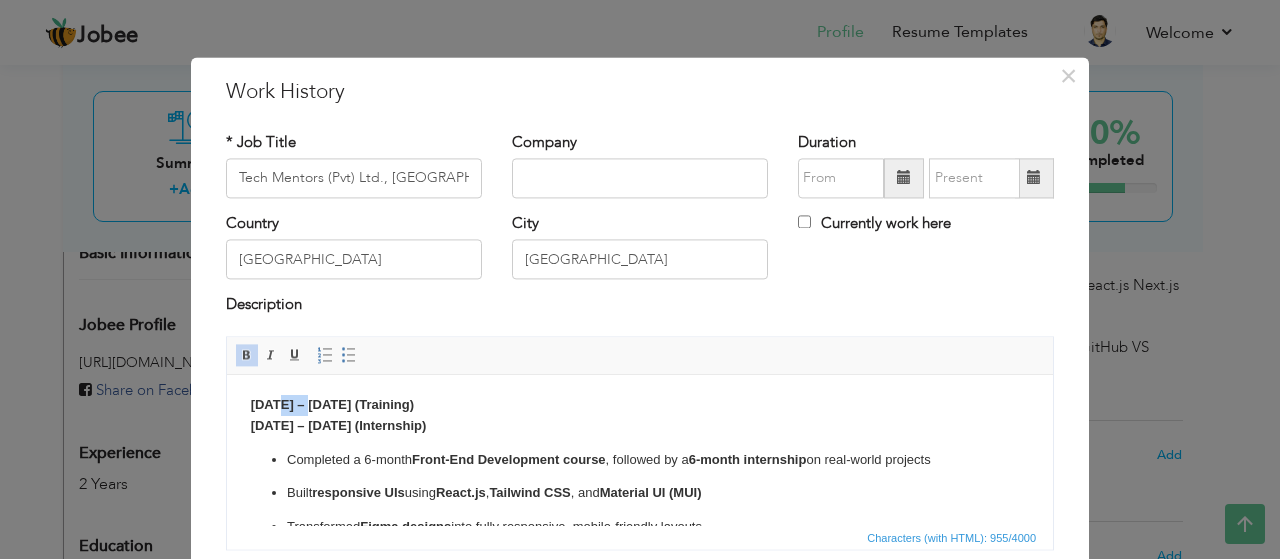click on "[DATE] – [DATE] (Training)" at bounding box center [332, 404] 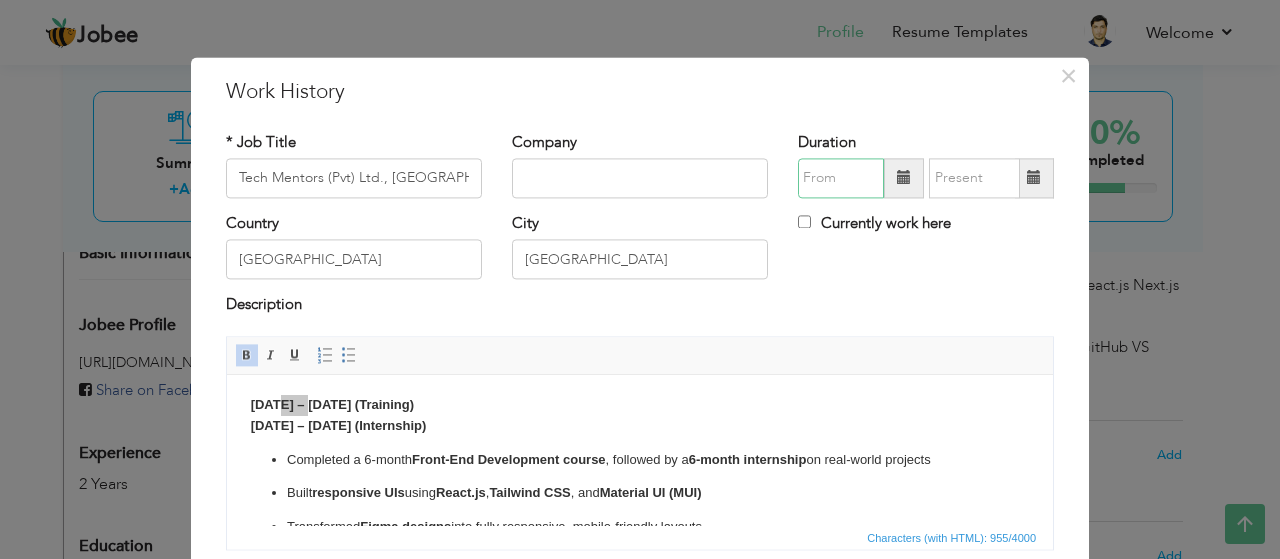 type on "07/2025" 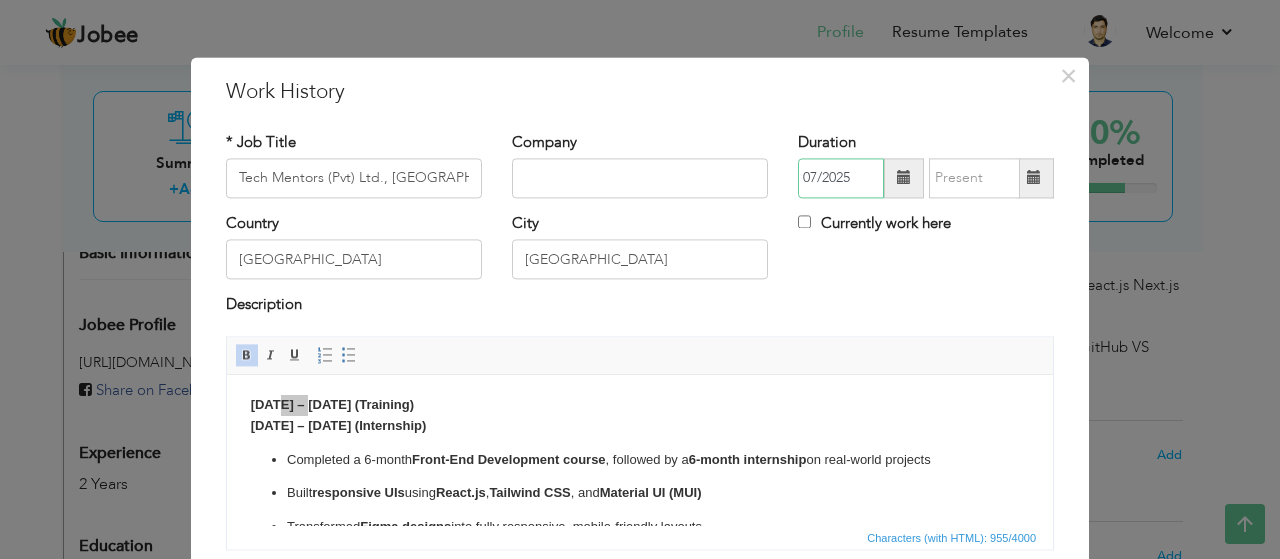 click on "07/2025" at bounding box center (841, 178) 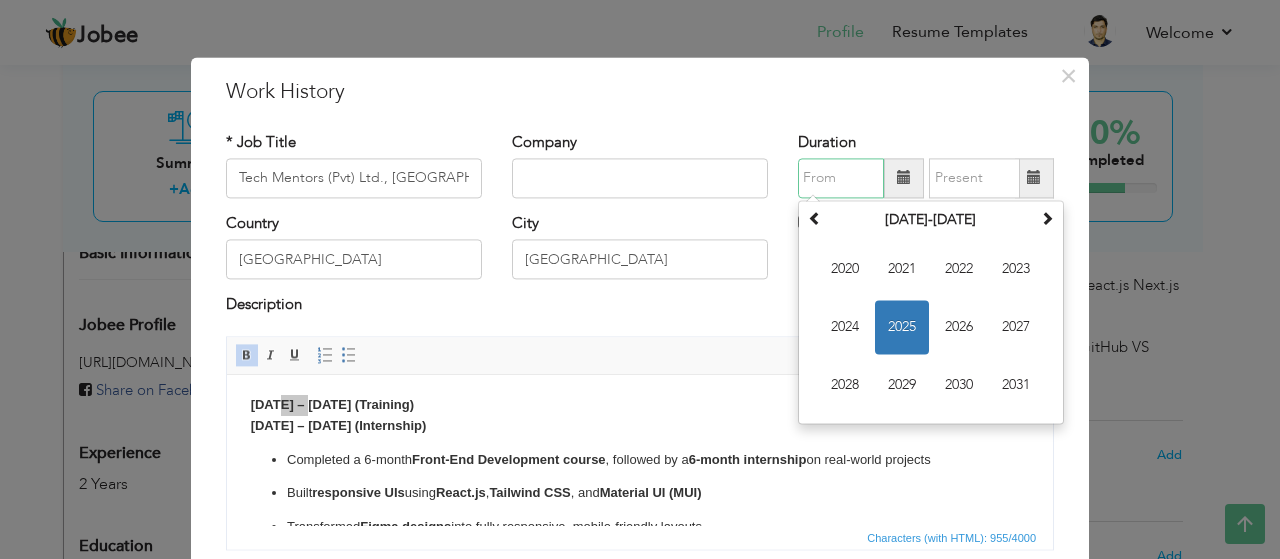 paste on "2023" 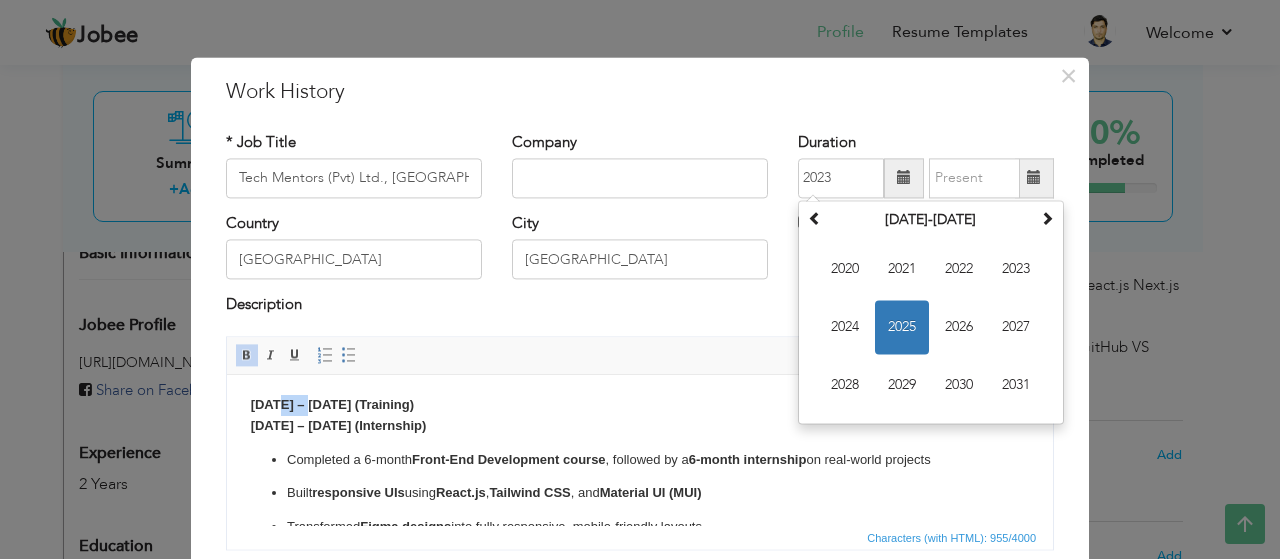 type on "07/2025" 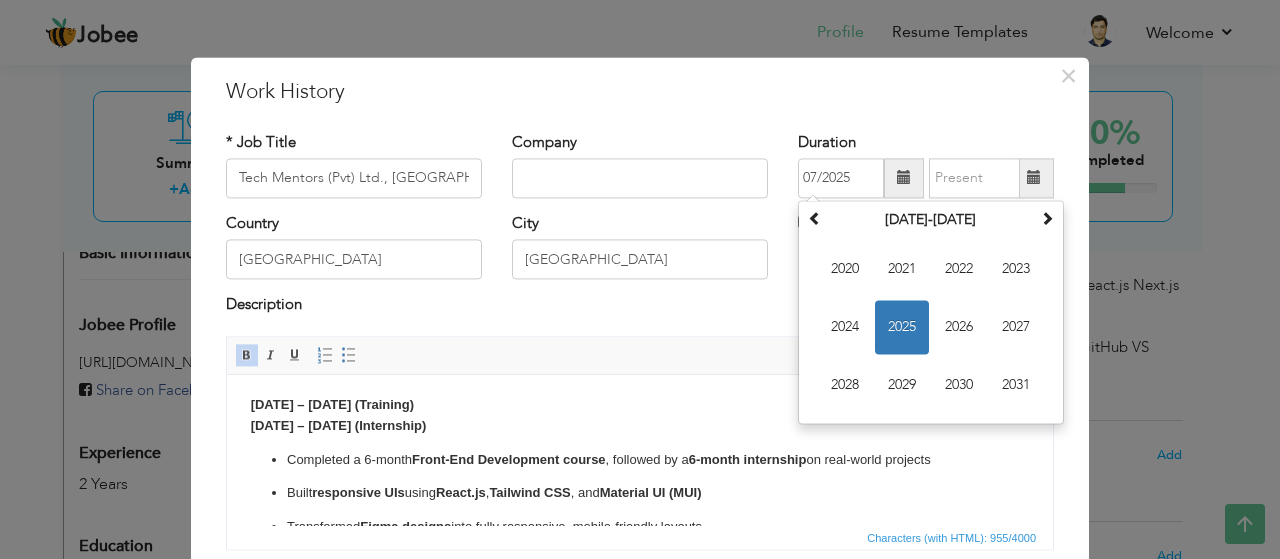 click on "[DATE] – [DATE] (Training)" at bounding box center [332, 404] 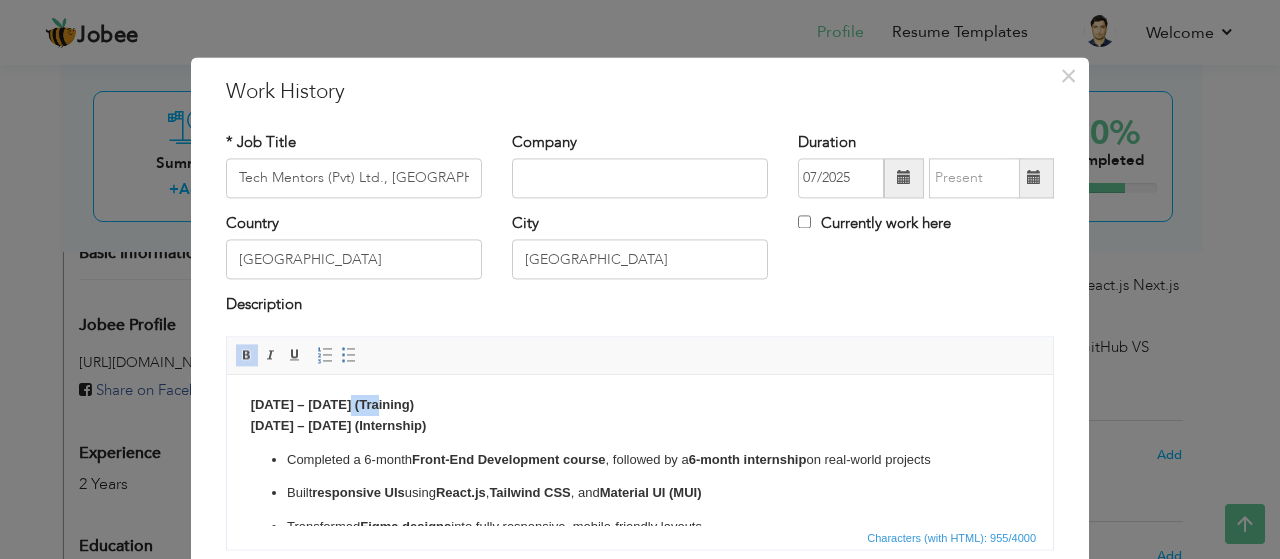 click on "[DATE] – [DATE] (Training)" at bounding box center [332, 404] 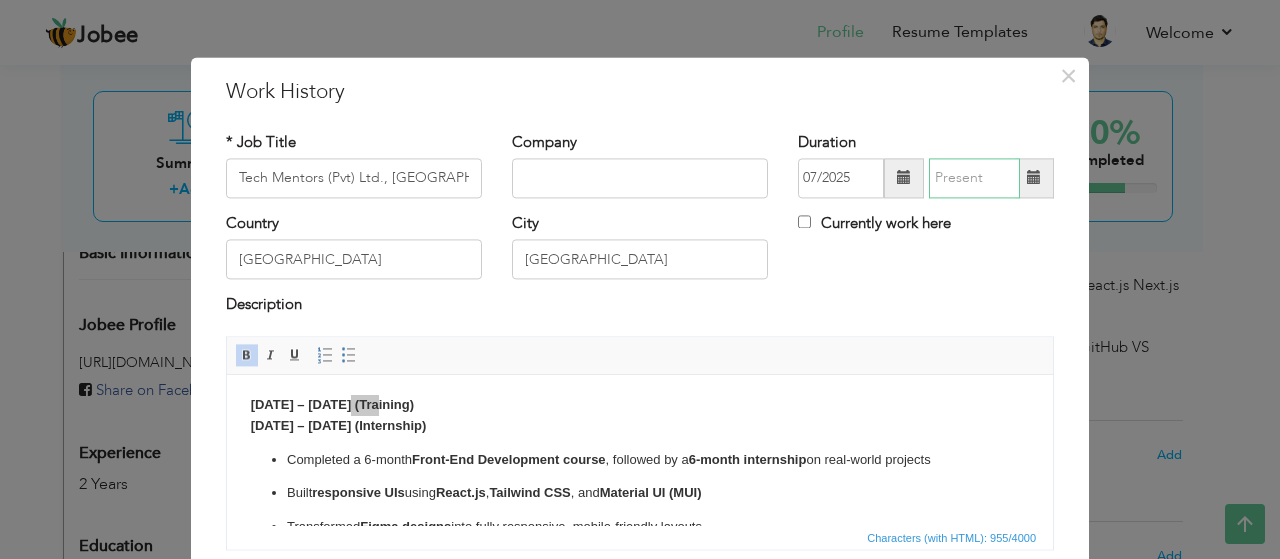 type on "07/2025" 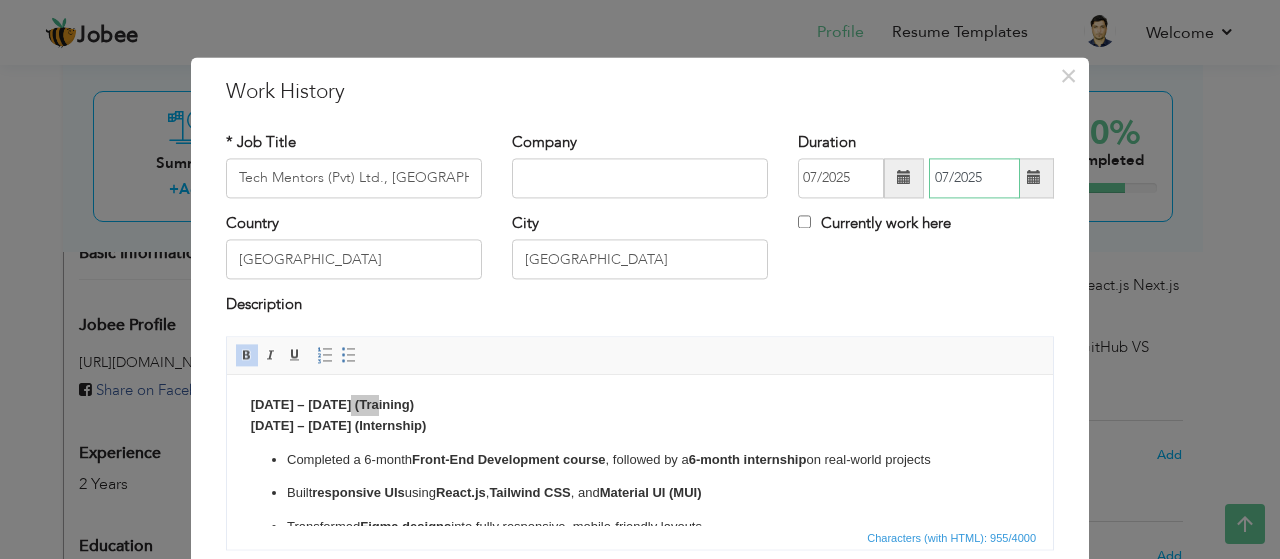 click on "07/2025" at bounding box center (974, 178) 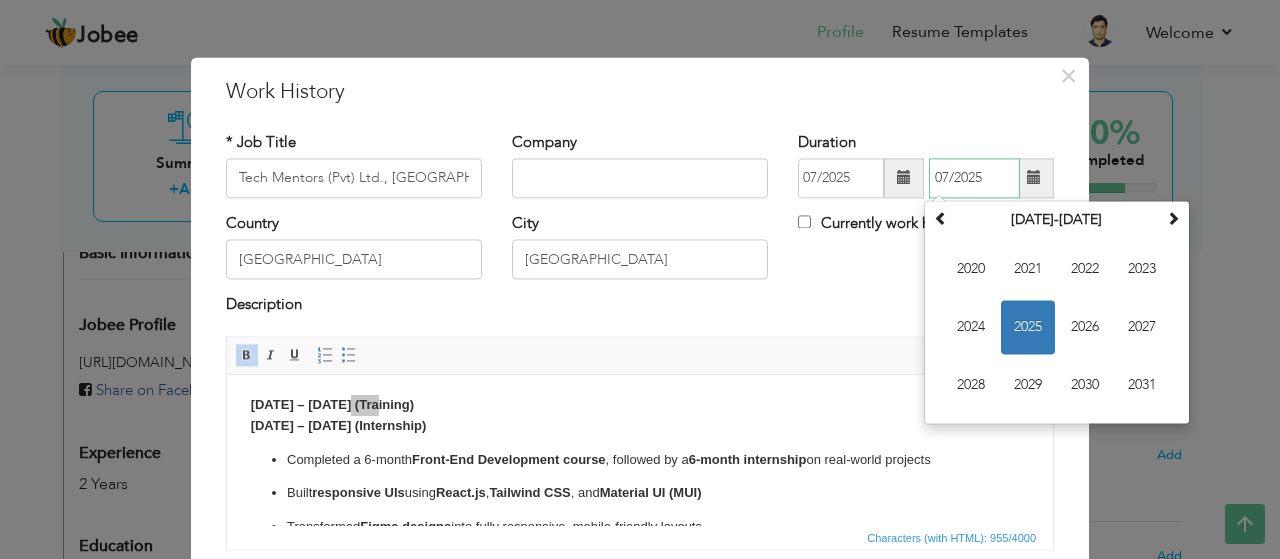 click on "07/2025" at bounding box center (974, 178) 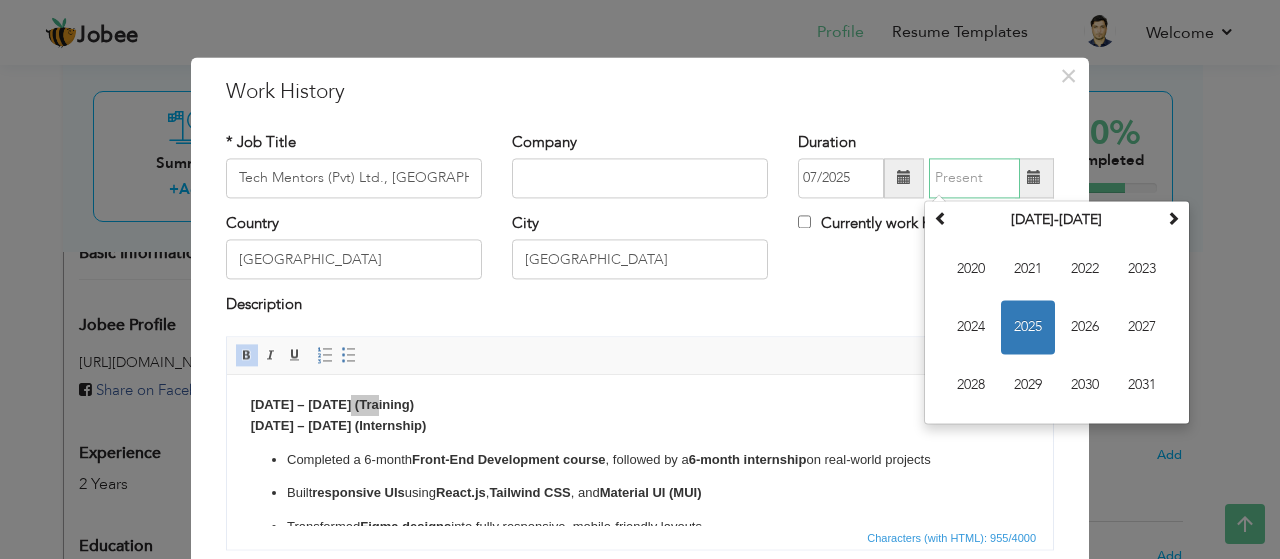 paste on "2024" 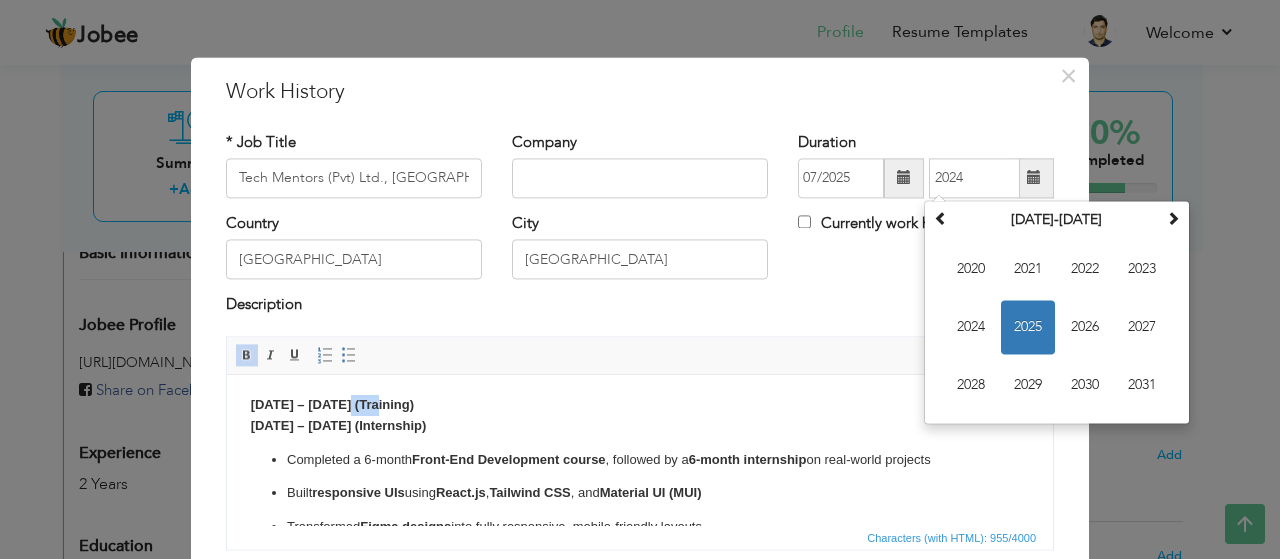 type on "07/2025" 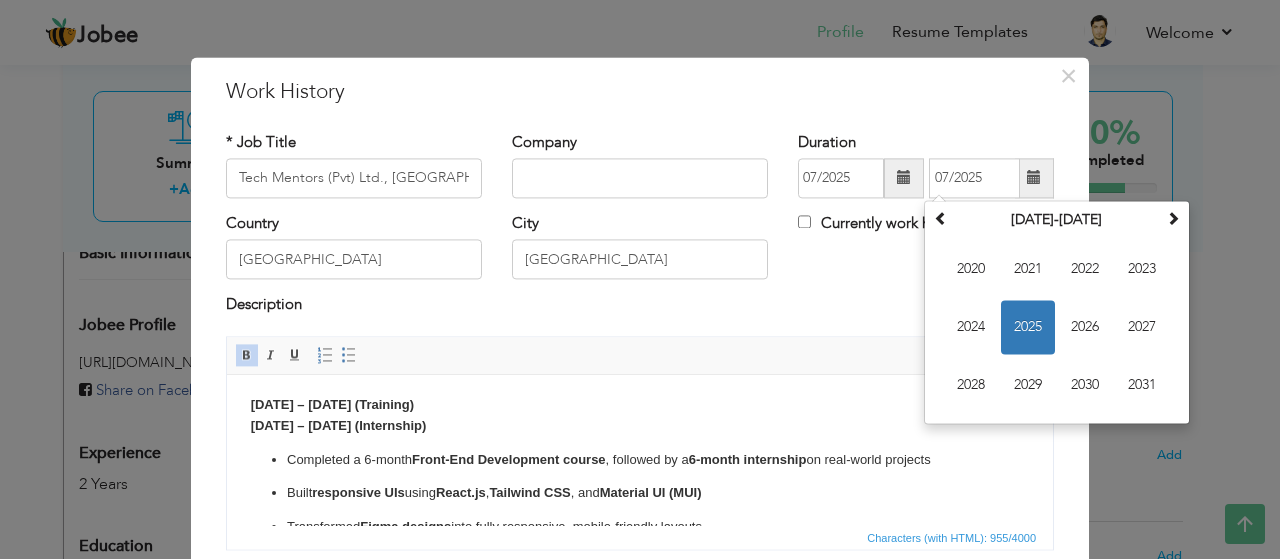 click on "Aug 2023 – Jan 2024 (Training)   Feb 2024 – Jul 2024 (Internship)" at bounding box center (640, 416) 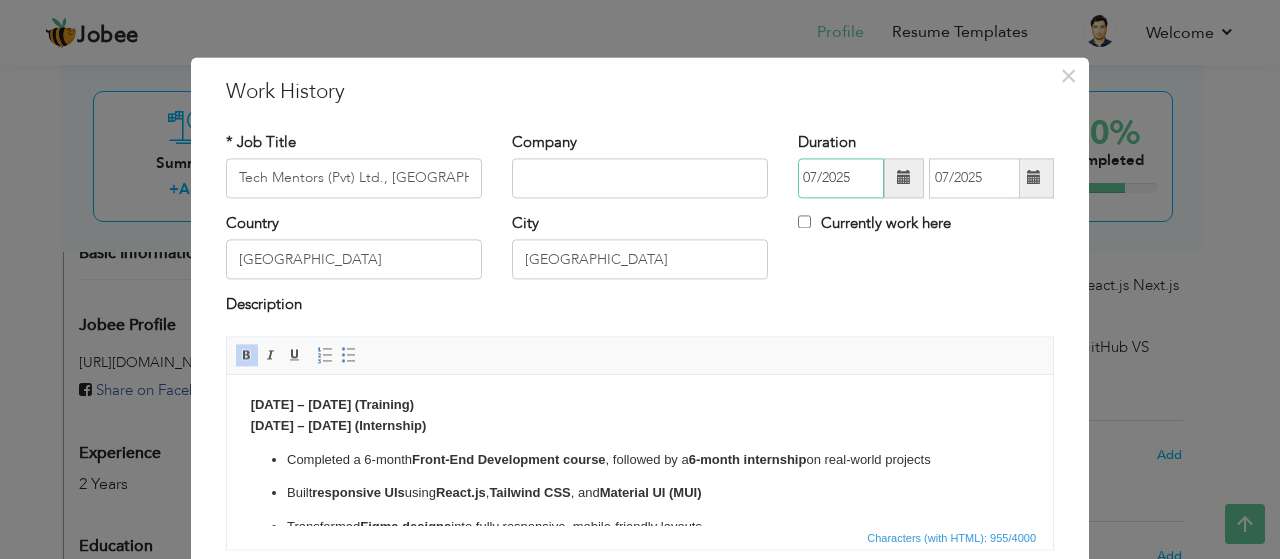 click on "07/2025" at bounding box center (841, 178) 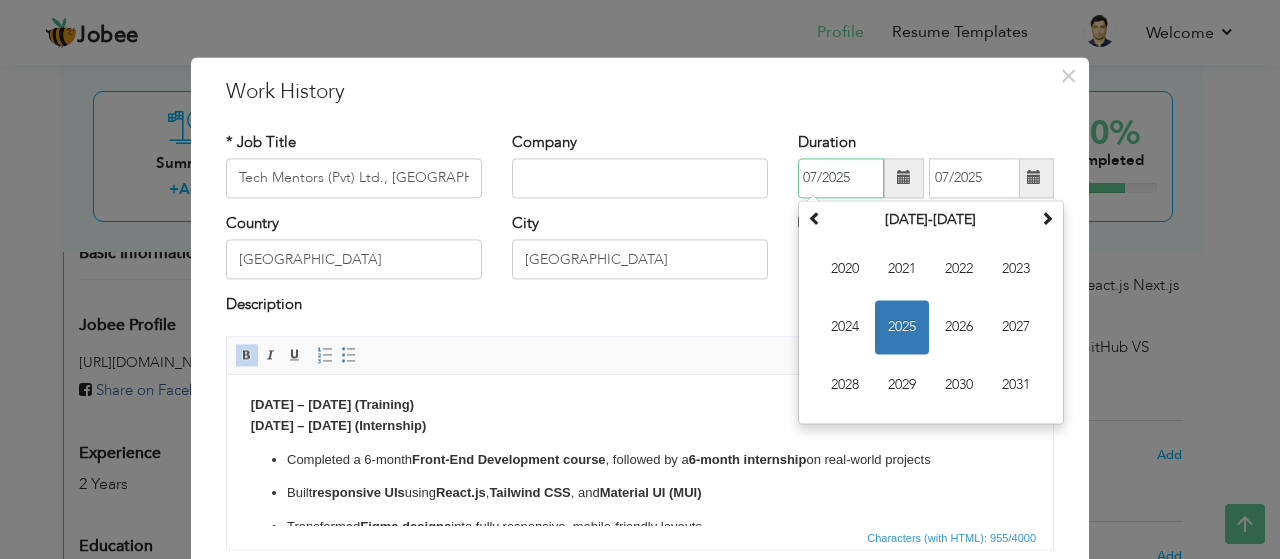 click on "07/2025" at bounding box center (841, 178) 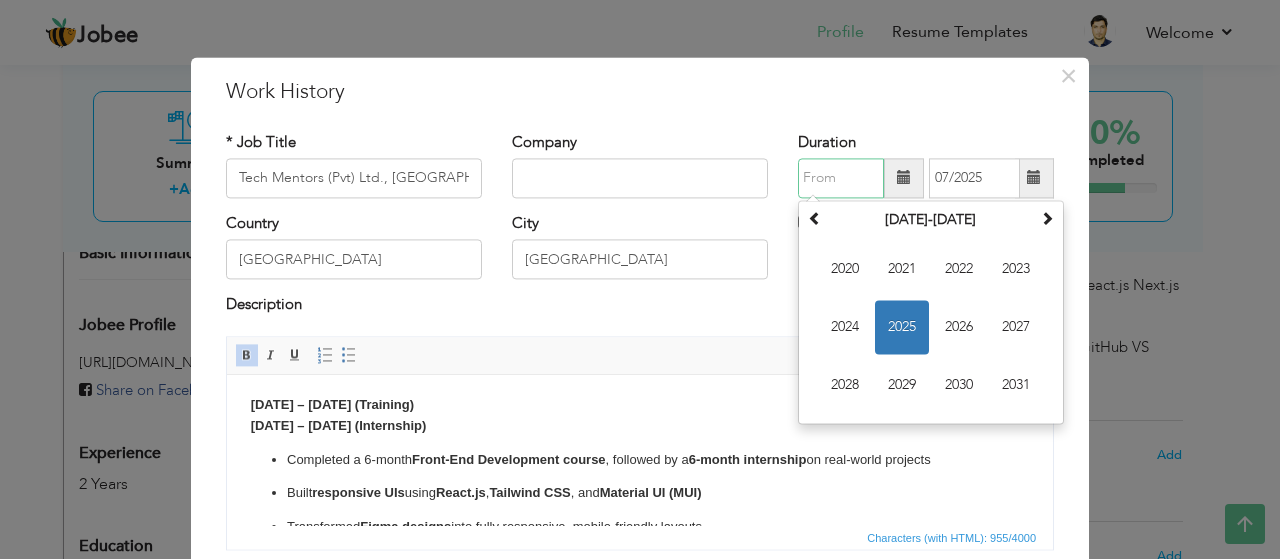 type 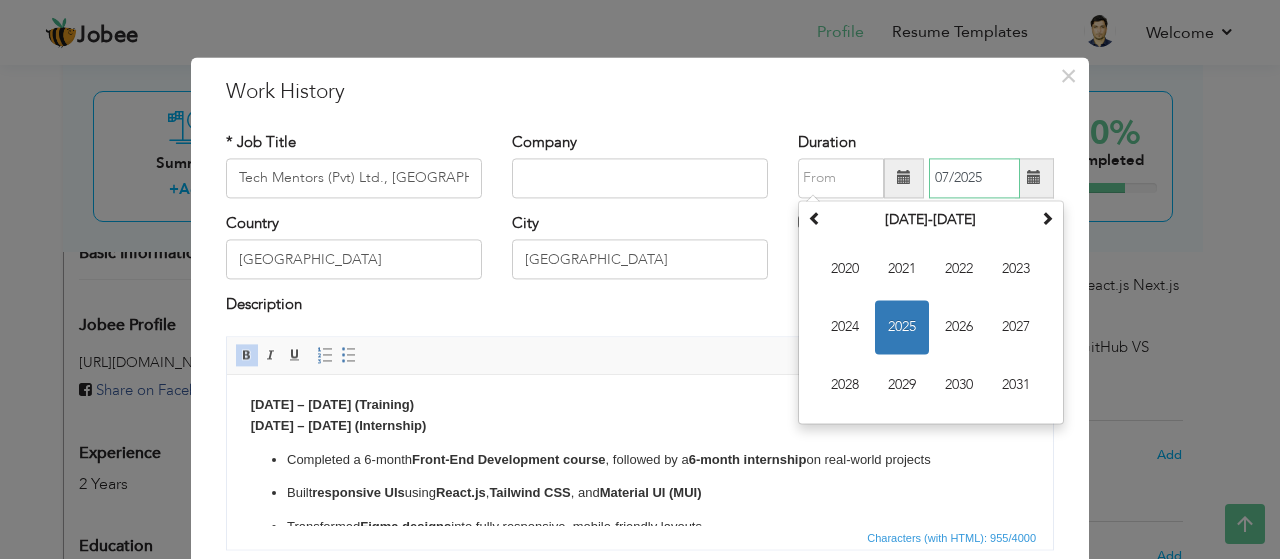 click on "07/2025" at bounding box center [974, 178] 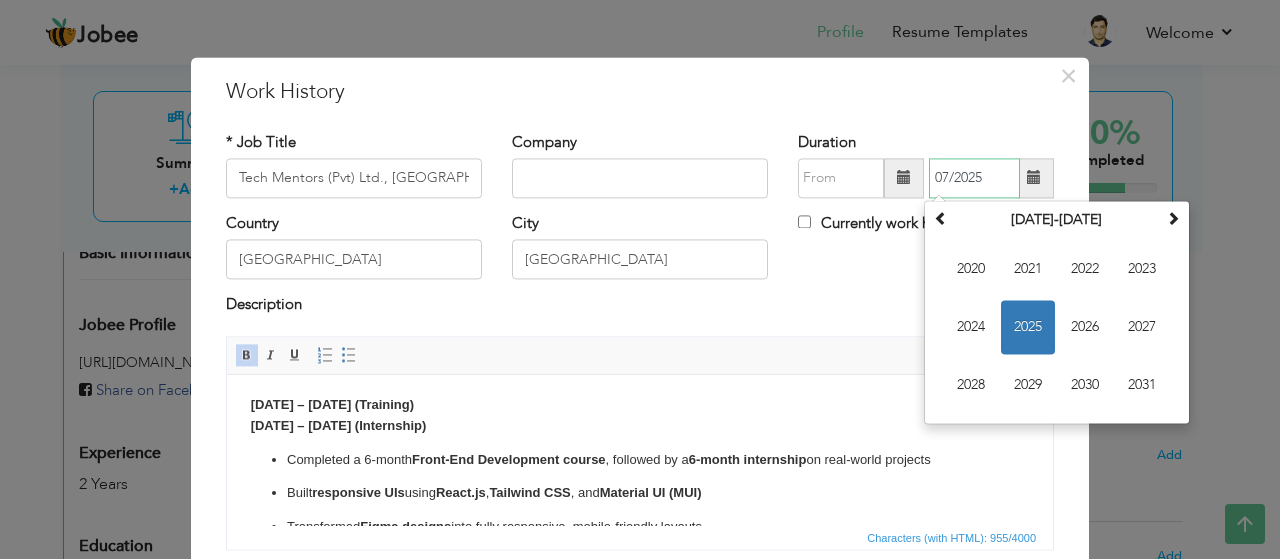 click on "07/2025" at bounding box center [974, 178] 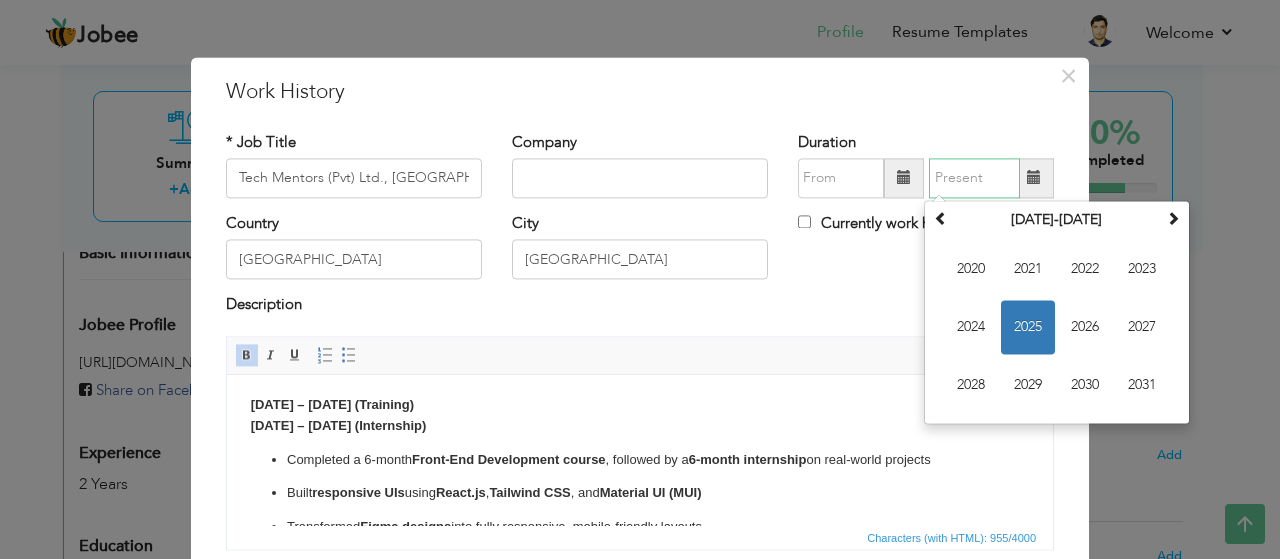 type 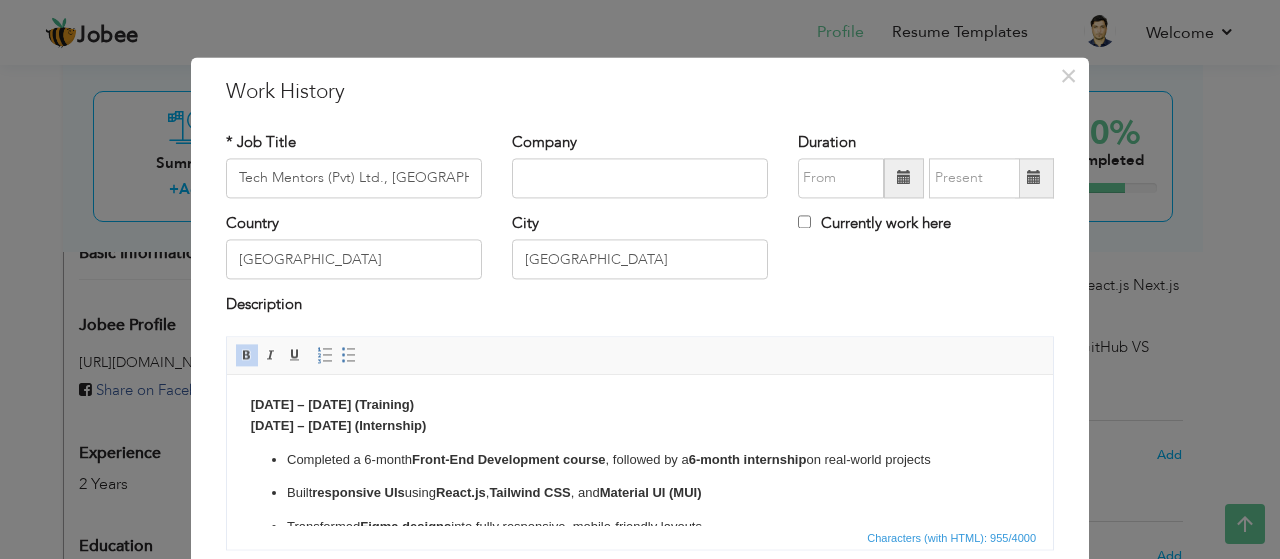 click on "Aug 2023 – Jan 2024 (Training)   Feb 2024 – Jul 2024 (Internship) Completed a 6-month  Front-End Development course , followed by a  6-month internship  on real-world projects Built  responsive UIs  using  React.js ,  Tailwind CSS , and  Material UI (MUI) Transformed  Figma designs  into fully responsive, mobile-friendly layouts Integrated APIs and deployed applications using  Vercel Created  reusable components  and maintained clean code using  Git & GitHub Ensured  cross-browser and device compatibility Actively participated in  Agile sprints , daily standups, and code reviews" at bounding box center [640, 534] 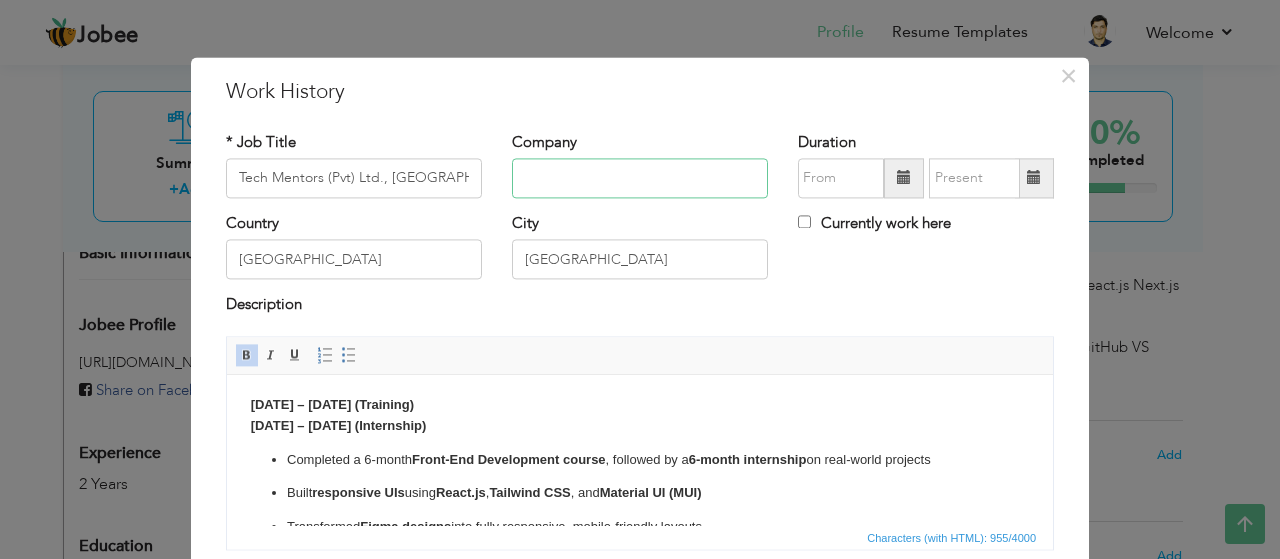 click at bounding box center (640, 178) 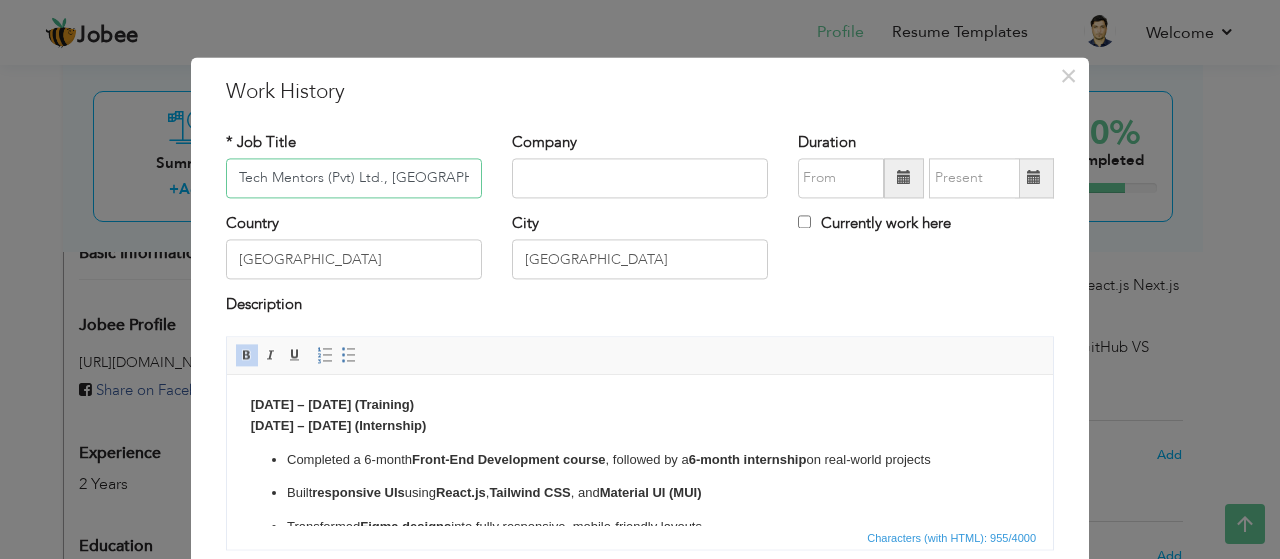 click on "Tech Mentors (Pvt) Ltd., Islamabad, Pakistan" at bounding box center [354, 178] 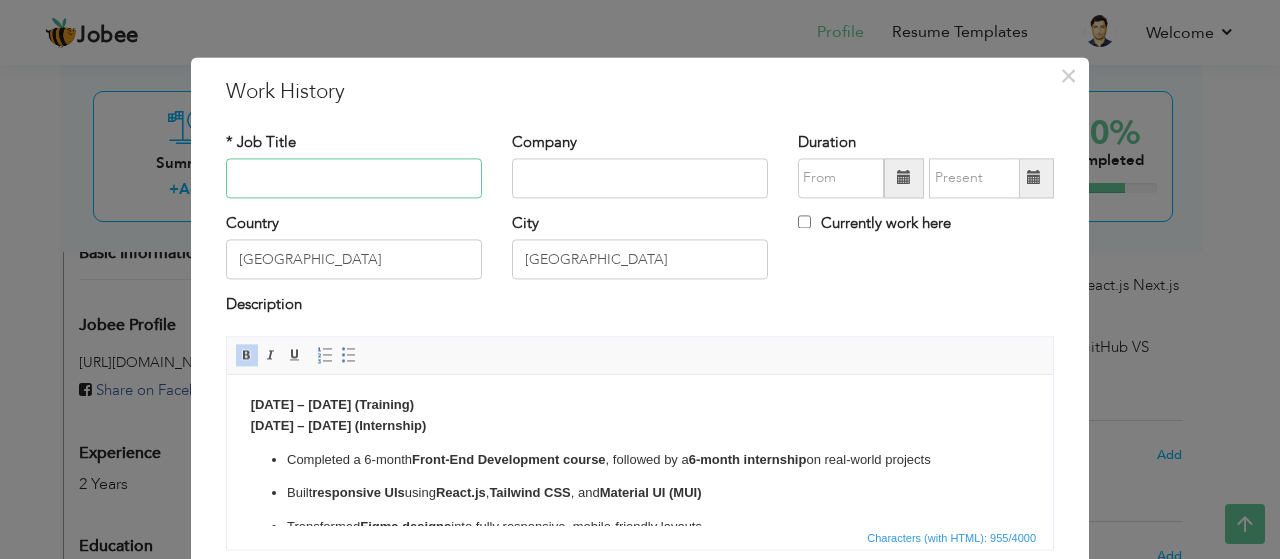 type 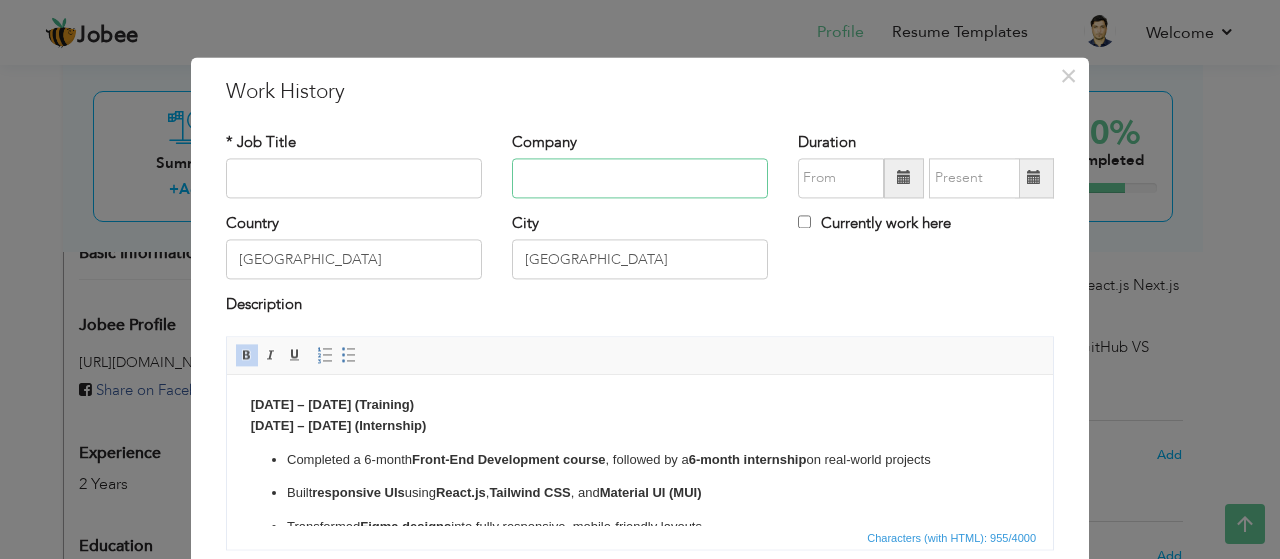 click at bounding box center (640, 178) 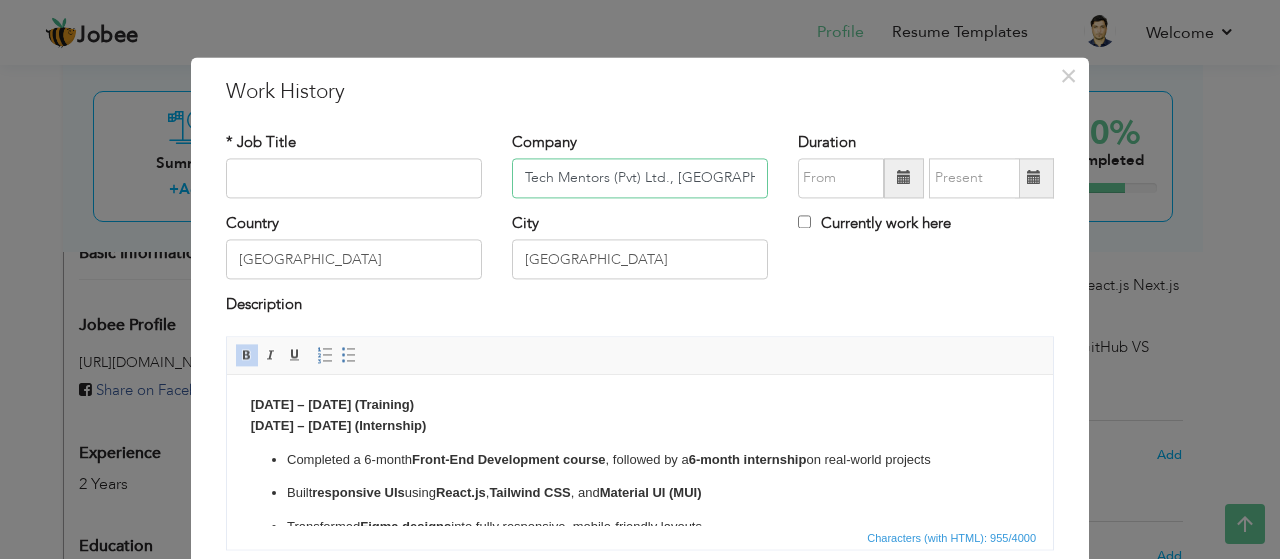 scroll, scrollTop: 0, scrollLeft: 40, axis: horizontal 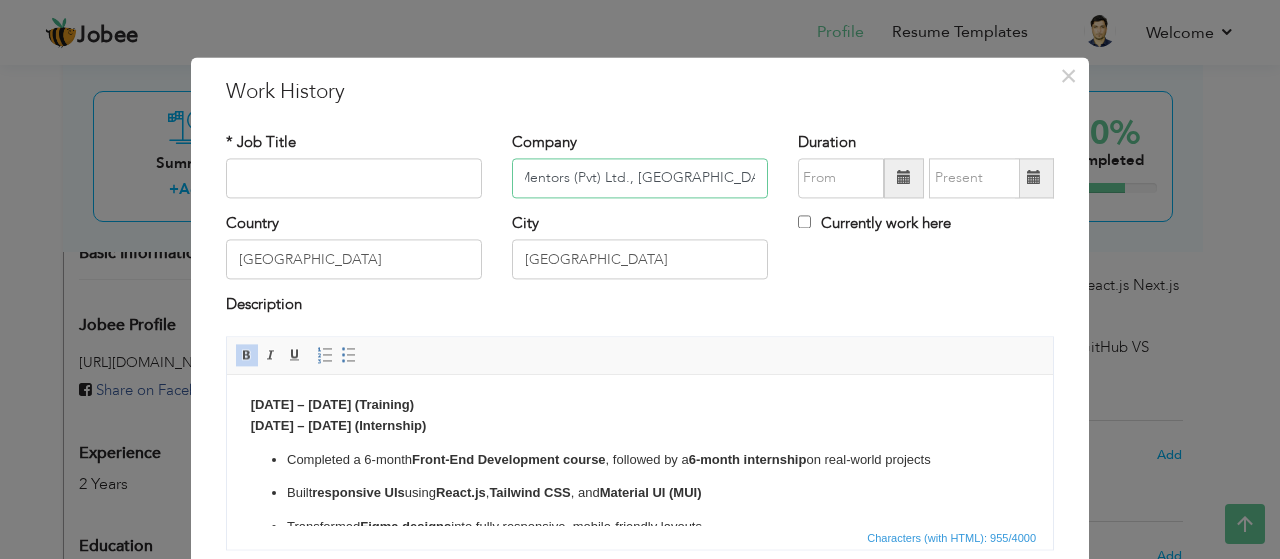 type on "Tech Mentors (Pvt) Ltd., Islamabad, Pakistan" 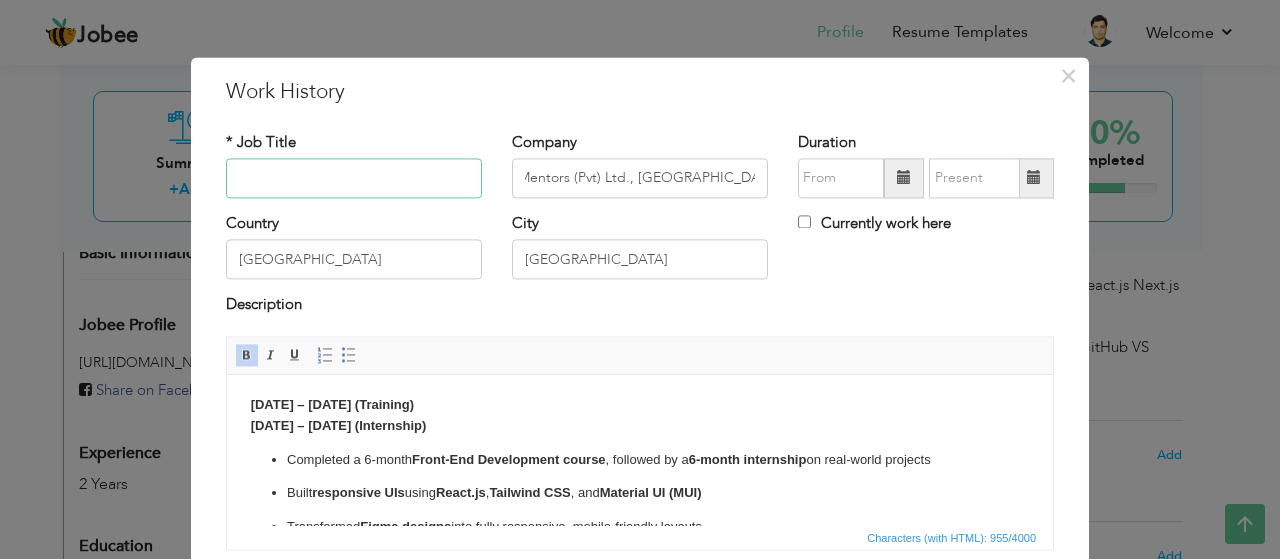 click at bounding box center (354, 178) 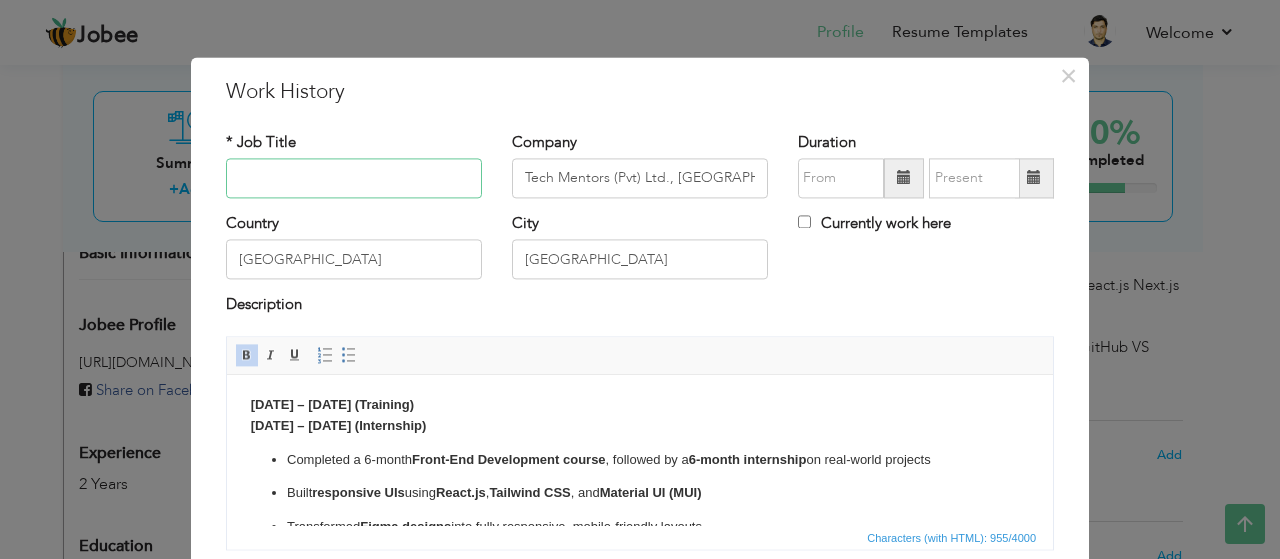 click at bounding box center [354, 178] 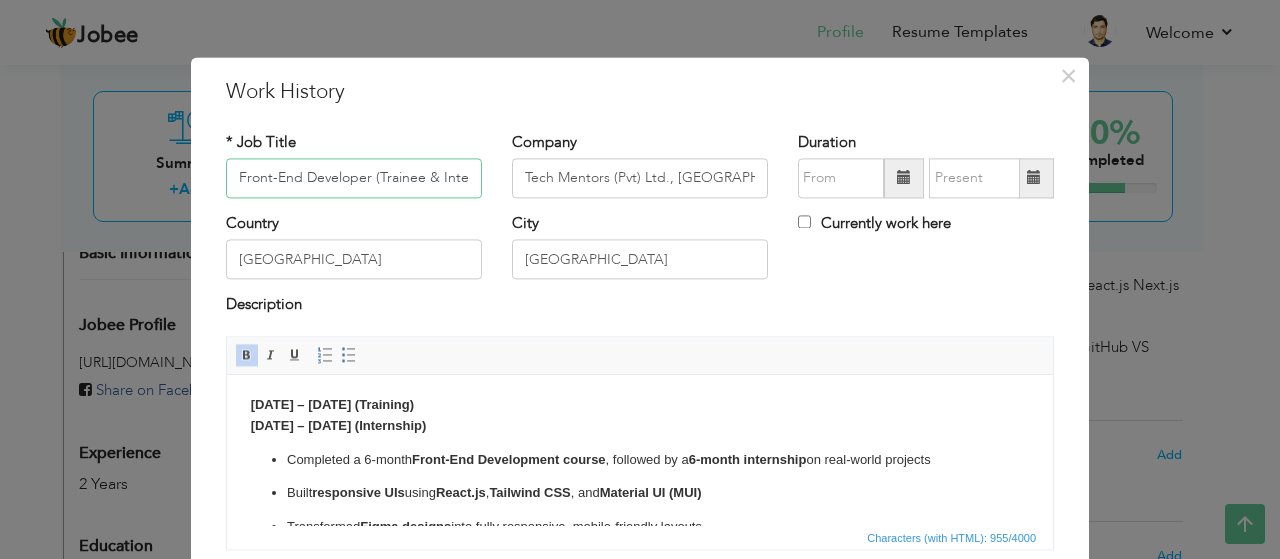 scroll, scrollTop: 0, scrollLeft: 10, axis: horizontal 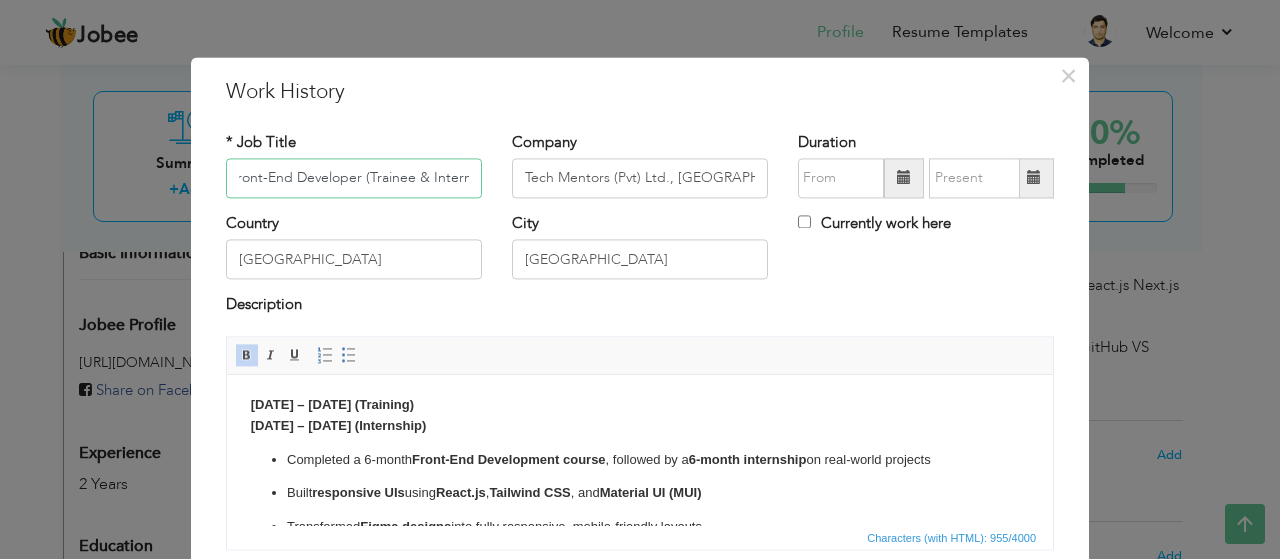 type on "Front-End Developer (Trainee & Intern)" 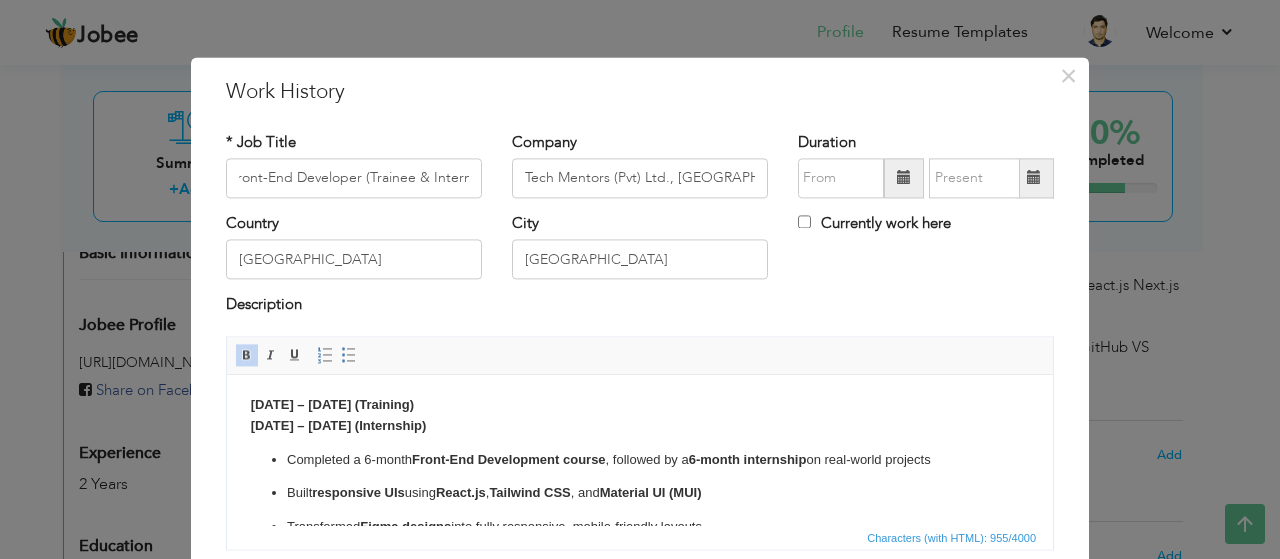 scroll, scrollTop: 0, scrollLeft: 0, axis: both 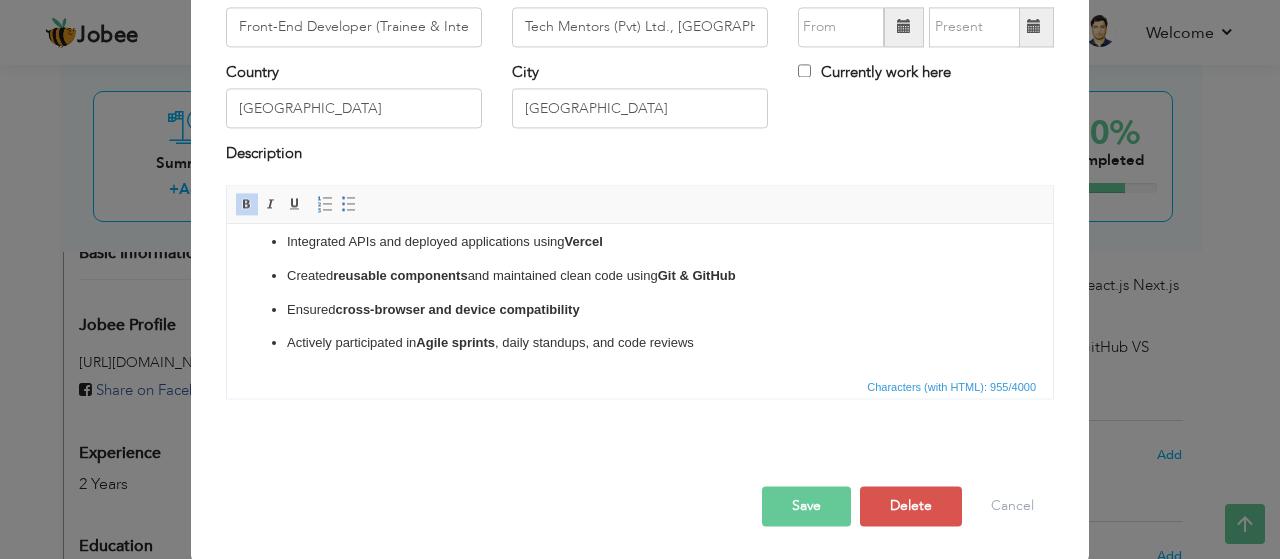 click on "Save" at bounding box center (806, 506) 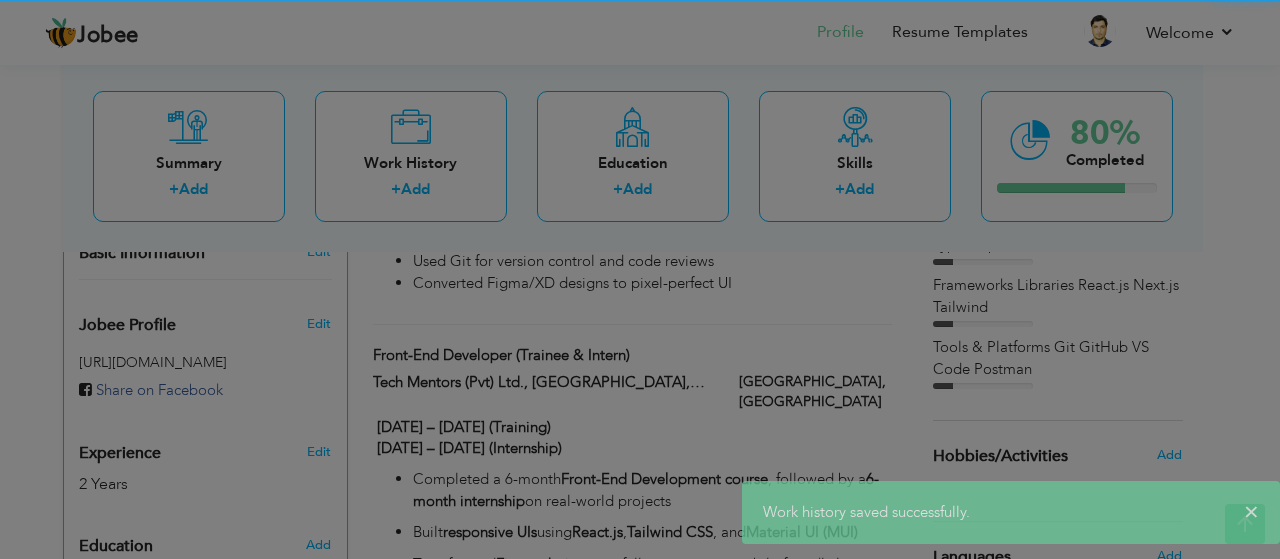 scroll, scrollTop: 0, scrollLeft: 0, axis: both 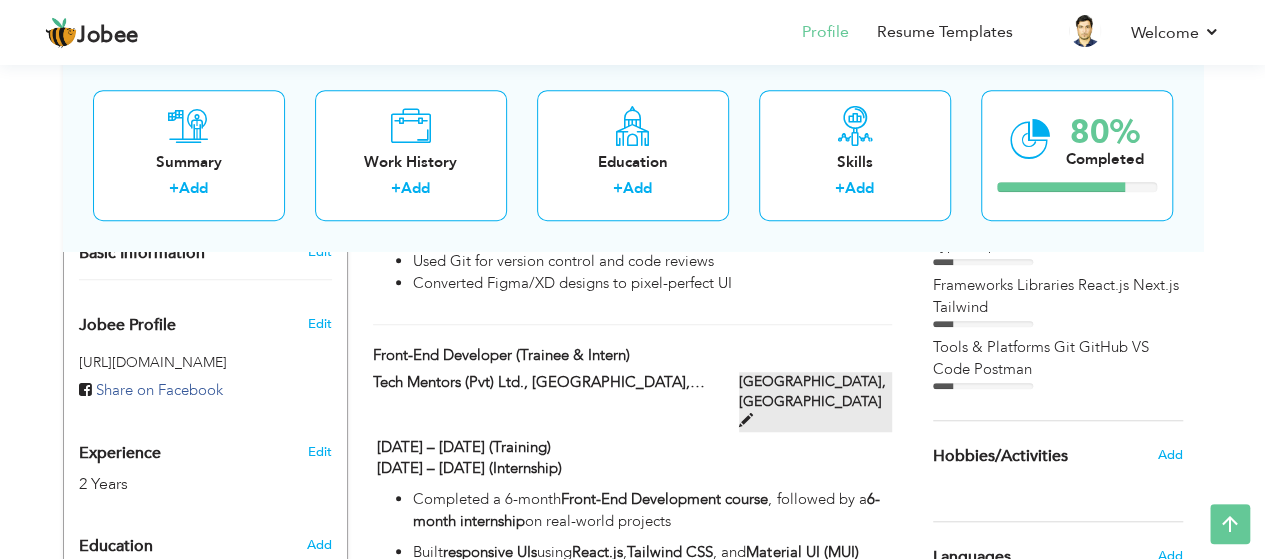 click at bounding box center (746, 420) 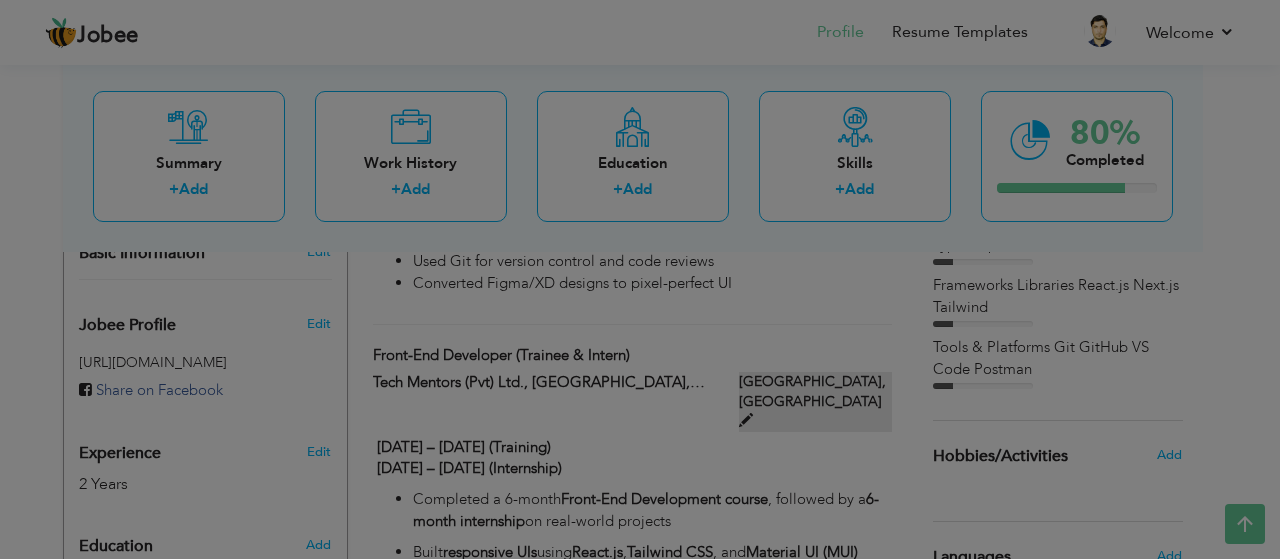 scroll, scrollTop: 0, scrollLeft: 0, axis: both 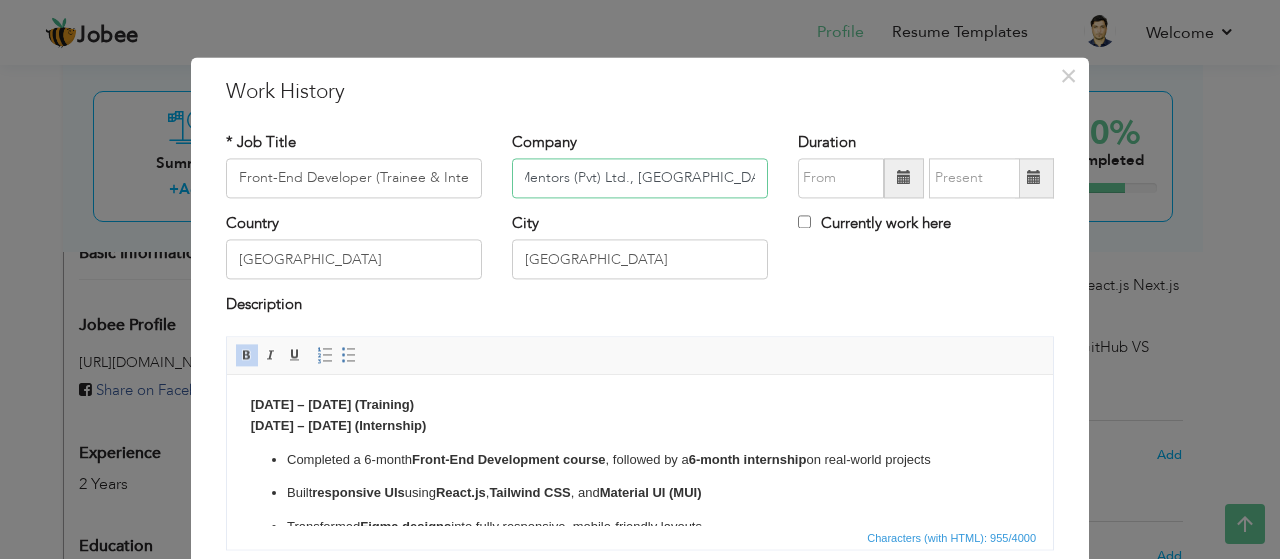 drag, startPoint x: 658, startPoint y: 177, endPoint x: 777, endPoint y: 181, distance: 119.06721 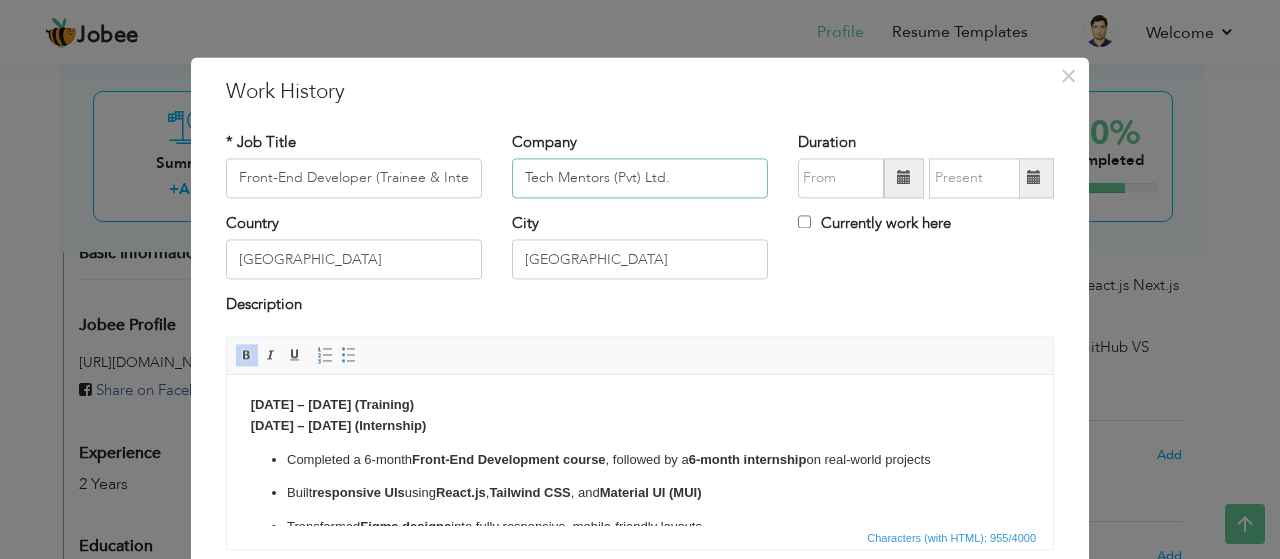 scroll, scrollTop: 0, scrollLeft: 0, axis: both 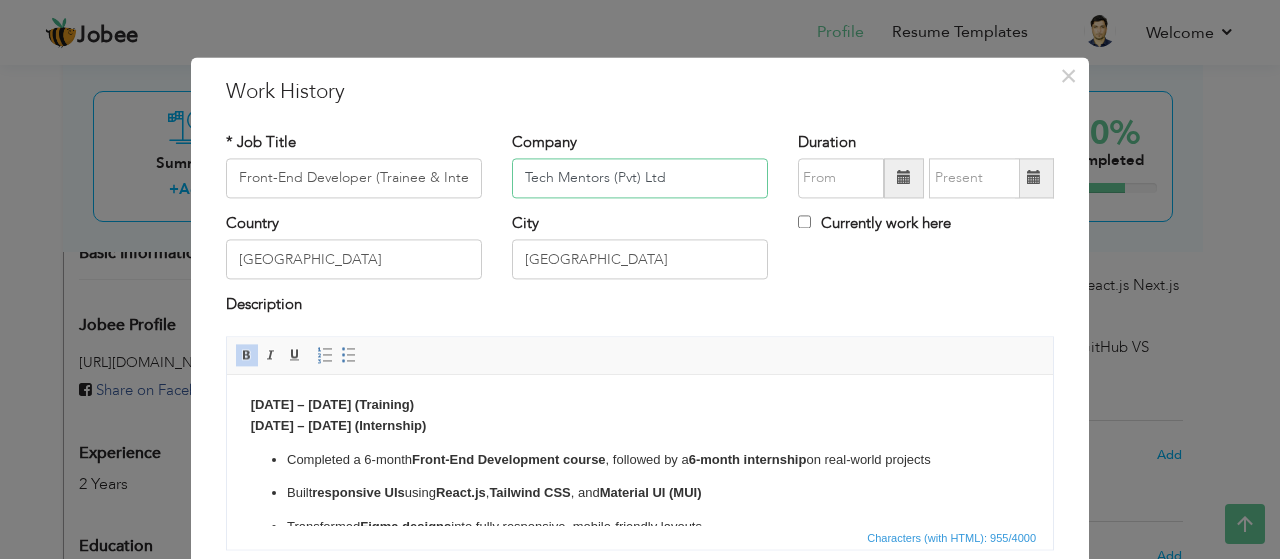 type on "Tech Mentors (Pvt) Ltd" 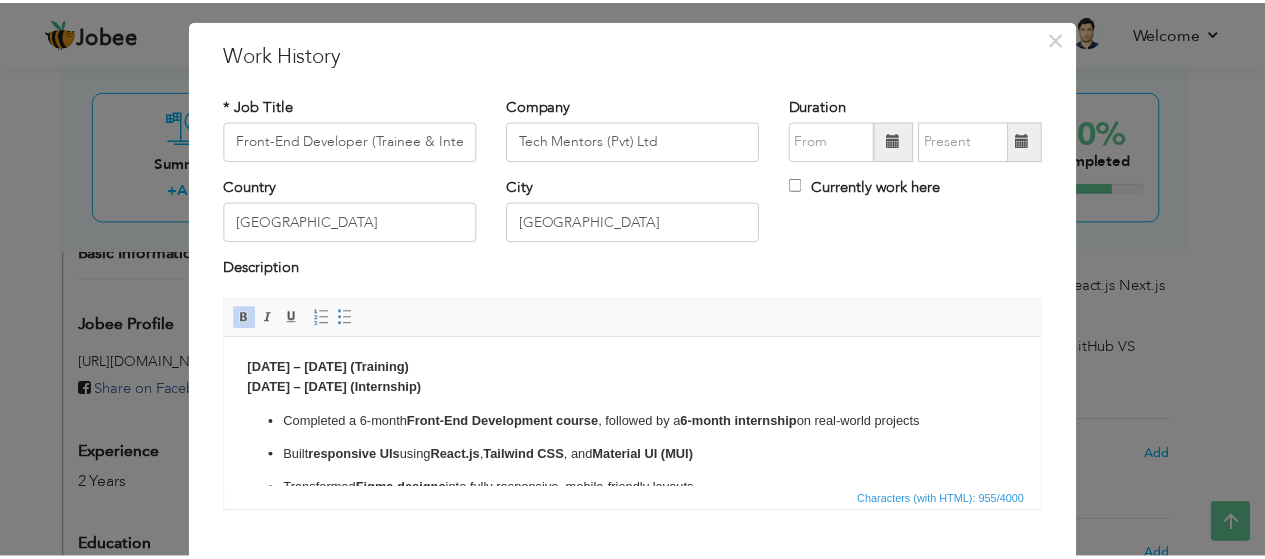 scroll, scrollTop: 151, scrollLeft: 0, axis: vertical 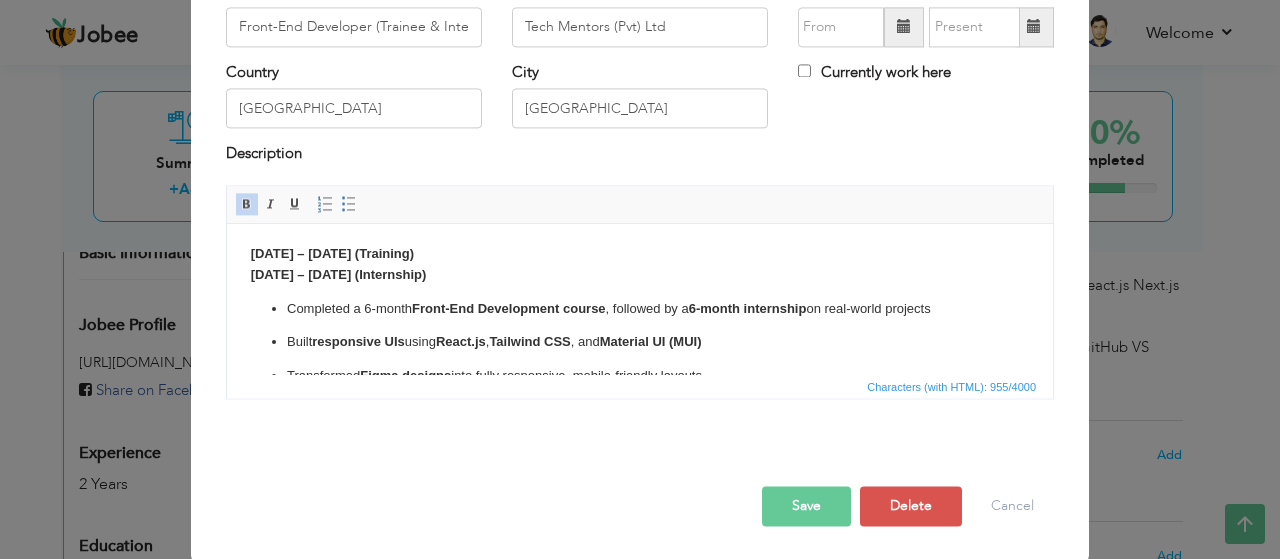 click on "Save" at bounding box center [806, 506] 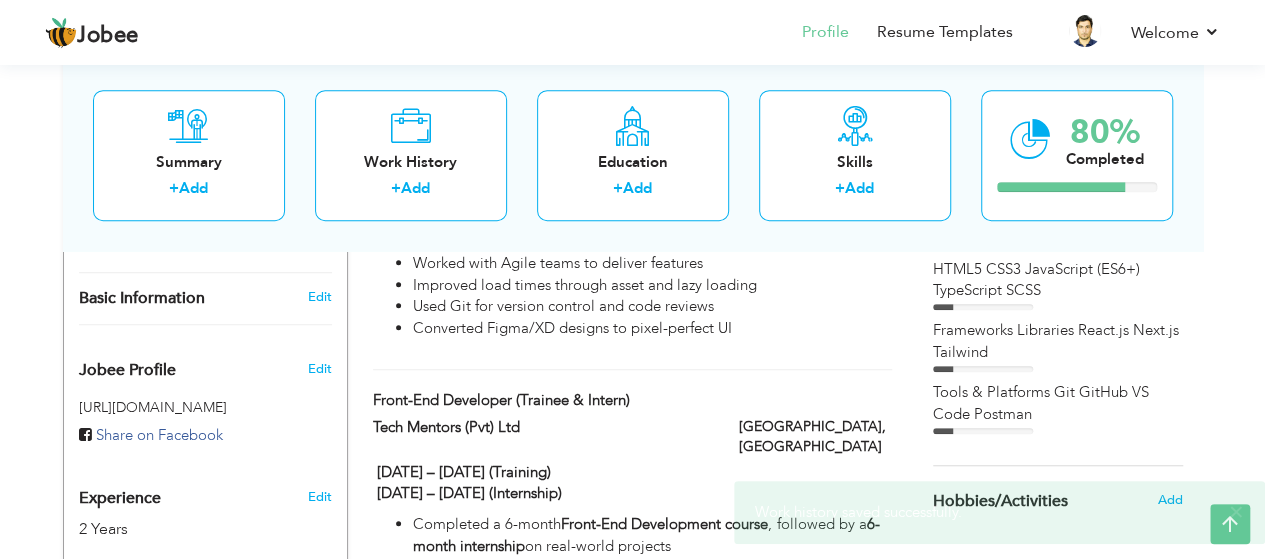 scroll, scrollTop: 551, scrollLeft: 0, axis: vertical 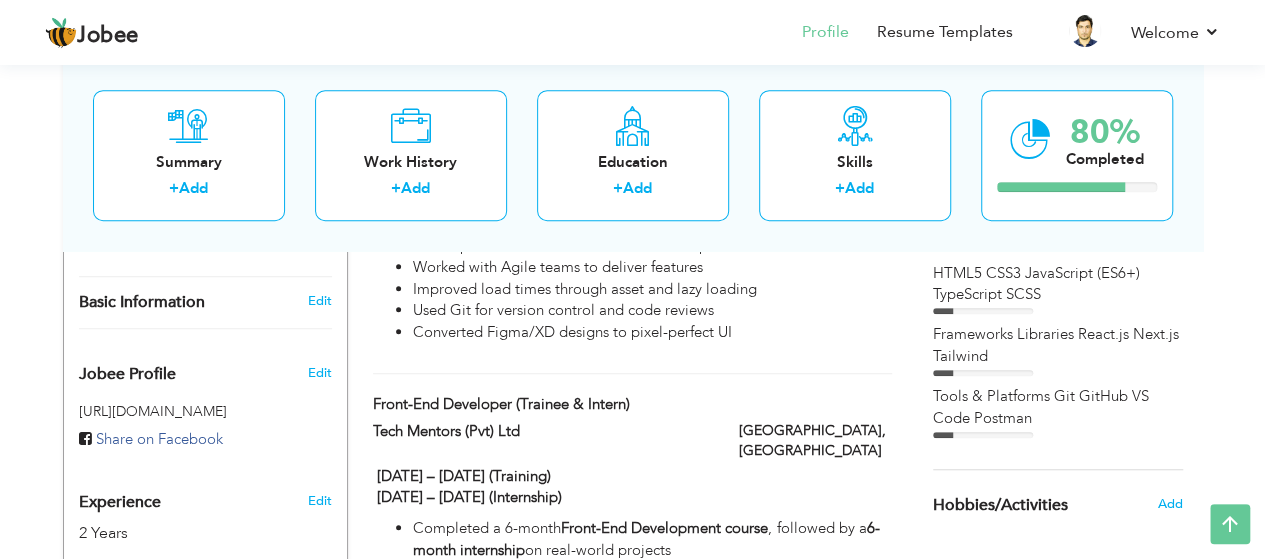 click at bounding box center (983, 311) 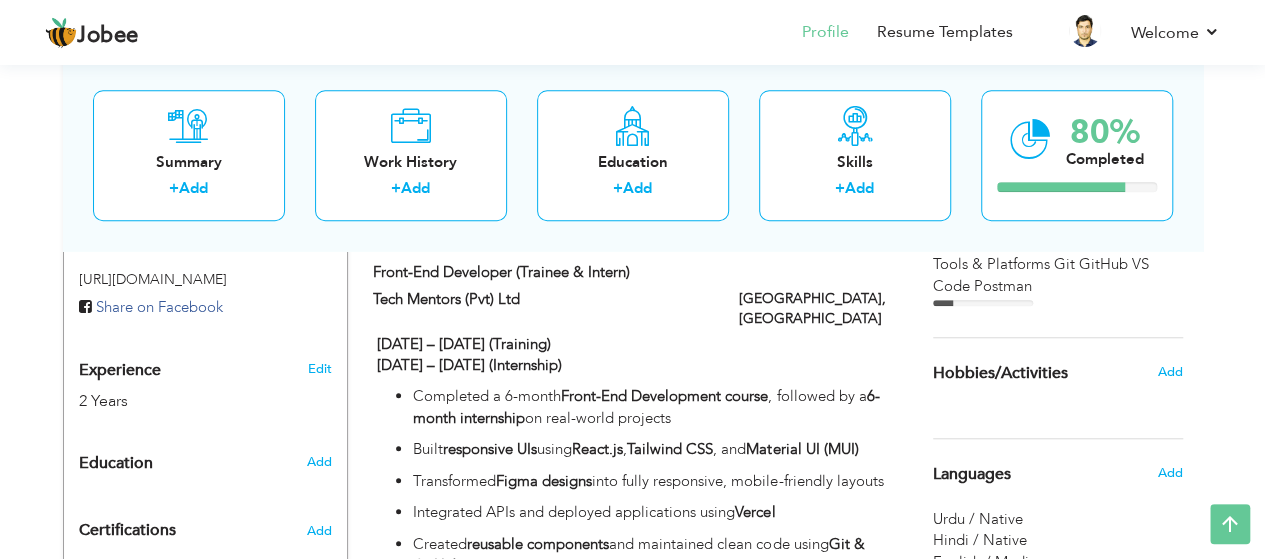 scroll, scrollTop: 640, scrollLeft: 0, axis: vertical 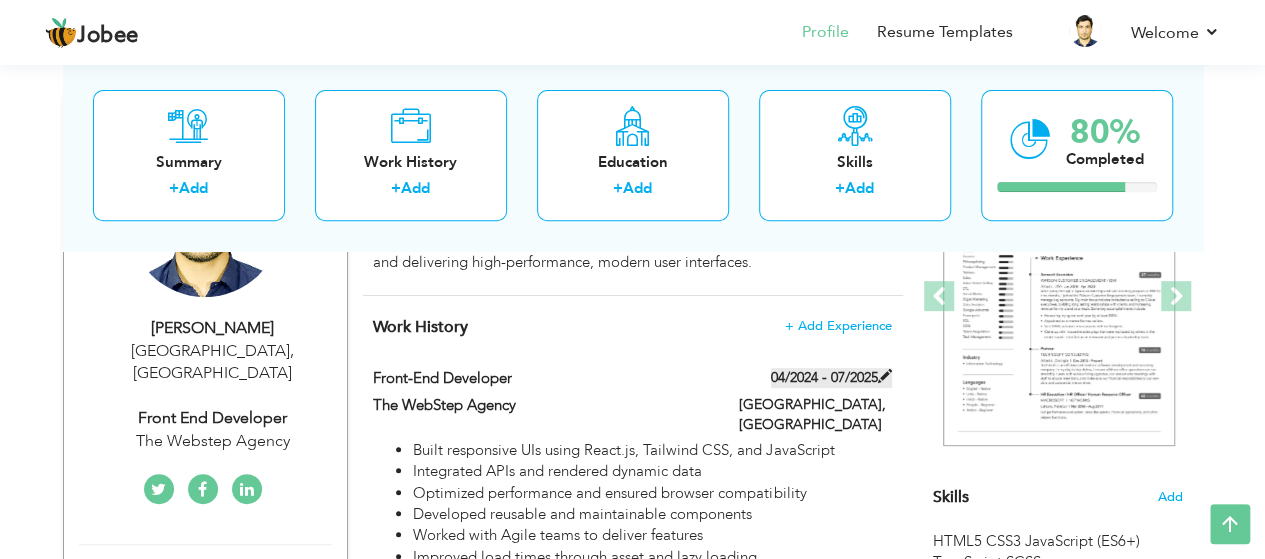 click on "04/2024 - 07/2025" at bounding box center [831, 378] 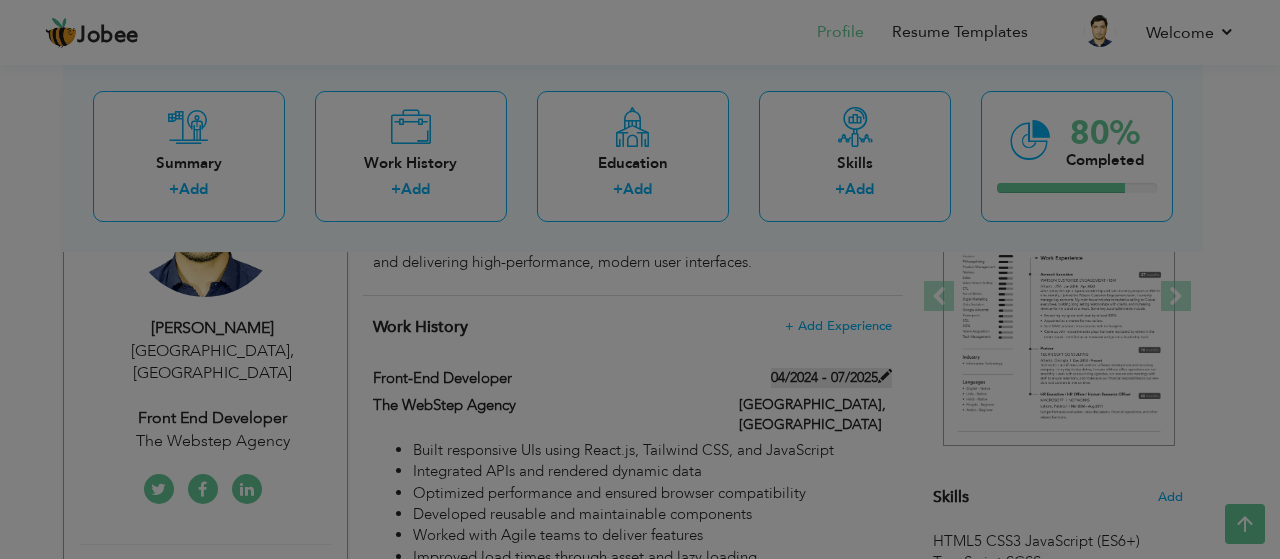 scroll, scrollTop: 0, scrollLeft: 0, axis: both 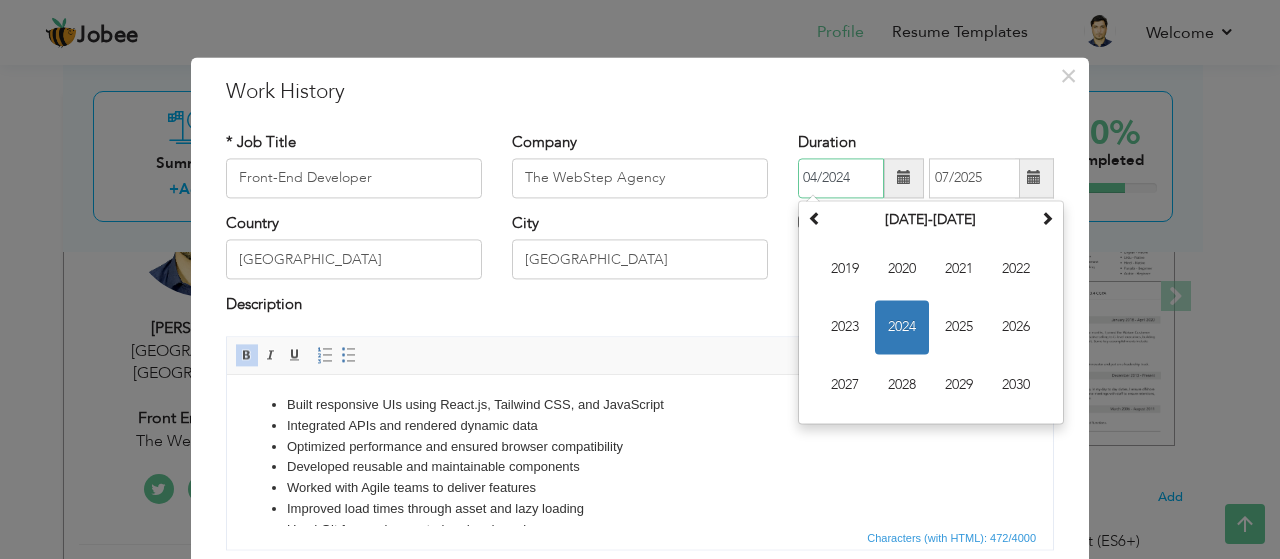 click on "04/2024" at bounding box center (841, 178) 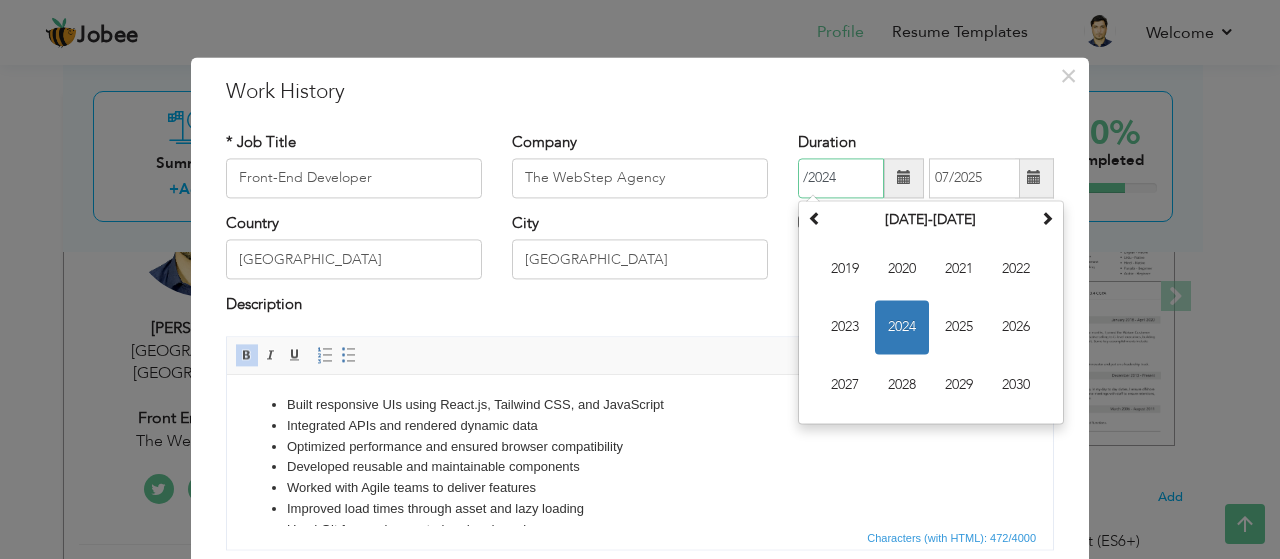 type on "04/2024" 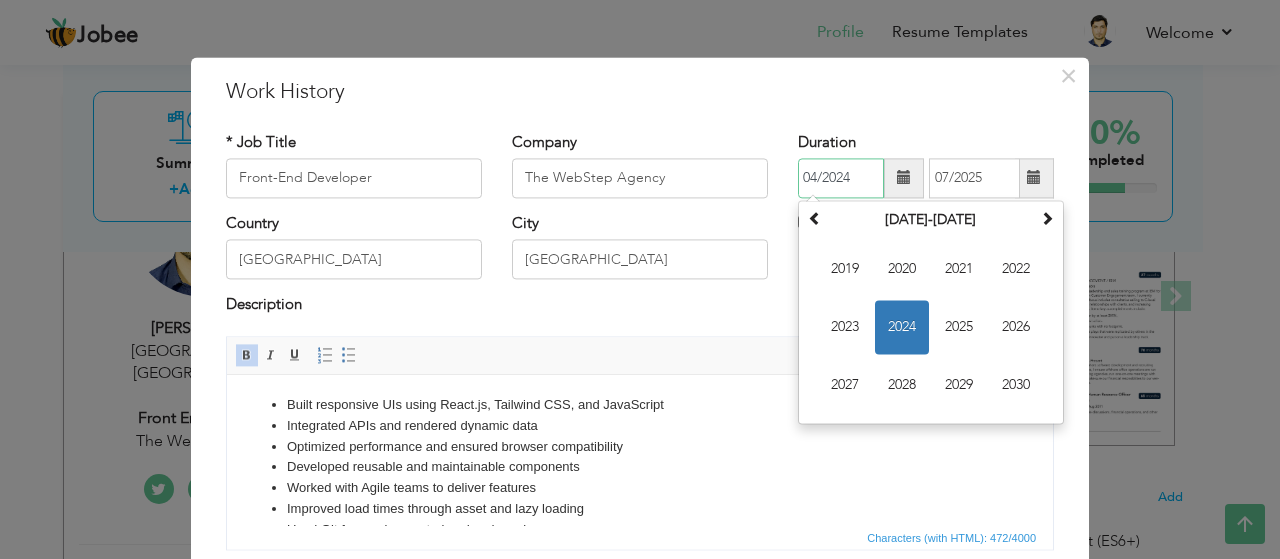 drag, startPoint x: 852, startPoint y: 171, endPoint x: 798, endPoint y: 175, distance: 54.147945 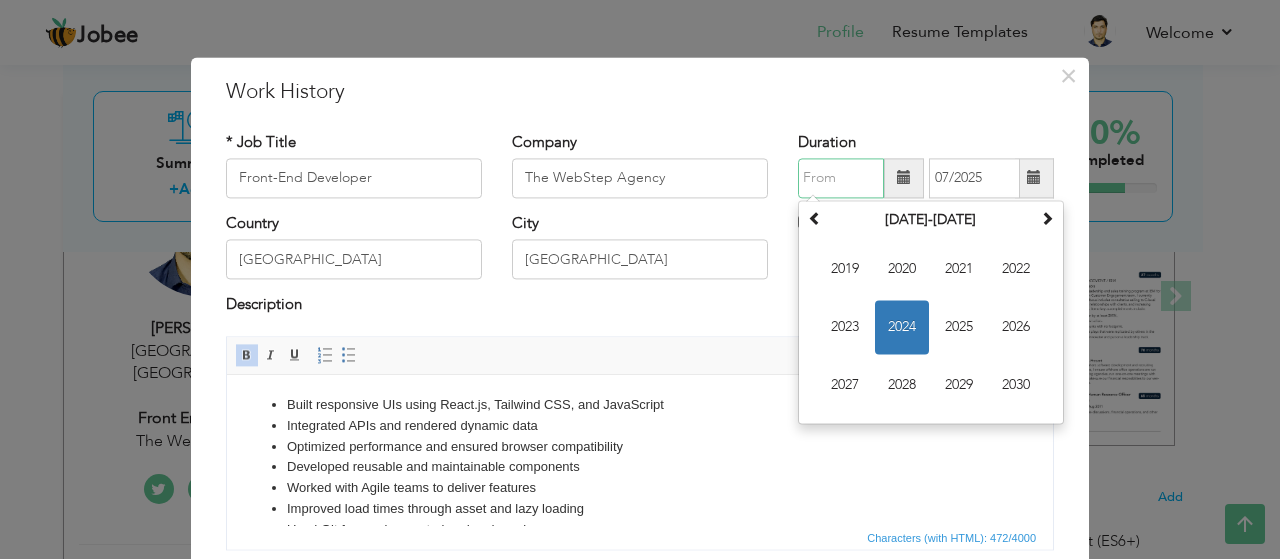 type 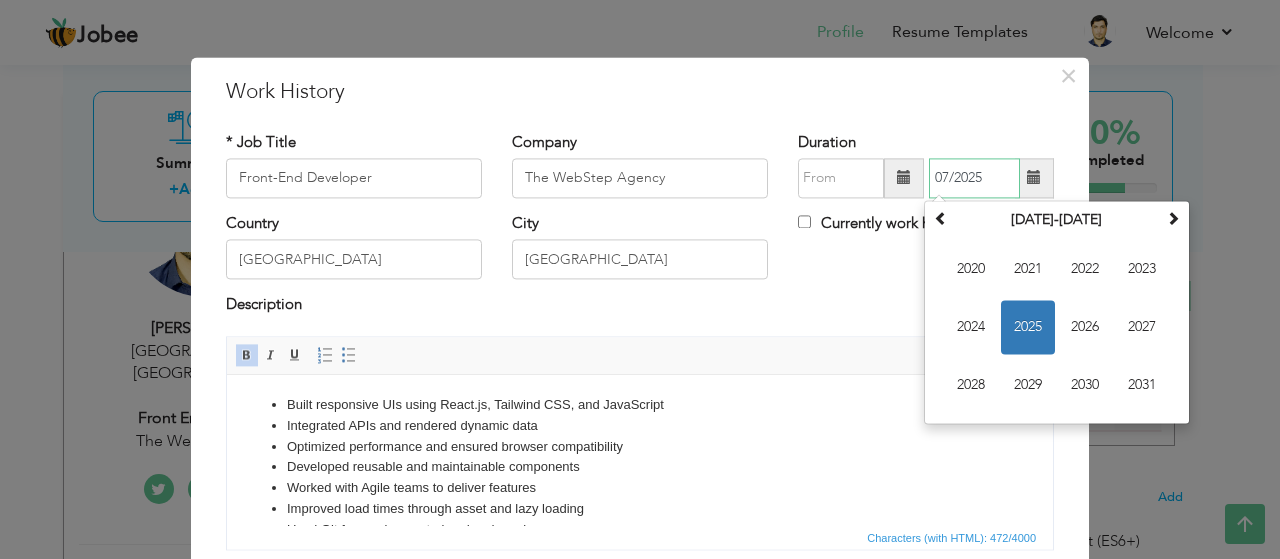 click on "07/2025" at bounding box center (974, 178) 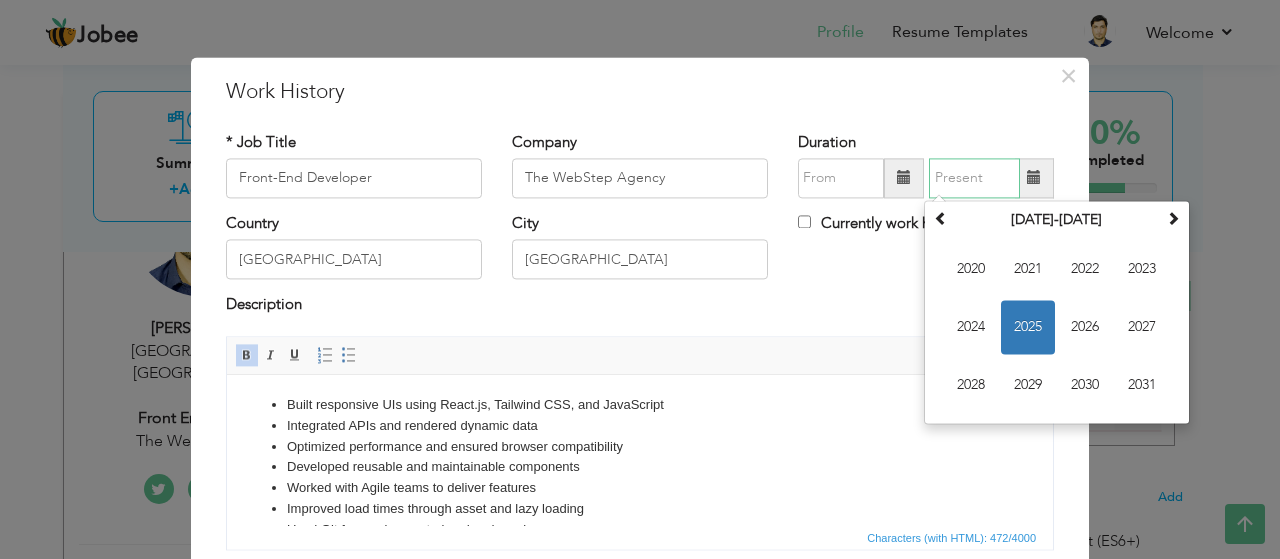 type 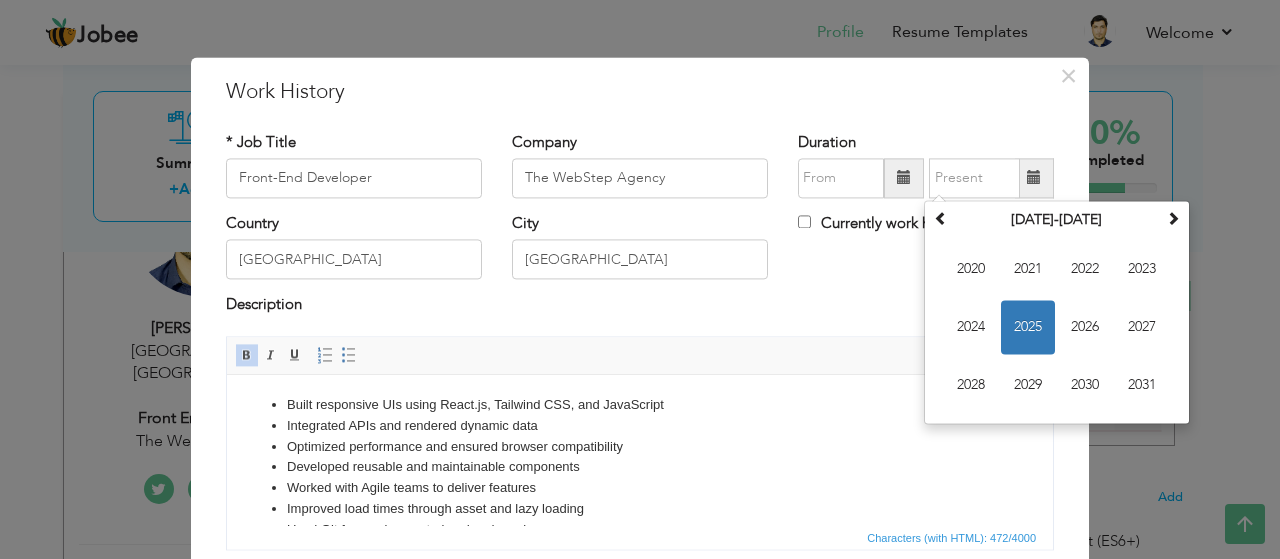 click on "Optimized performance and ensured browser compatibility" at bounding box center [640, 447] 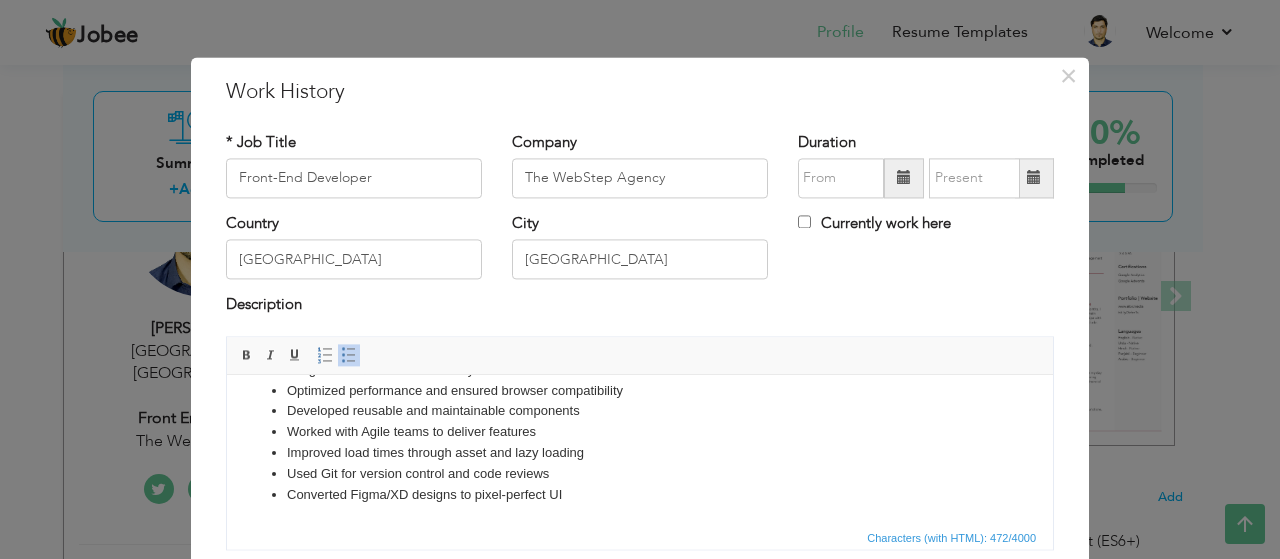 scroll, scrollTop: 0, scrollLeft: 0, axis: both 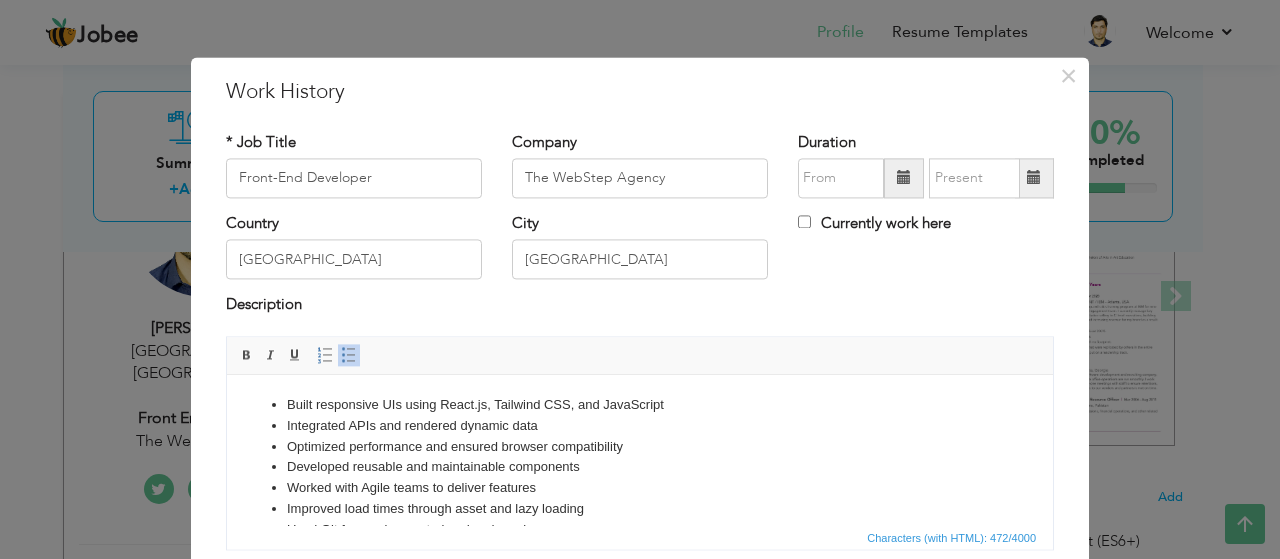 click on "Worked with Agile teams to deliver features" at bounding box center (640, 488) 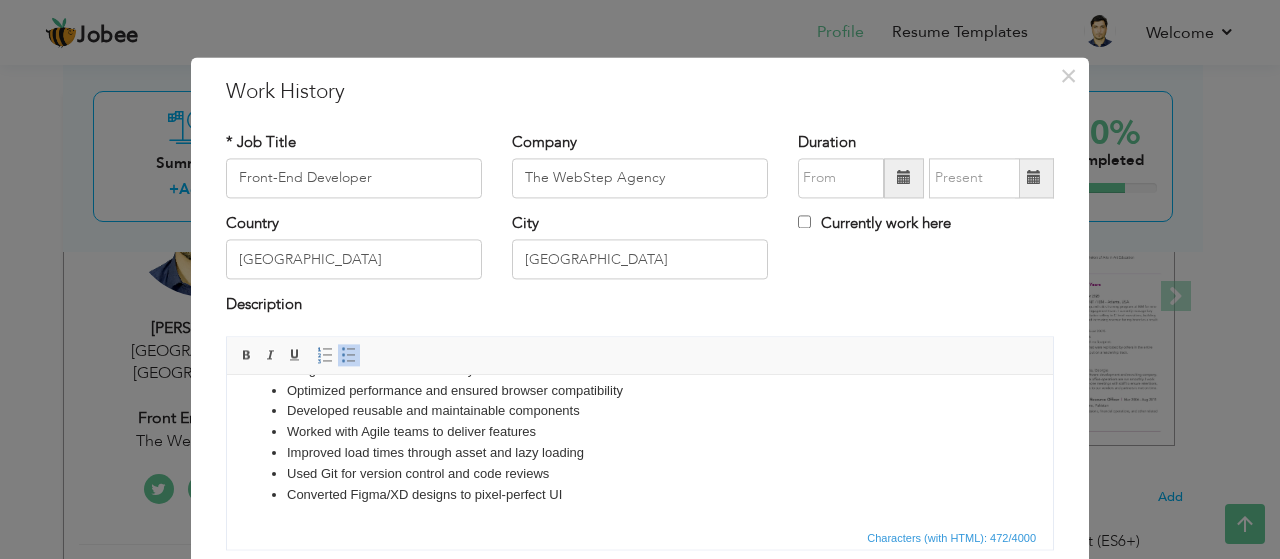 scroll, scrollTop: 0, scrollLeft: 0, axis: both 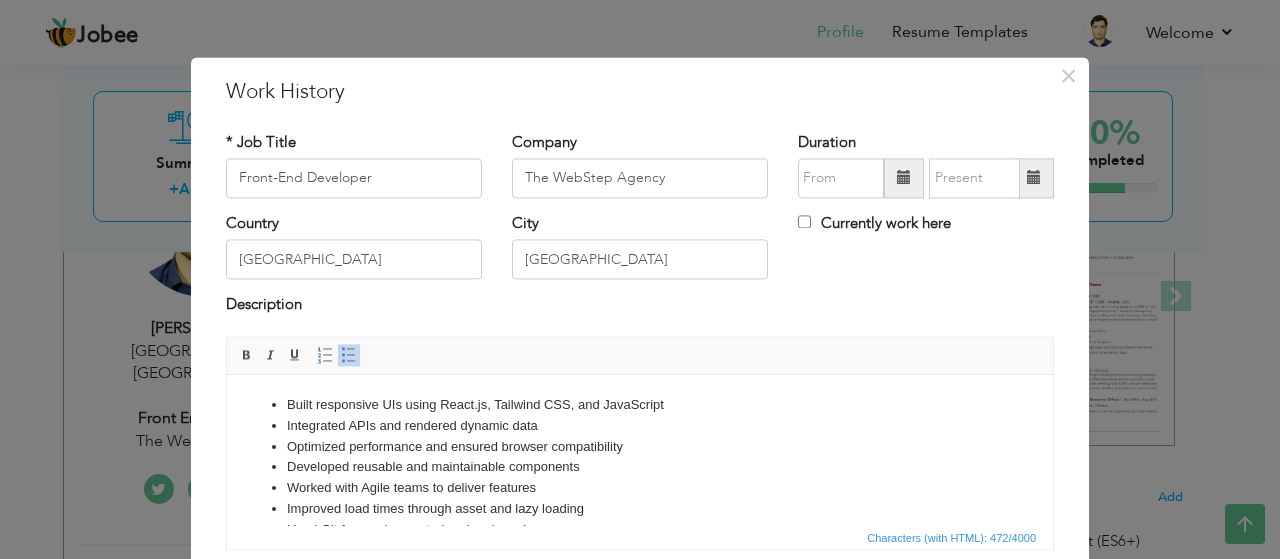 click on "Developed reusable and maintainable components" at bounding box center [640, 467] 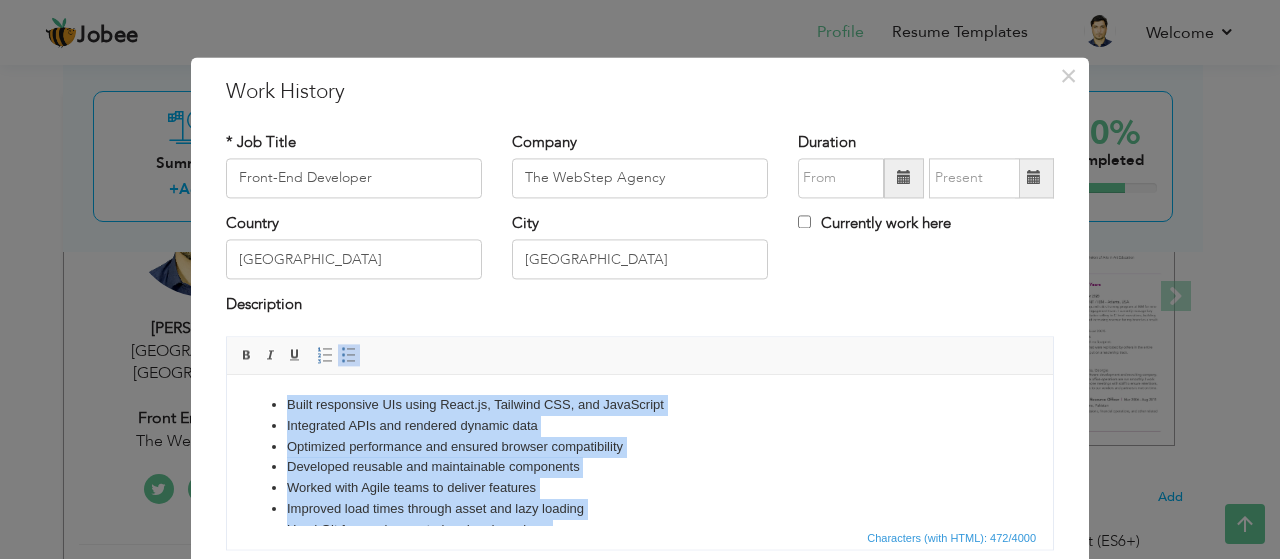 copy on "Built responsive UIs using React.js, Tailwind CSS, and JavaScript Integrated APIs and rendered dynamic data Optimized performance and ensured browser compatibility Developed reusable and maintainable components Worked with Agile teams to deliver features Improved load times through asset and lazy loading Used Git for version control and code reviews Converted Figma/XD designs to pixel-perfect UI" 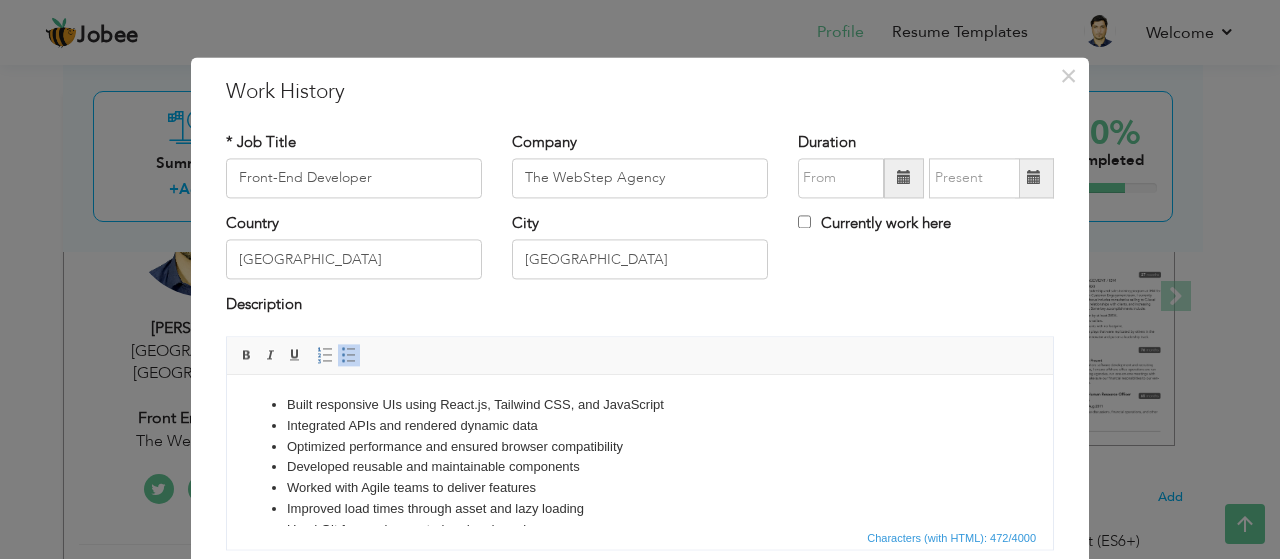 click on "Developed reusable and maintainable components" at bounding box center (640, 467) 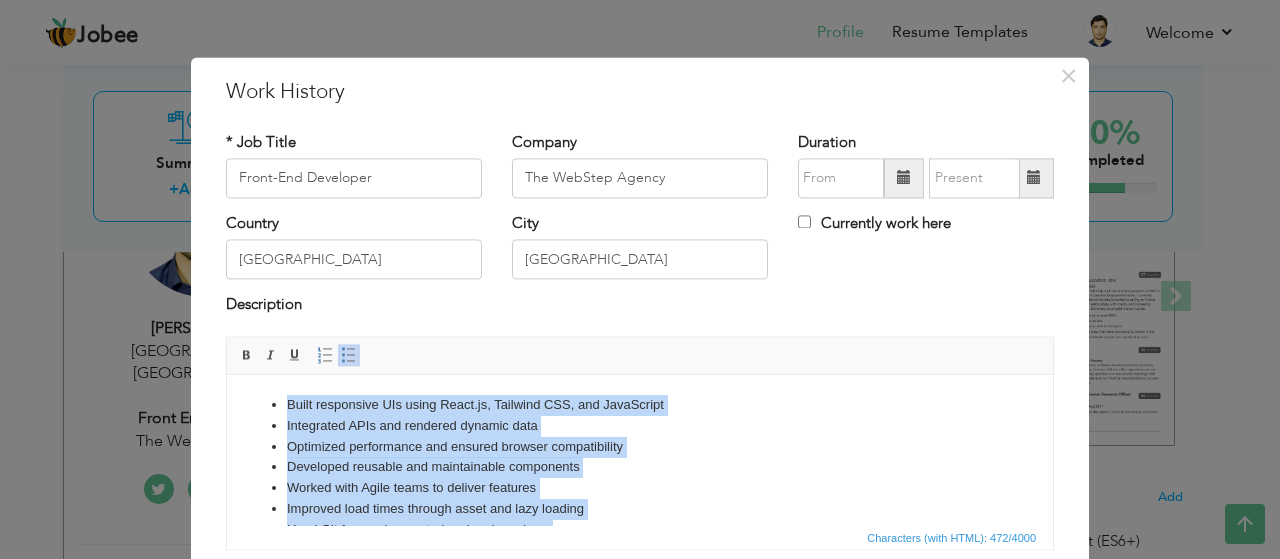 copy on "Built responsive UIs using React.js, Tailwind CSS, and JavaScript Integrated APIs and rendered dynamic data Optimized performance and ensured browser compatibility Developed reusable and maintainable components Worked with Agile teams to deliver features Improved load times through asset and lazy loading Used Git for version control and code reviews Converted Figma/XD designs to pixel-perfect UI" 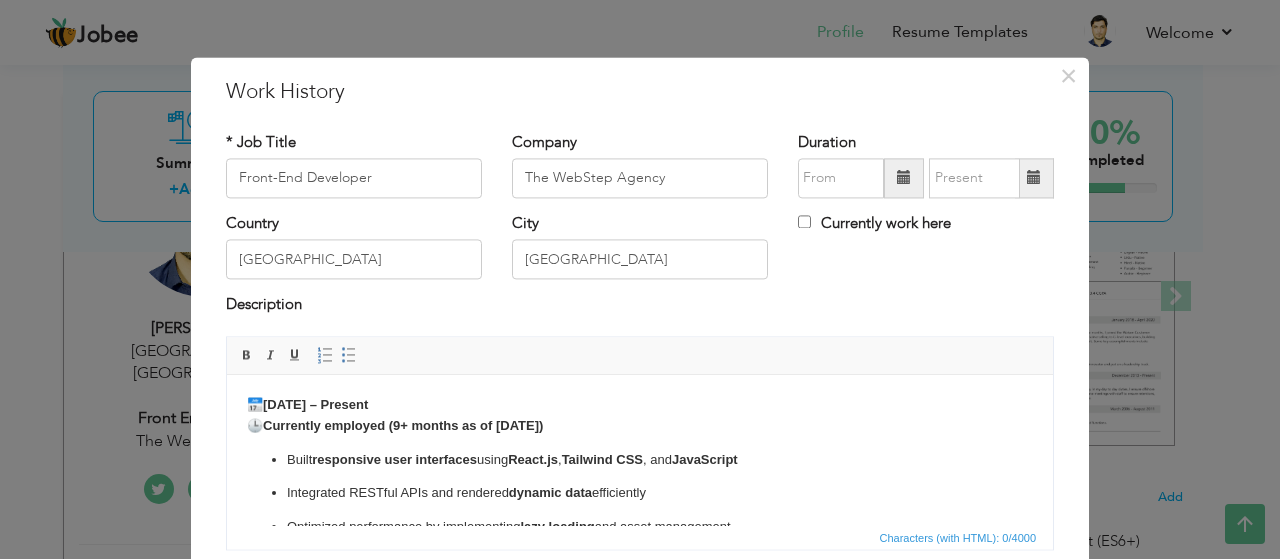 scroll, scrollTop: 178, scrollLeft: 0, axis: vertical 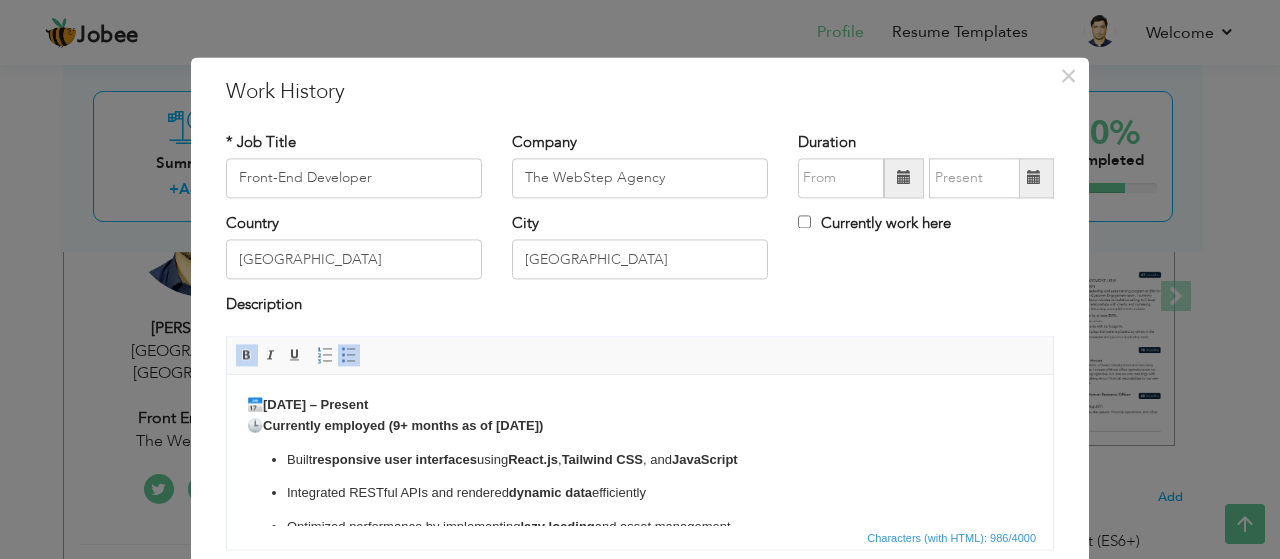 drag, startPoint x: 1046, startPoint y: 486, endPoint x: 1273, endPoint y: 770, distance: 363.57254 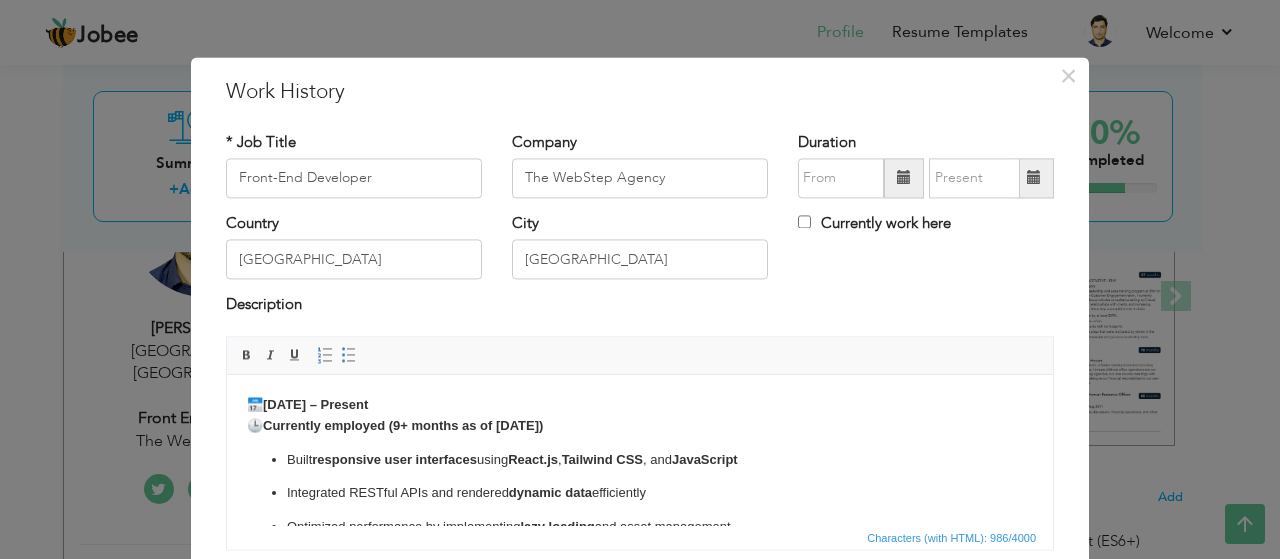 type 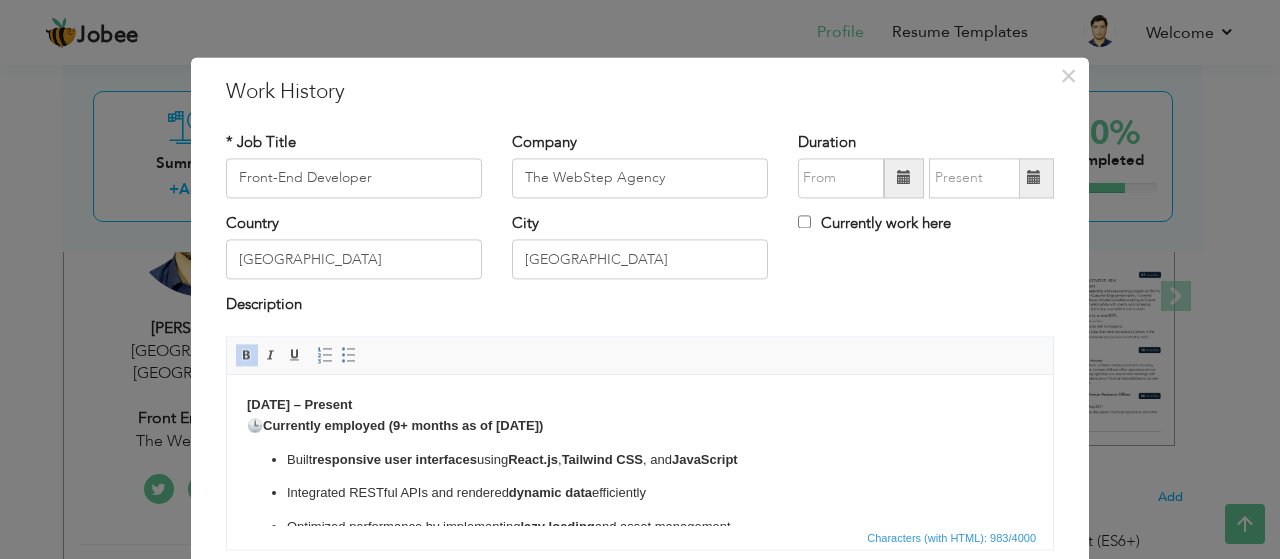 click on "Currently employed (9+ months as of July 2025)" at bounding box center (403, 425) 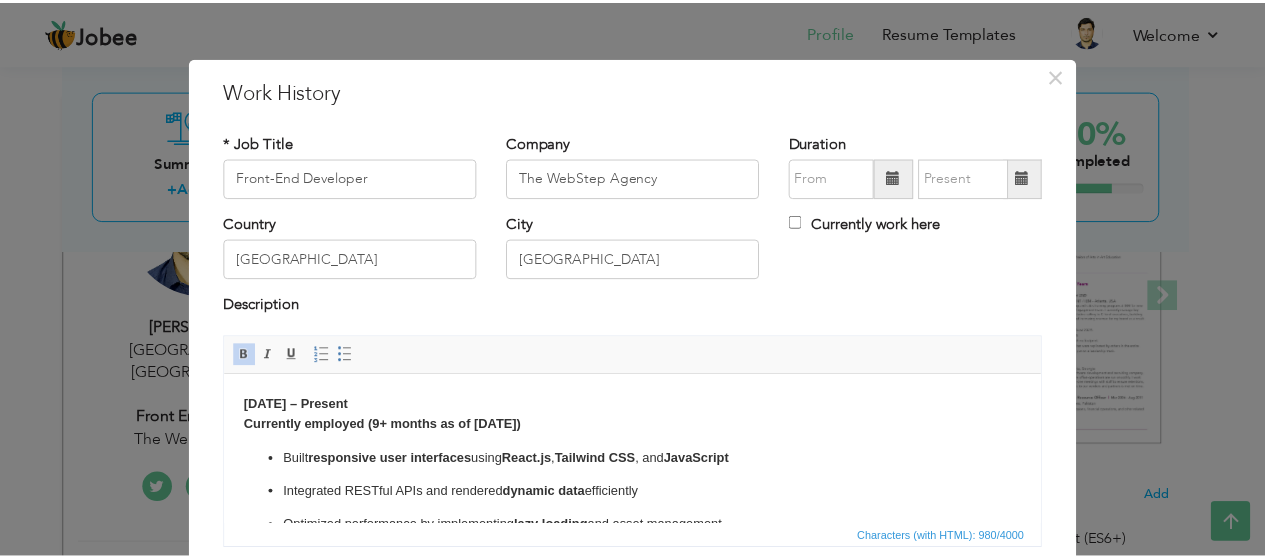 scroll, scrollTop: 151, scrollLeft: 0, axis: vertical 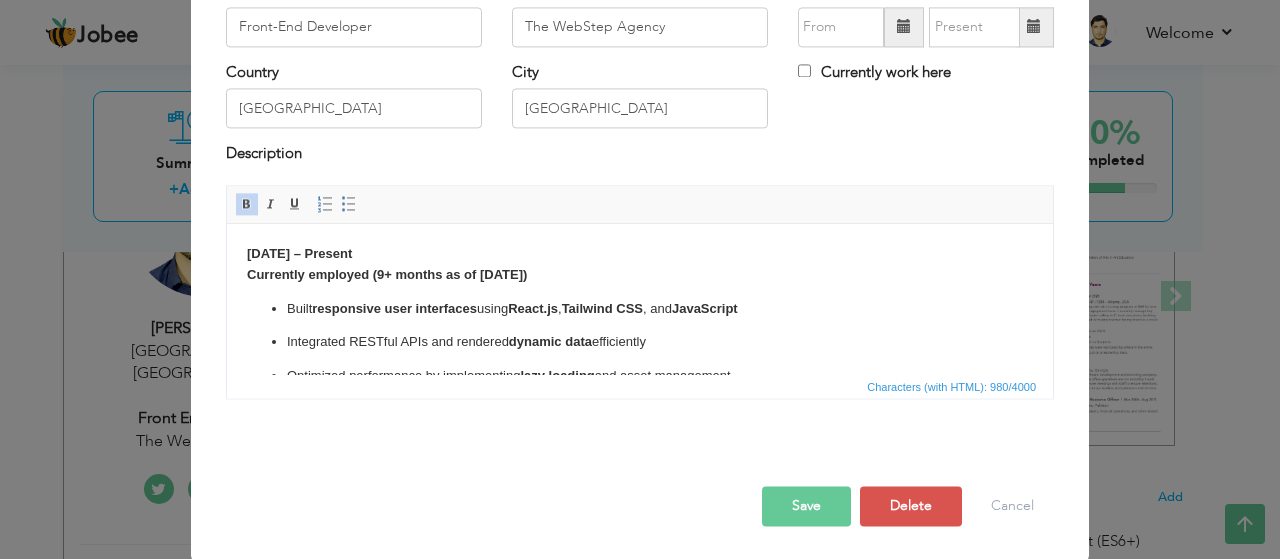 click on "Save" at bounding box center [806, 506] 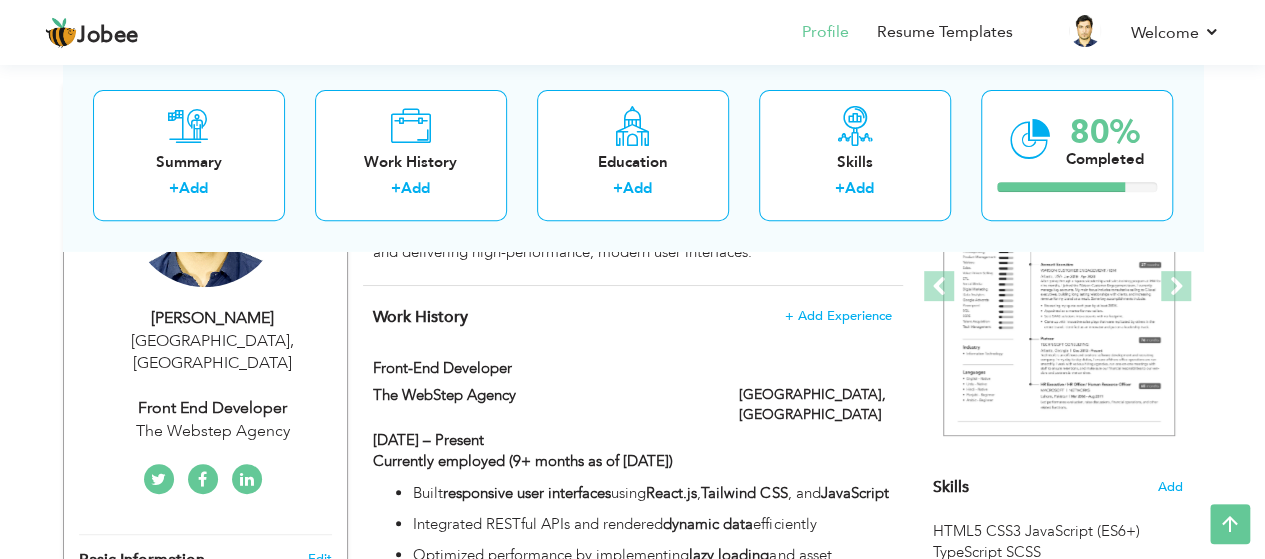 scroll, scrollTop: 343, scrollLeft: 0, axis: vertical 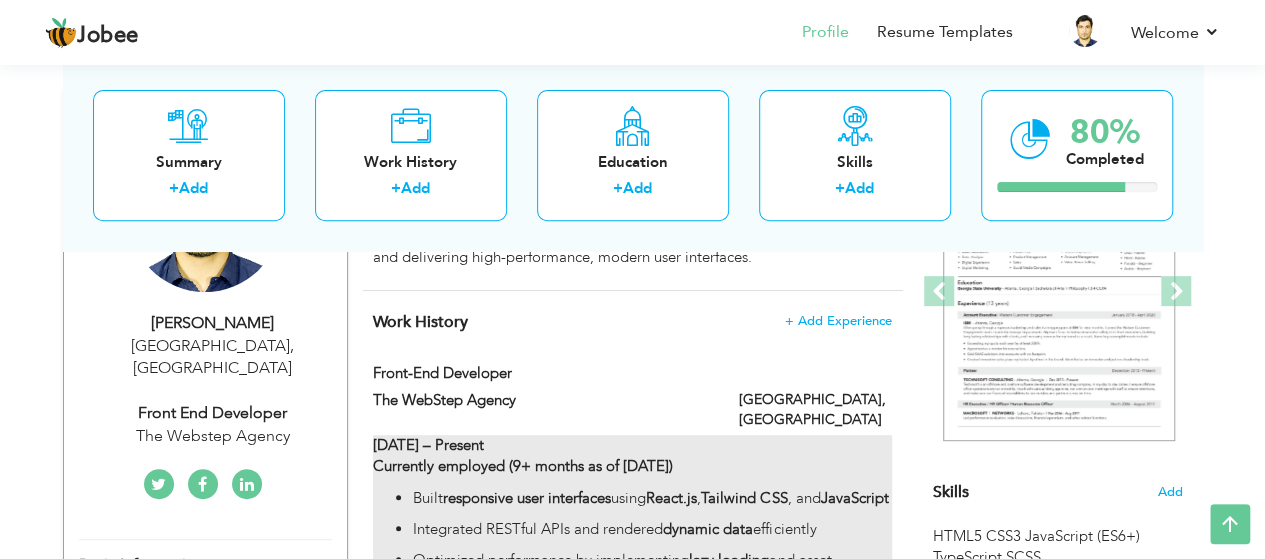 click on "October 2024 – Present
Currently employed (9+ months as of July 2025)
Built  responsive user interfaces  using  React.js ,  Tailwind CSS , and  JavaScript
Integrated RESTful APIs and rendered  dynamic data  efficiently
Optimized performance by implementing  lazy loading  and asset management
Developed  reusable and maintainable components  across the application
Collaborated with UI/UX and backend teams in  Agile sprints
Ensured full  cross-browser and mobile compatibility
Used  Git & GitHub  for version control and code collaboration
Converted  Figma/XD designs  into  pixel-perfect, production-ready UIs" at bounding box center [632, 603] 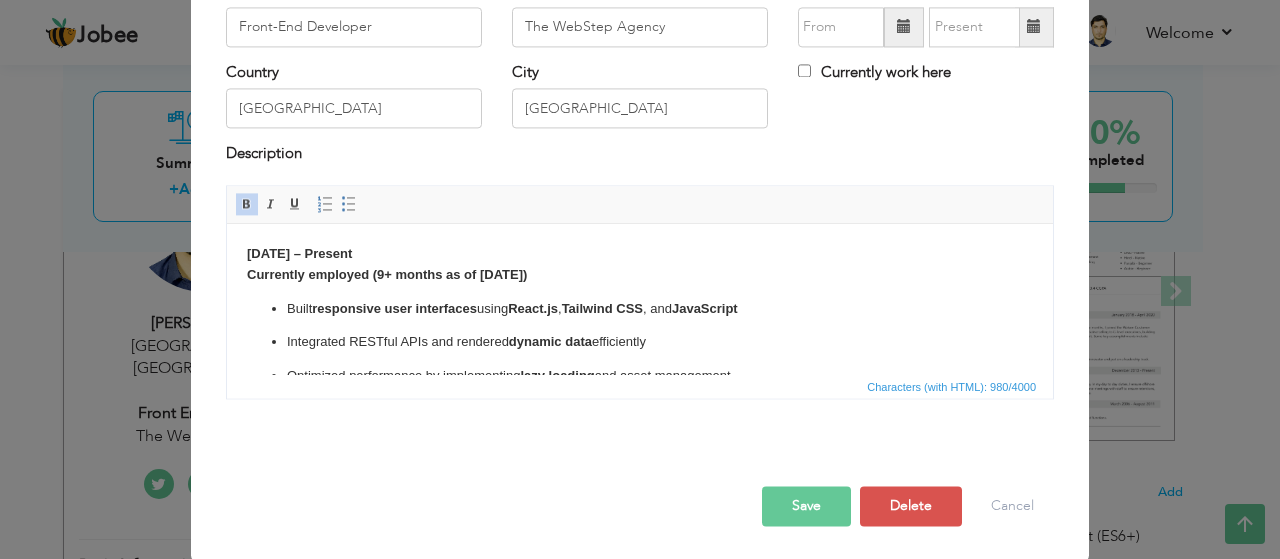 scroll, scrollTop: 0, scrollLeft: 0, axis: both 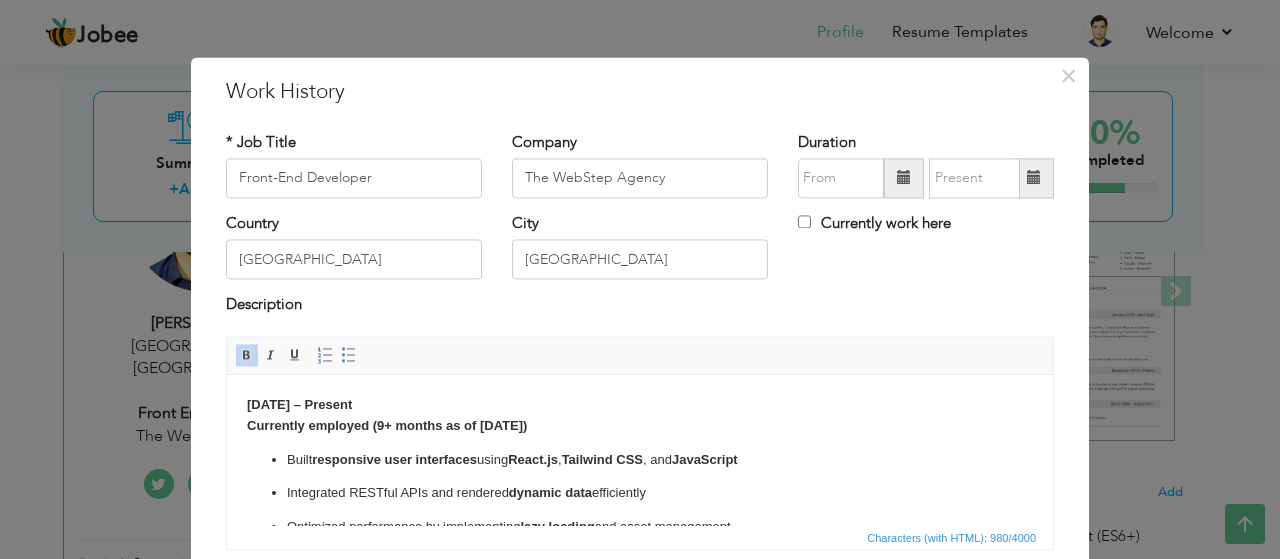 click on "October 2024 – Present Currently employed (9+ months as of July 2025) Built  responsive user interfaces  using  React.js ,  Tailwind CSS , and  JavaScript Integrated RESTful APIs and rendered  dynamic data  efficiently Optimized performance by implementing  lazy loading  and asset management Developed  reusable and maintainable components  across the application Collaborated with UI/UX and backend teams in  Agile sprints Ensured full  cross-browser and mobile compatibility Used  Git & GitHub  for version control and code collaboration Converted  Figma/XD designs  into  pixel-perfect, production-ready UIs" at bounding box center (640, 551) 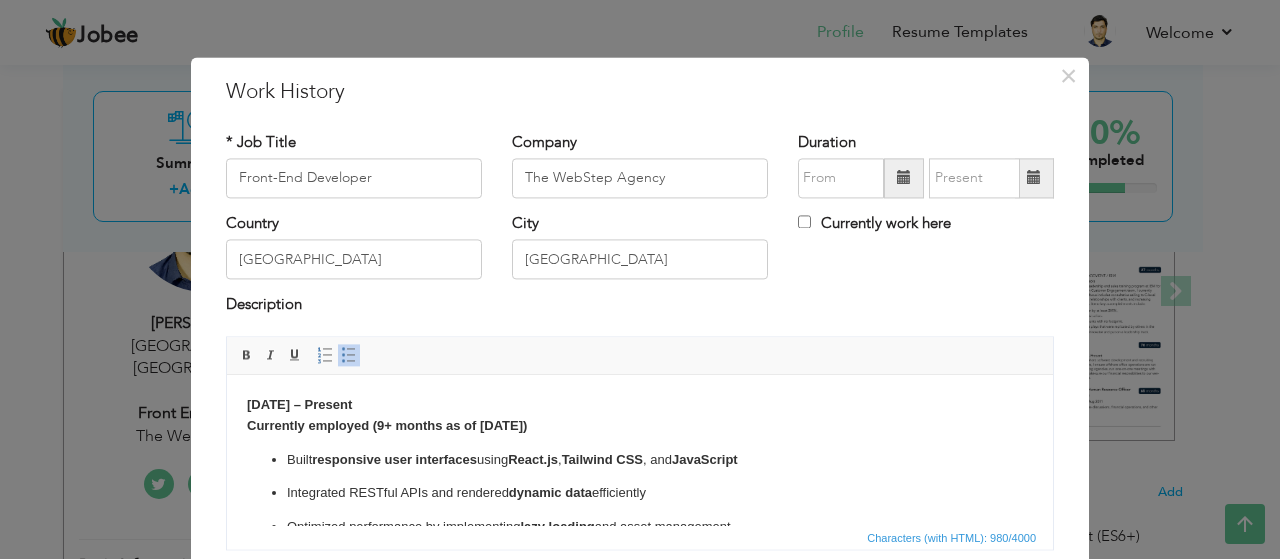 drag, startPoint x: 249, startPoint y: 429, endPoint x: 561, endPoint y: 423, distance: 312.05768 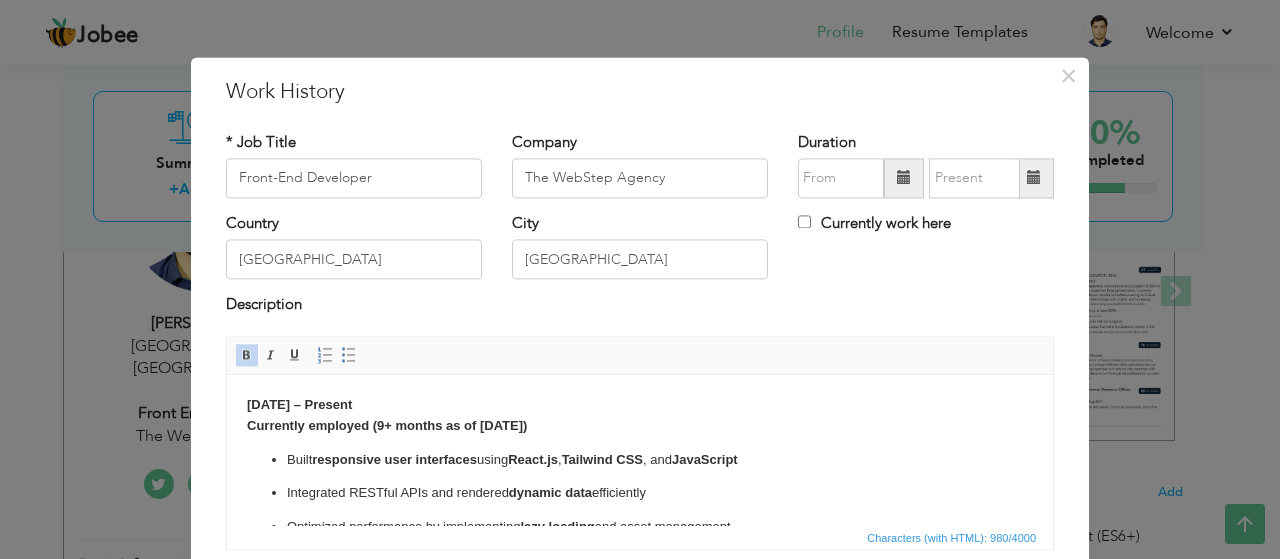copy on "Currently employed (9+ months as of July 2025)" 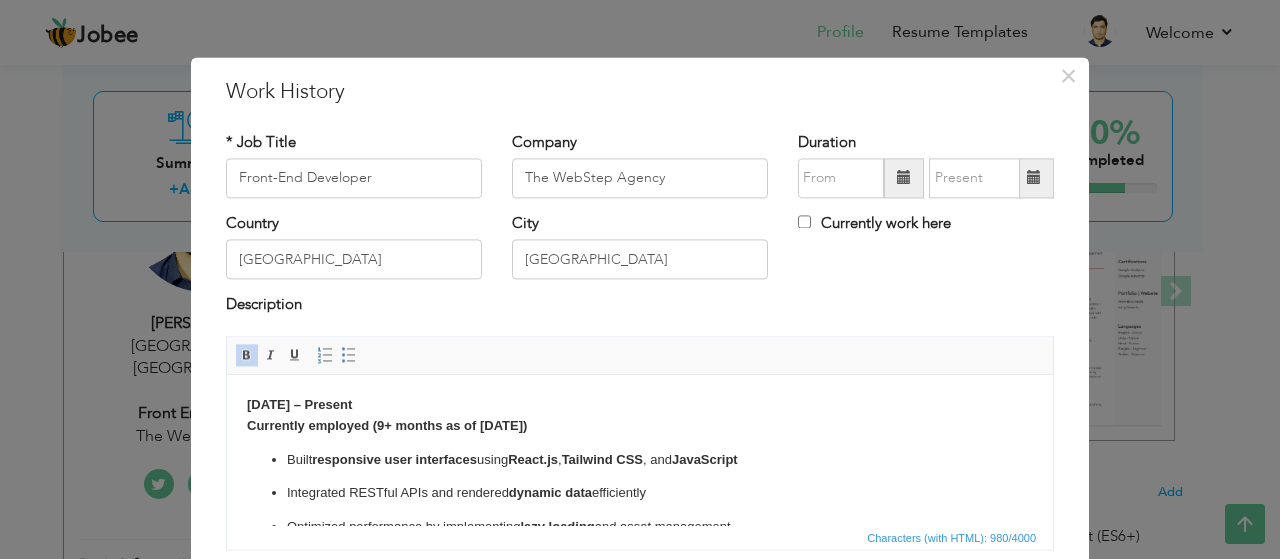 drag, startPoint x: 247, startPoint y: 429, endPoint x: 552, endPoint y: 423, distance: 305.05902 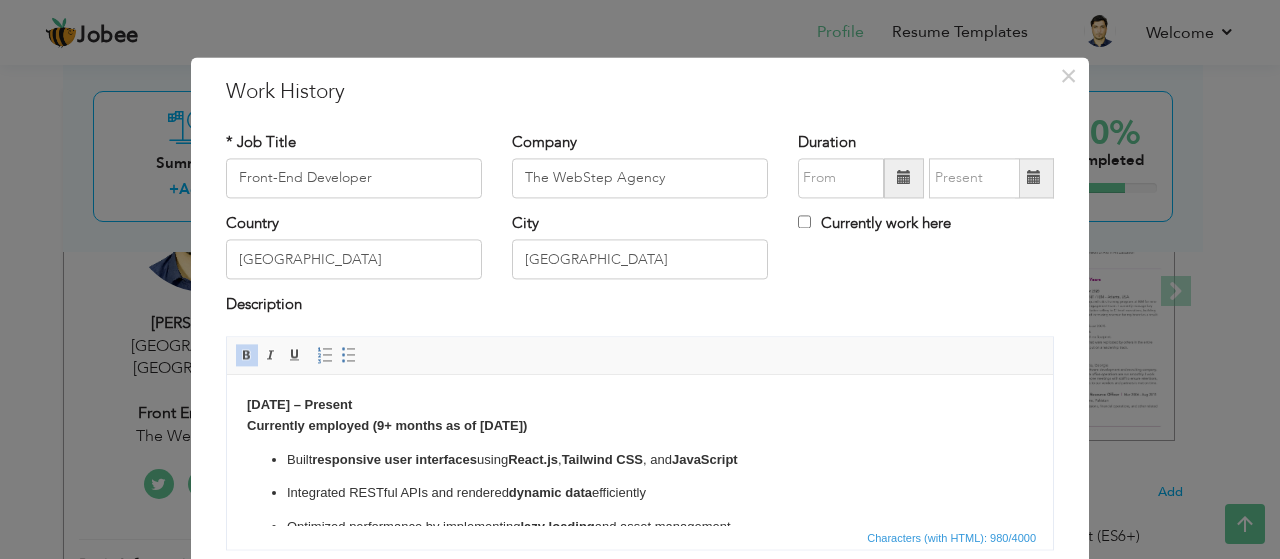 type 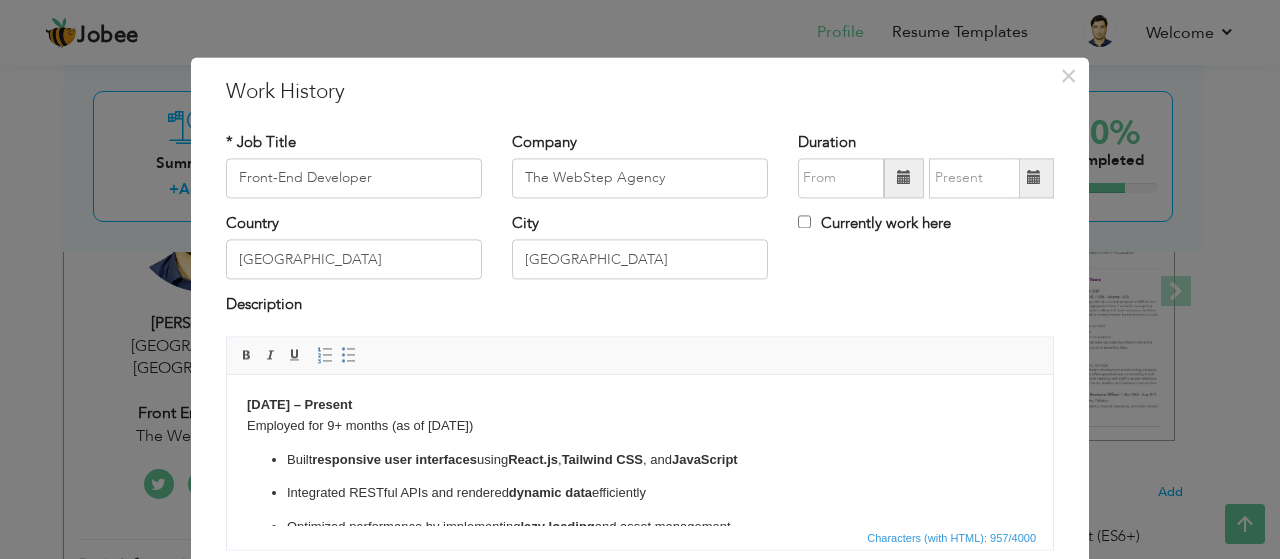 drag, startPoint x: 496, startPoint y: 431, endPoint x: 237, endPoint y: 433, distance: 259.00772 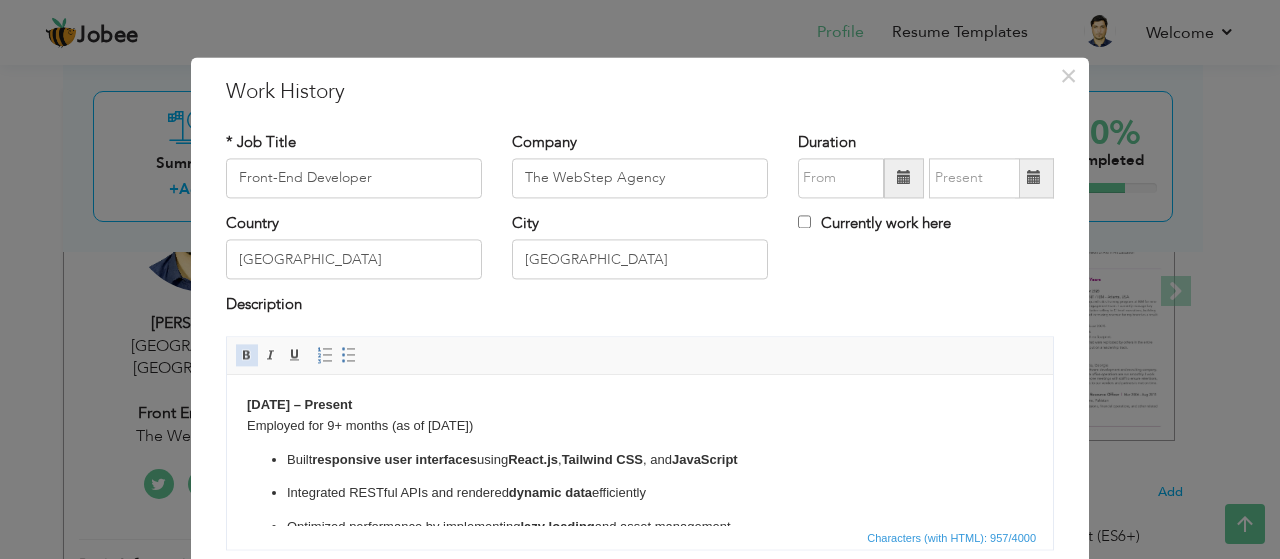 click at bounding box center [247, 355] 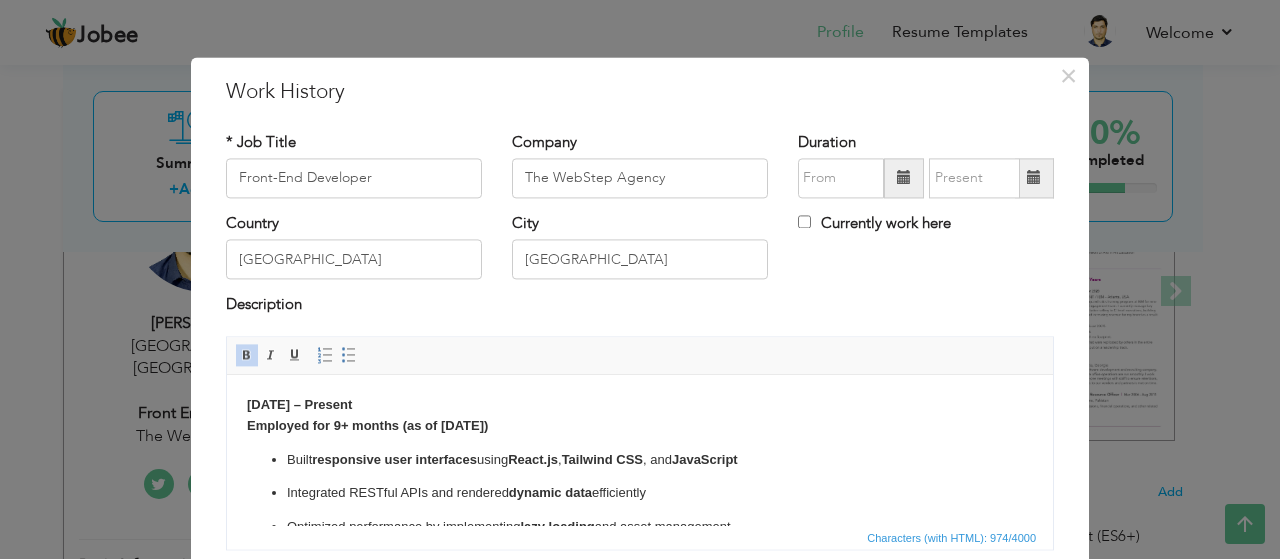 click on "October 2024 – Present Employed for 9+ months (as of July 2025) Built  responsive user interfaces  using  React.js ,  Tailwind CSS , and  JavaScript Integrated RESTful APIs and rendered  dynamic data  efficiently Optimized performance by implementing  lazy loading  and asset management Developed  reusable and maintainable components  across the application Collaborated with UI/UX and backend teams in  Agile sprints Ensured full  cross-browser and mobile compatibility Used  Git & GitHub  for version control and code collaboration Converted  Figma/XD designs  into  pixel-perfect, production-ready UIs" at bounding box center [640, 551] 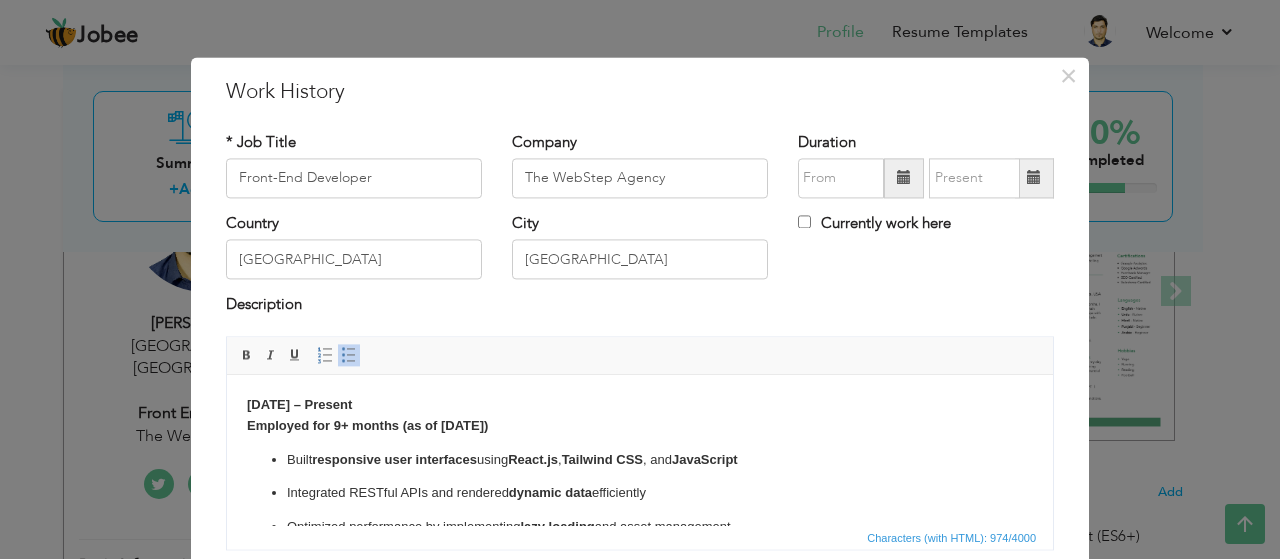 click on "October 2024 – Present Employed for 9+ months (as of July 2025) Built  responsive user interfaces  using  React.js ,  Tailwind CSS , and  JavaScript Integrated RESTful APIs and rendered  dynamic data  efficiently Optimized performance by implementing  lazy loading  and asset management Developed  reusable and maintainable components  across the application Collaborated with UI/UX and backend teams in  Agile sprints Ensured full  cross-browser and mobile compatibility Used  Git & GitHub  for version control and code collaboration Converted  Figma/XD designs  into  pixel-perfect, production-ready UIs" at bounding box center [640, 551] 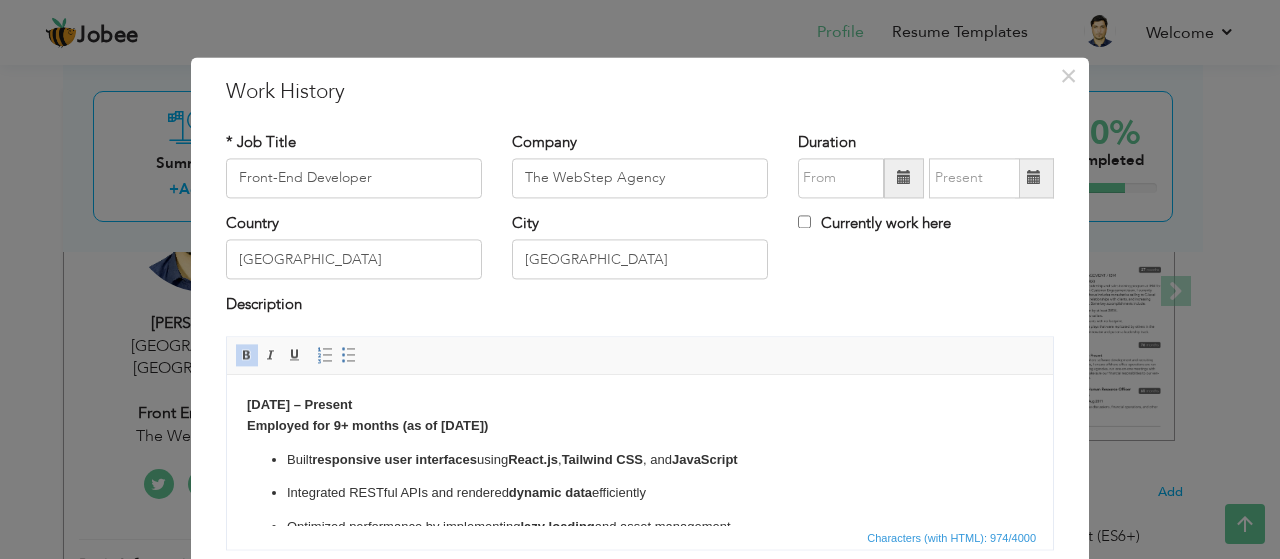 drag, startPoint x: 513, startPoint y: 421, endPoint x: 241, endPoint y: 431, distance: 272.18375 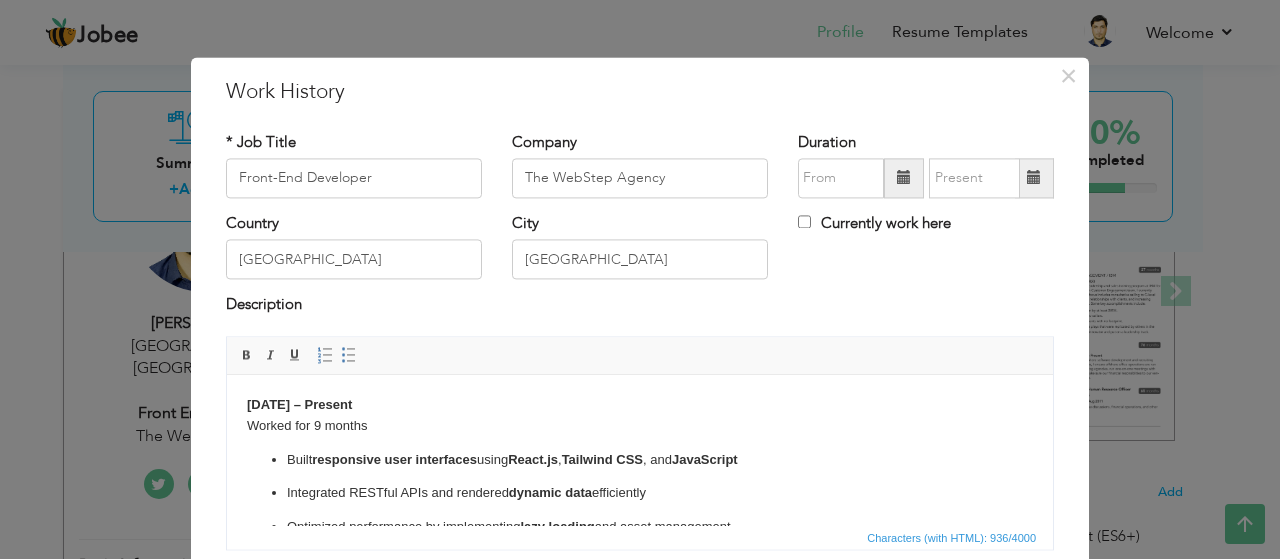click on "October 2024 – Present Worked for 9 months" at bounding box center (640, 416) 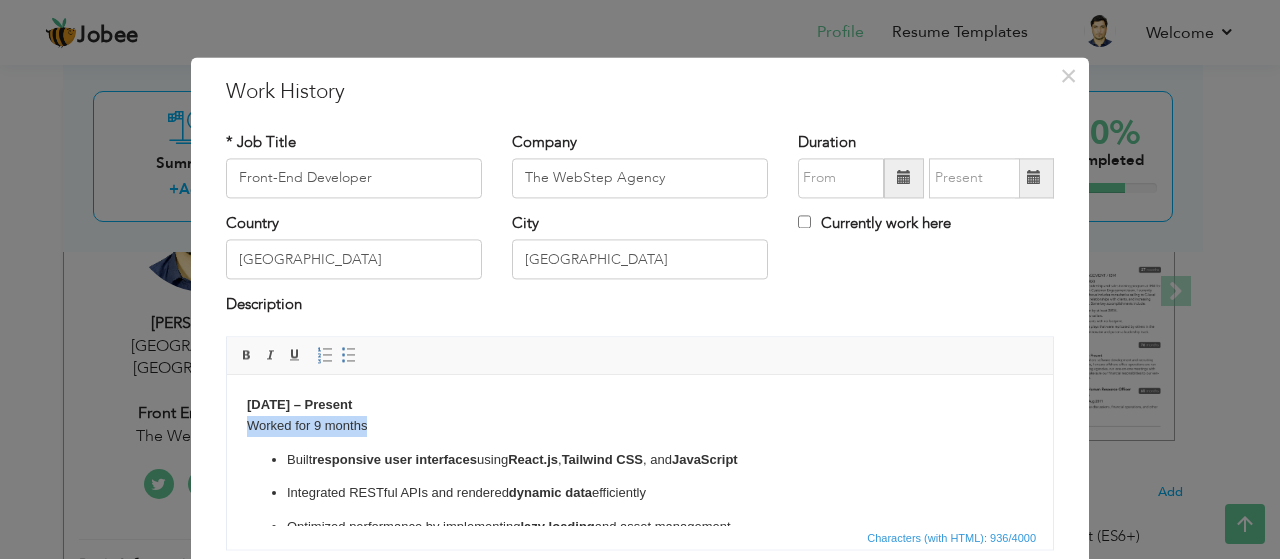 drag, startPoint x: 382, startPoint y: 429, endPoint x: 239, endPoint y: 428, distance: 143.0035 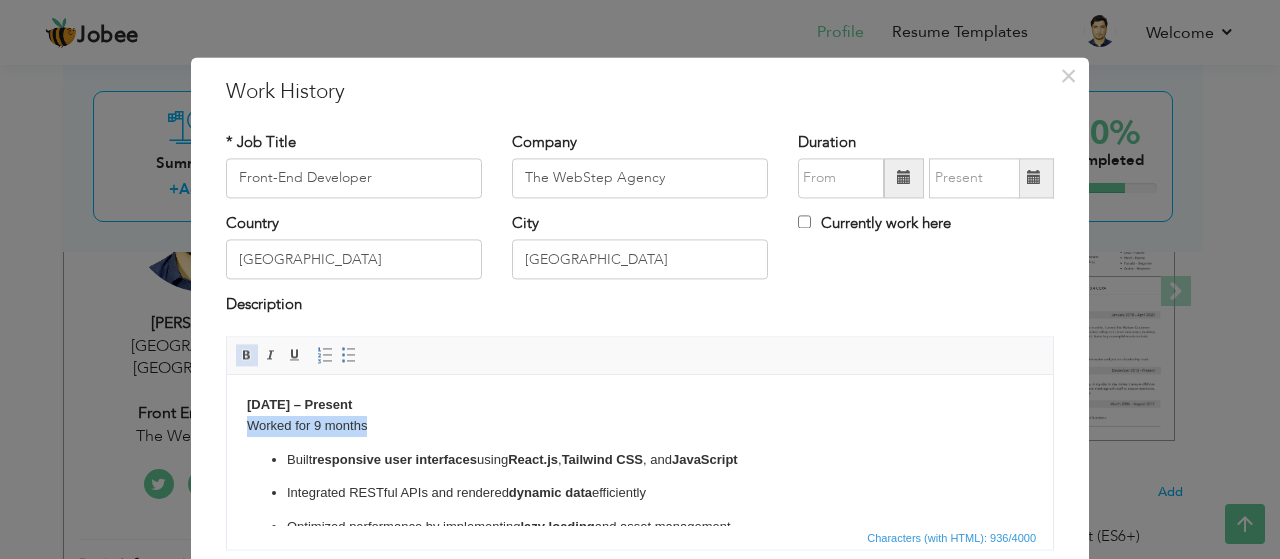 click at bounding box center [247, 355] 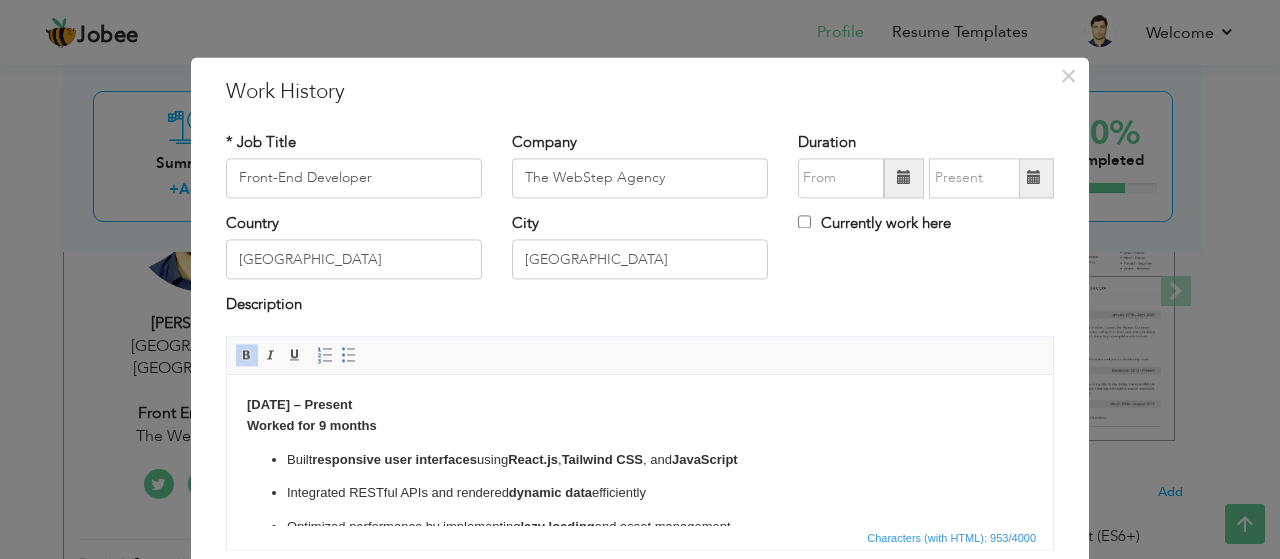 click on "Editor toolbars Basic Styles   Bold   Italic   Underline Paragraph   Insert/Remove Numbered List   Insert/Remove Bulleted List" at bounding box center (640, 356) 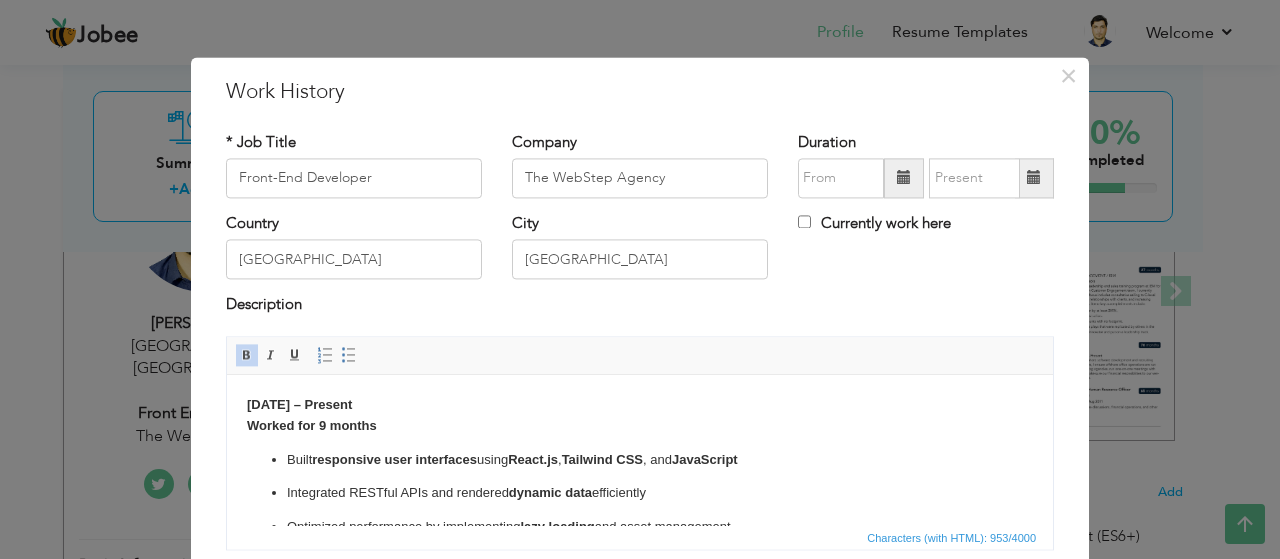 click on "October 2024 – Present Worked for 9 months" at bounding box center [640, 416] 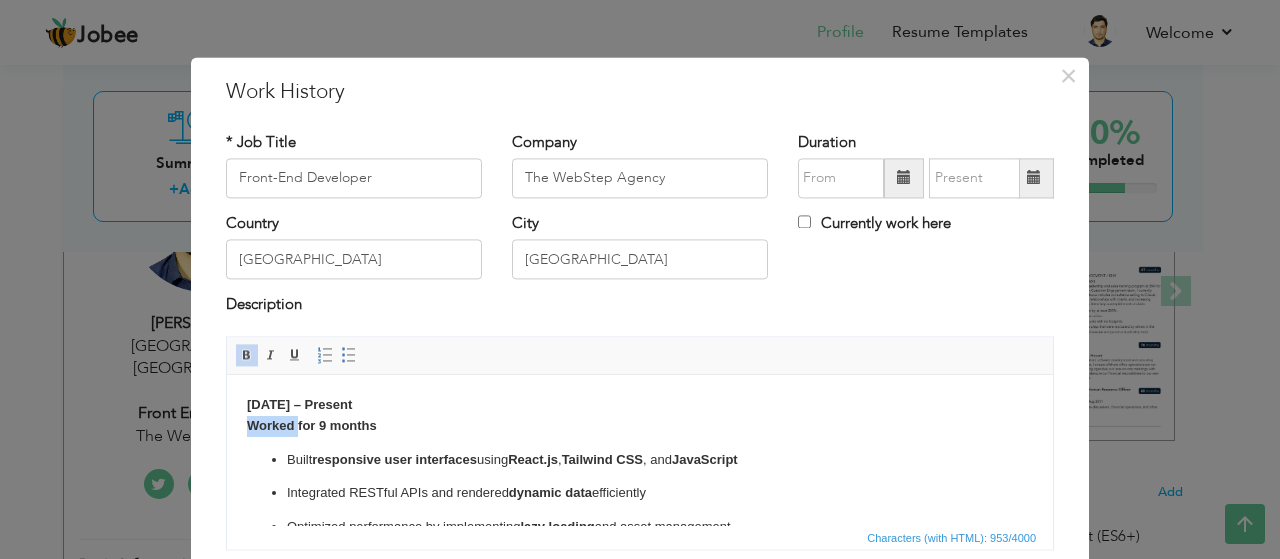click on "Worked for 9 months" at bounding box center [312, 425] 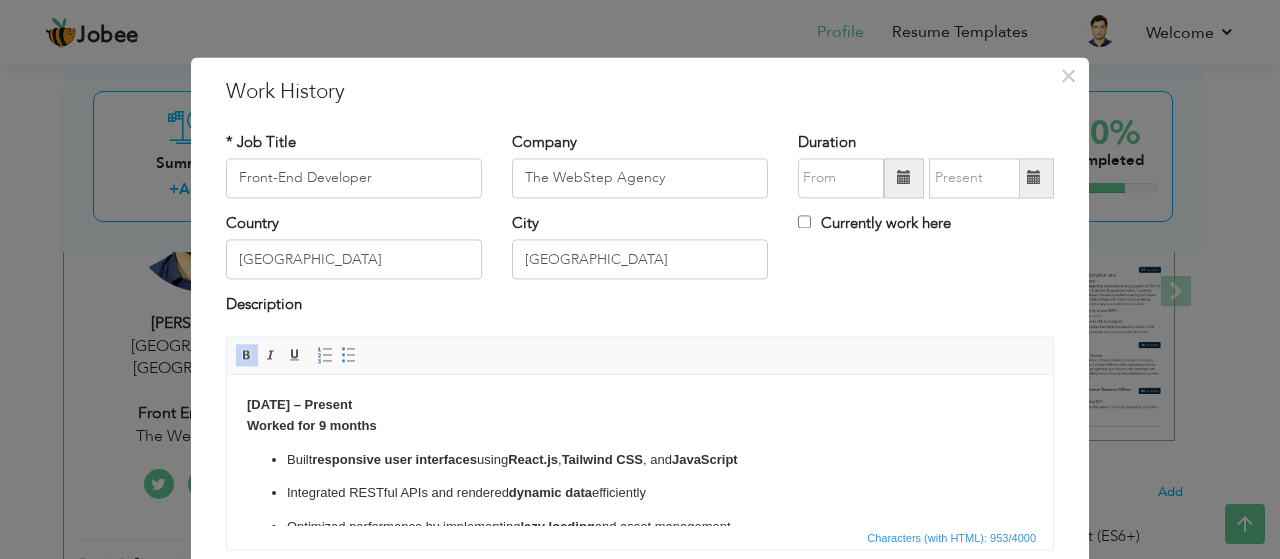 click on "October 2024 – Present Worked for 9 months" at bounding box center (640, 416) 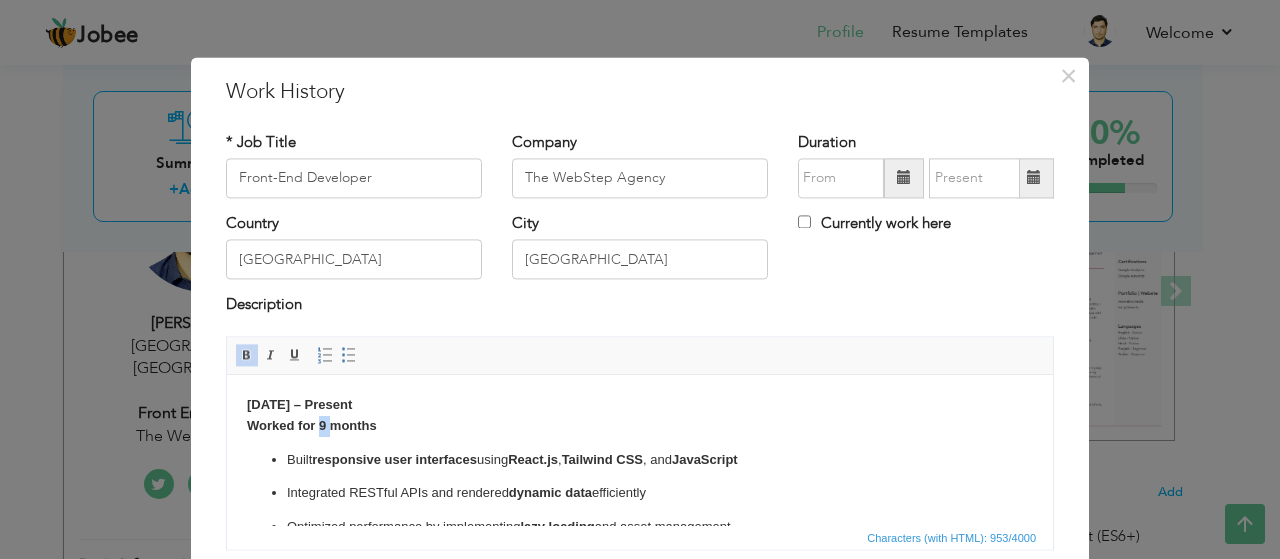 click on "Worked for 9 months" at bounding box center [312, 425] 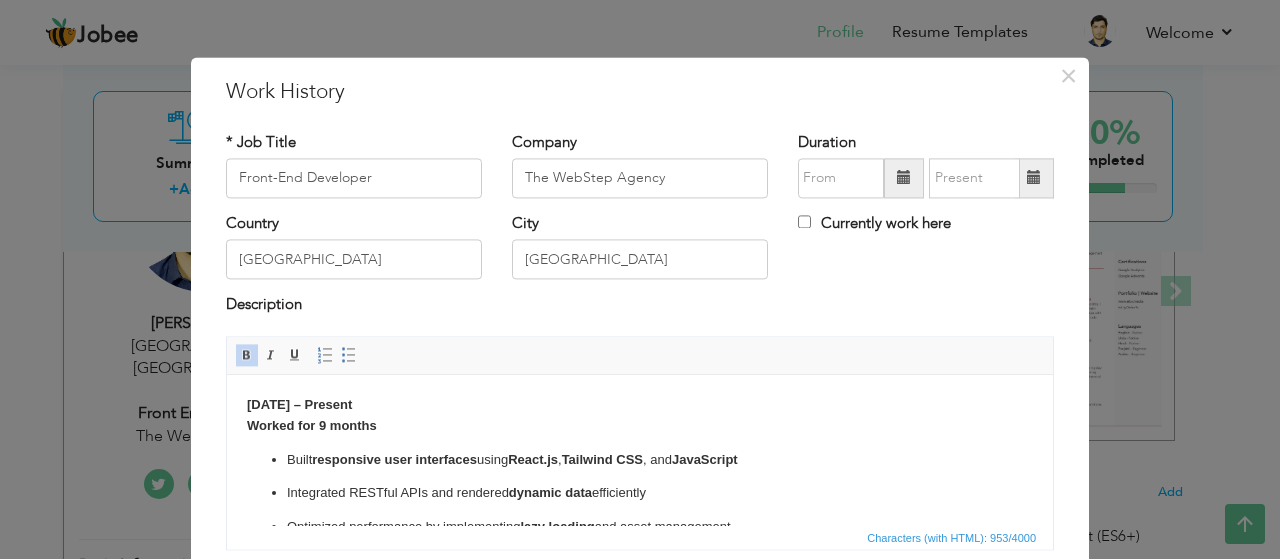 click on "October 2024 – Present Worked for 9 months" at bounding box center [640, 416] 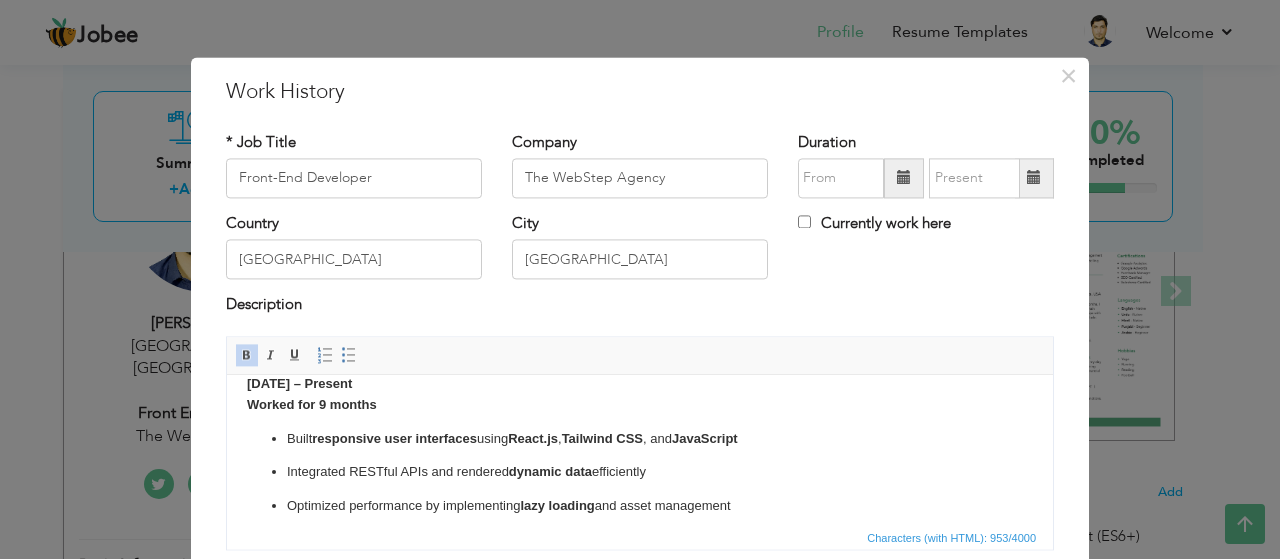 scroll, scrollTop: 0, scrollLeft: 0, axis: both 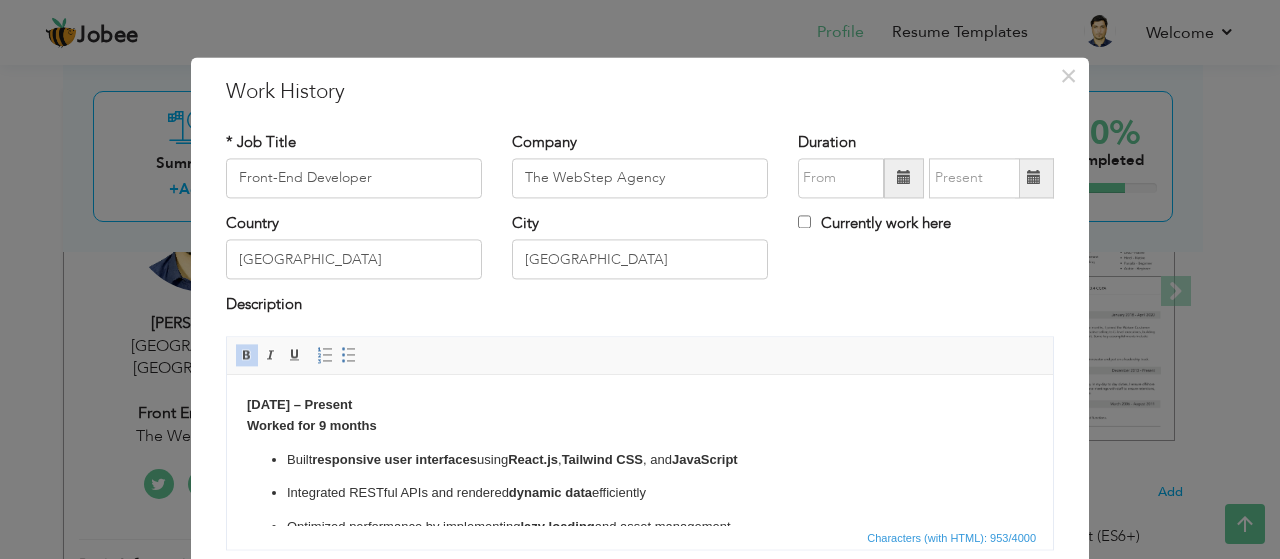 drag, startPoint x: 249, startPoint y: 409, endPoint x: 410, endPoint y: 405, distance: 161.04968 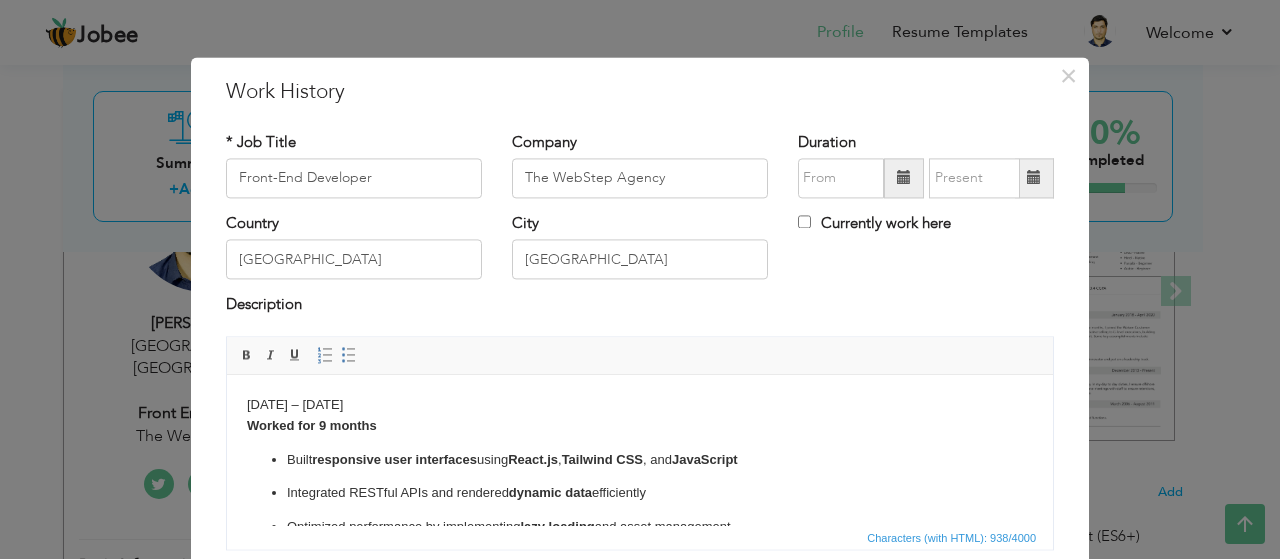 drag, startPoint x: 409, startPoint y: 400, endPoint x: 239, endPoint y: 407, distance: 170.14406 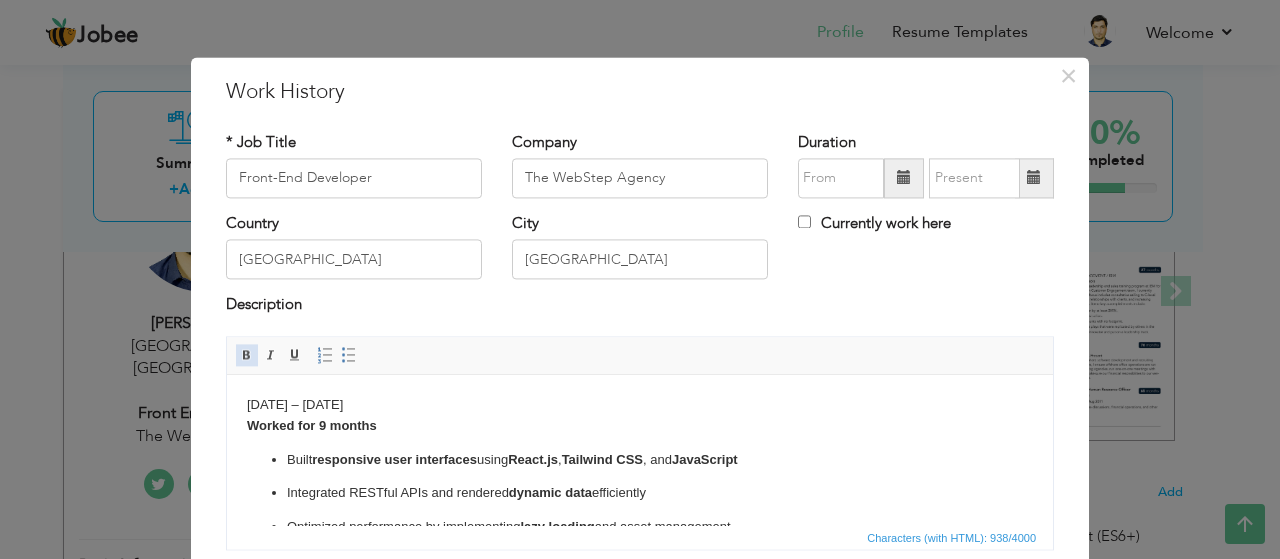 click at bounding box center [247, 355] 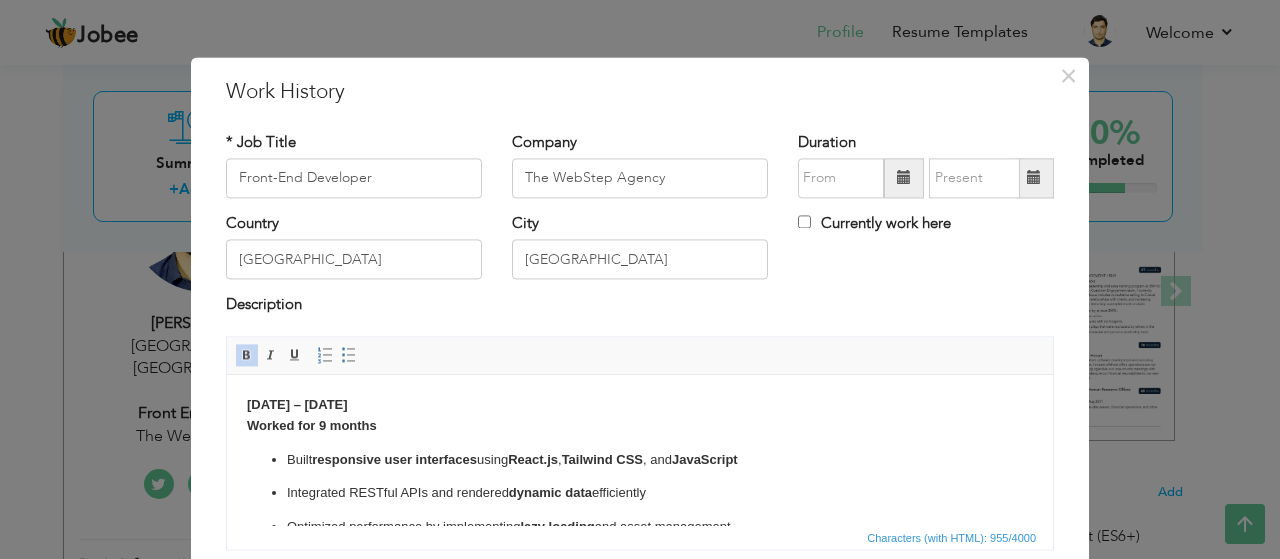 click on "October 2024 – July 2025 ​​​​​​​ Worked for 9 months" at bounding box center (640, 416) 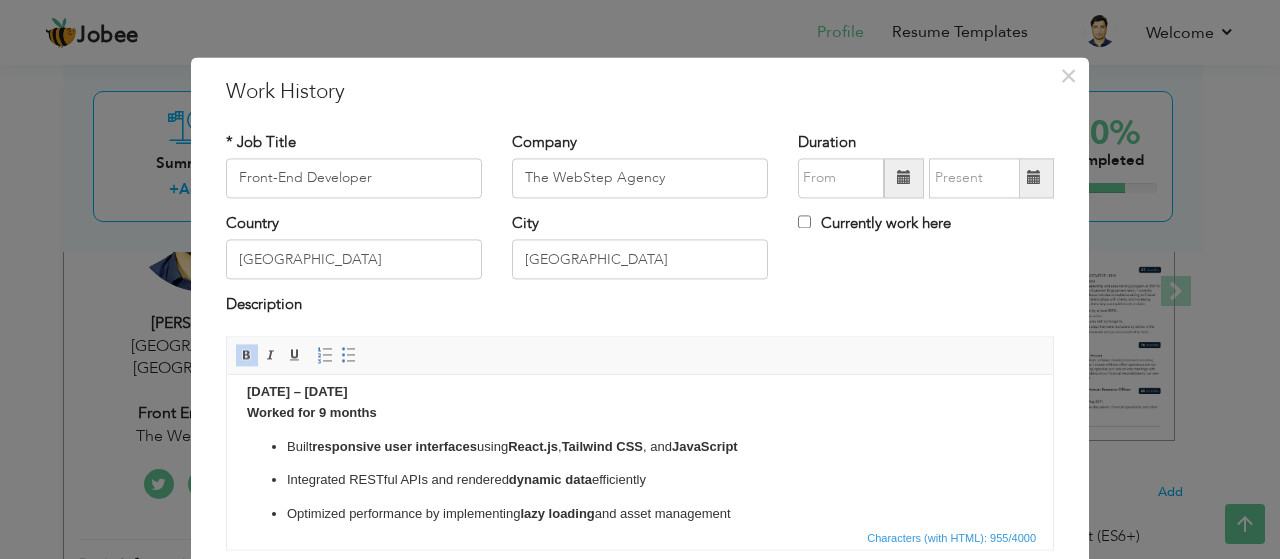scroll, scrollTop: 0, scrollLeft: 0, axis: both 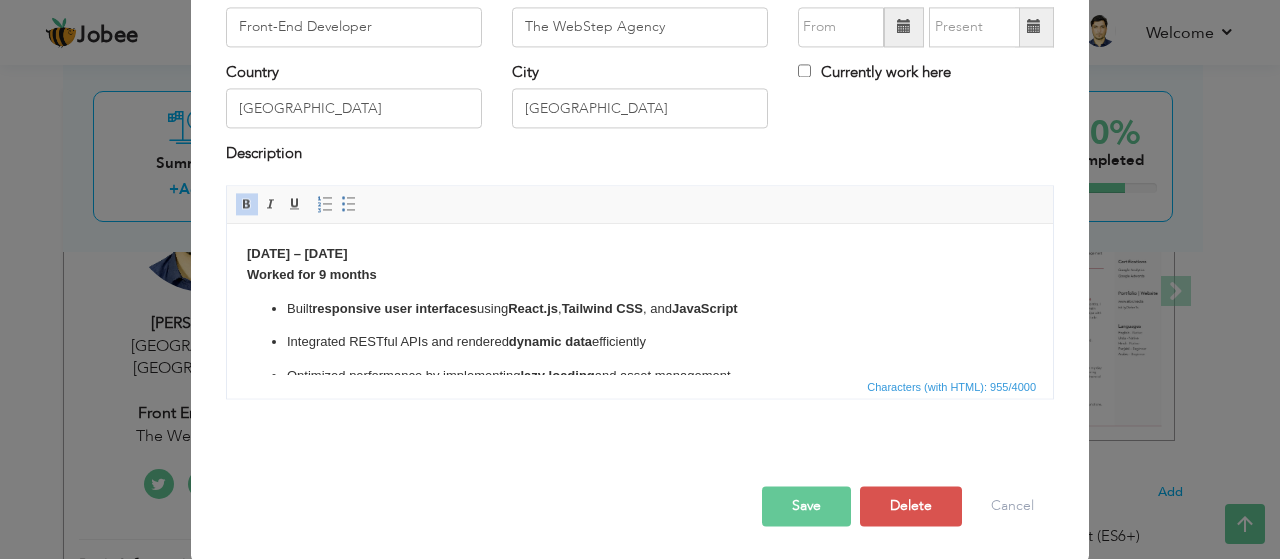 click on "Save" at bounding box center (806, 506) 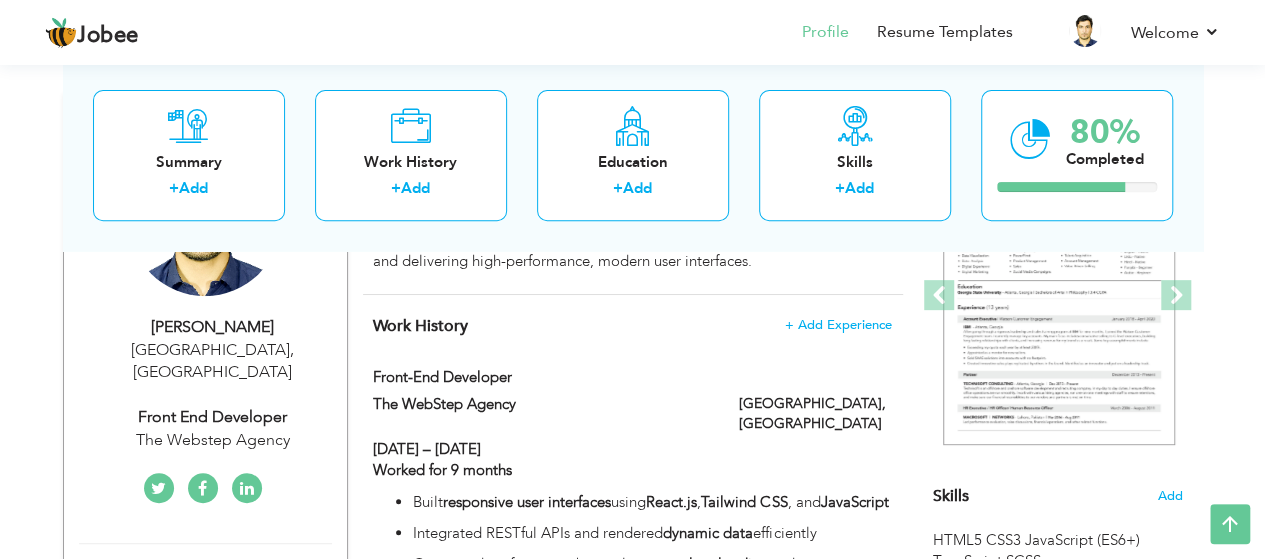scroll, scrollTop: 0, scrollLeft: 0, axis: both 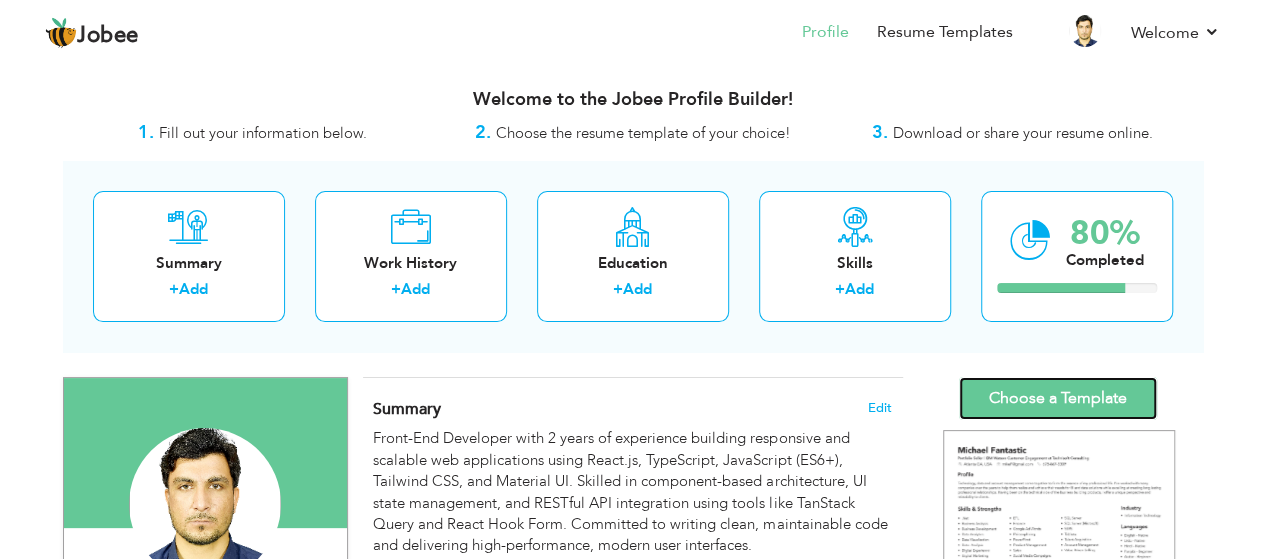 click on "Choose a Template" at bounding box center (1058, 398) 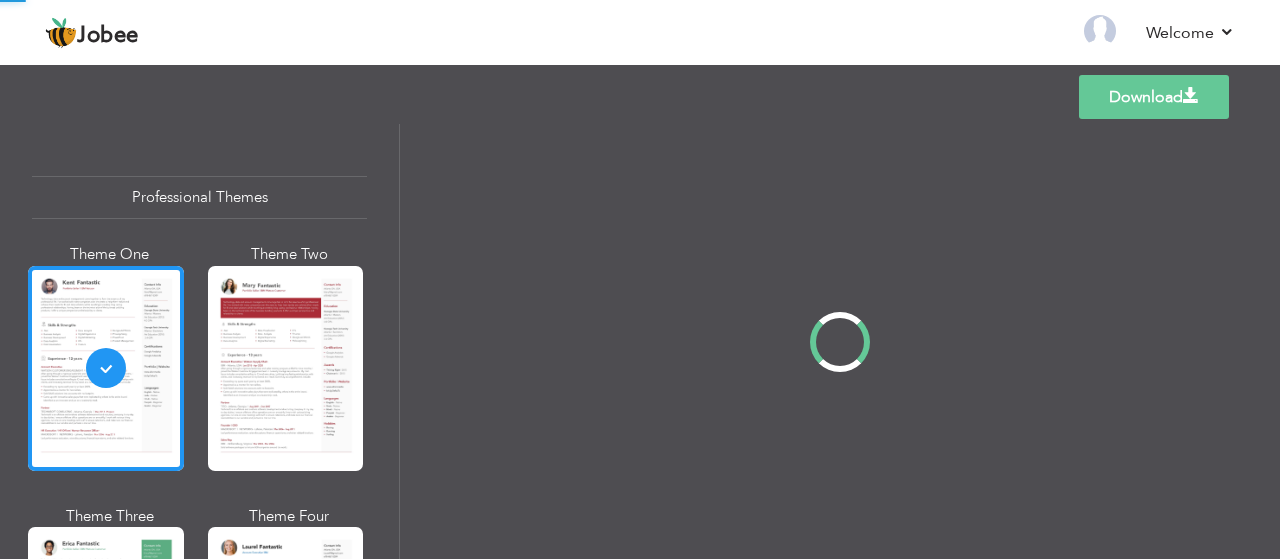 scroll, scrollTop: 0, scrollLeft: 0, axis: both 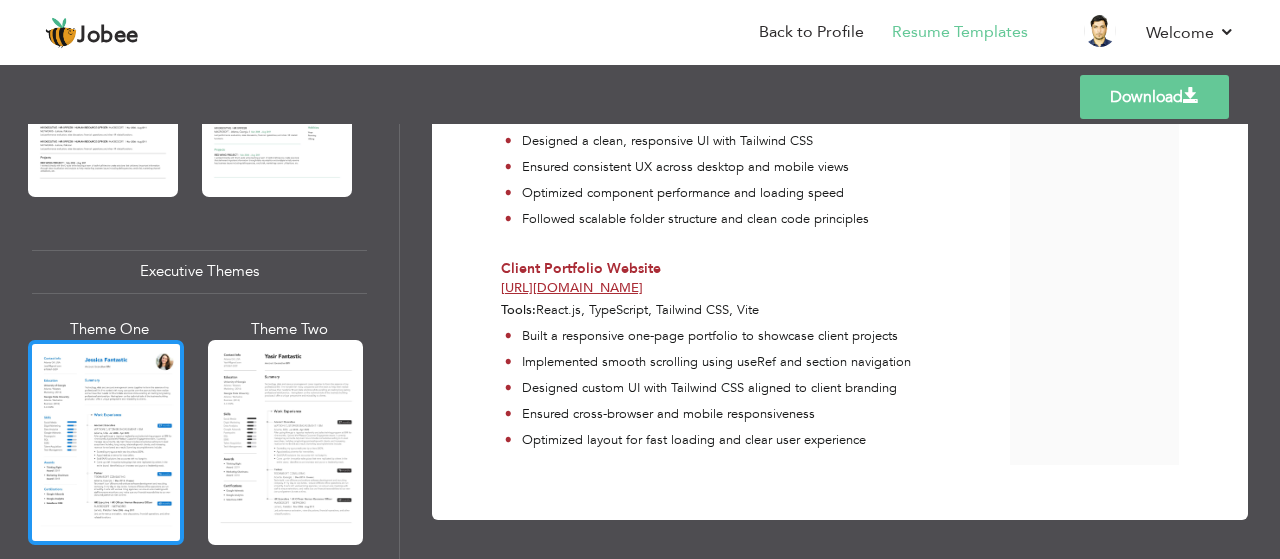 click at bounding box center (106, 442) 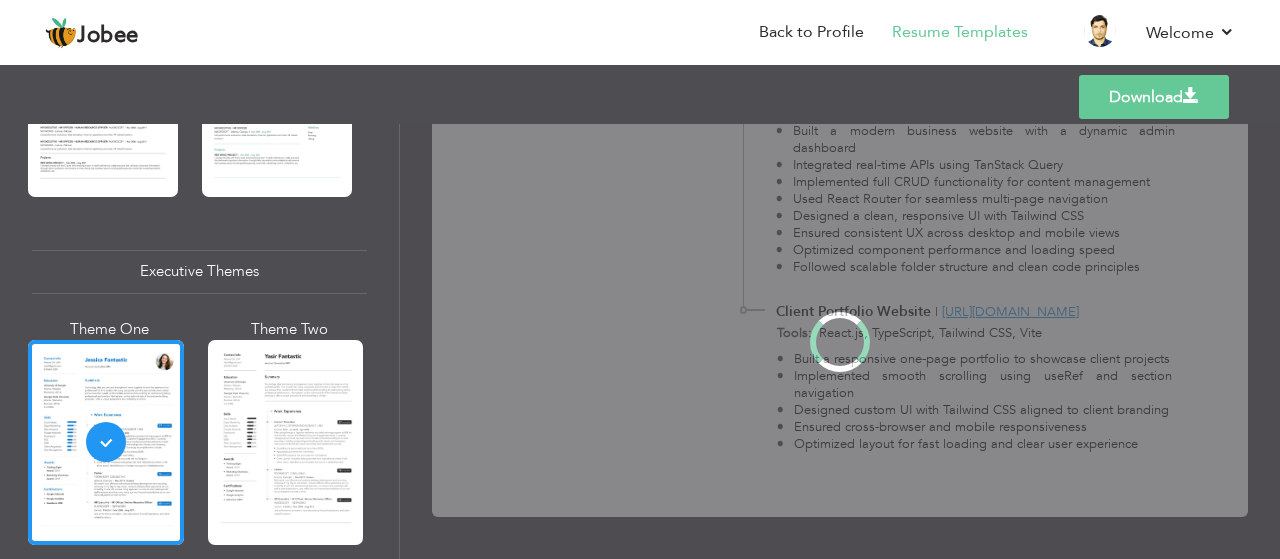 scroll, scrollTop: 0, scrollLeft: 0, axis: both 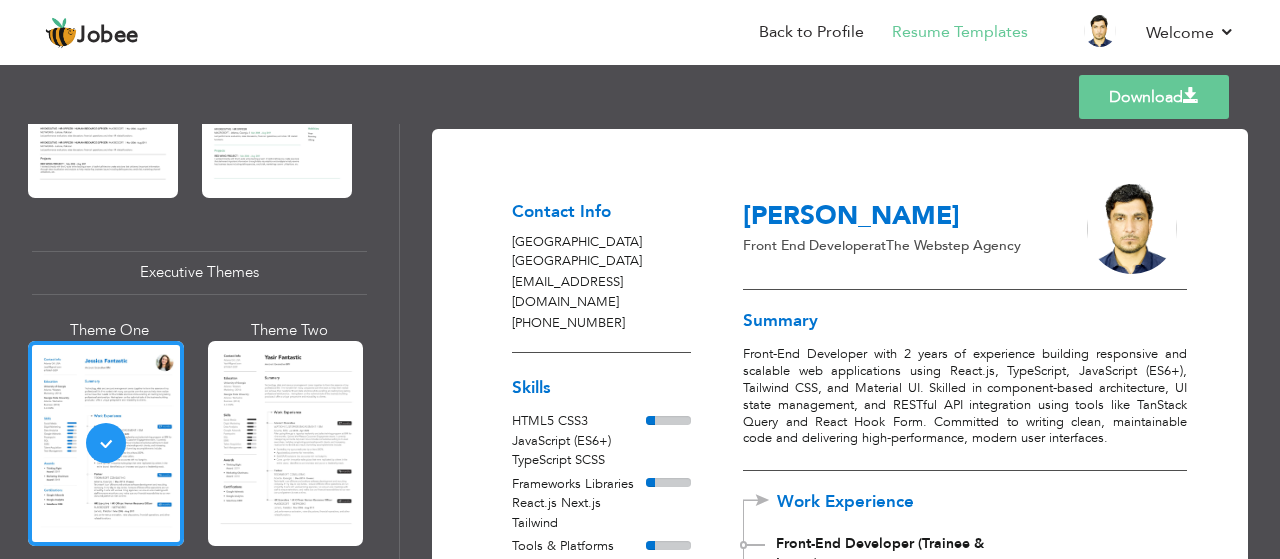 click at bounding box center (601, 441) 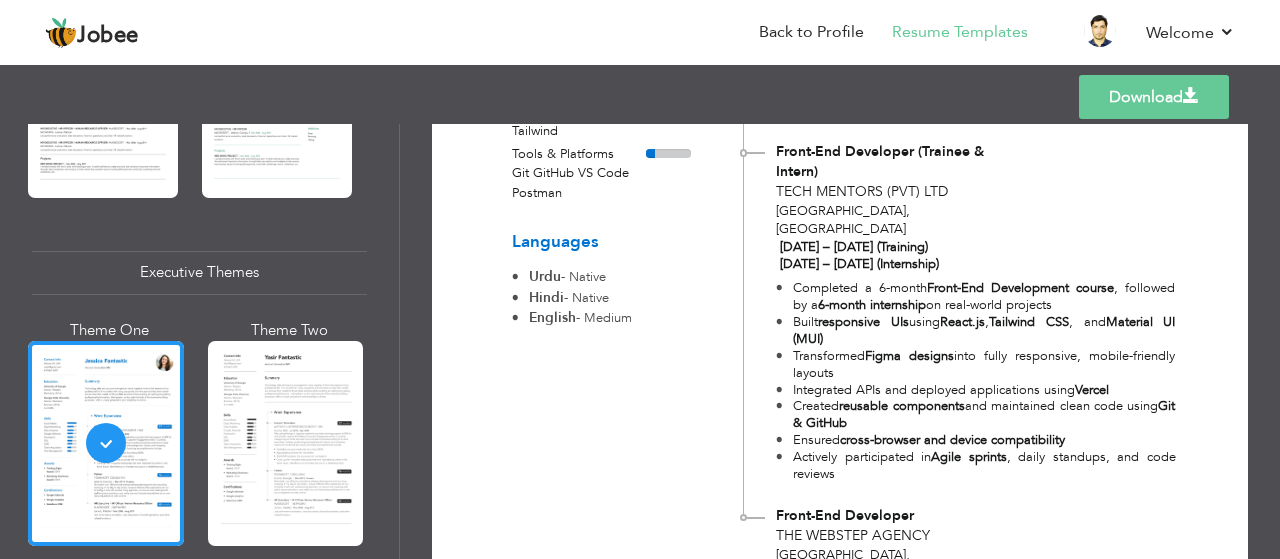 scroll, scrollTop: 304, scrollLeft: 0, axis: vertical 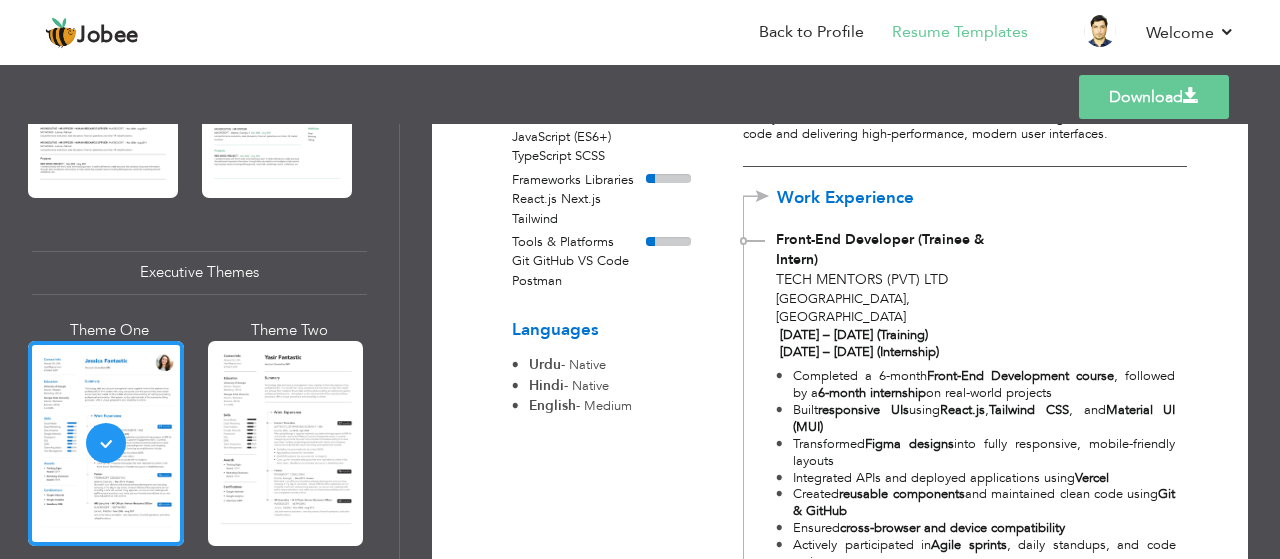 drag, startPoint x: 970, startPoint y: 315, endPoint x: 776, endPoint y: 319, distance: 194.04123 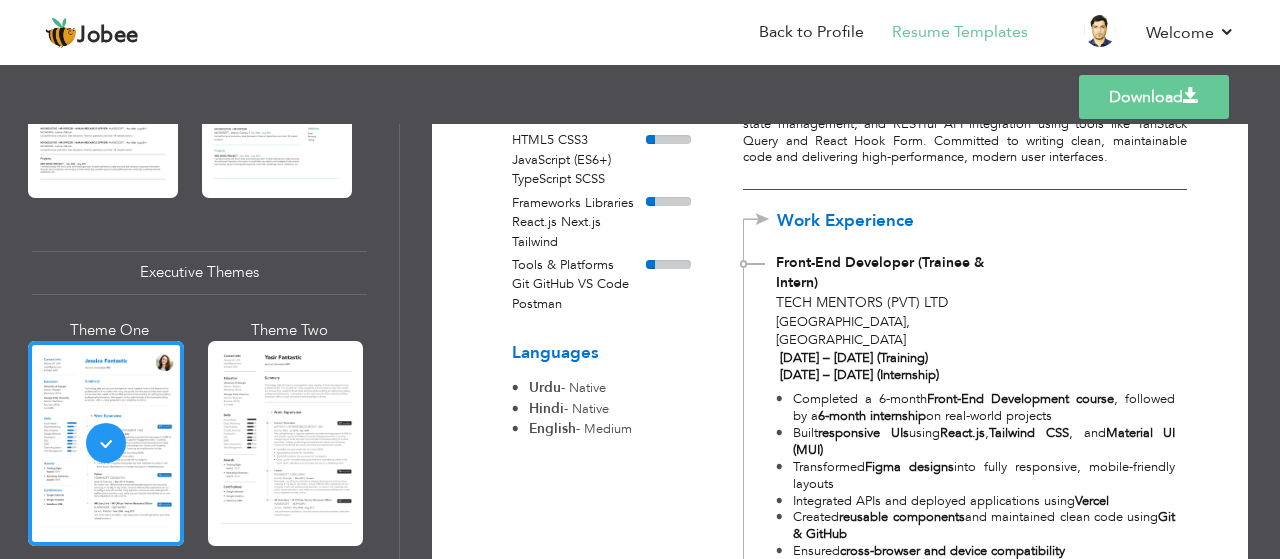 scroll, scrollTop: 94, scrollLeft: 0, axis: vertical 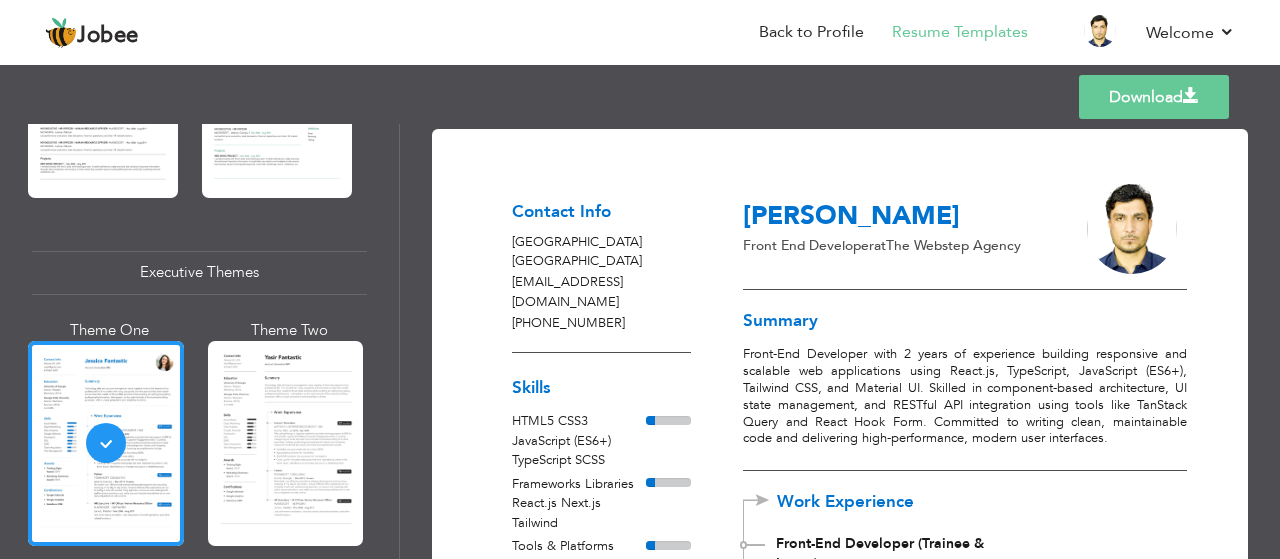 drag, startPoint x: 1272, startPoint y: 188, endPoint x: 1274, endPoint y: 200, distance: 12.165525 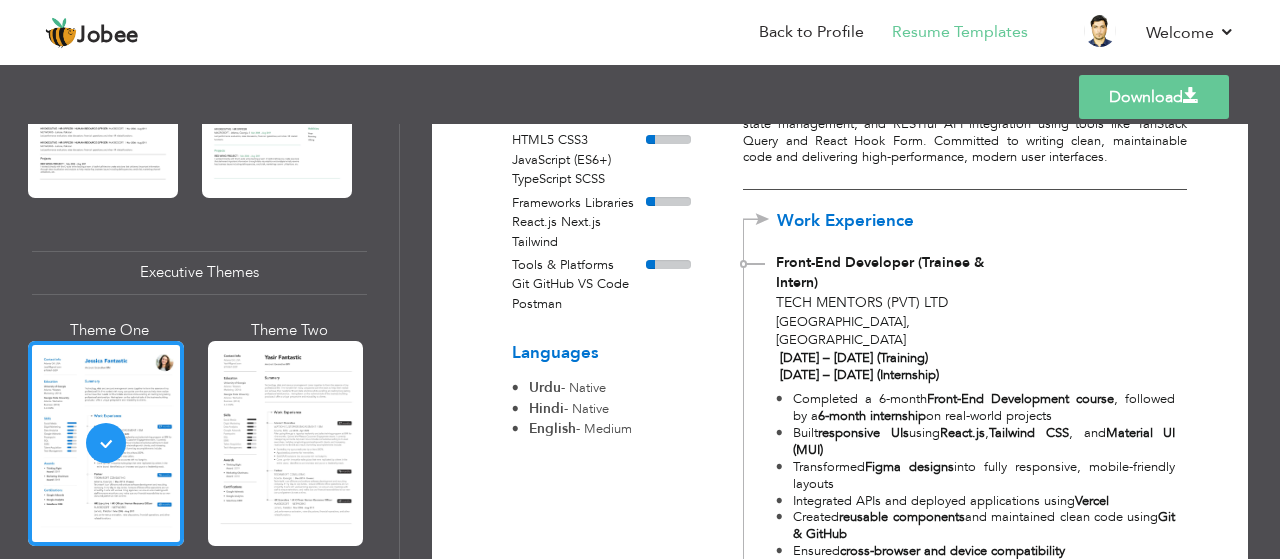 scroll, scrollTop: 284, scrollLeft: 0, axis: vertical 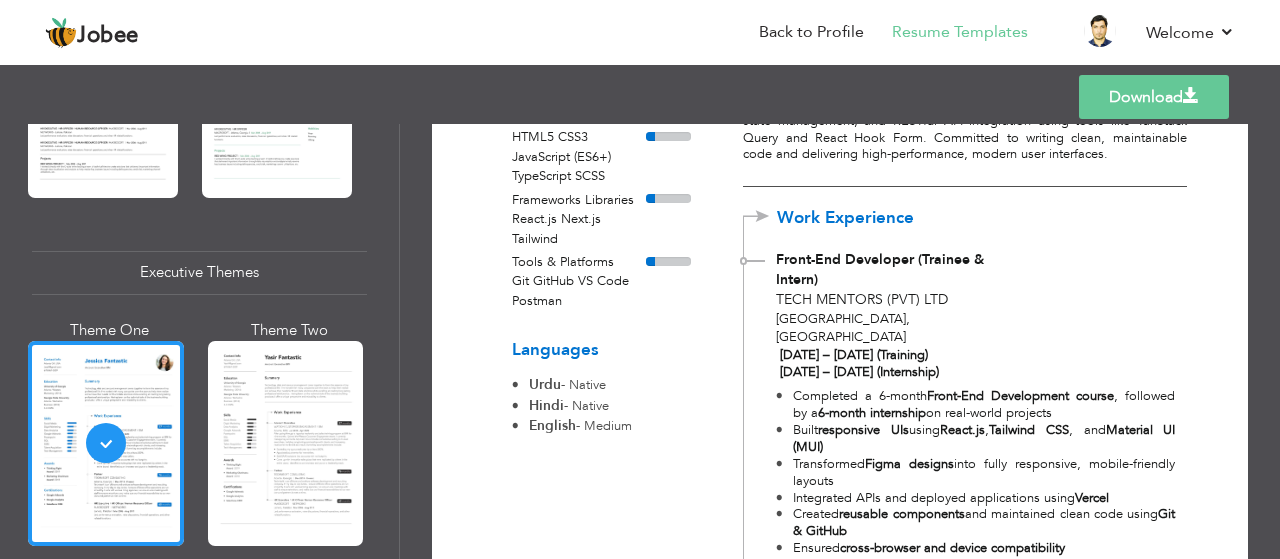 click on "Download" at bounding box center [1154, 97] 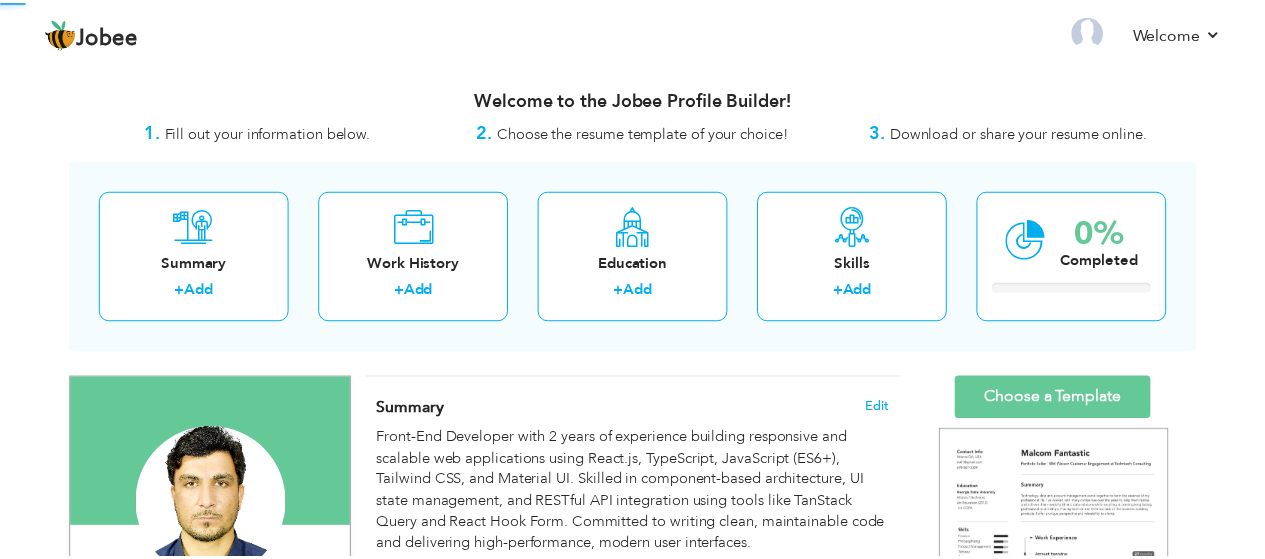 scroll, scrollTop: 0, scrollLeft: 0, axis: both 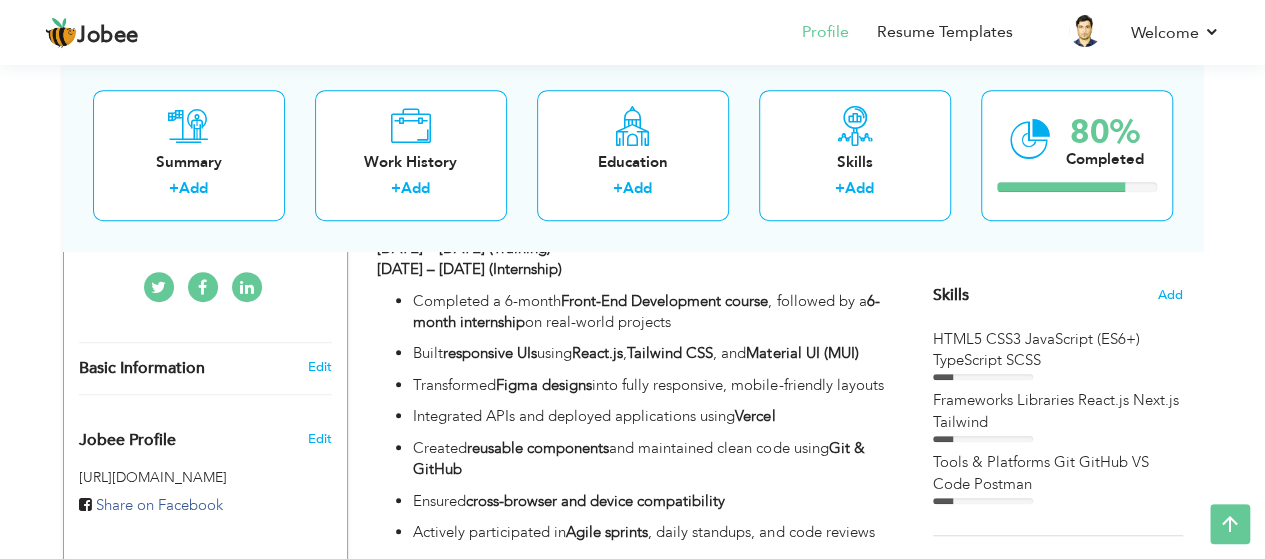 click on "HTML5 CSS3 JavaScript (ES6+) TypeScript SCSS" at bounding box center (1058, 350) 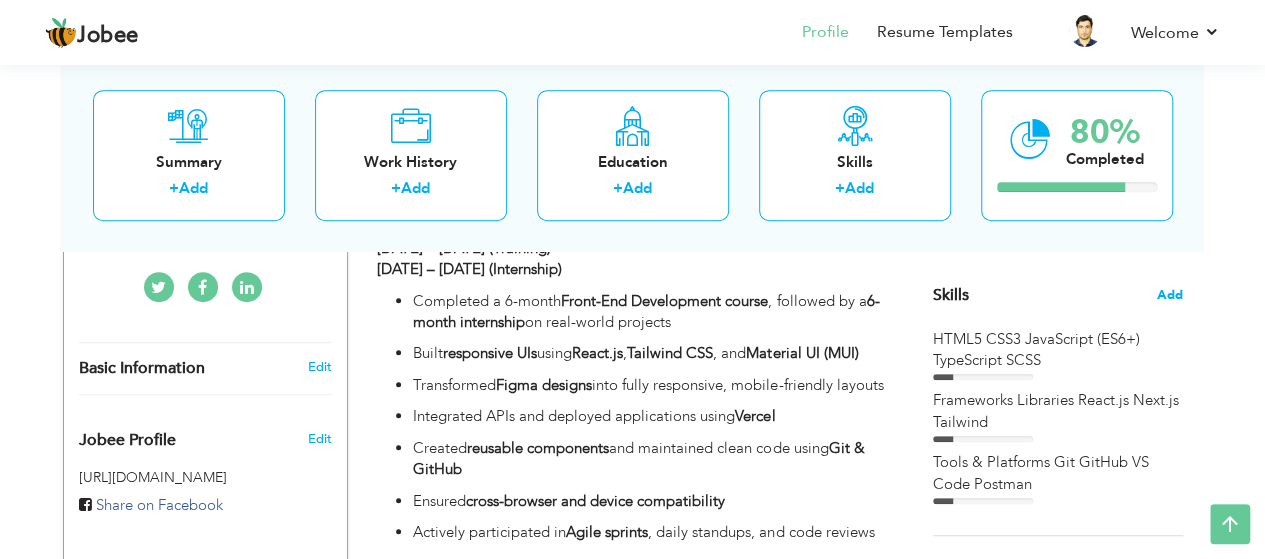 click on "Add" at bounding box center (1170, 295) 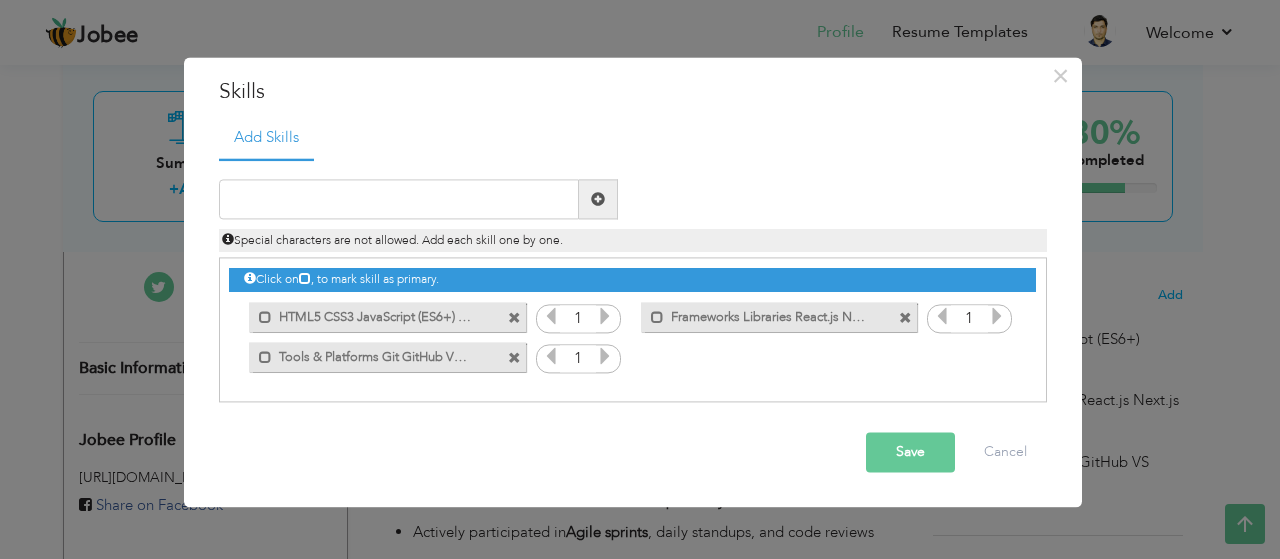 click at bounding box center [514, 318] 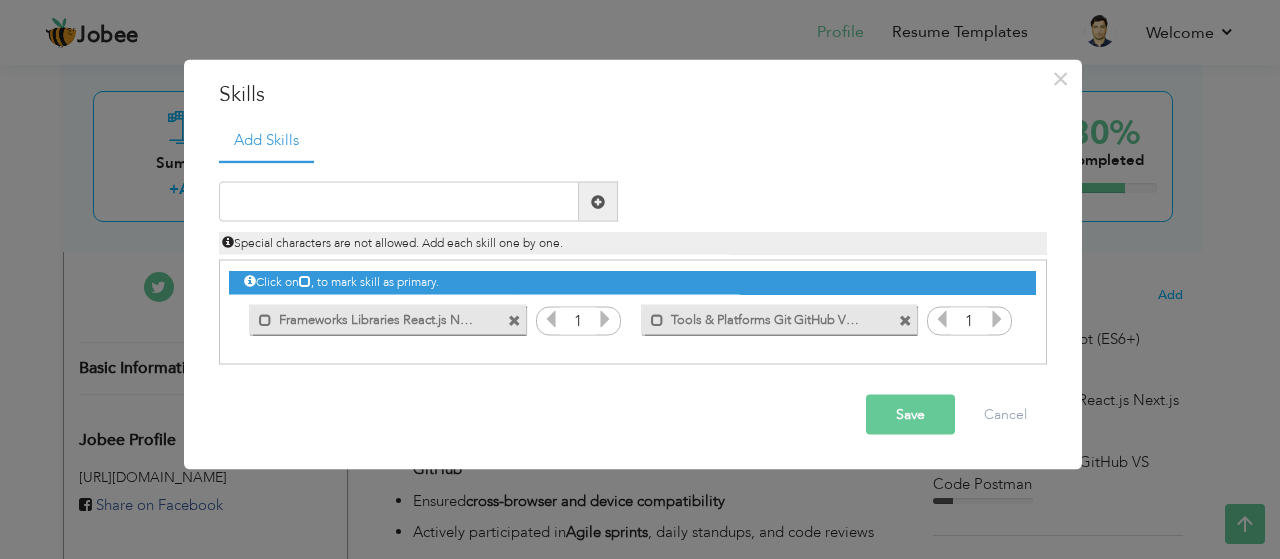 click at bounding box center [514, 320] 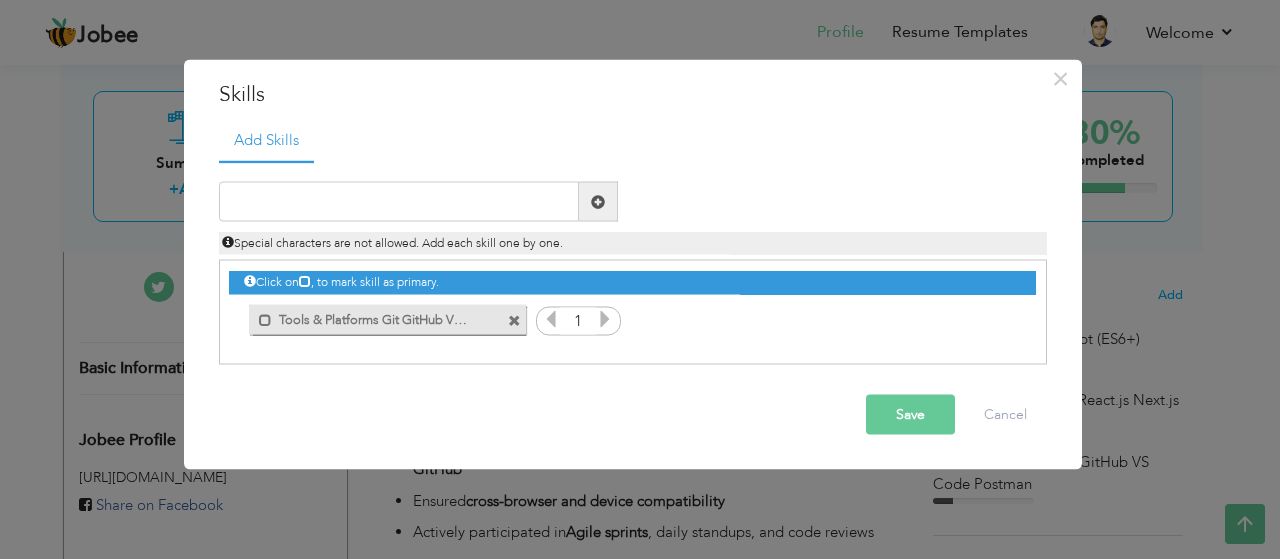 click at bounding box center (514, 320) 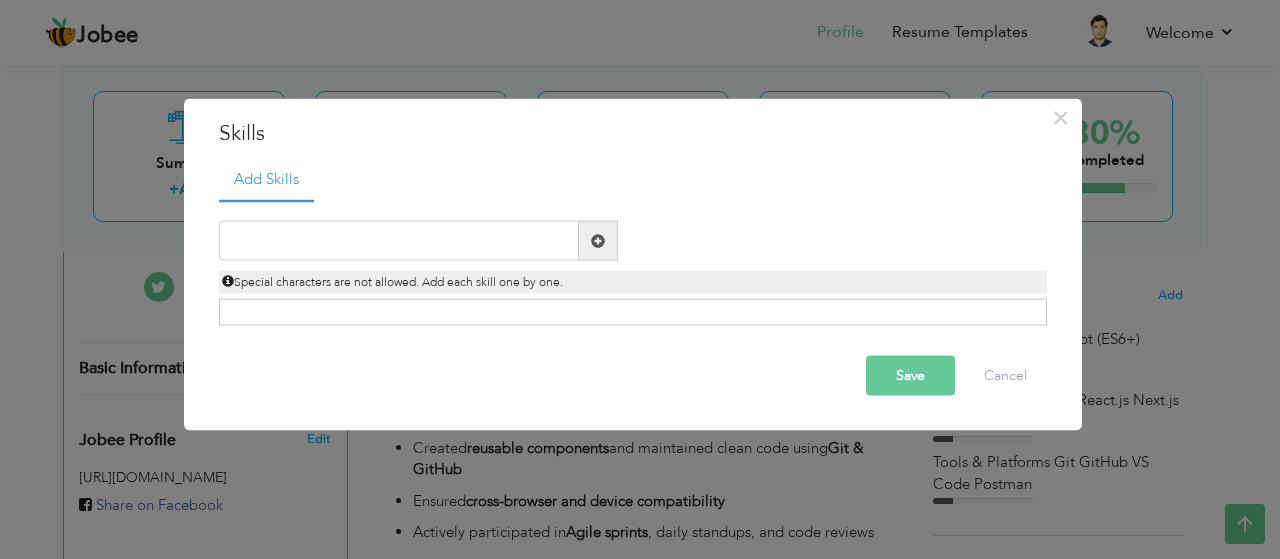 click on "Save" at bounding box center (910, 376) 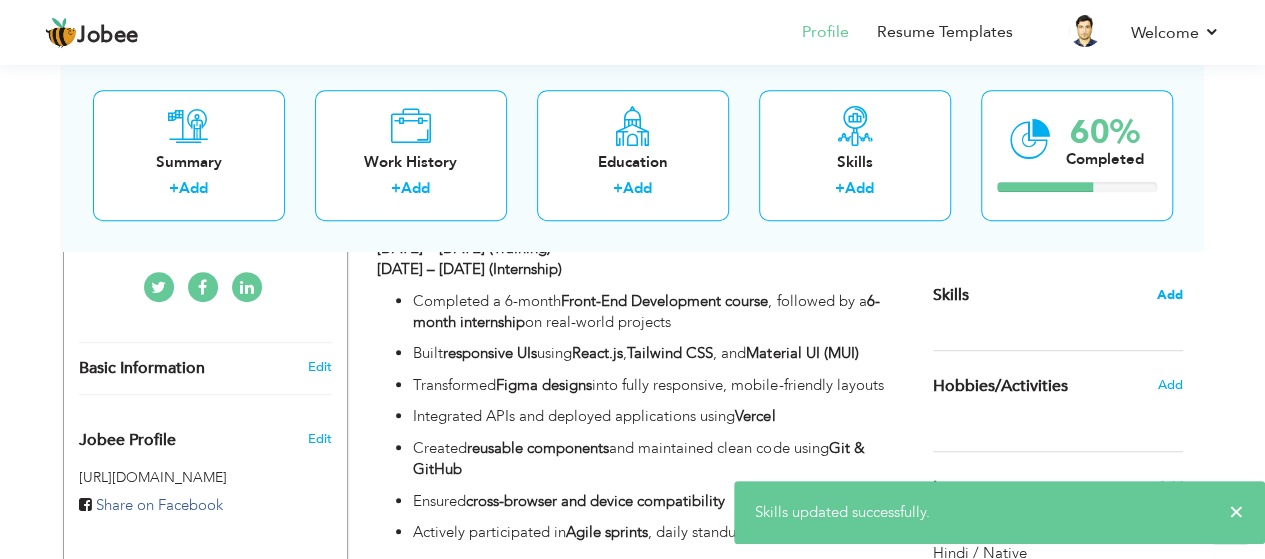 click on "Add" at bounding box center (1170, 295) 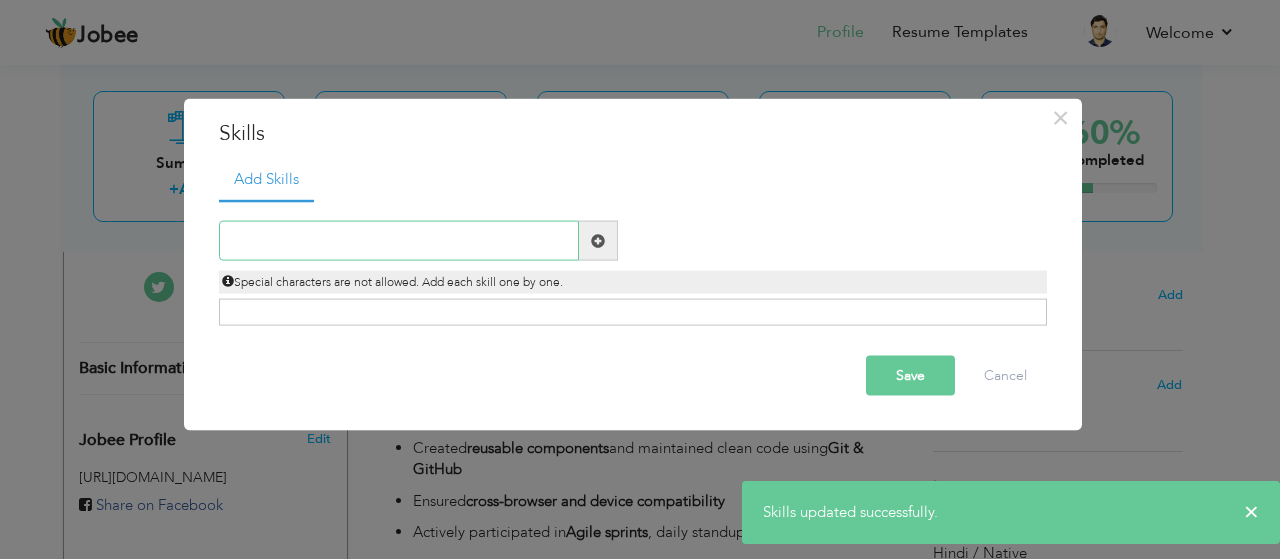 click at bounding box center [399, 241] 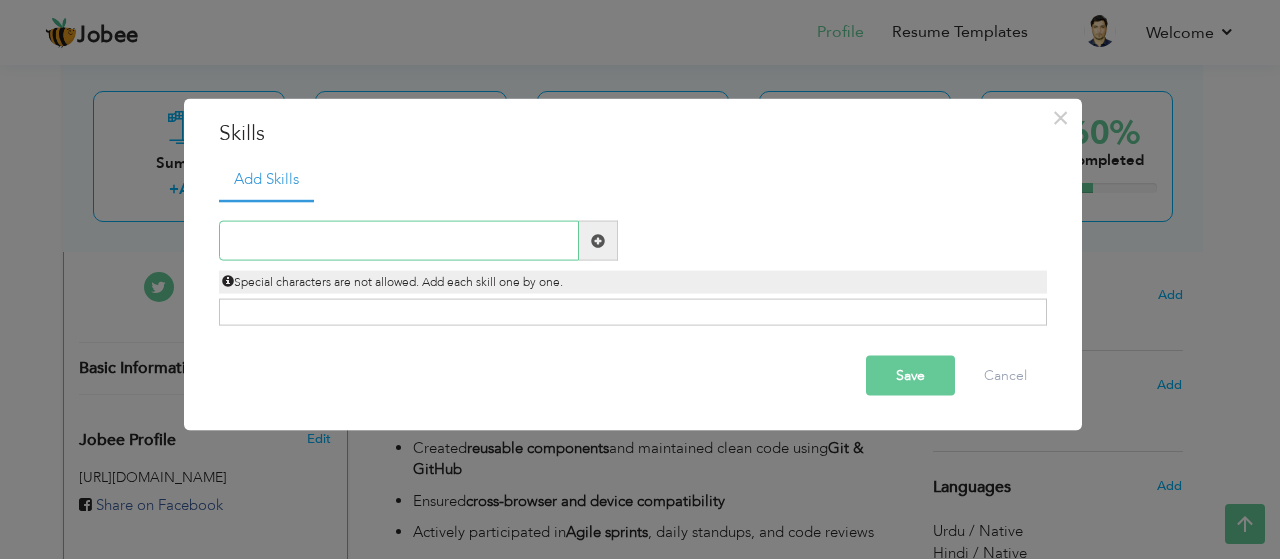 click at bounding box center [399, 241] 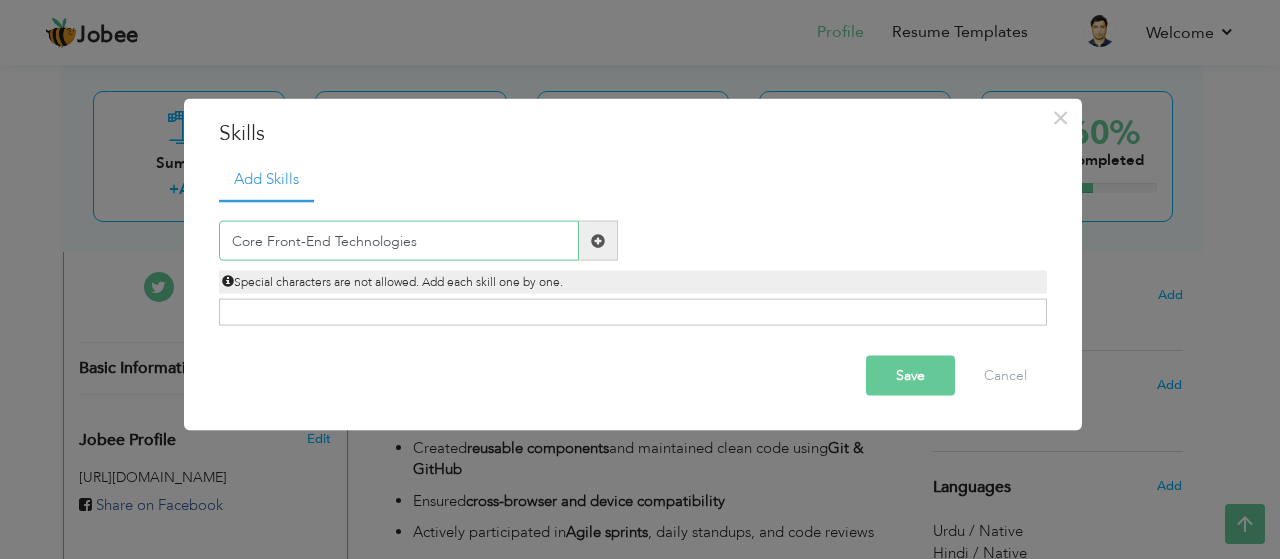 type on "Core Front-End Technologies" 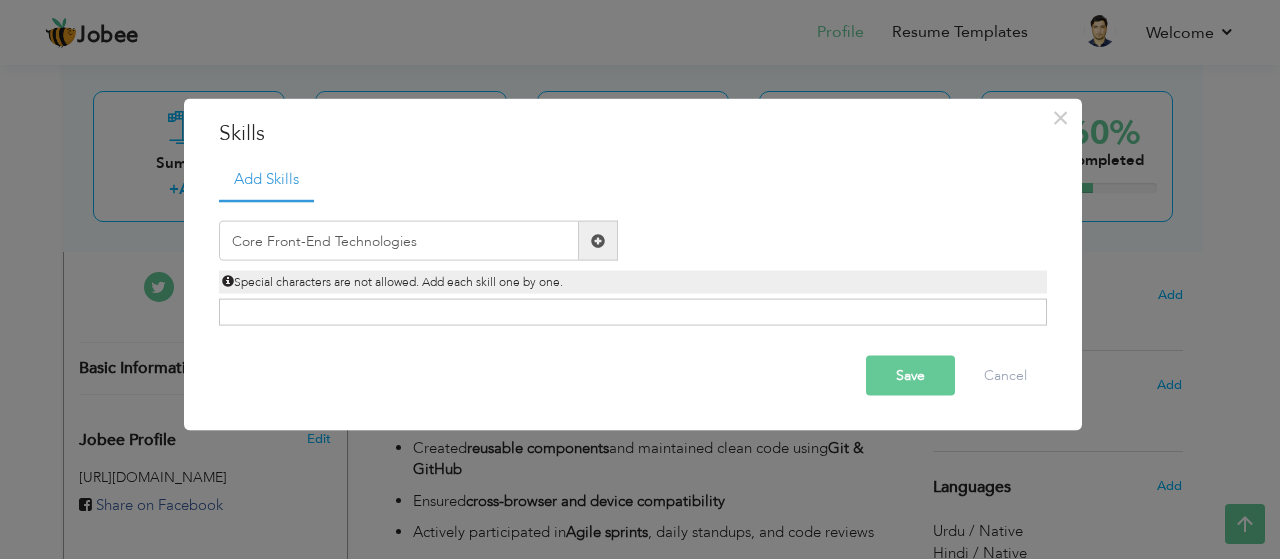 click on "Click on  , to mark skill as primary." at bounding box center (633, 312) 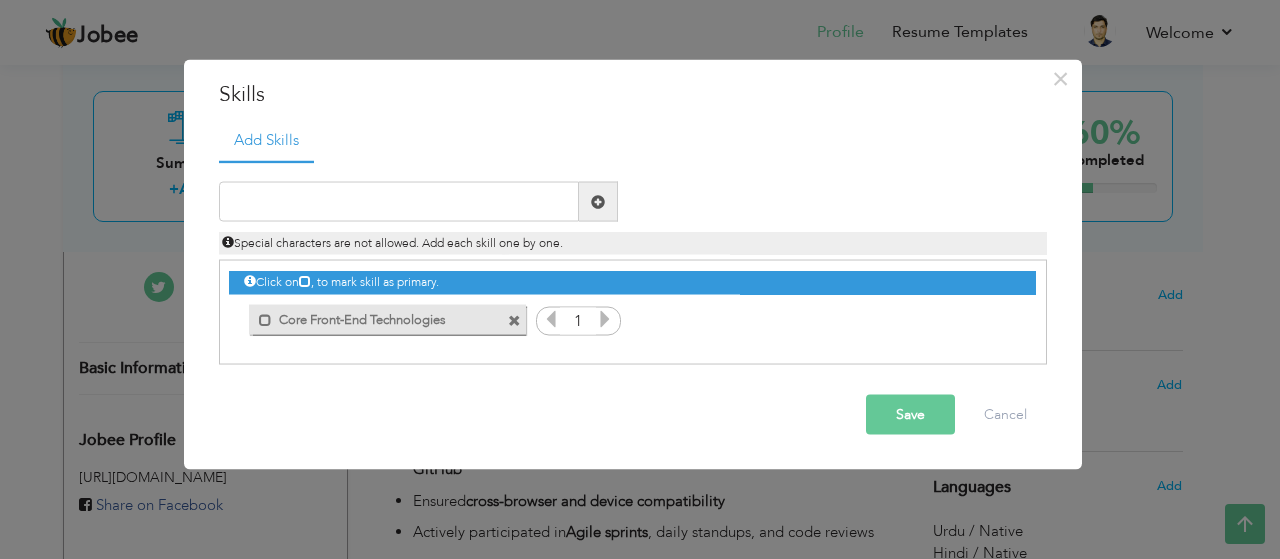click at bounding box center [514, 320] 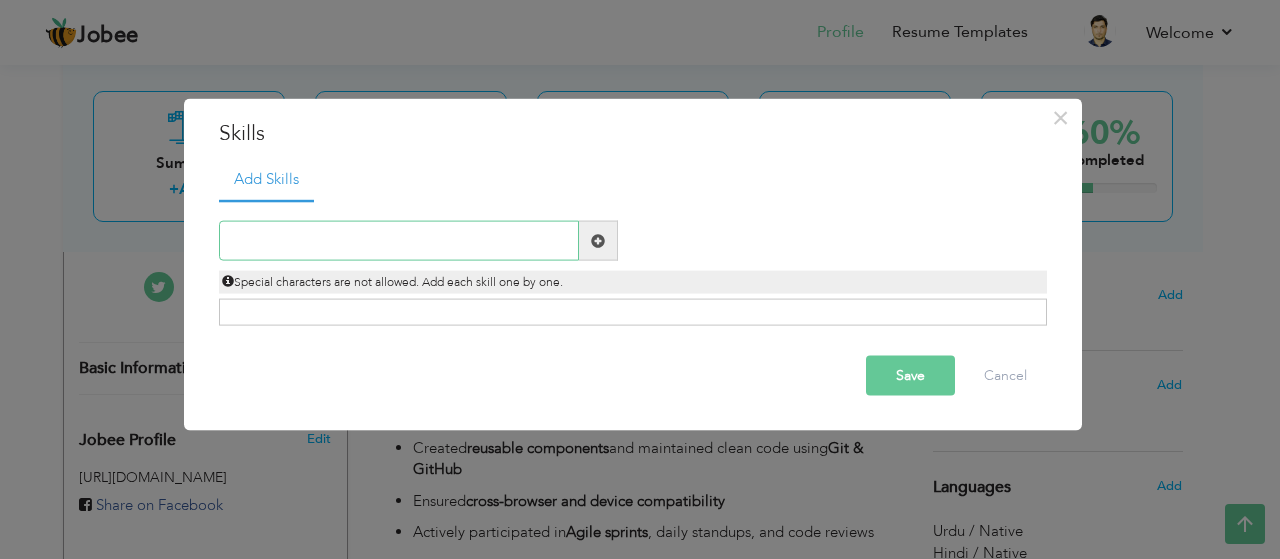 click at bounding box center (399, 241) 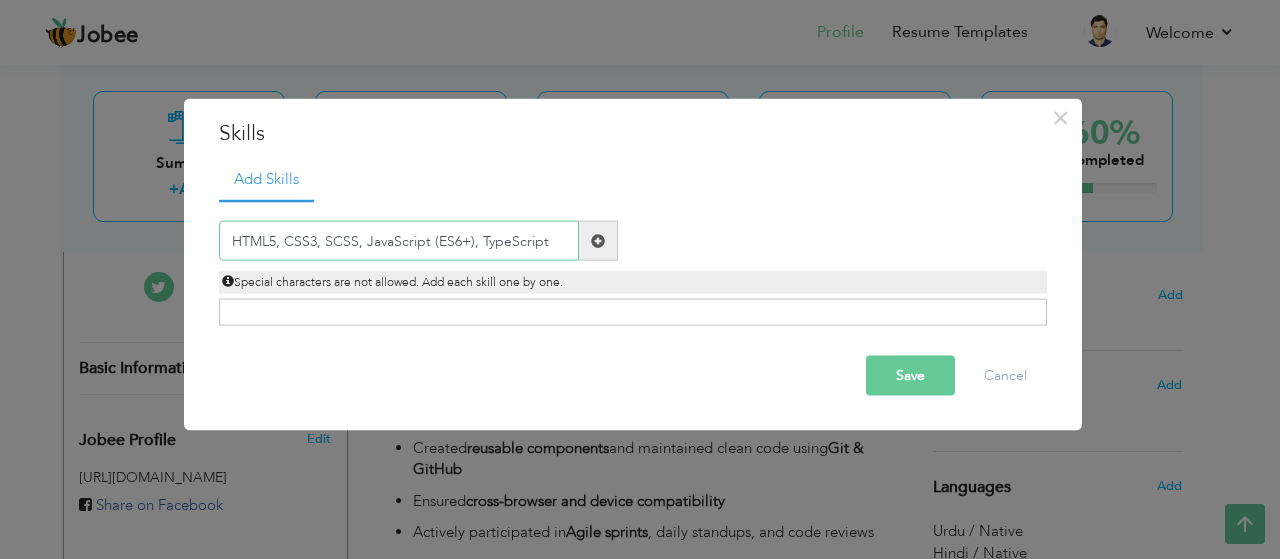 type on "HTML5, CSS3, SCSS, JavaScript (ES6+), TypeScript" 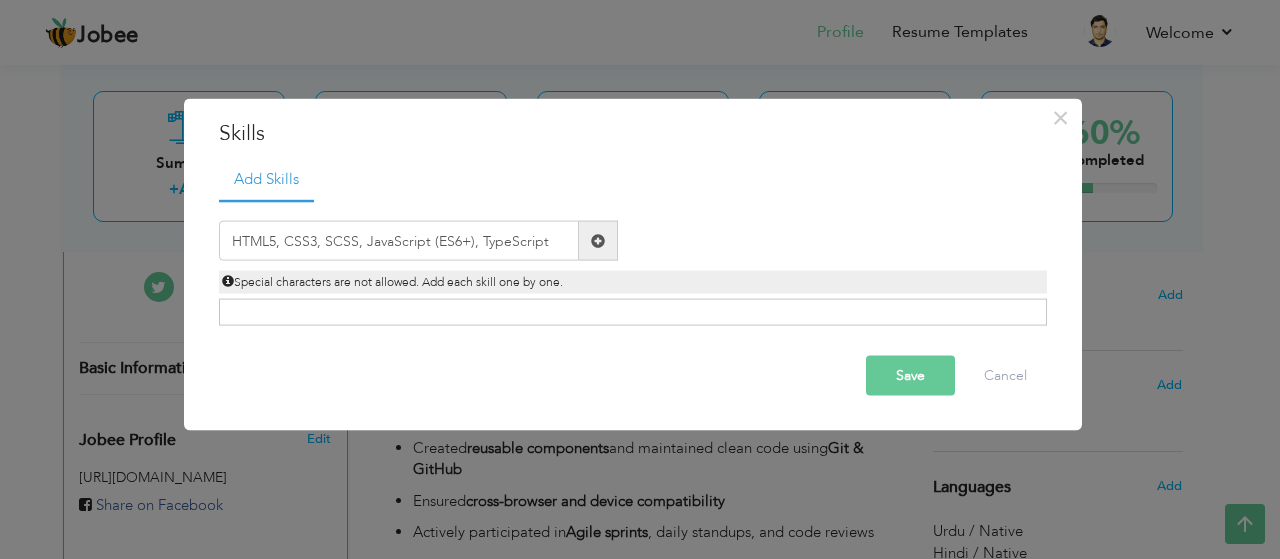 click at bounding box center [598, 240] 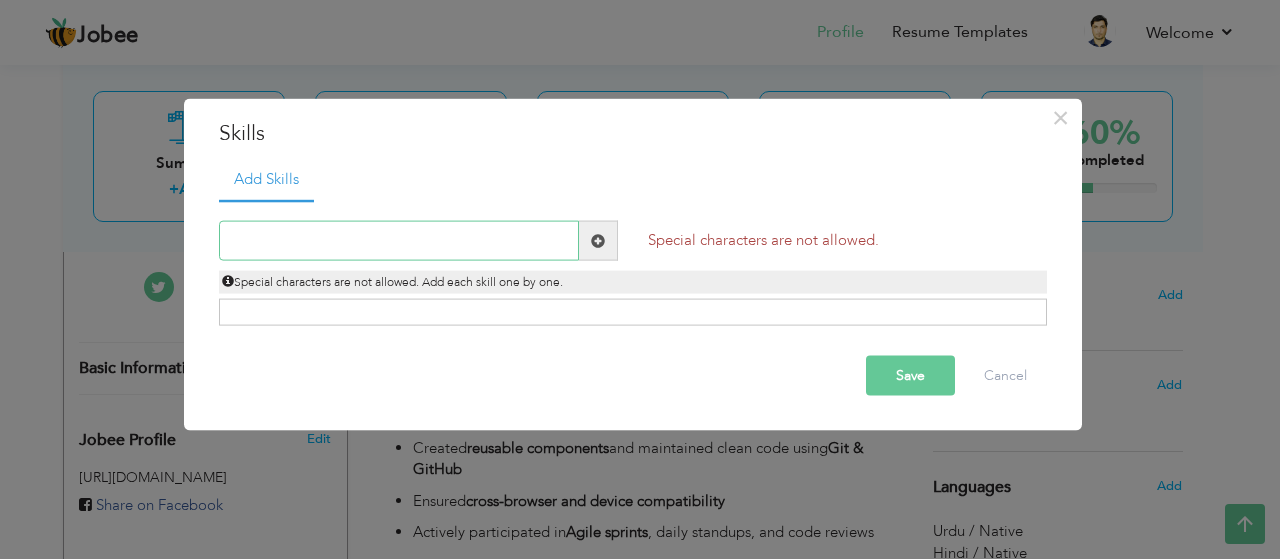 click at bounding box center [399, 241] 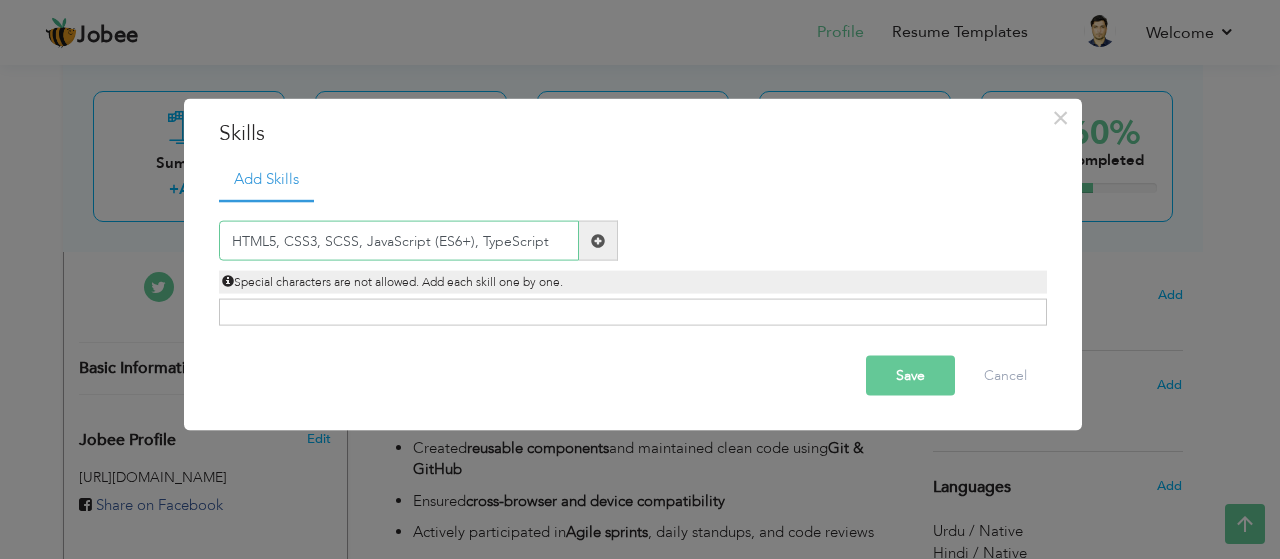 click on "HTML5, CSS3, SCSS, JavaScript (ES6+), TypeScript" at bounding box center (399, 241) 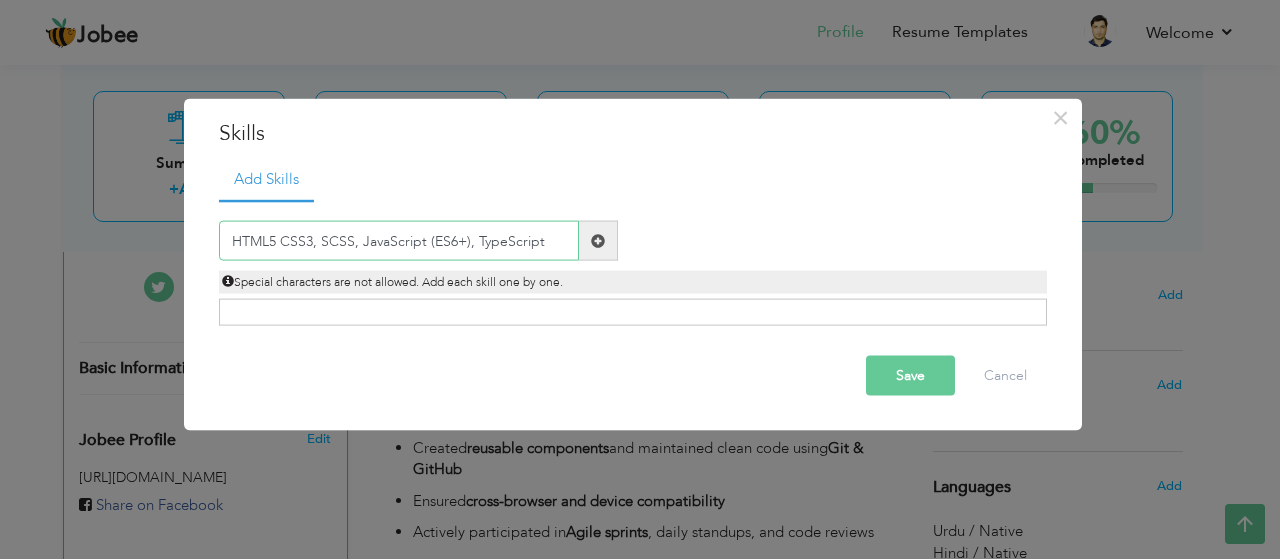 click on "HTML5 CSS3, SCSS, JavaScript (ES6+), TypeScript" at bounding box center (399, 241) 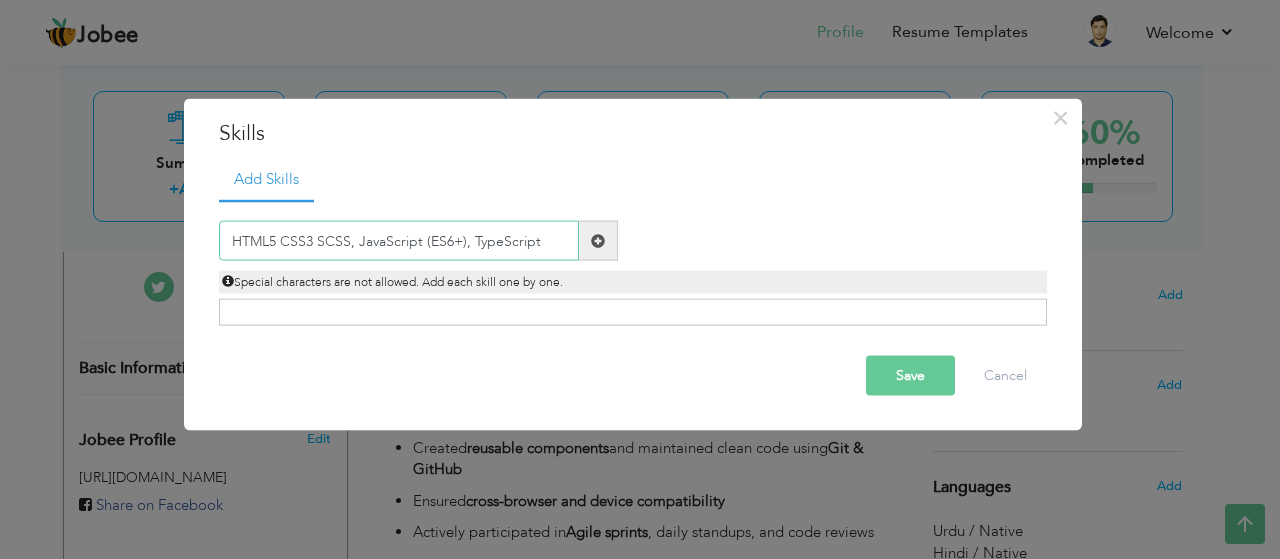 click on "HTML5 CSS3 SCSS, JavaScript (ES6+), TypeScript" at bounding box center (399, 241) 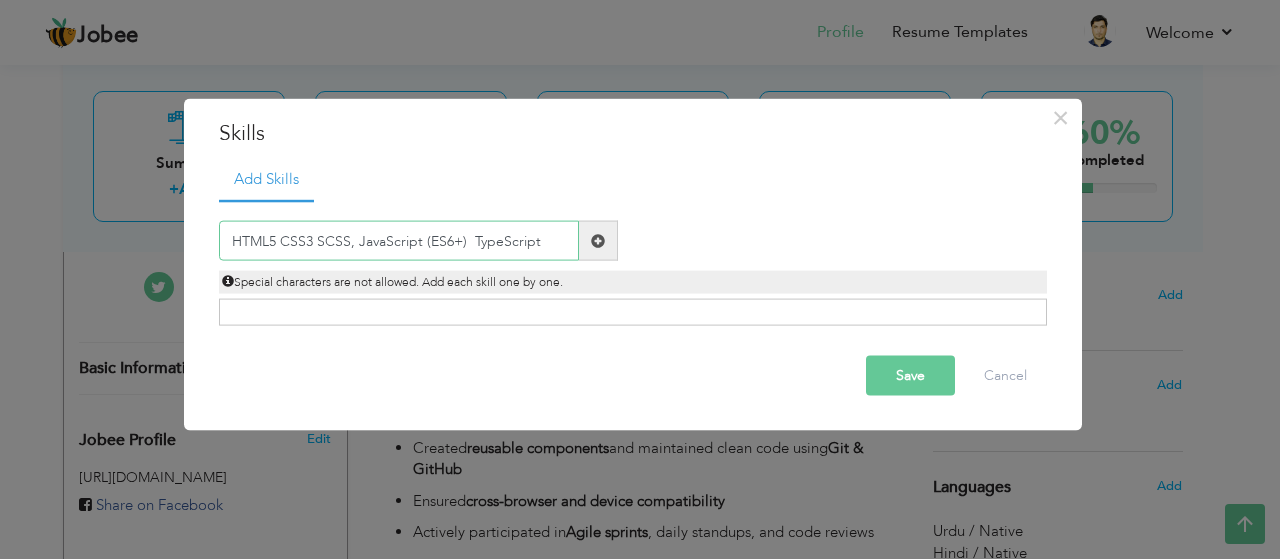 type on "HTML5 CSS3 SCSS, JavaScript (ES6+)  TypeScript" 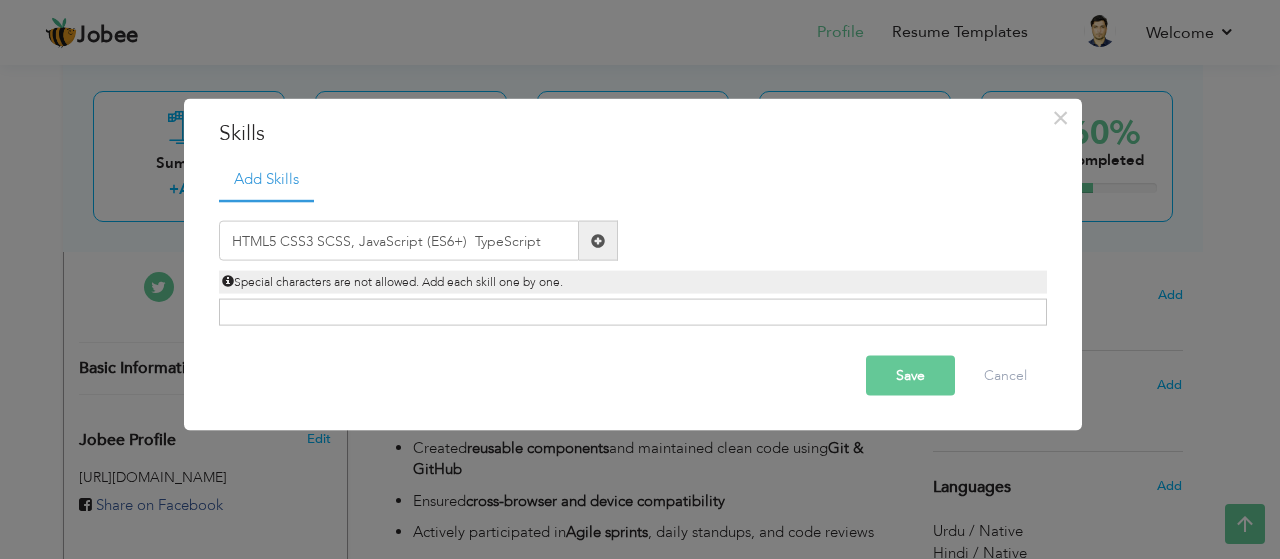 click on "Save" at bounding box center (910, 376) 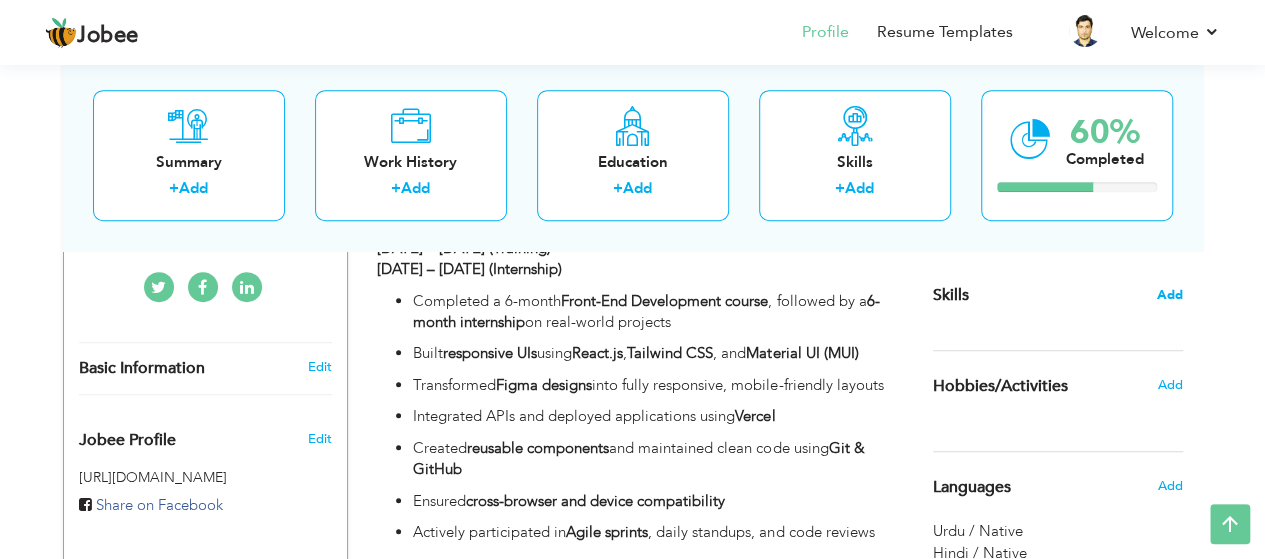click on "Add" at bounding box center [1170, 295] 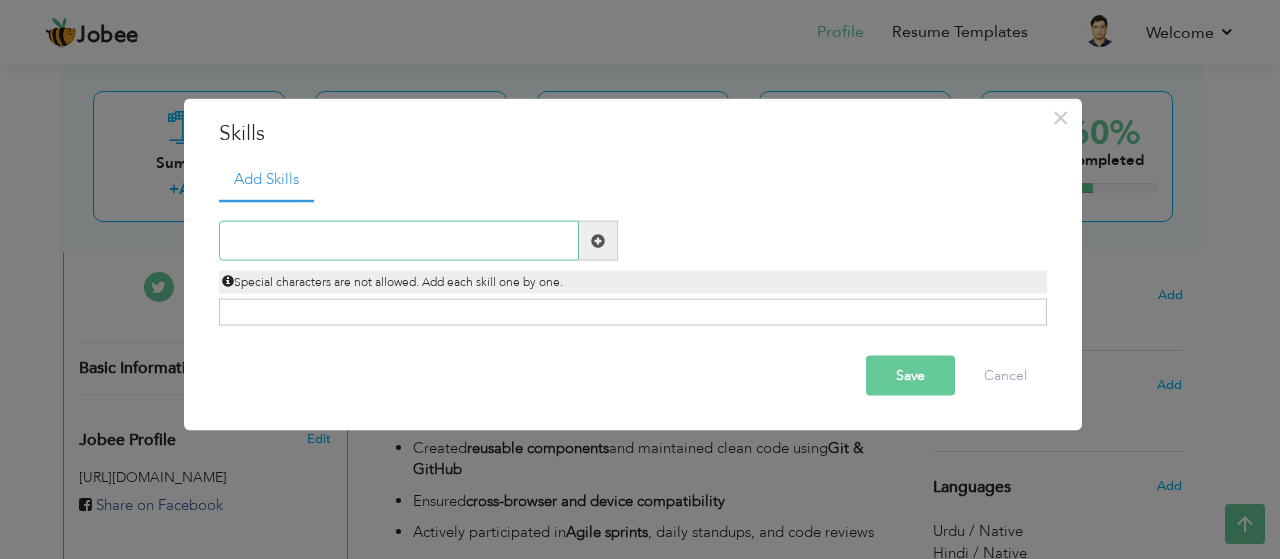 click at bounding box center (399, 241) 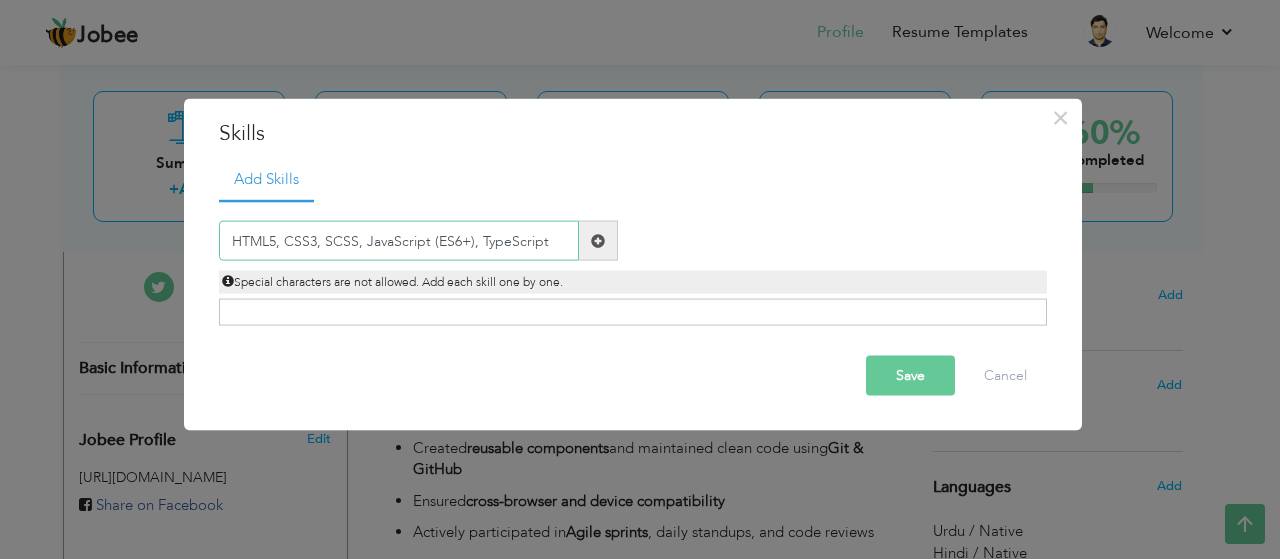 click on "HTML5, CSS3, SCSS, JavaScript (ES6+), TypeScript" at bounding box center [399, 241] 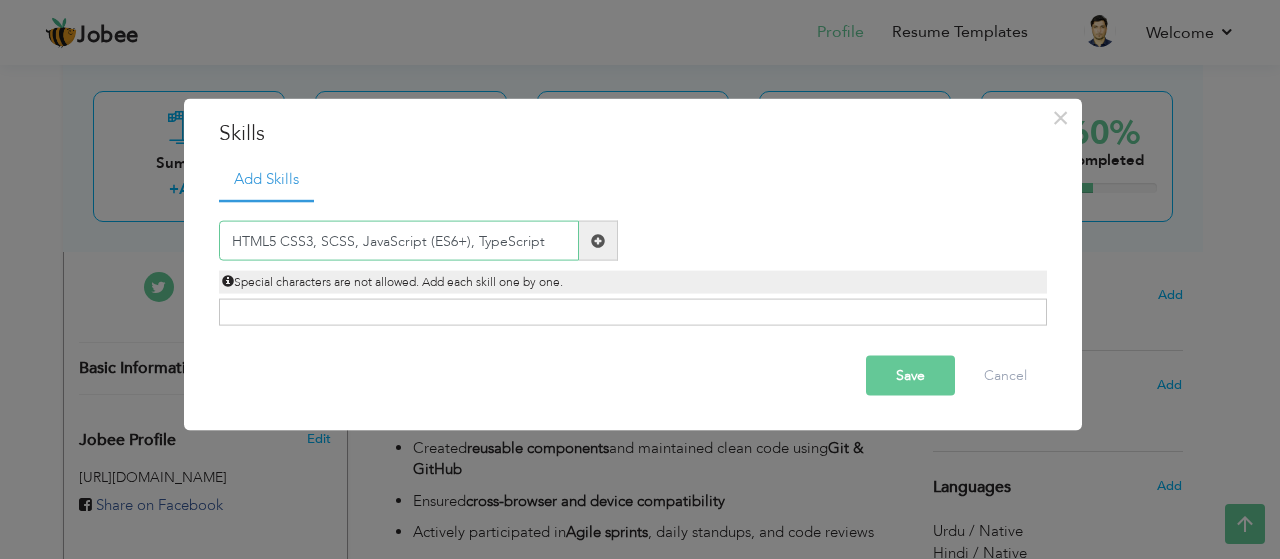click on "HTML5 CSS3, SCSS, JavaScript (ES6+), TypeScript" at bounding box center [399, 241] 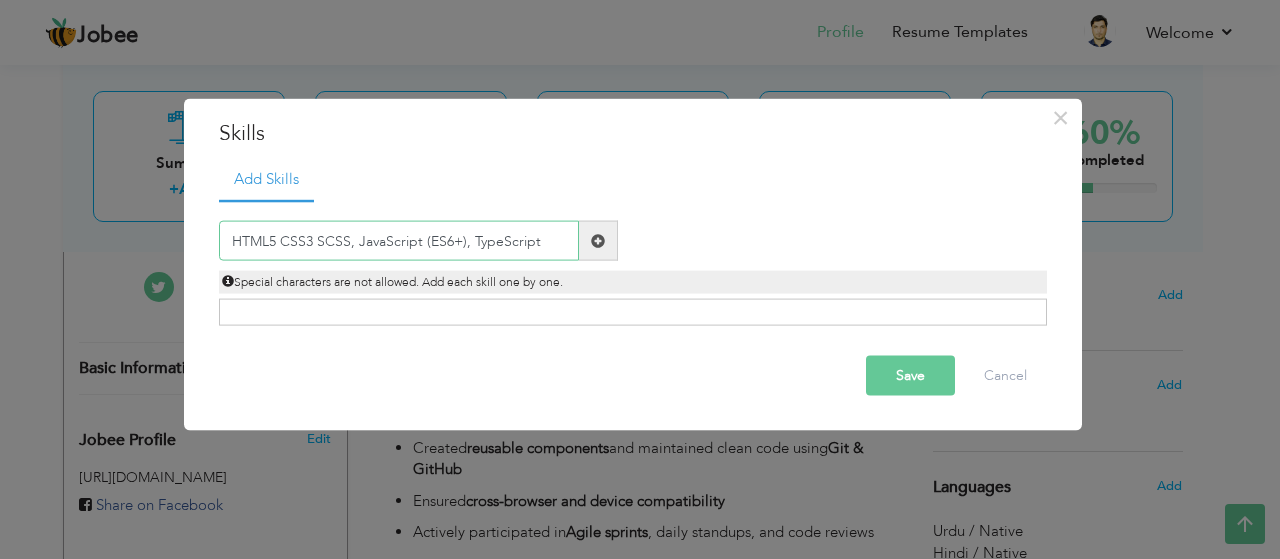 click on "HTML5 CSS3 SCSS, JavaScript (ES6+), TypeScript" at bounding box center [399, 241] 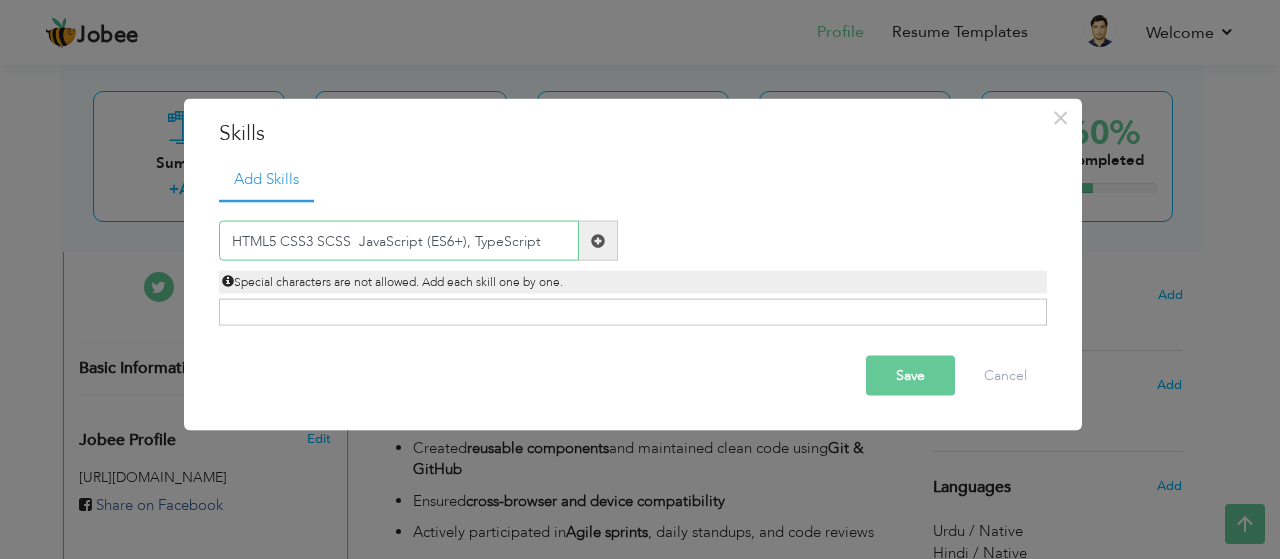click on "HTML5 CSS3 SCSS  JavaScript (ES6+), TypeScript" at bounding box center [399, 241] 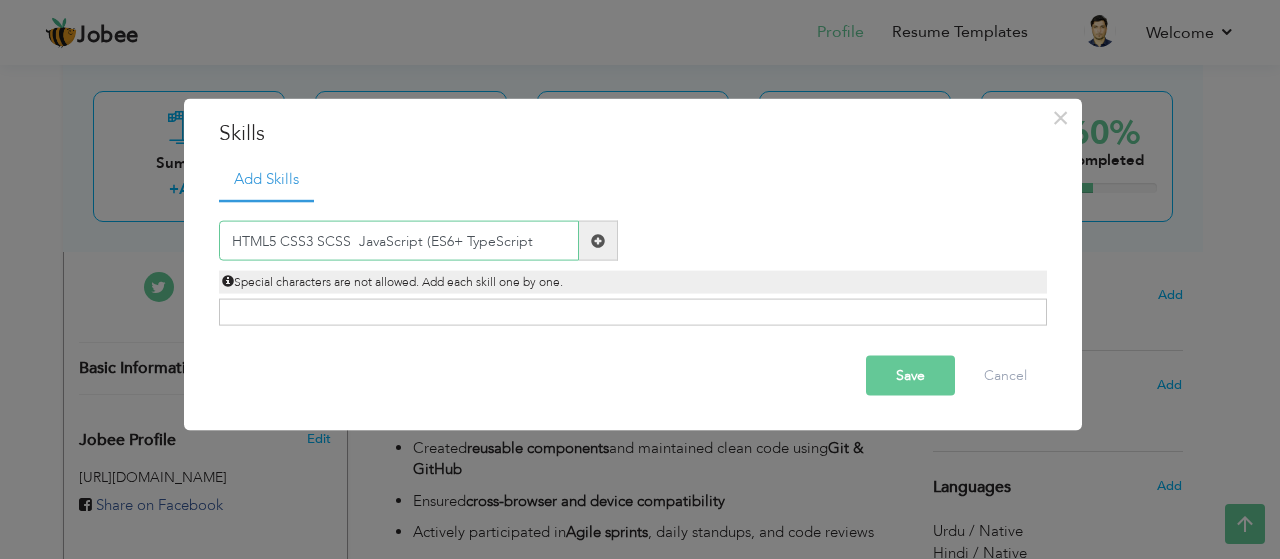 click on "HTML5 CSS3 SCSS  JavaScript (ES6+ TypeScript" at bounding box center (399, 241) 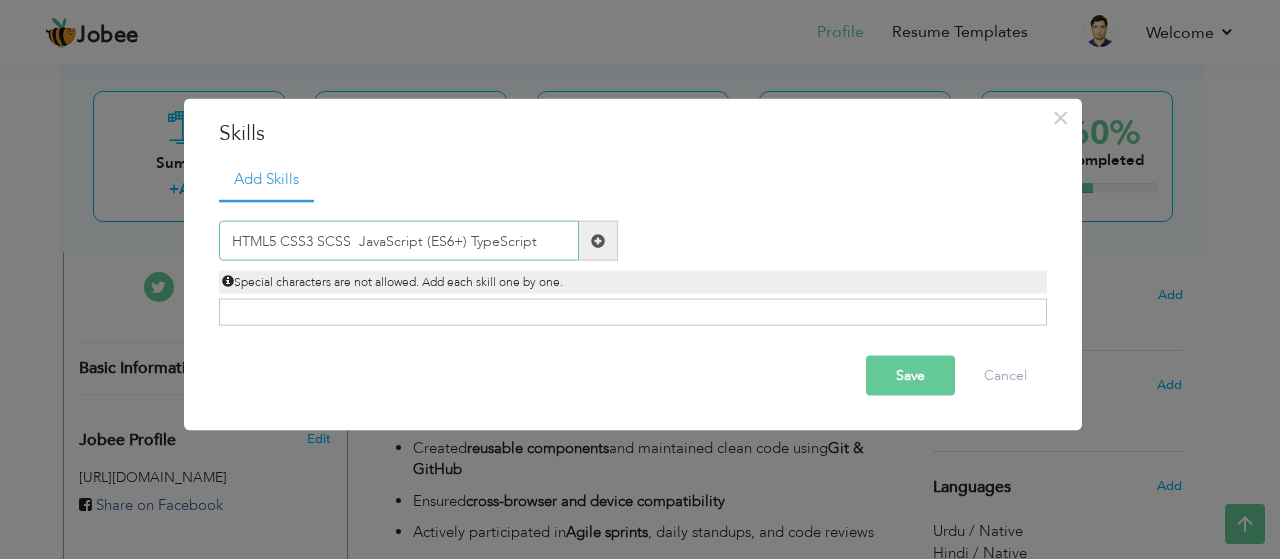 type on "HTML5 CSS3 SCSS  JavaScript (ES6+) TypeScript" 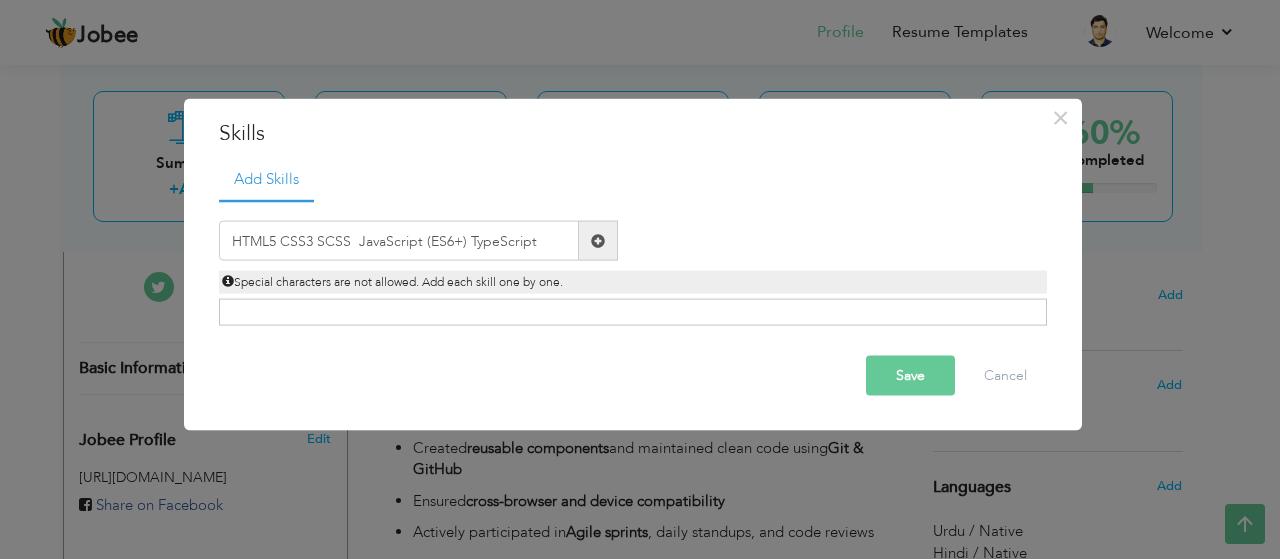 click on "HTML5 CSS3 SCSS  JavaScript (ES6+) TypeScript
Duplicate entry
Special characters are not allowed. Add each skill one by one." at bounding box center (633, 257) 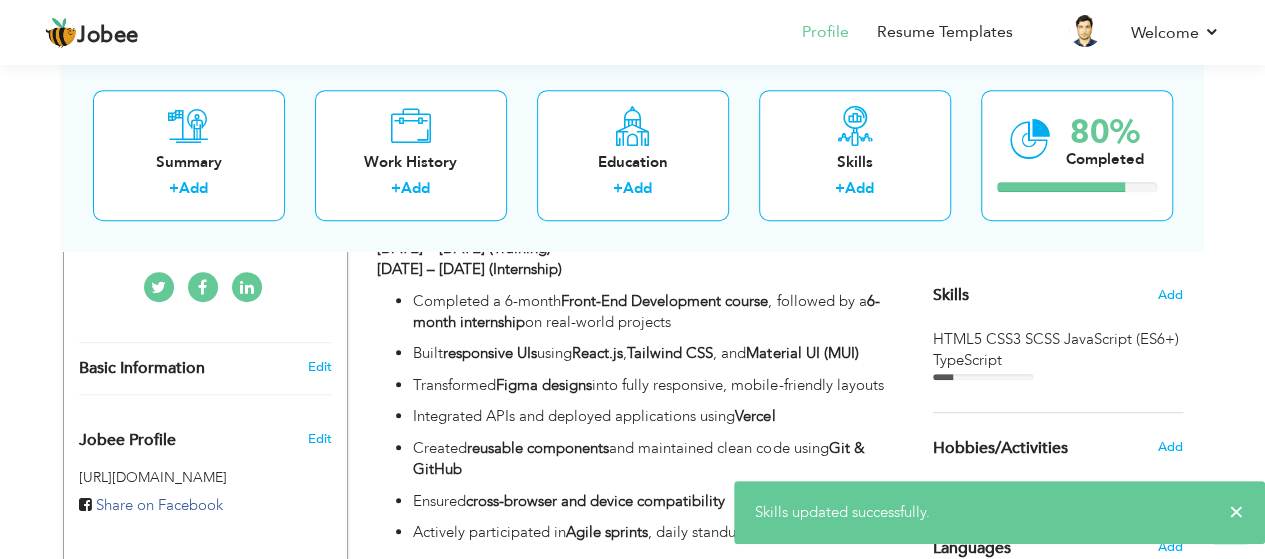 click on "HTML5 CSS3 SCSS  JavaScript (ES6+) TypeScript" at bounding box center [1058, 355] 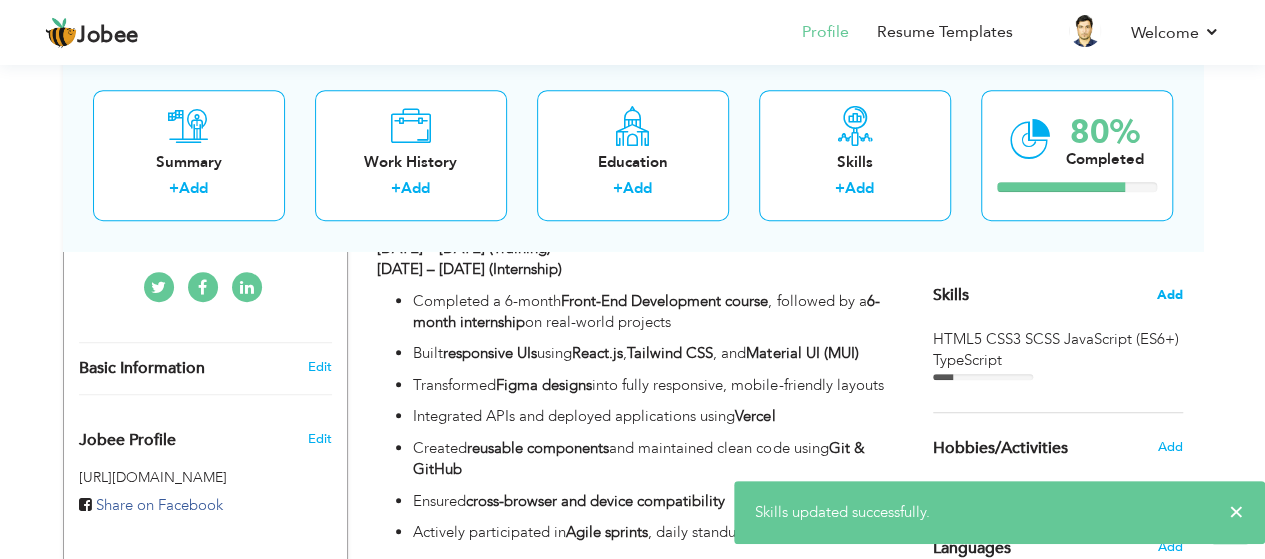 click on "Add" at bounding box center (1170, 295) 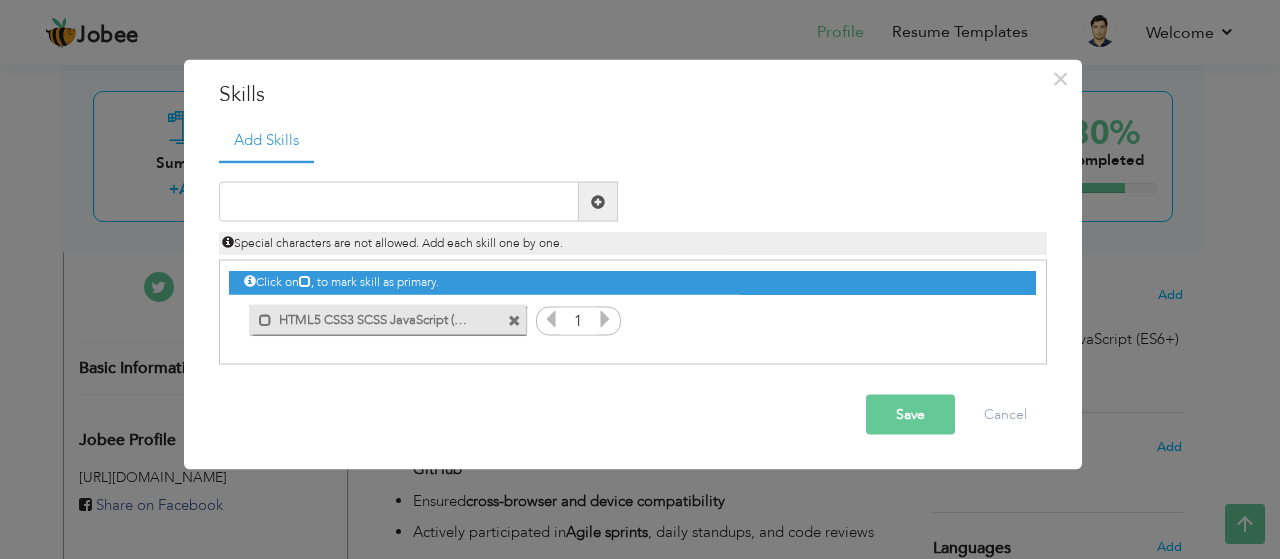 click at bounding box center (514, 320) 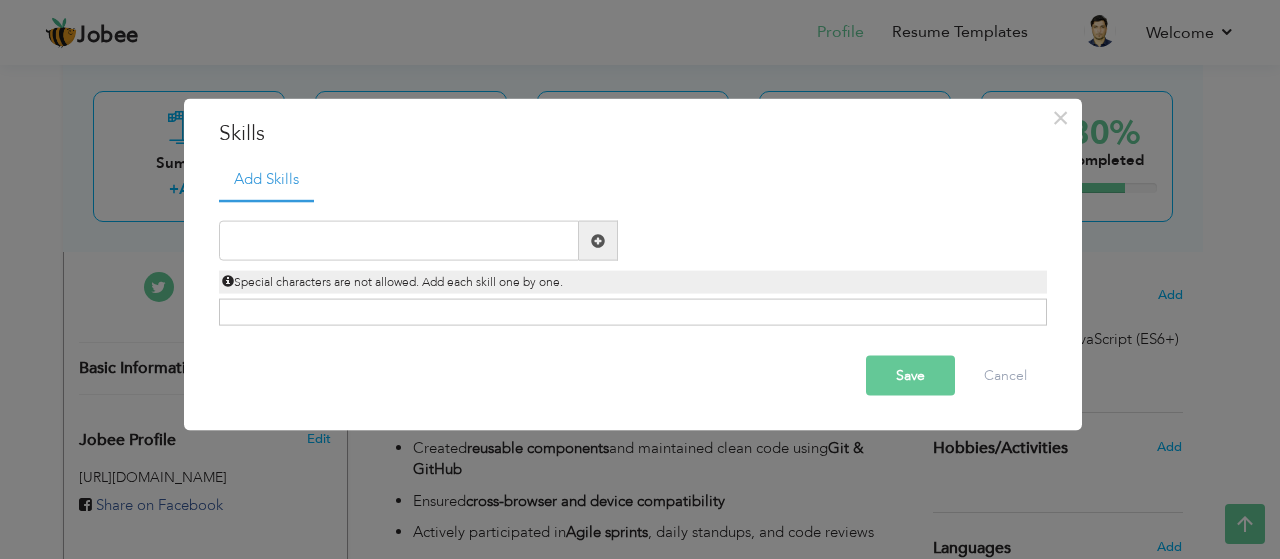 click on "Save" at bounding box center [910, 376] 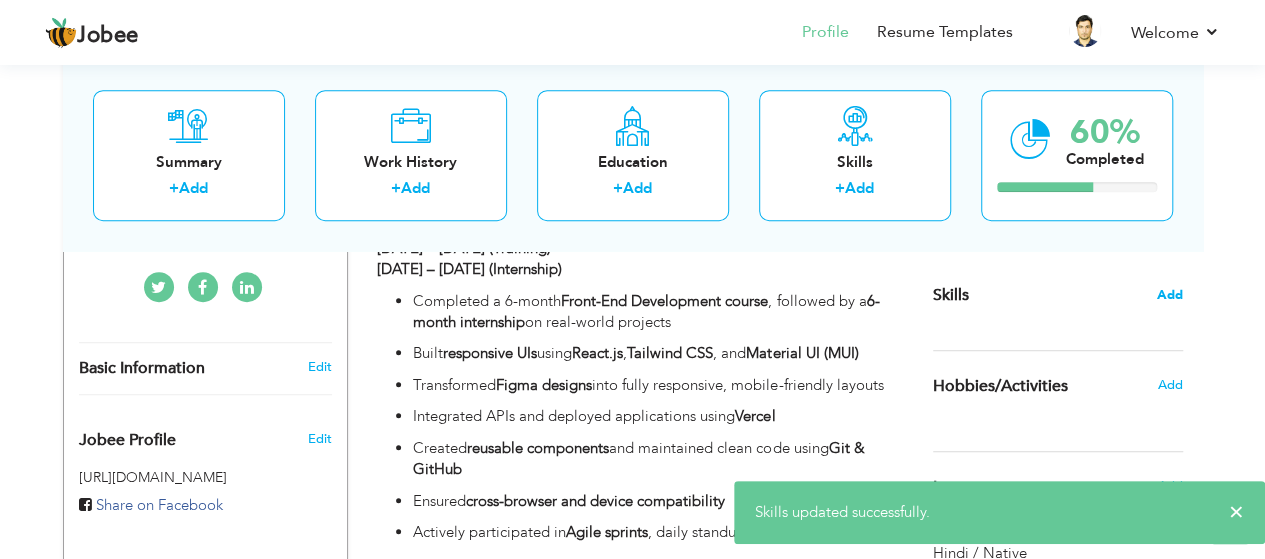 click on "Add" at bounding box center [1170, 295] 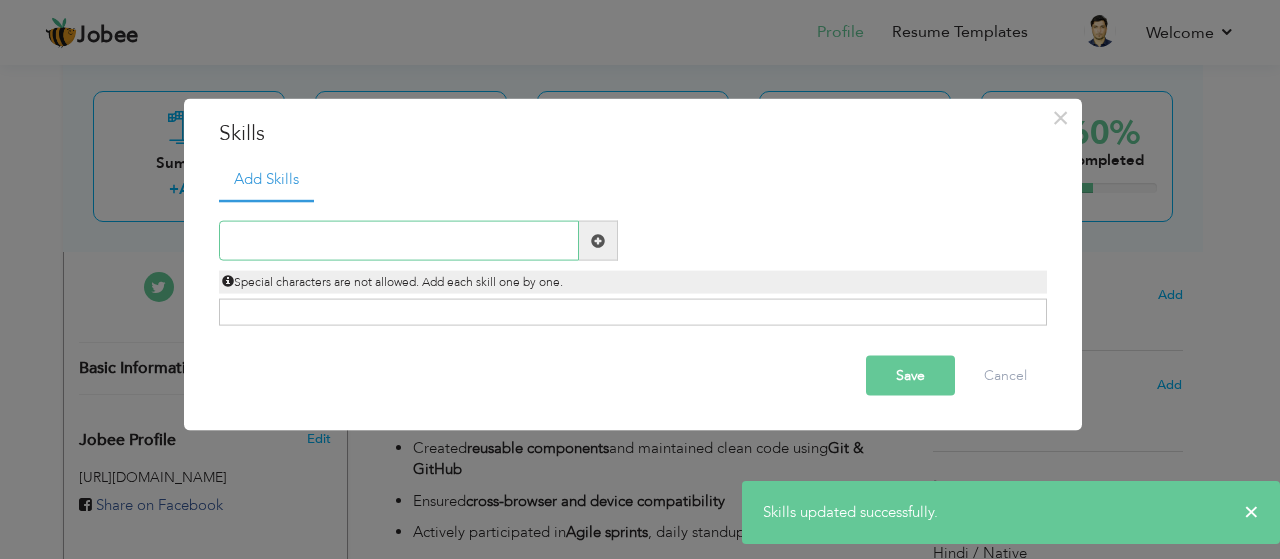 click at bounding box center (399, 241) 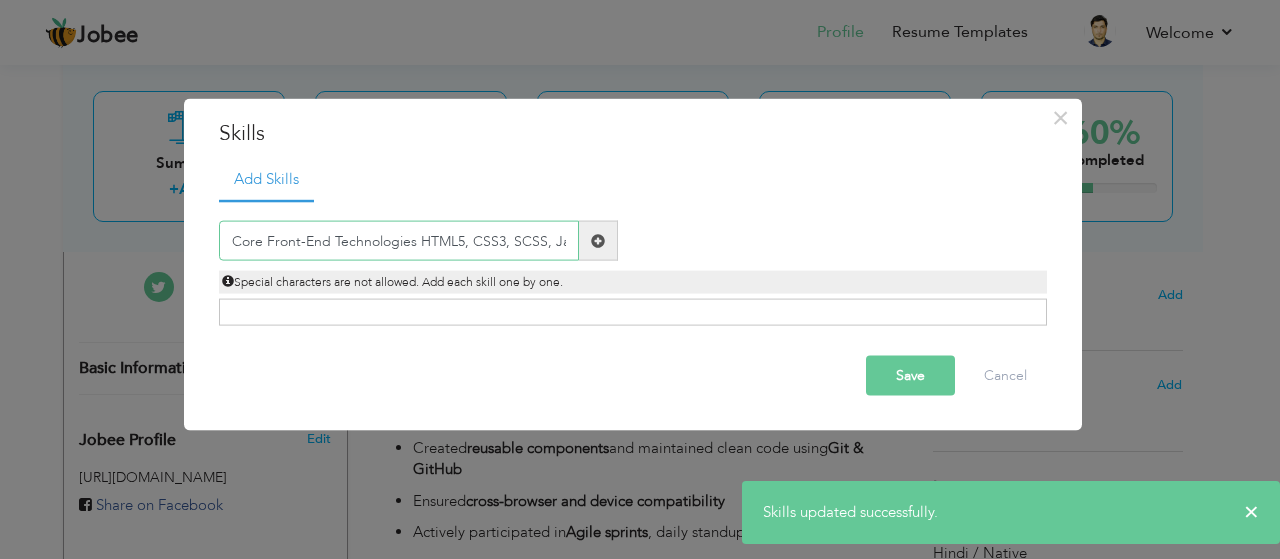 scroll, scrollTop: 0, scrollLeft: 3, axis: horizontal 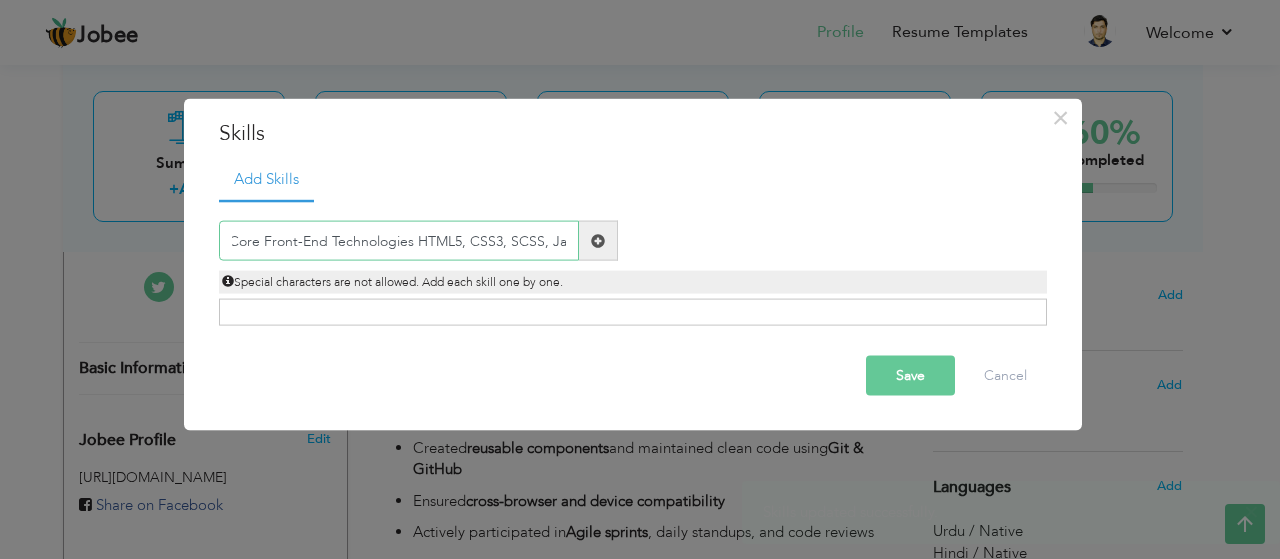 click on "Core Front-End Technologies HTML5, CSS3, SCSS, Jav" at bounding box center (399, 241) 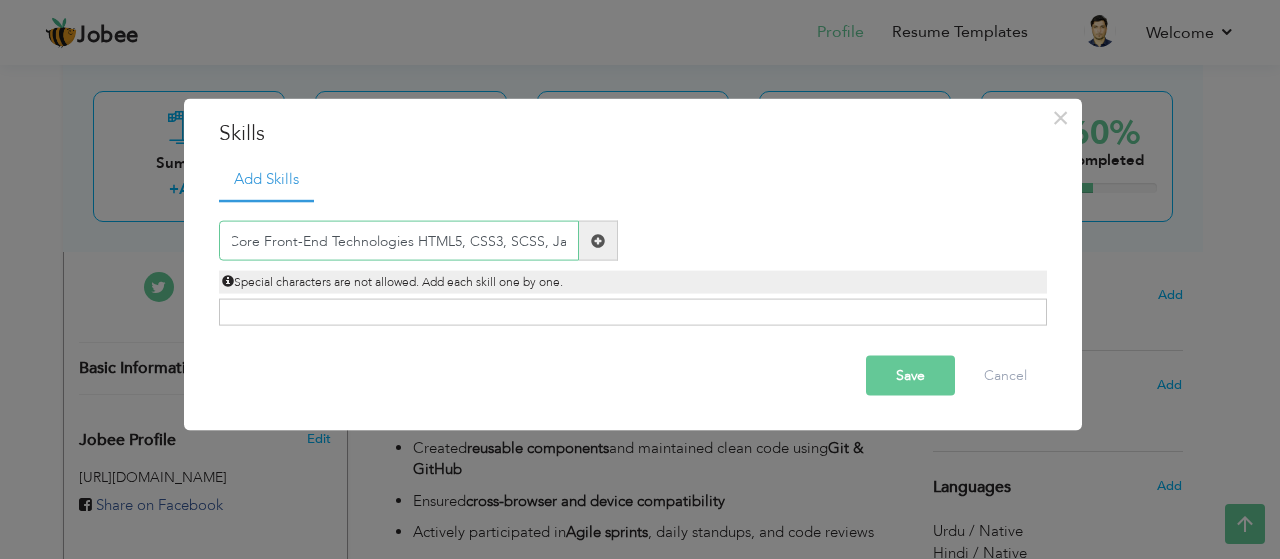 click on "Core Front-End Technologies HTML5, CSS3, SCSS, Jav" at bounding box center [399, 241] 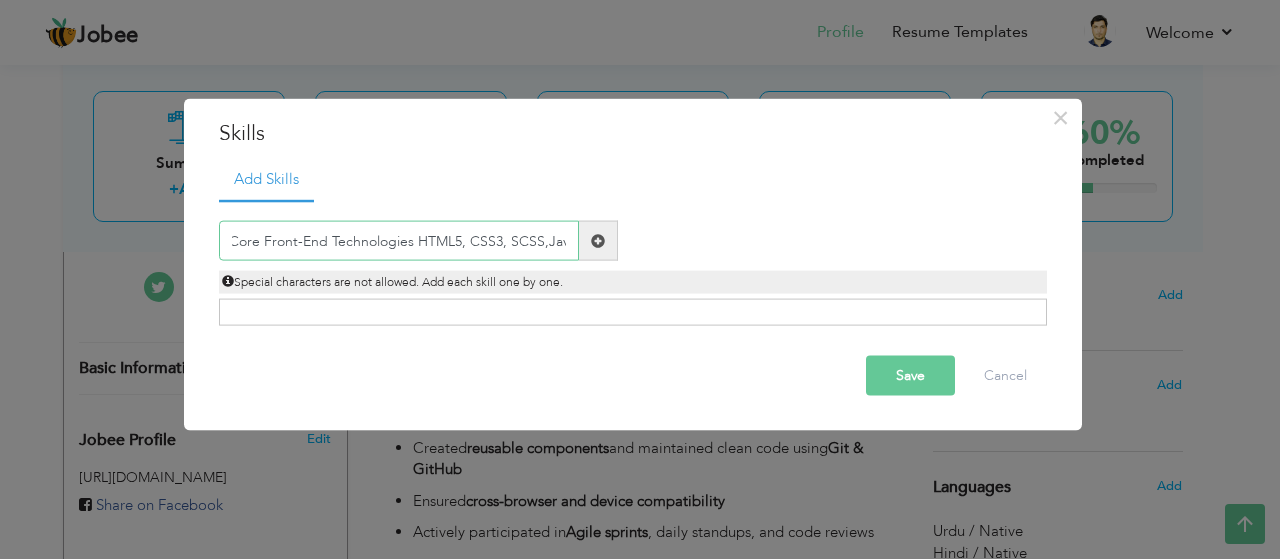 scroll, scrollTop: 0, scrollLeft: 0, axis: both 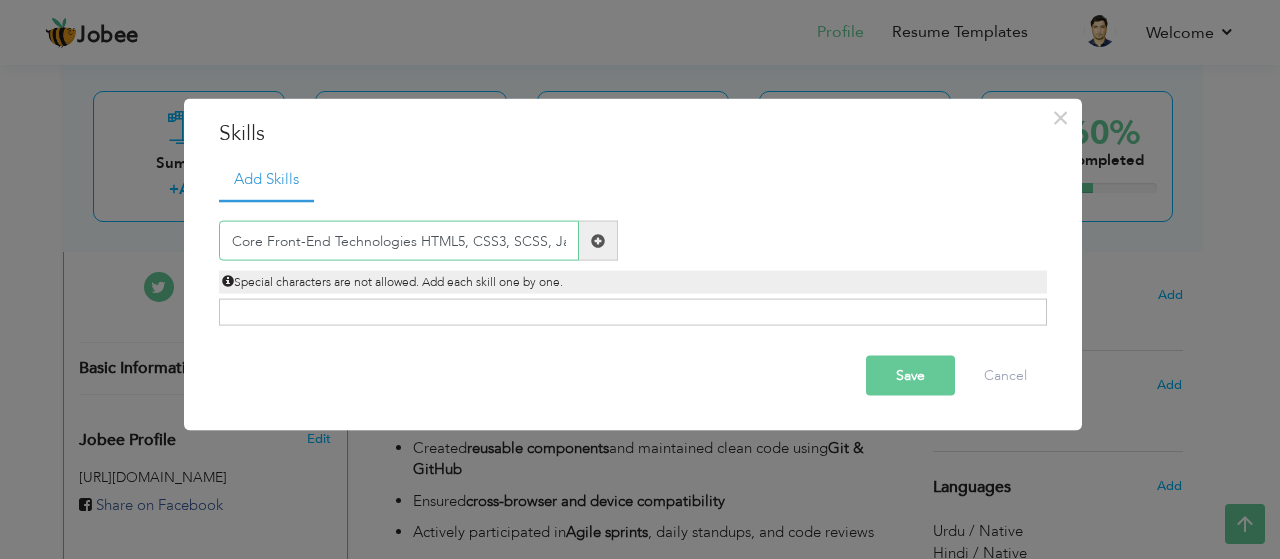 click on "Core Front-End Technologies HTML5, CSS3, SCSS, Jav" at bounding box center [399, 241] 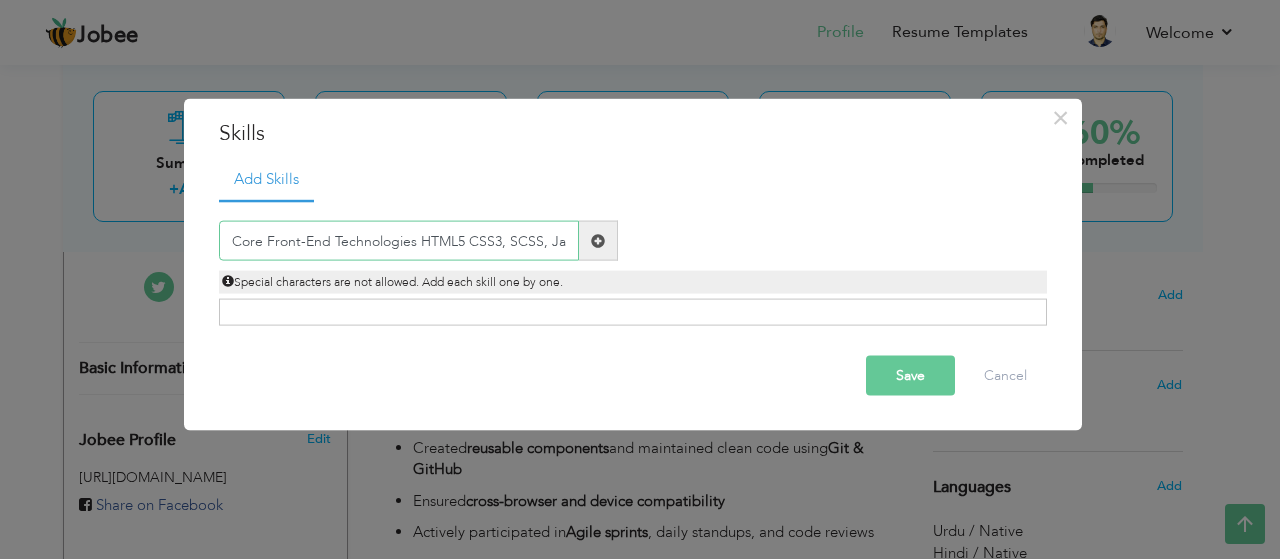 click on "Core Front-End Technologies HTML5 CSS3, SCSS, Jav" at bounding box center (399, 241) 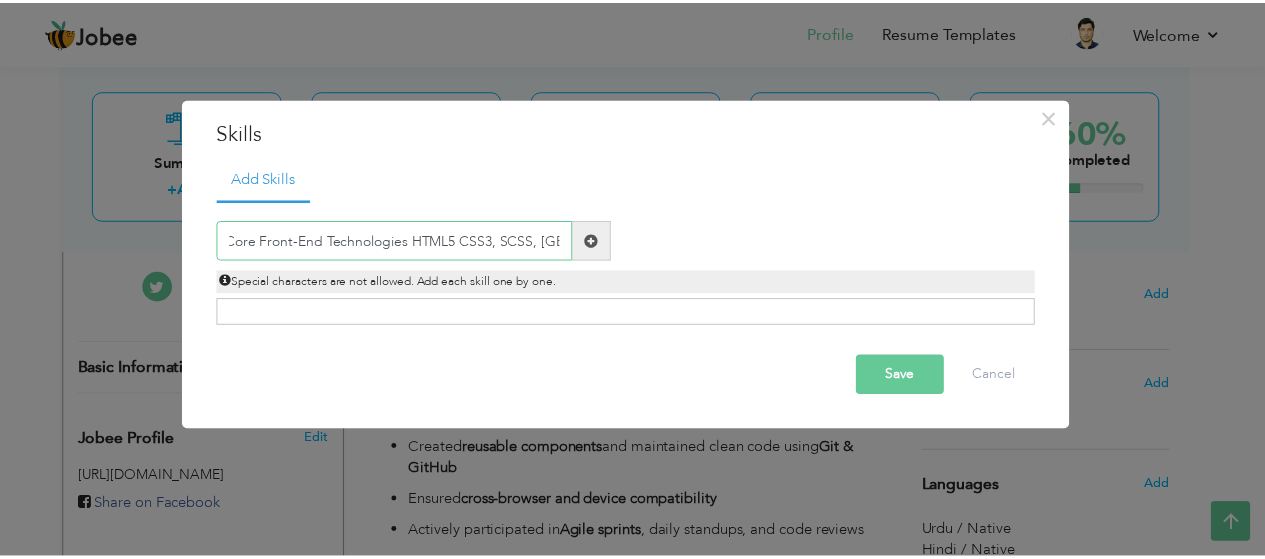 scroll, scrollTop: 0, scrollLeft: 0, axis: both 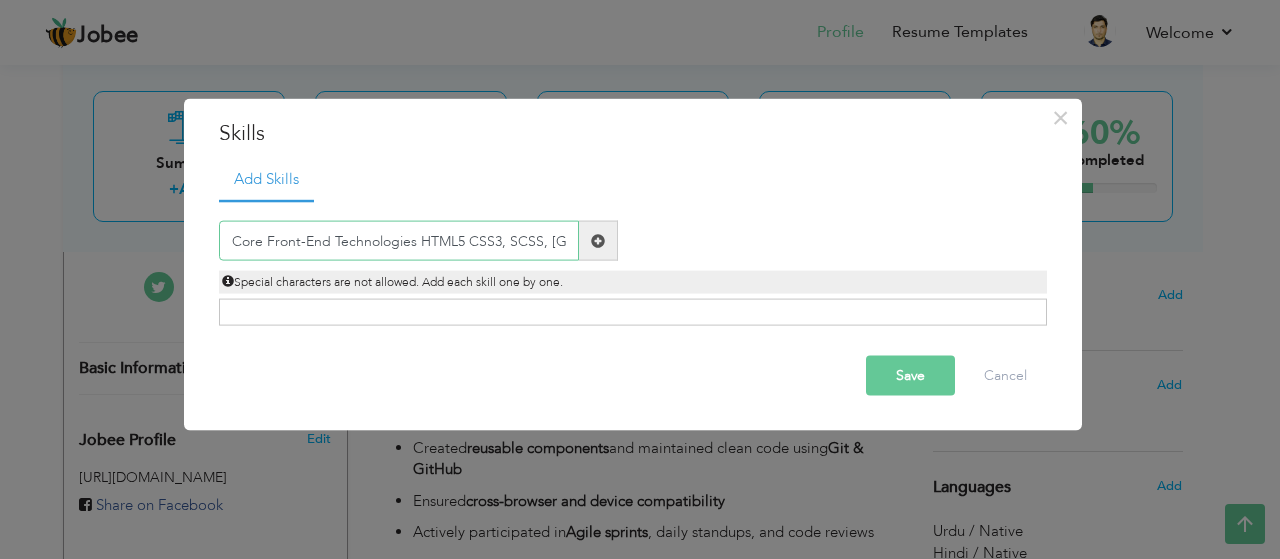 drag, startPoint x: 416, startPoint y: 239, endPoint x: 227, endPoint y: 249, distance: 189.26436 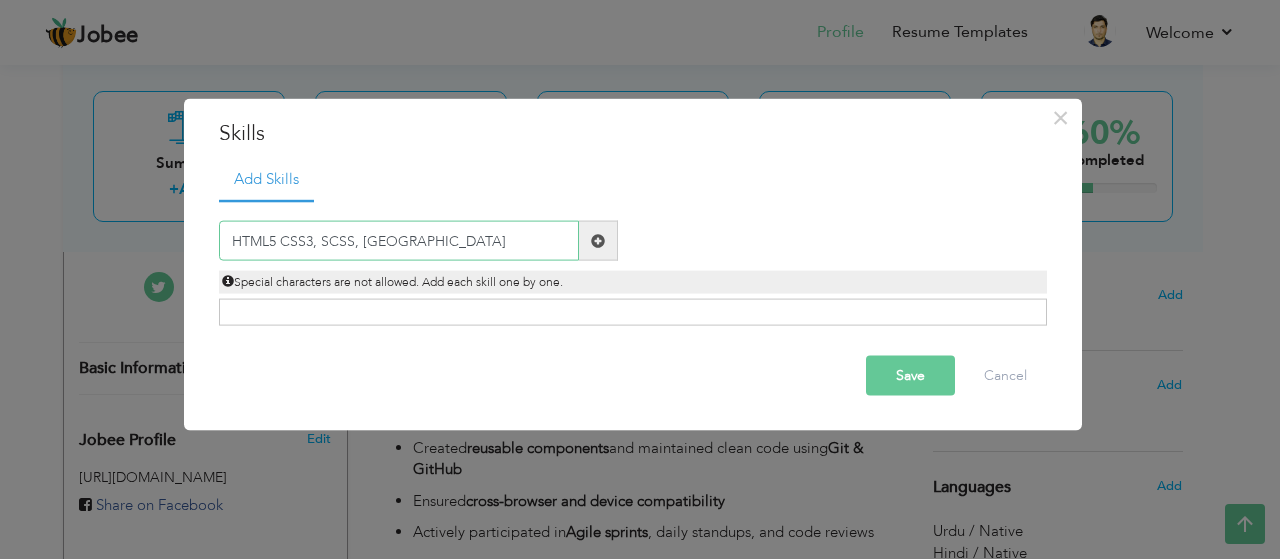 type on "HTML5 CSS3, SCSS, jav" 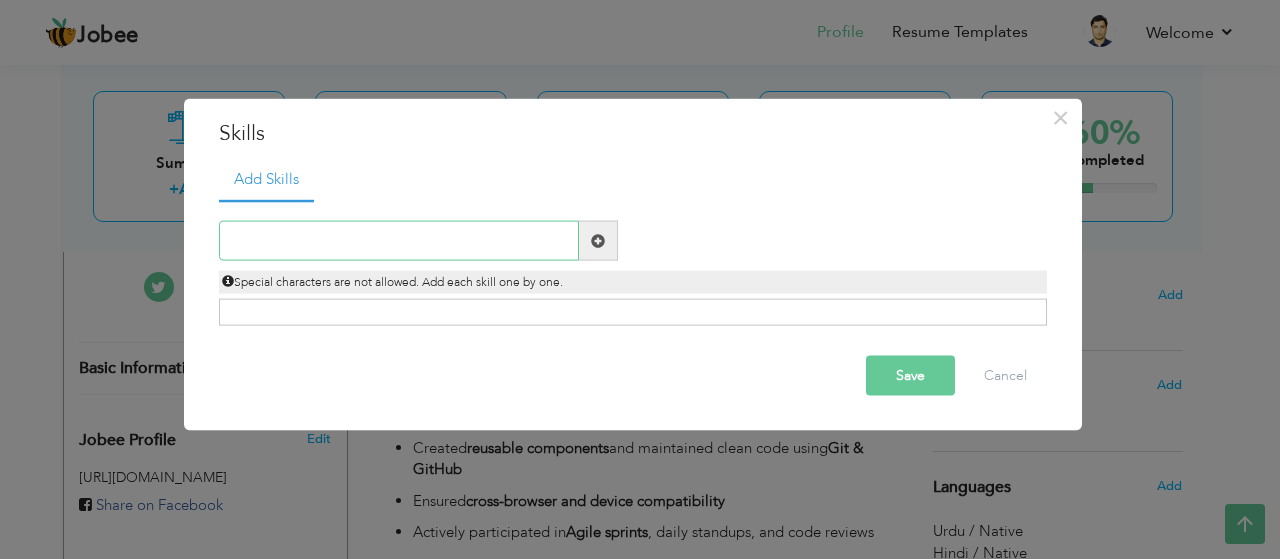 paste on "HTML5, CSS3, SCSS, JavaScript (ES6+), TypeScript" 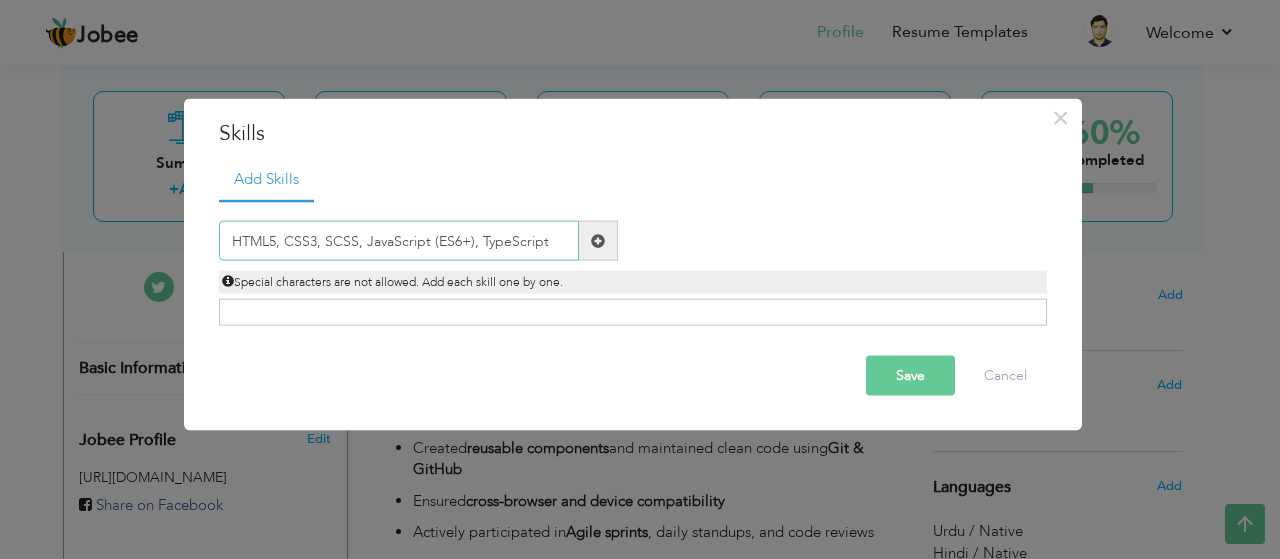 click on "HTML5, CSS3, SCSS, JavaScript (ES6+), TypeScript" at bounding box center [399, 241] 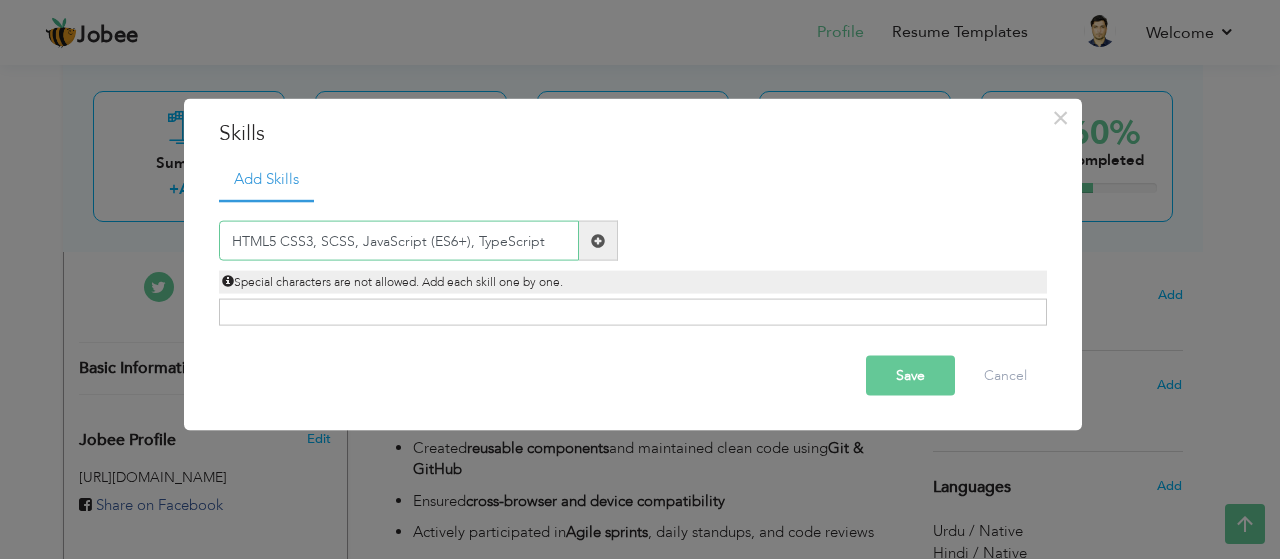 click on "HTML5 CSS3, SCSS, JavaScript (ES6+), TypeScript" at bounding box center [399, 241] 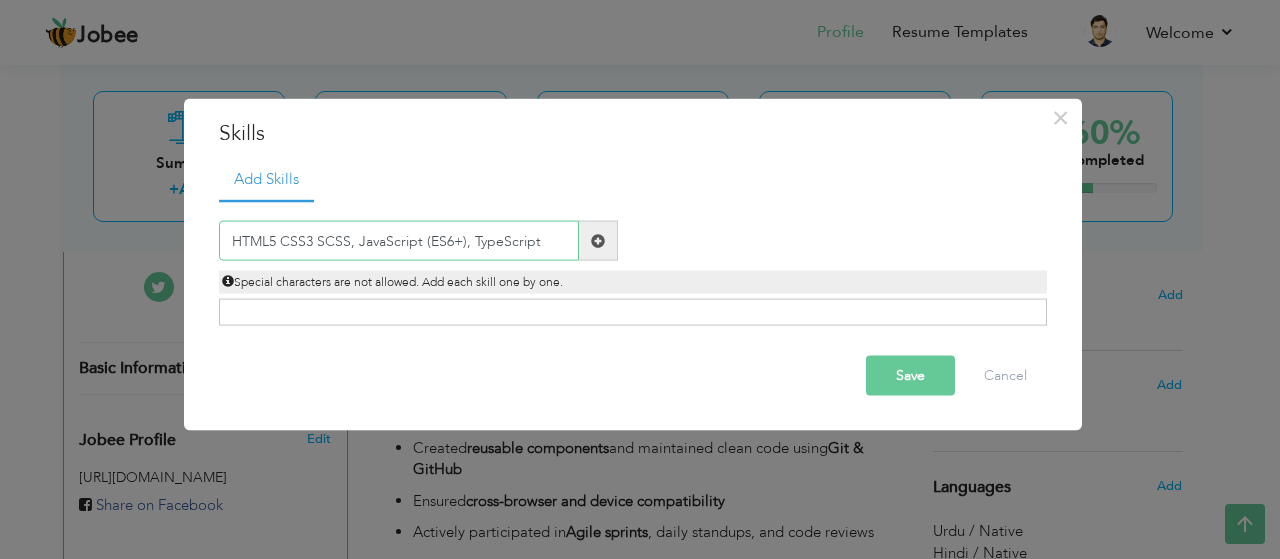 click on "HTML5 CSS3 SCSS, JavaScript (ES6+), TypeScript" at bounding box center (399, 241) 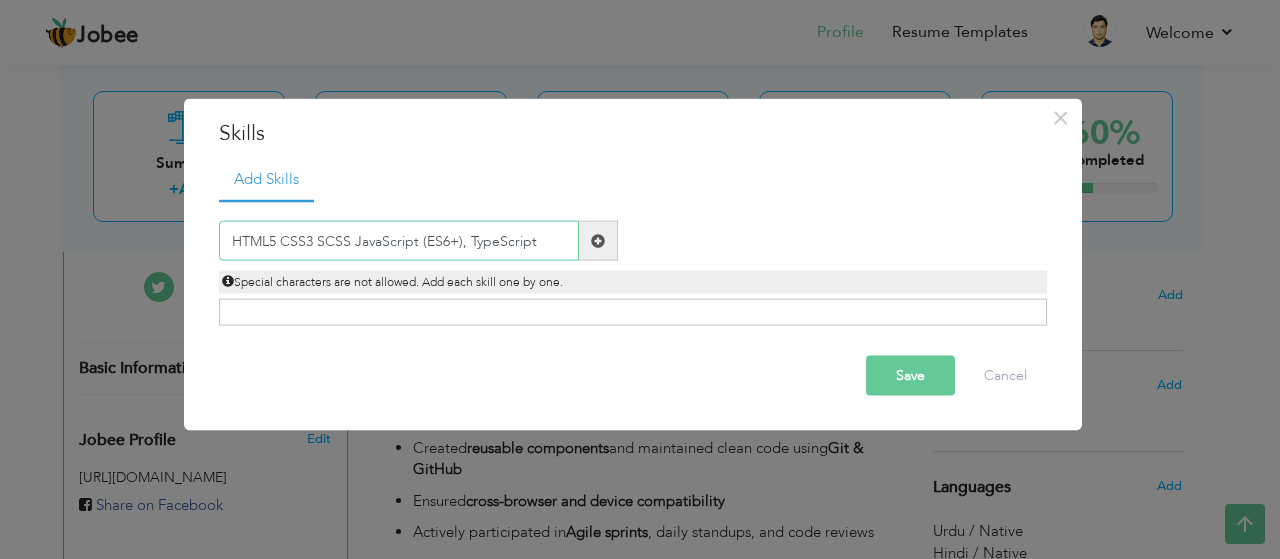 click on "HTML5 CSS3 SCSS JavaScript (ES6+), TypeScript" at bounding box center (399, 241) 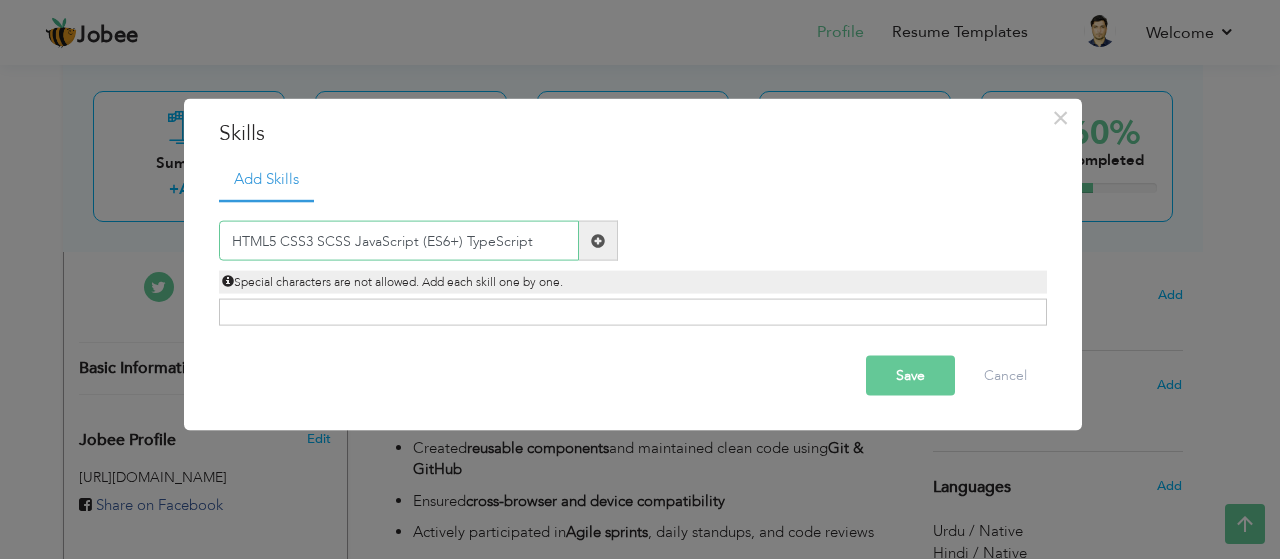 type on "HTML5 CSS3 SCSS JavaScript (ES6+) TypeScript" 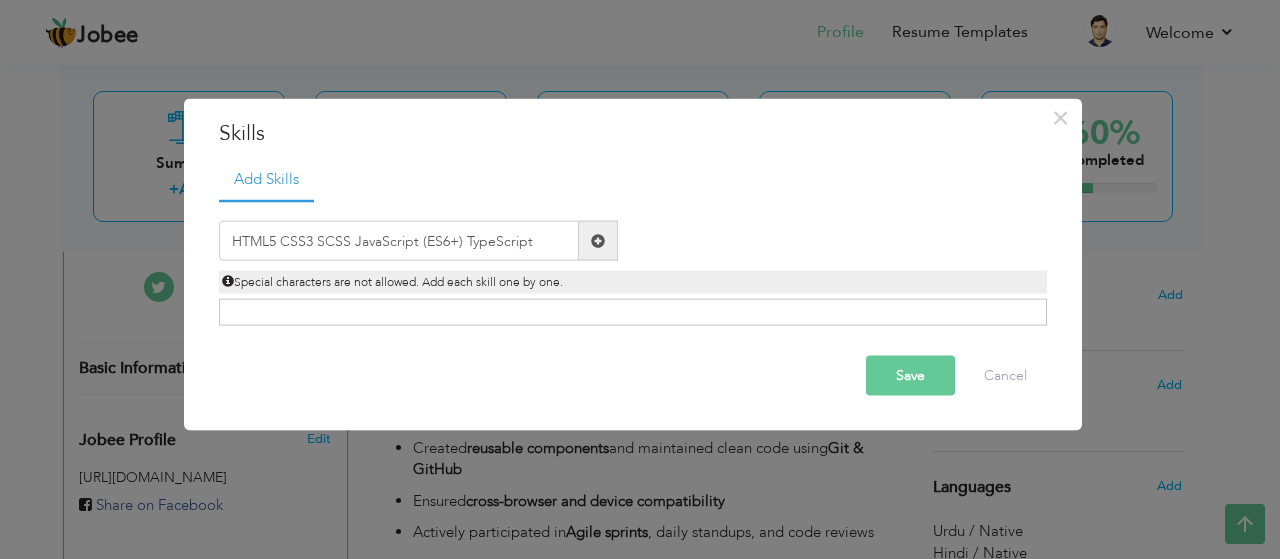 click on "Save" at bounding box center [910, 376] 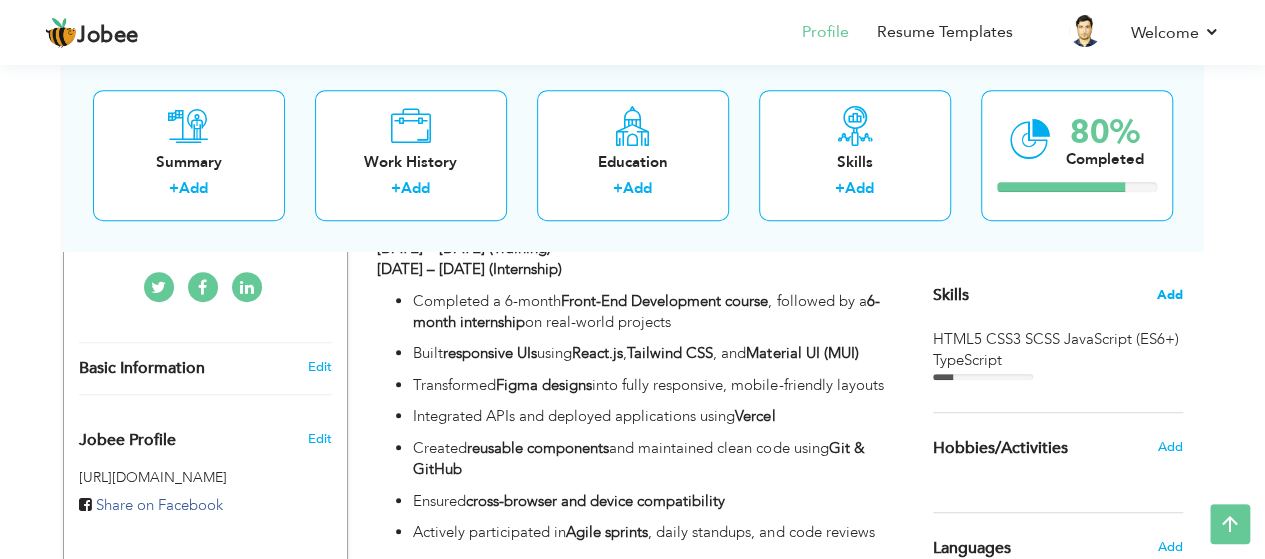 click on "Add" at bounding box center (1170, 295) 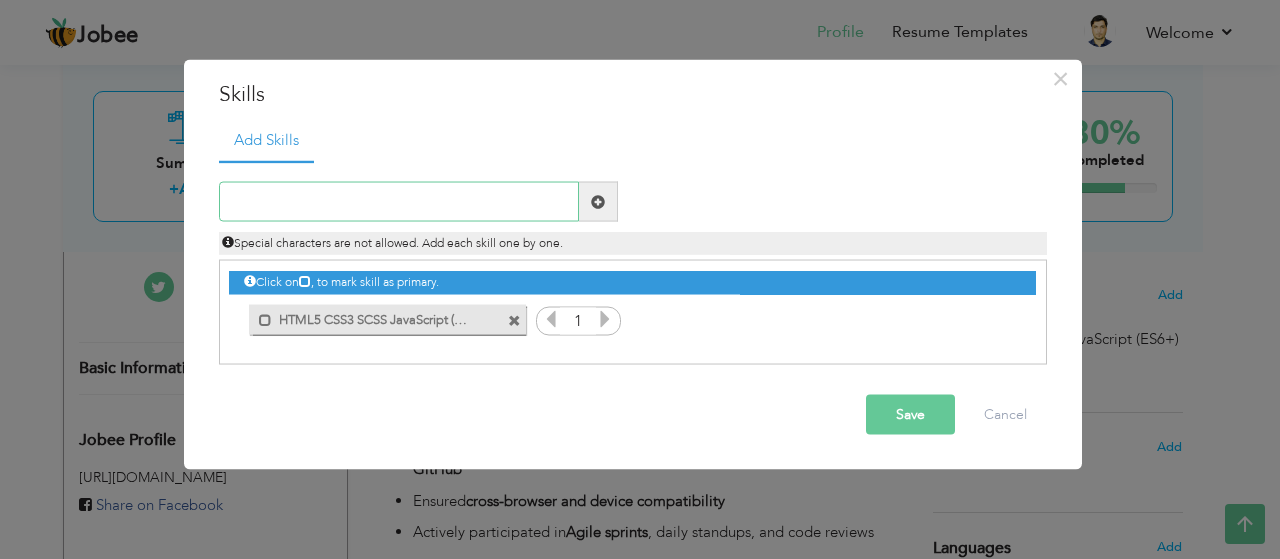 click at bounding box center [399, 202] 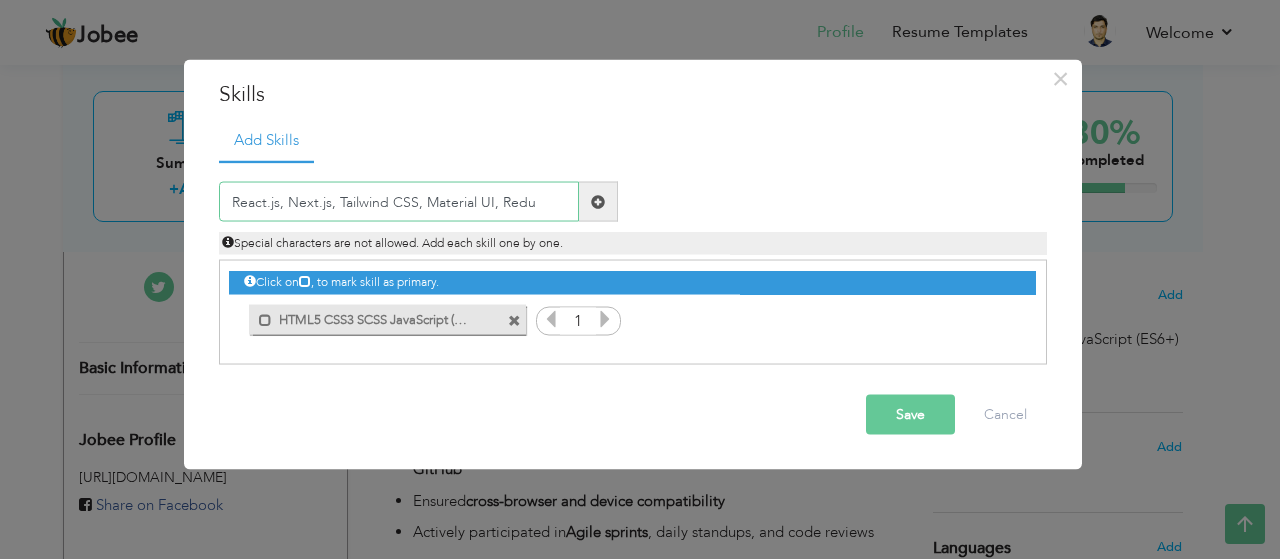 click on "React.js, Next.js, Tailwind CSS, Material UI, Redu" at bounding box center [399, 202] 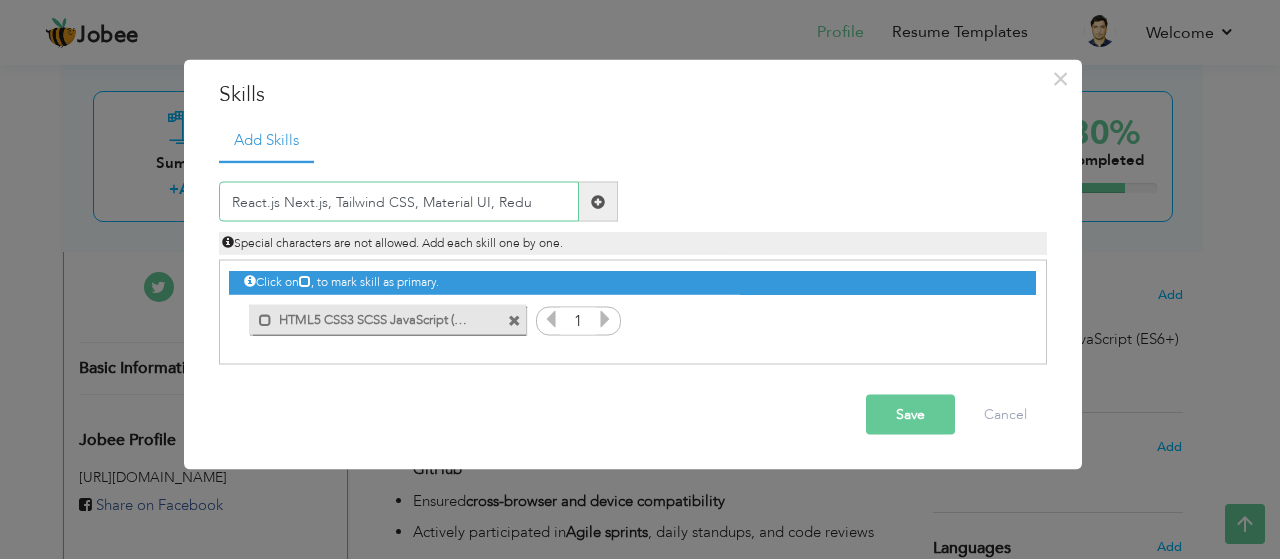 click on "React.js Next.js, Tailwind CSS, Material UI, Redu" at bounding box center [399, 202] 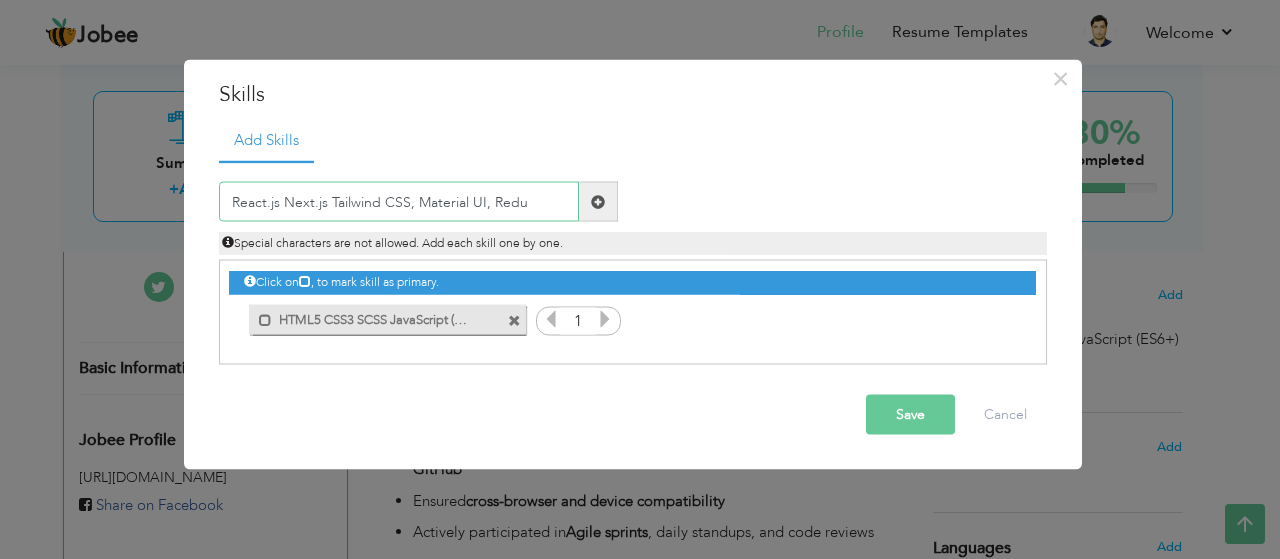 click on "React.js Next.js Tailwind CSS, Material UI, Redu" at bounding box center (399, 202) 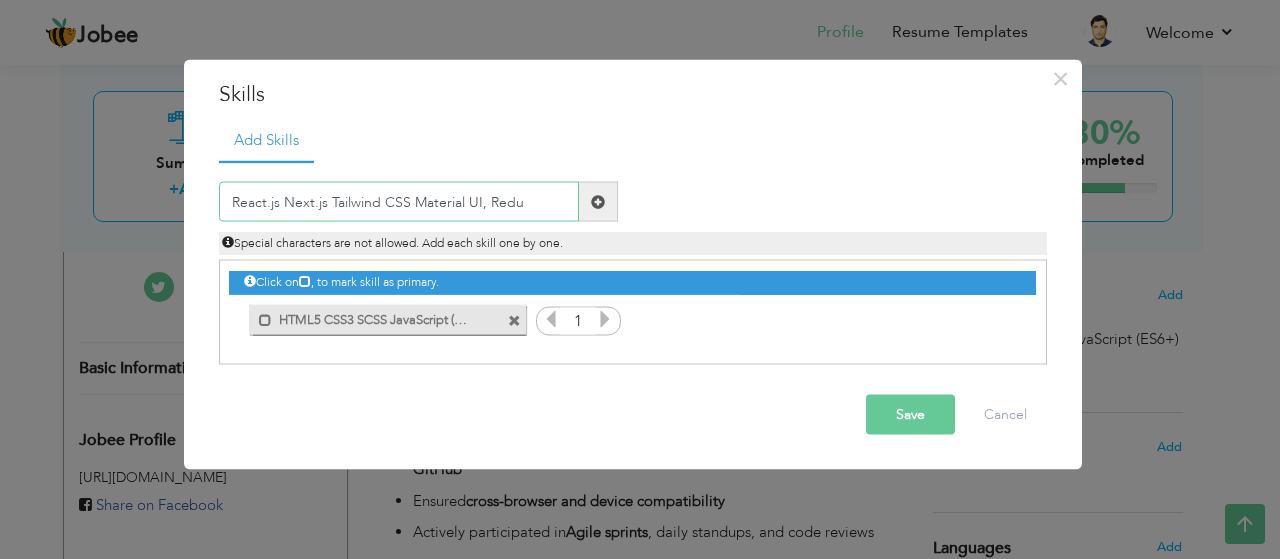 click on "React.js Next.js Tailwind CSS Material UI, Redu" at bounding box center [399, 202] 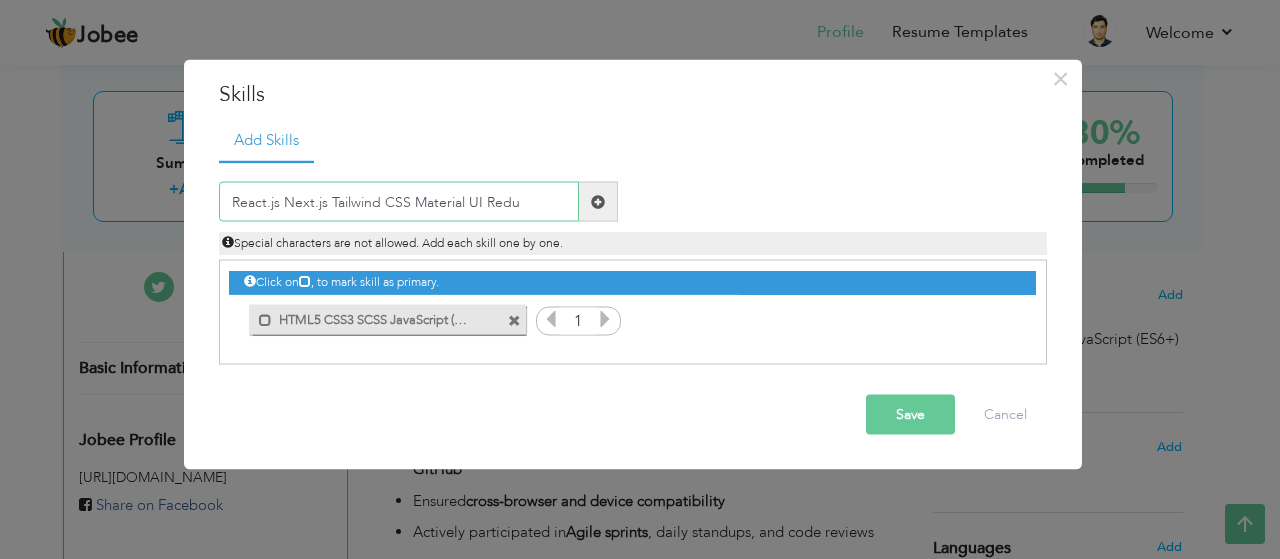click on "React.js Next.js Tailwind CSS Material UI Redu" at bounding box center (399, 202) 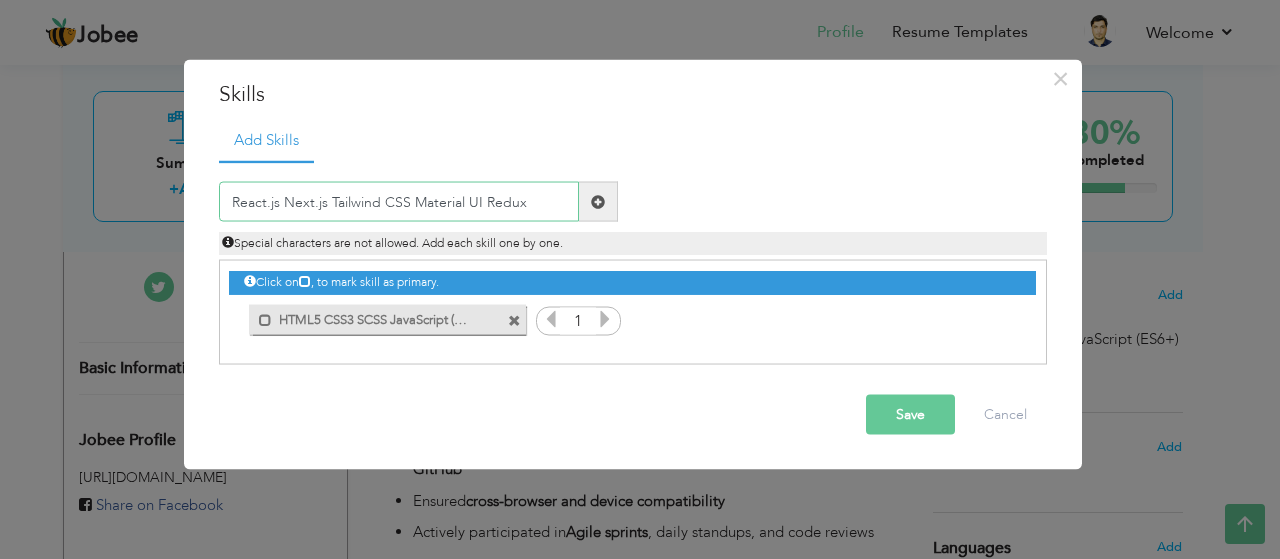 type on "React.js Next.js Tailwind CSS Material UI Redux" 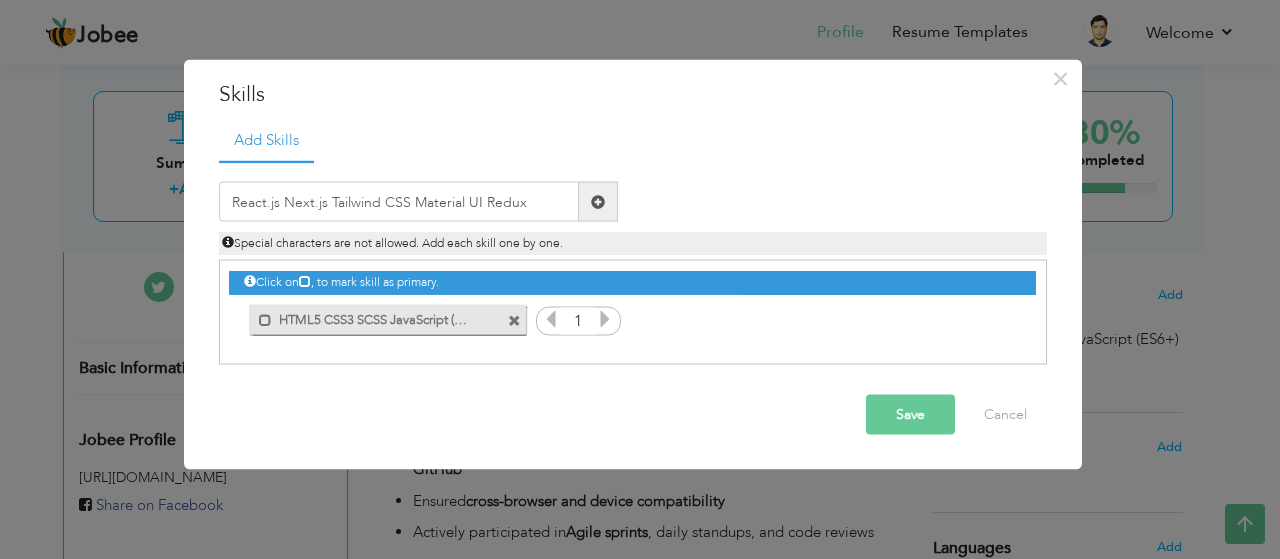 click on "Save" at bounding box center (910, 415) 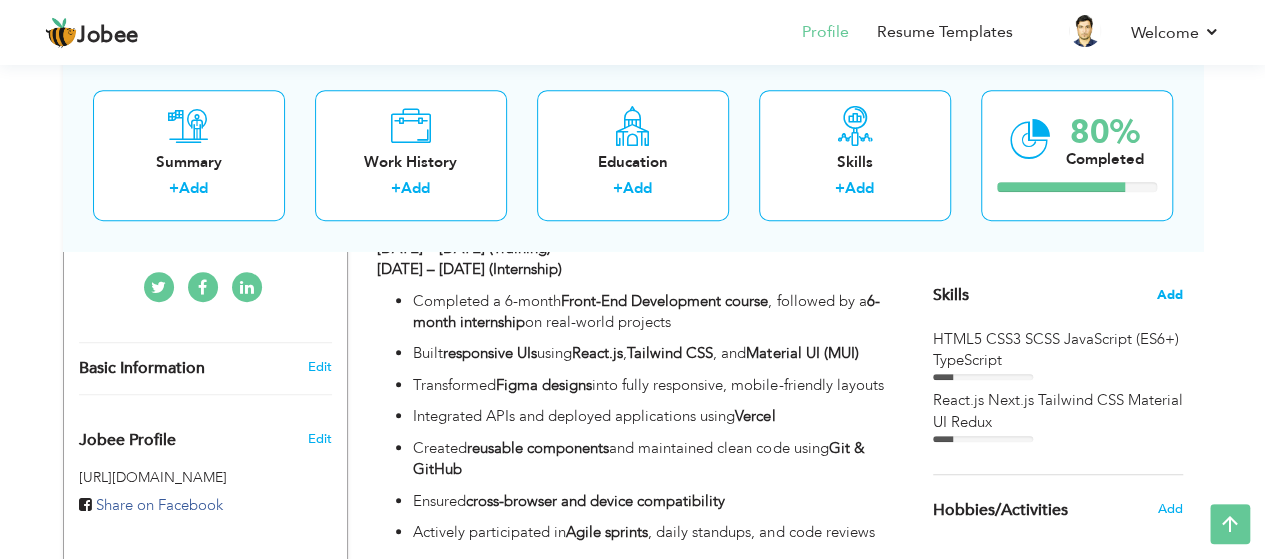 click on "Add" at bounding box center [1170, 295] 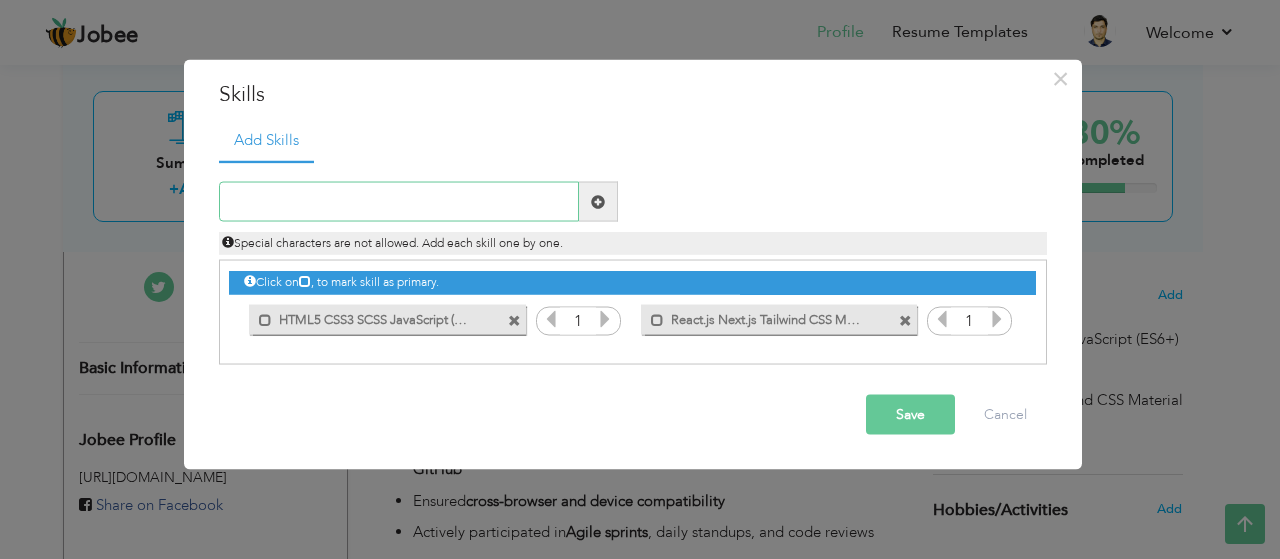 click at bounding box center [399, 202] 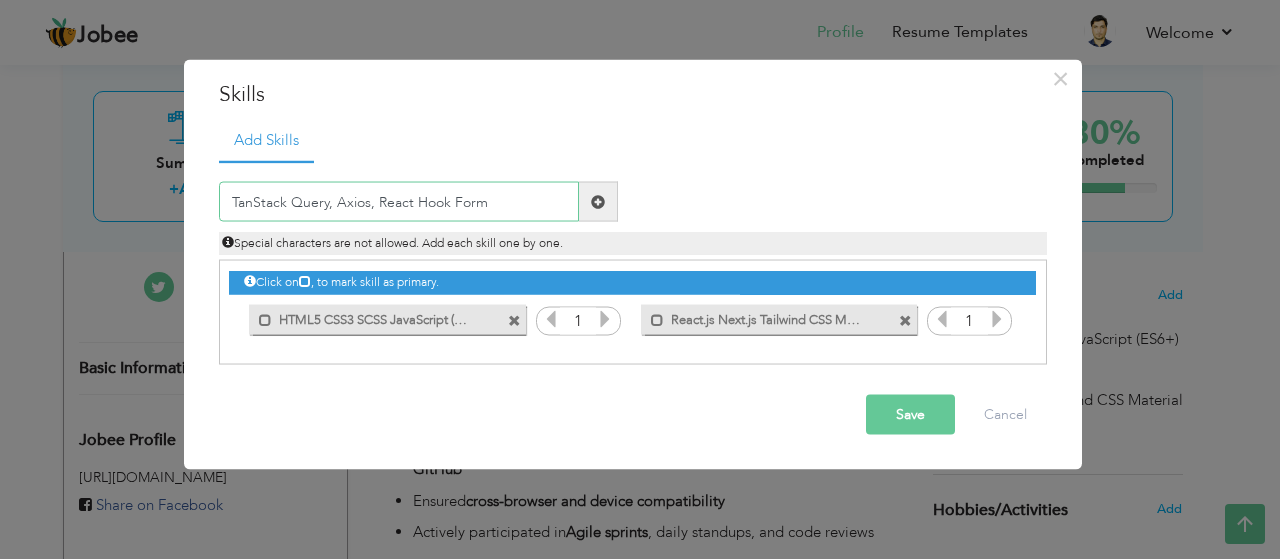 click on "TanStack Query, Axios, React Hook Form" at bounding box center [399, 202] 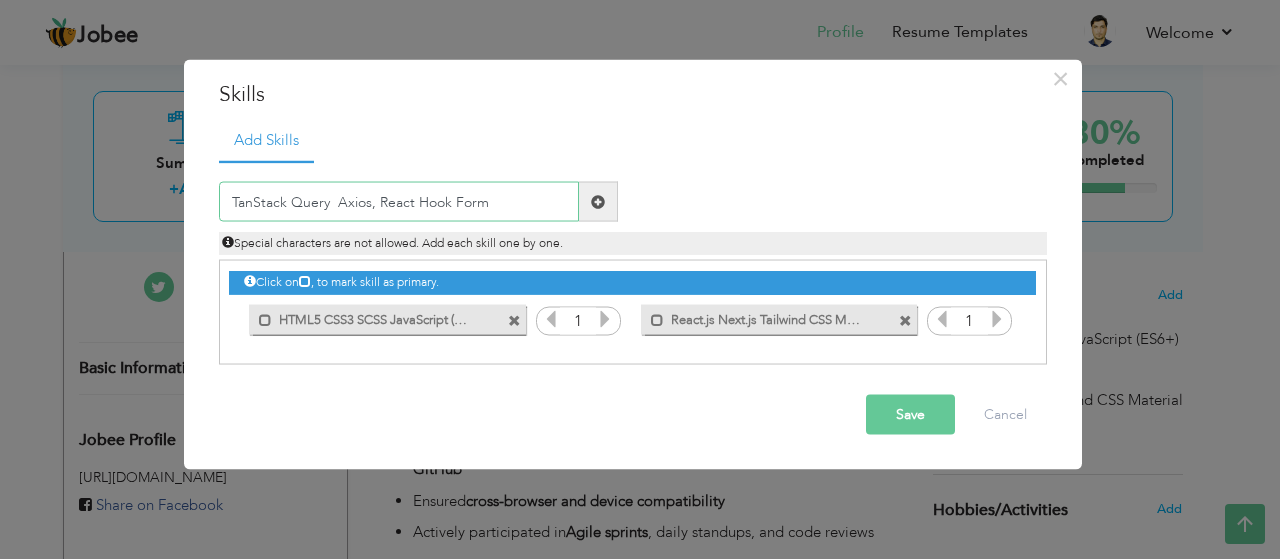 click on "TanStack Query  Axios, React Hook Form" at bounding box center (399, 202) 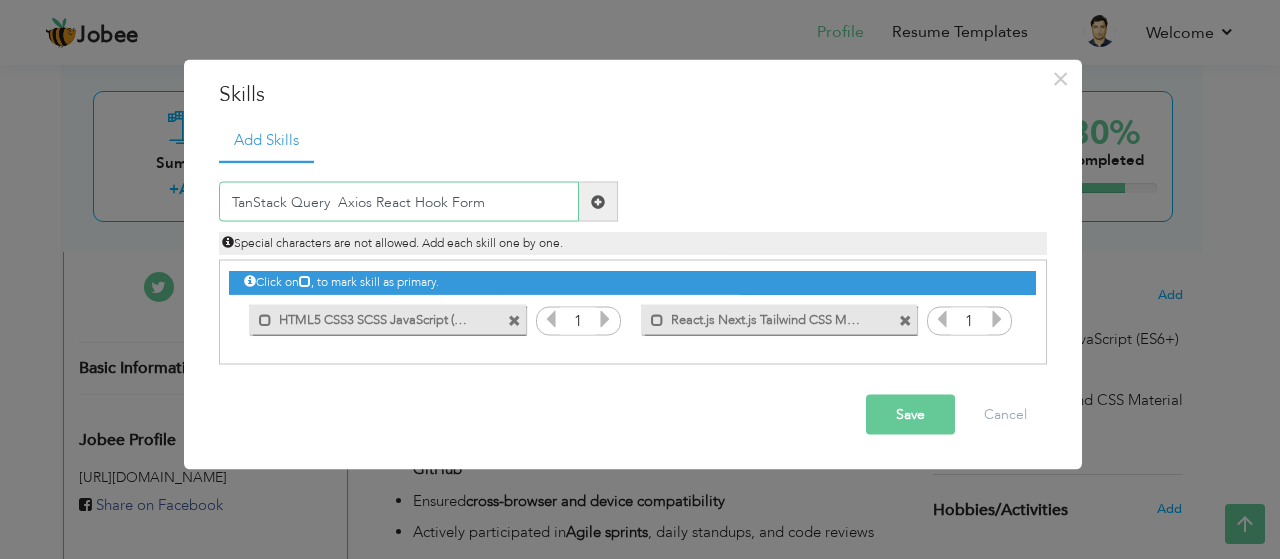 click on "TanStack Query  Axios React Hook Form" at bounding box center (399, 202) 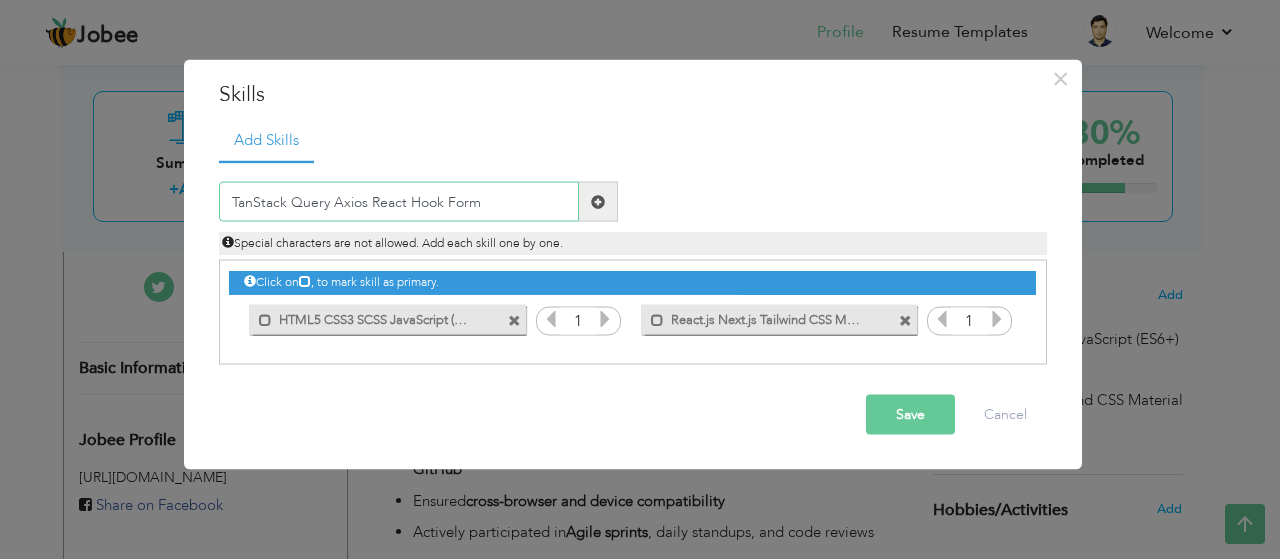 type on "TanStack Query Axios React Hook Form" 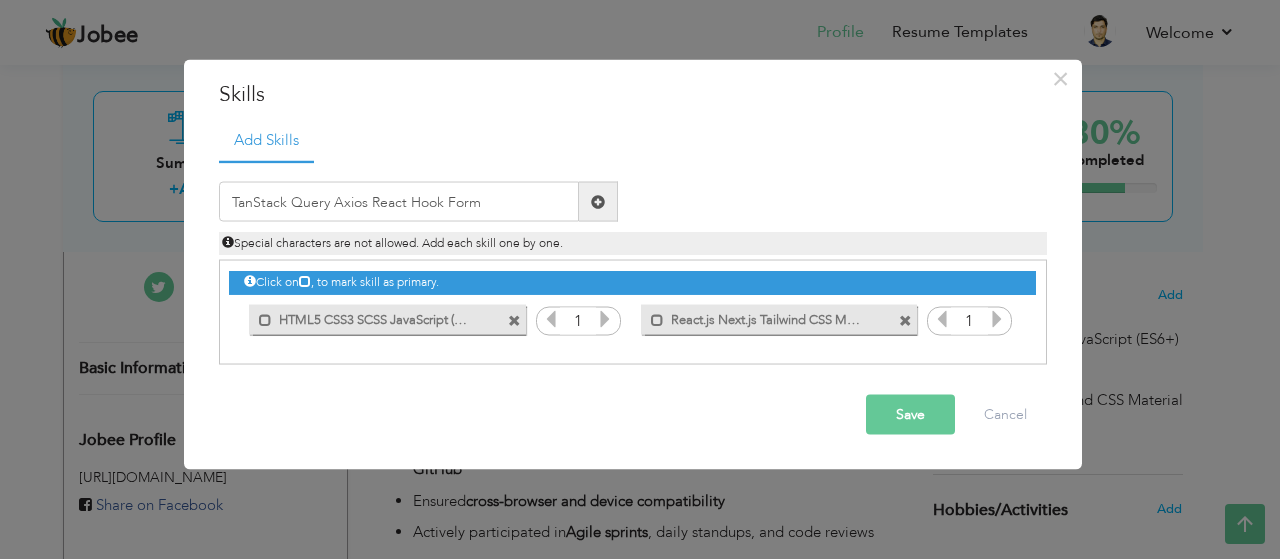 click on "Save" at bounding box center [910, 415] 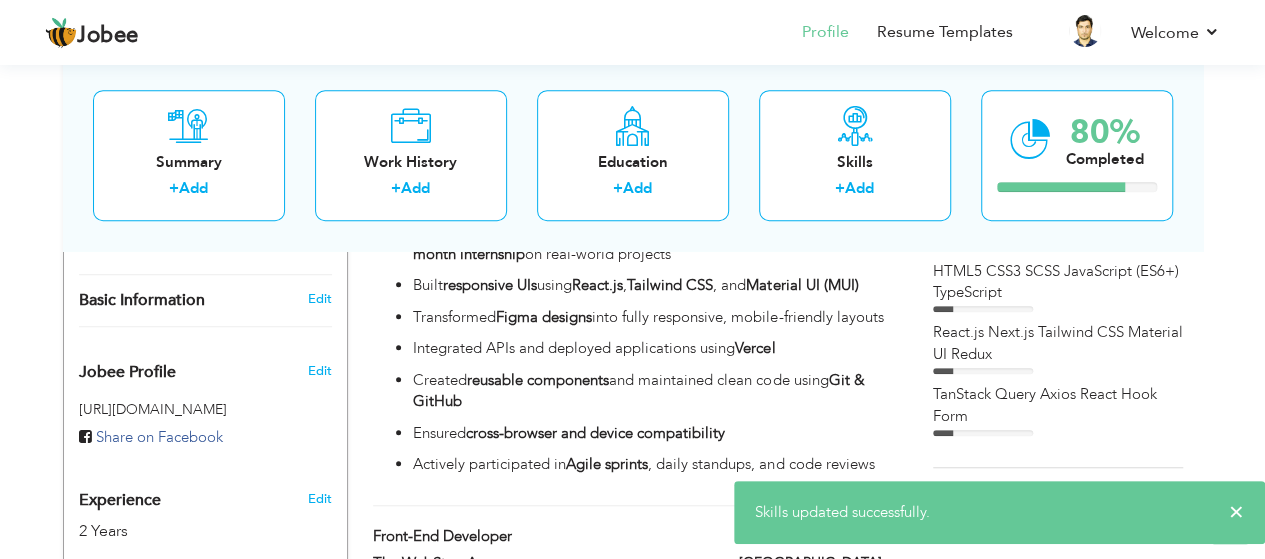 scroll, scrollTop: 549, scrollLeft: 0, axis: vertical 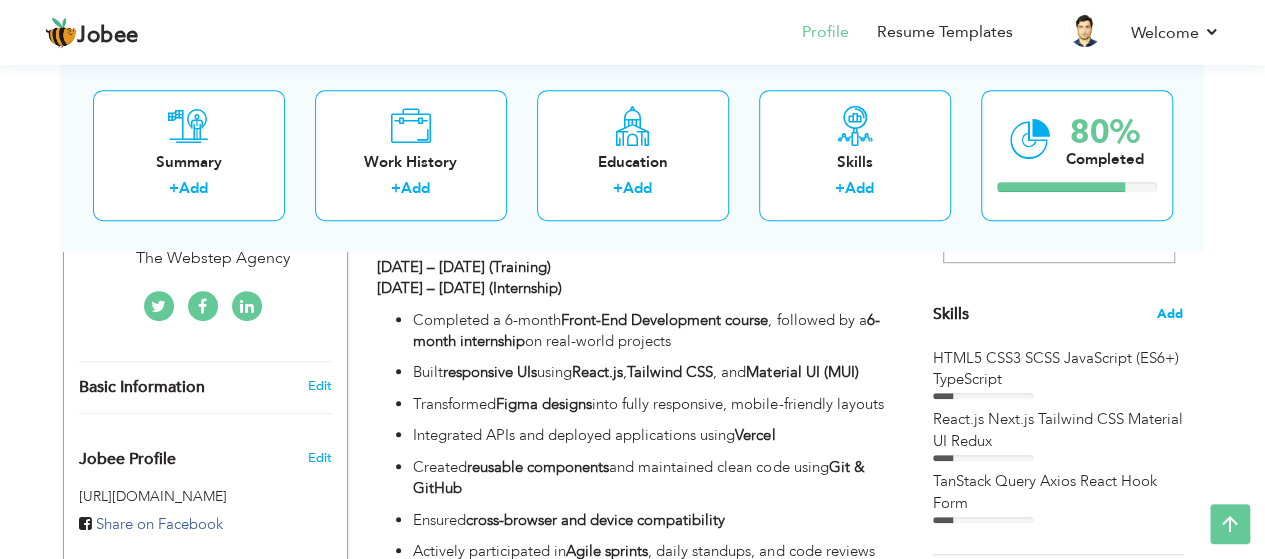 click on "Add" at bounding box center (1170, 314) 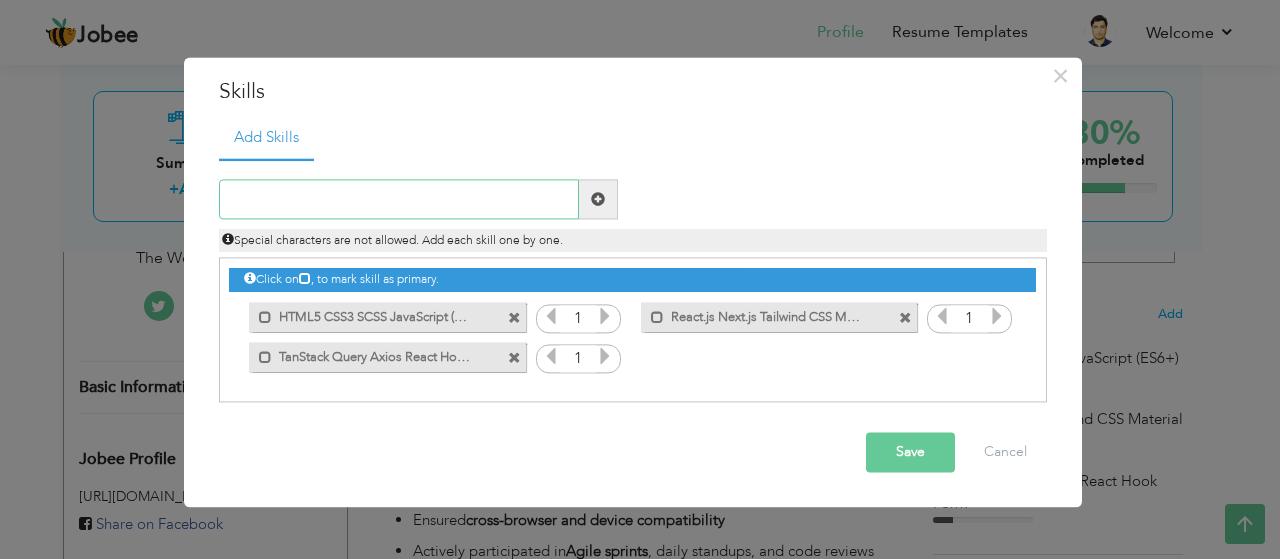 click at bounding box center [399, 200] 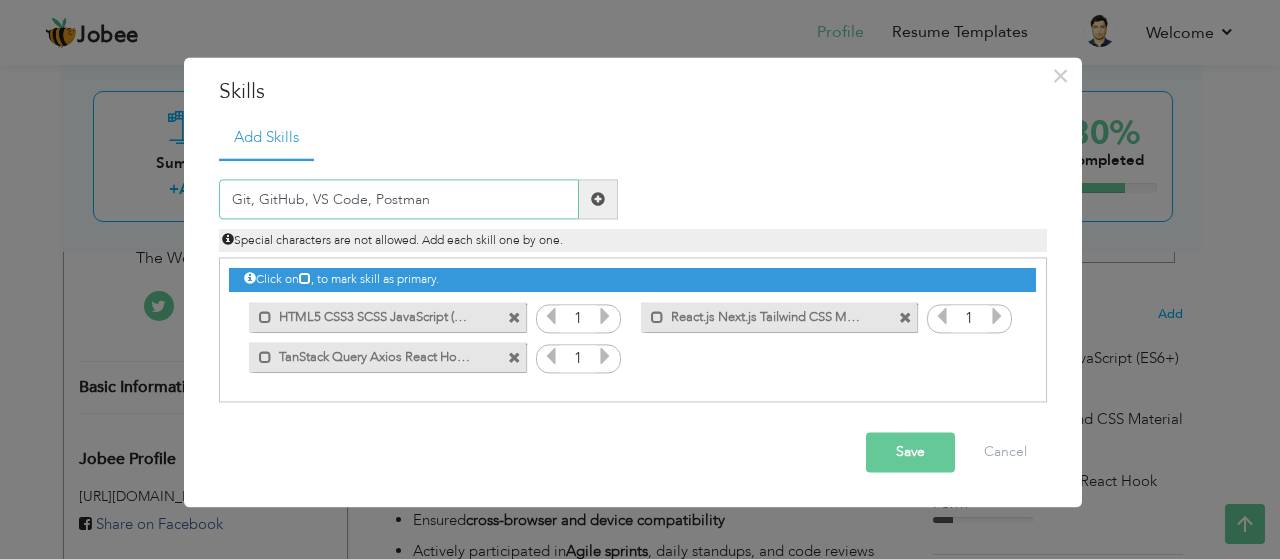 click on "Git, GitHub, VS Code, Postman" at bounding box center [399, 200] 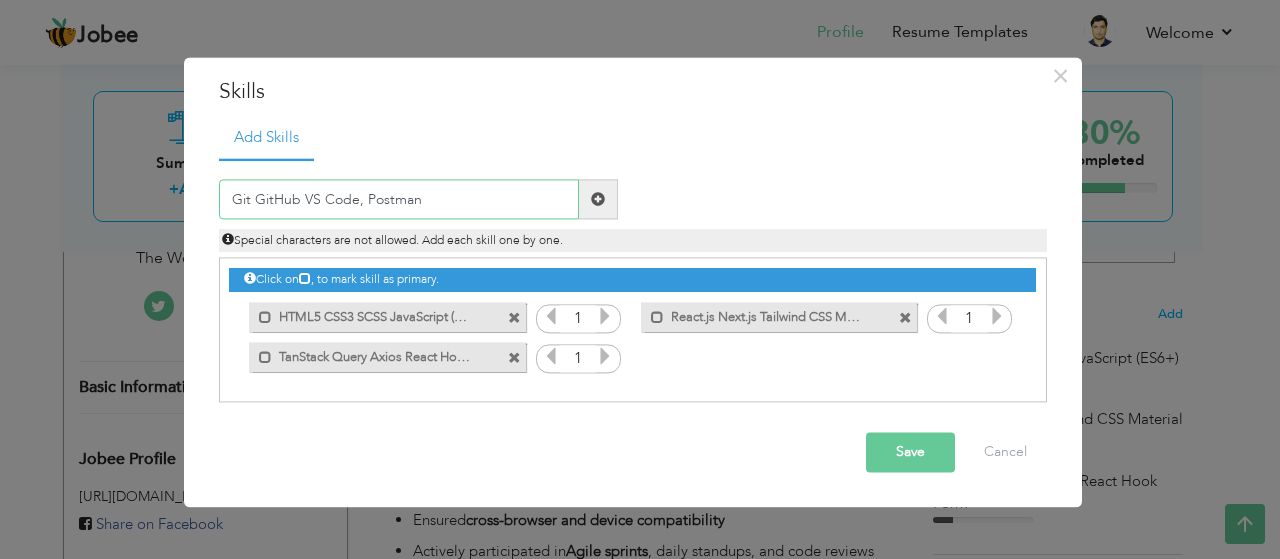click on "Git GitHub VS Code, Postman" at bounding box center [399, 200] 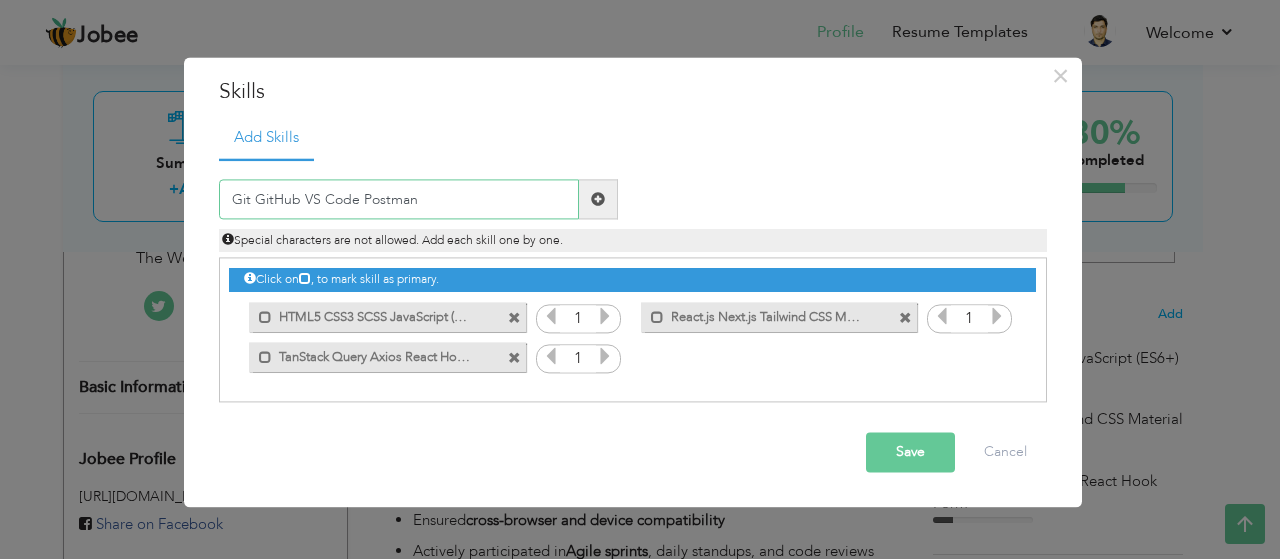 type on "Git GitHub VS Code Postman" 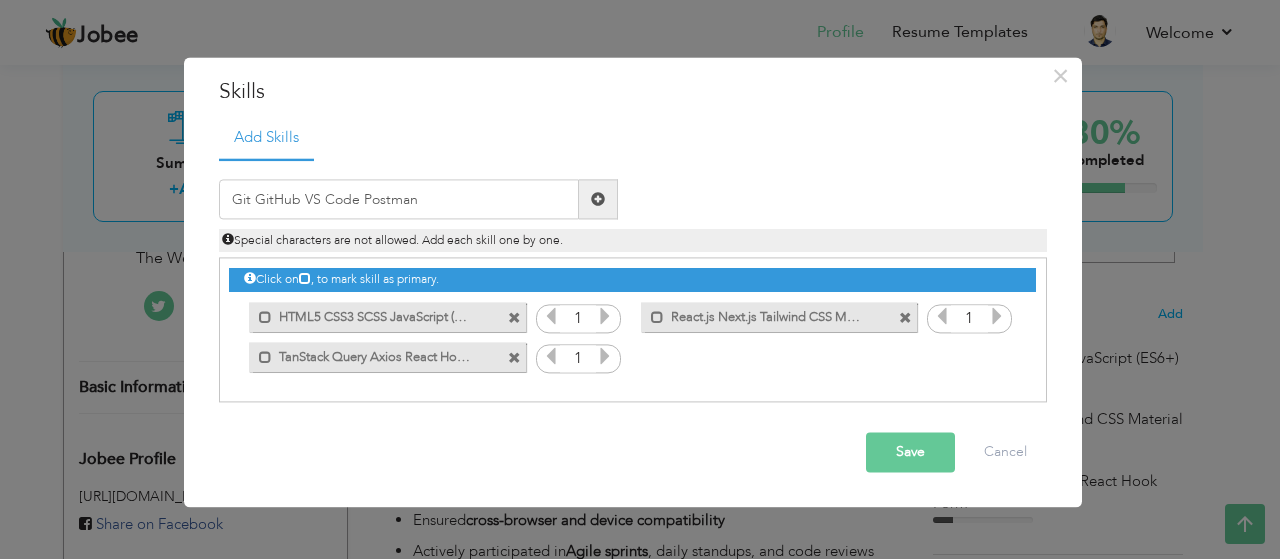 click on "Save" at bounding box center [910, 453] 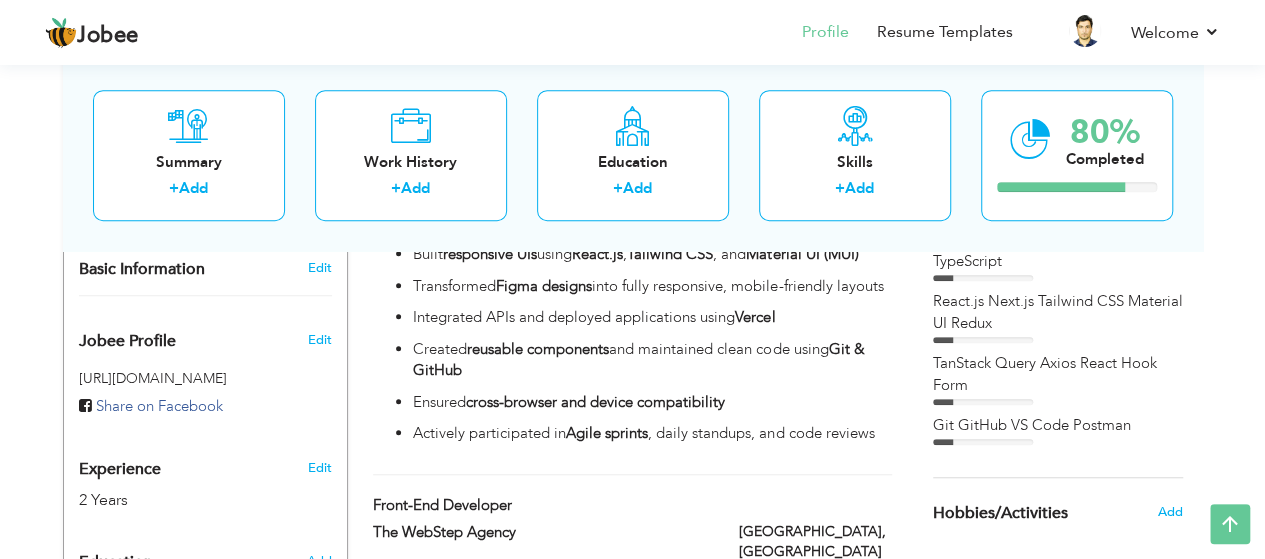 scroll, scrollTop: 592, scrollLeft: 0, axis: vertical 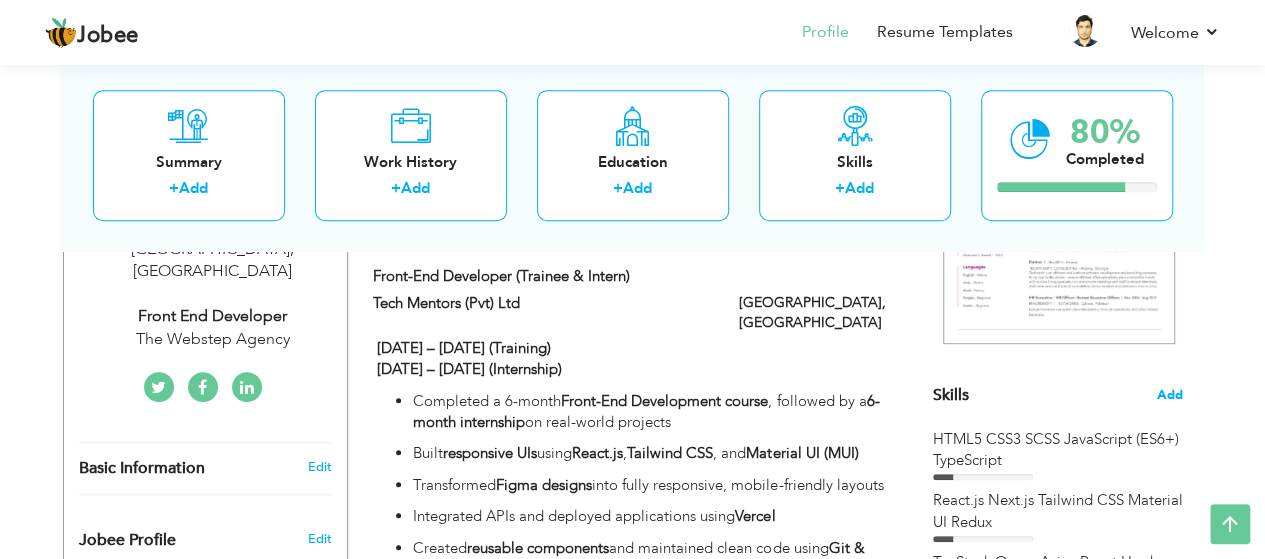 click on "Add" at bounding box center [1170, 395] 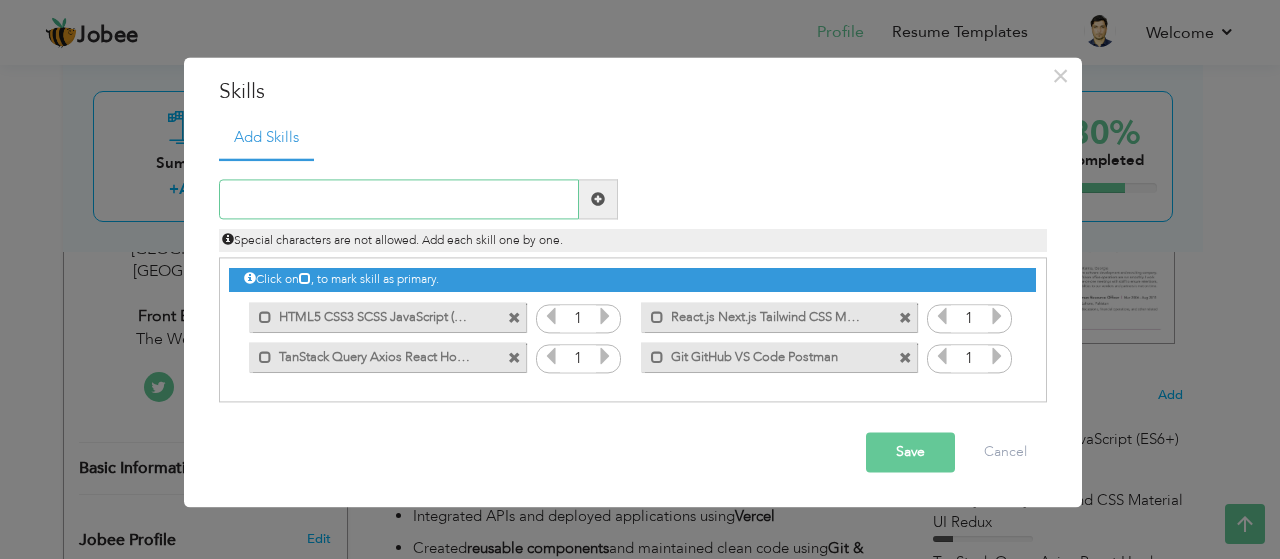 click at bounding box center (399, 200) 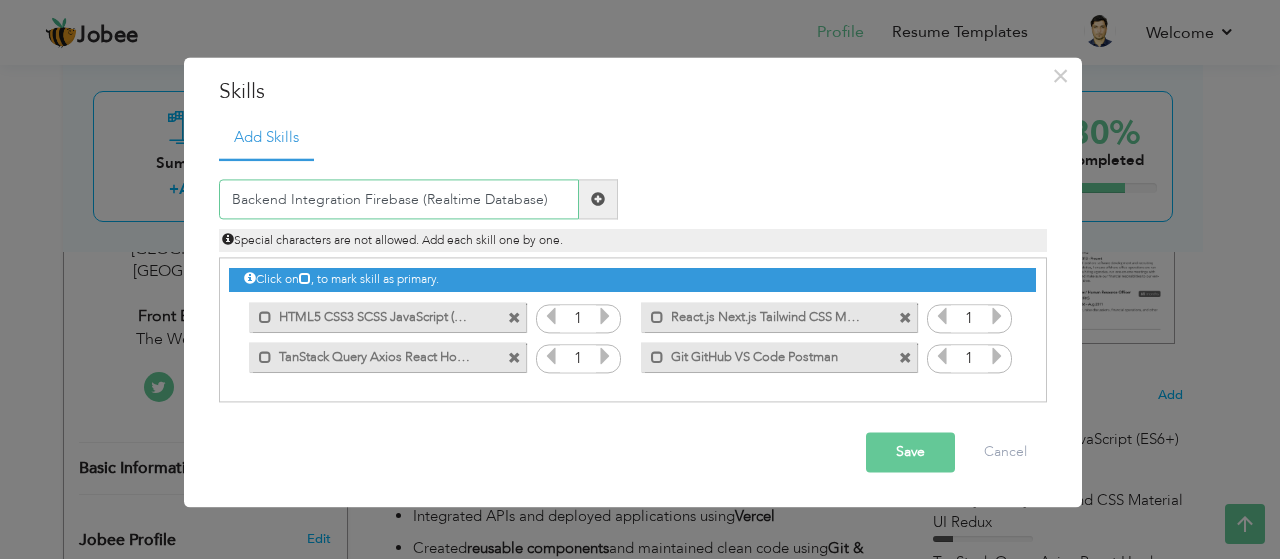 click on "Backend Integration Firebase (Realtime Database)" at bounding box center (399, 200) 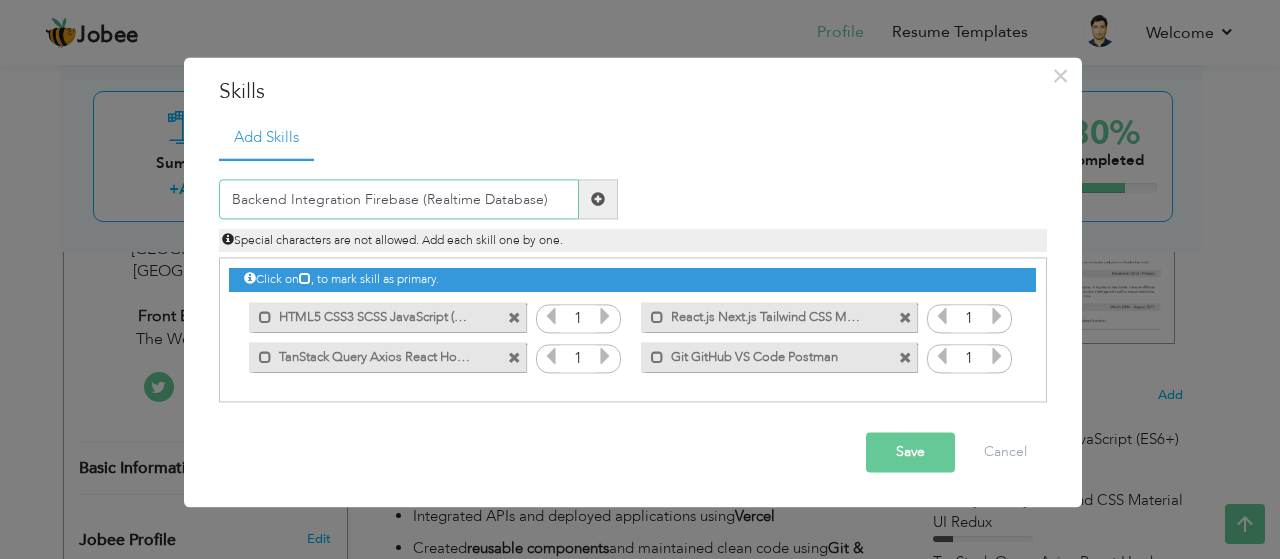type on "Backend Integration Firebase (Realtime Database)" 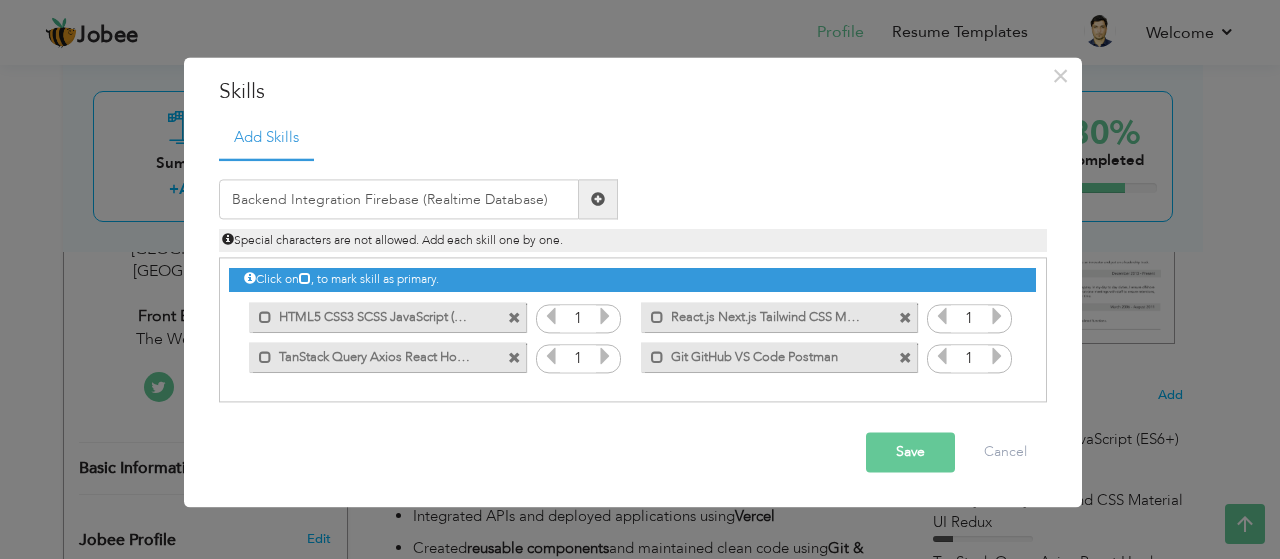 click on "Save" at bounding box center (910, 453) 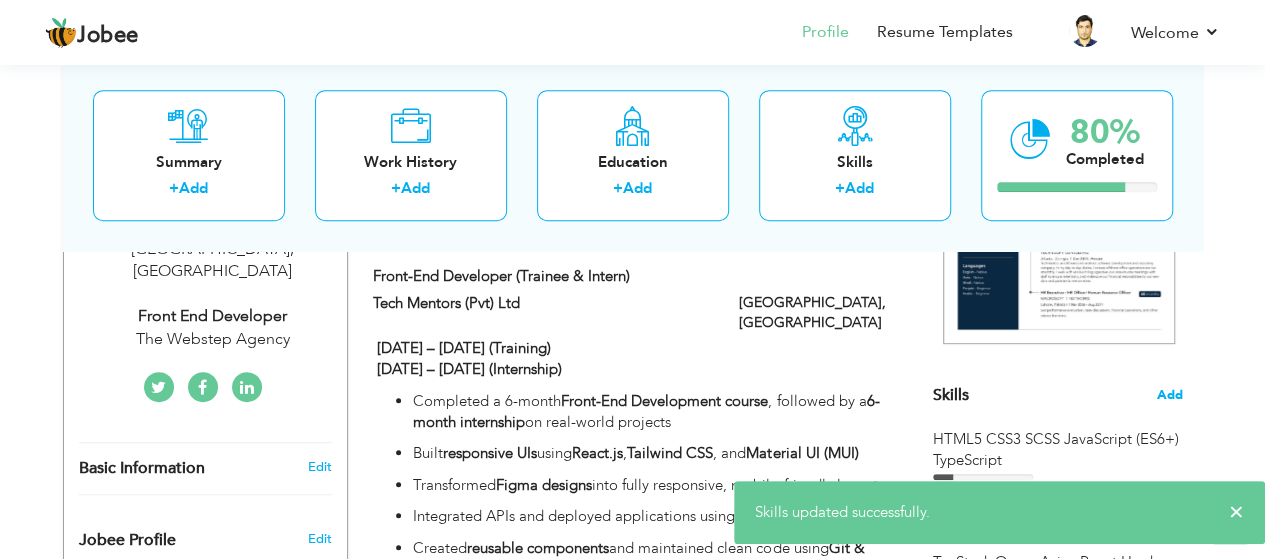 click on "Add" at bounding box center (1170, 395) 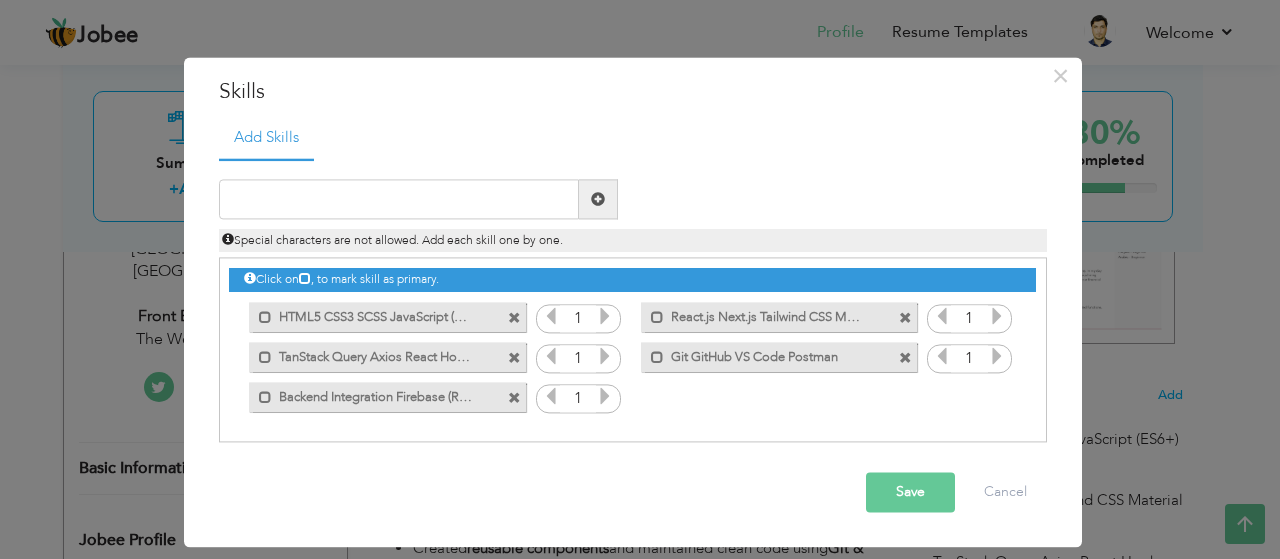click at bounding box center [514, 318] 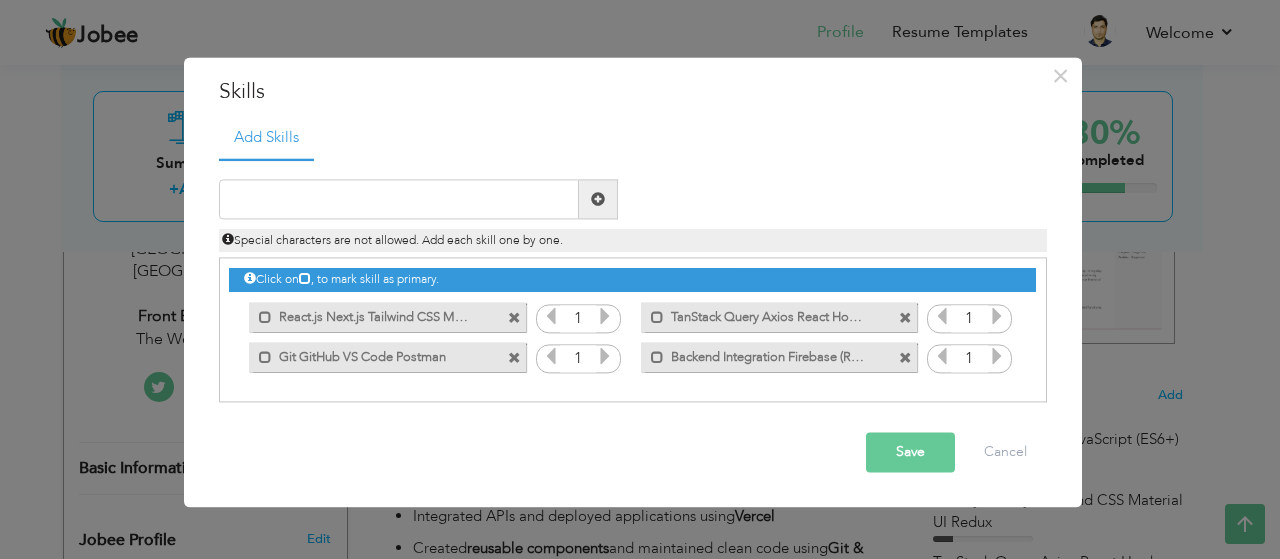 click at bounding box center [514, 318] 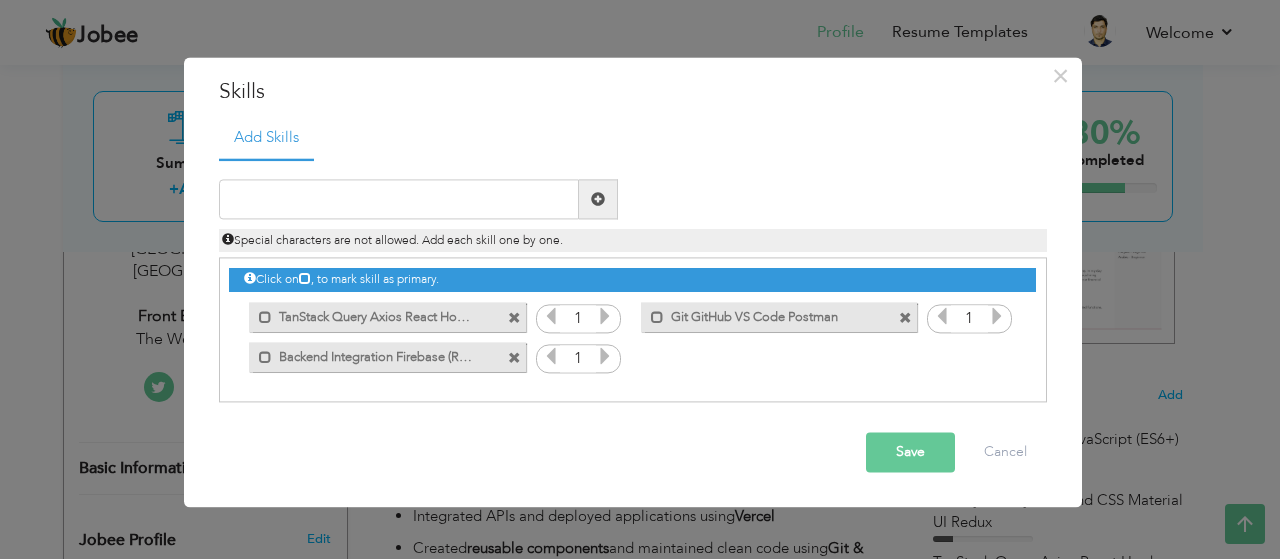 click at bounding box center (514, 318) 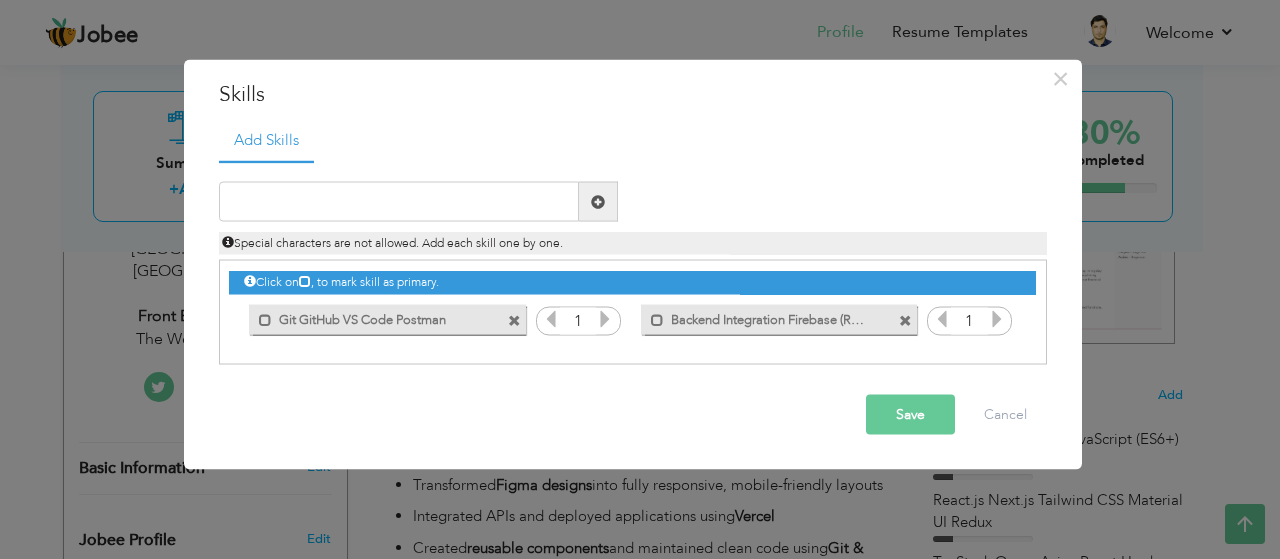 click at bounding box center (514, 320) 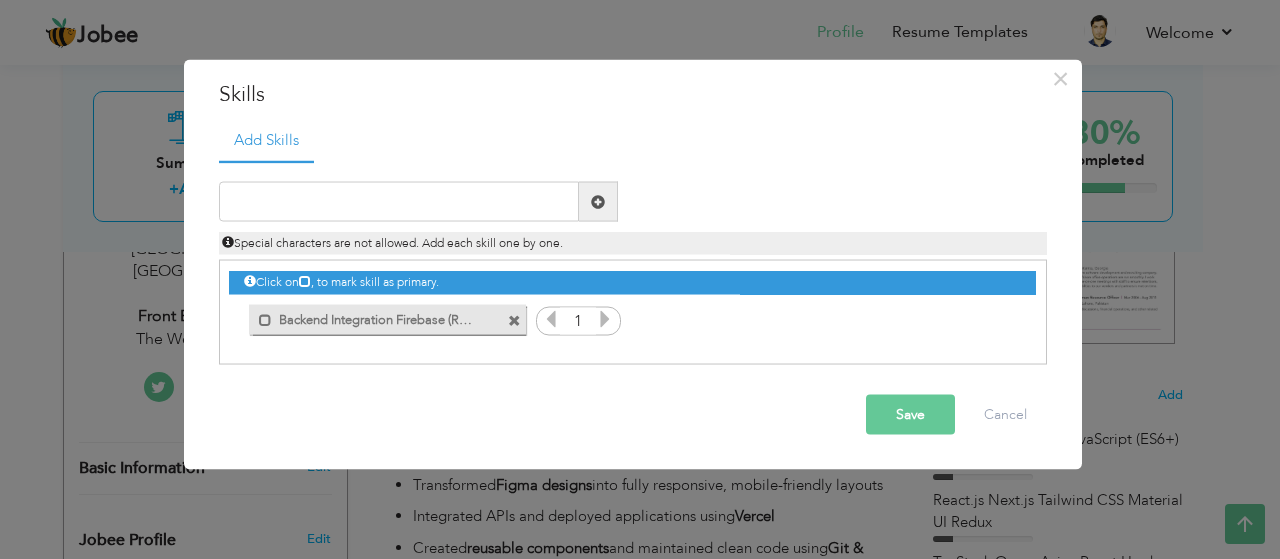 click at bounding box center [514, 320] 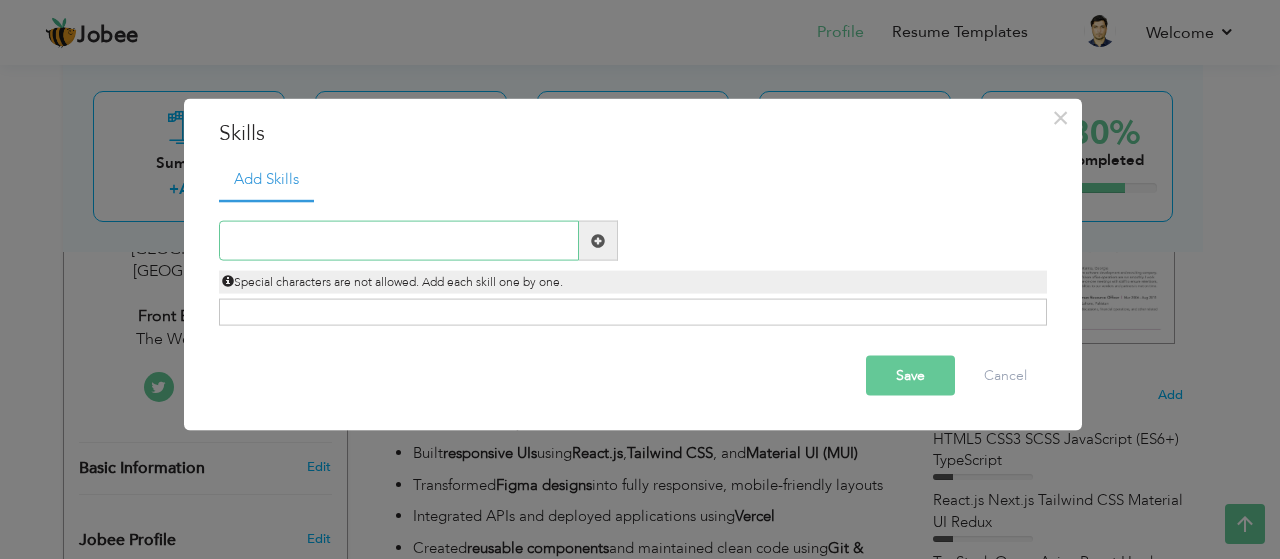 click at bounding box center [399, 241] 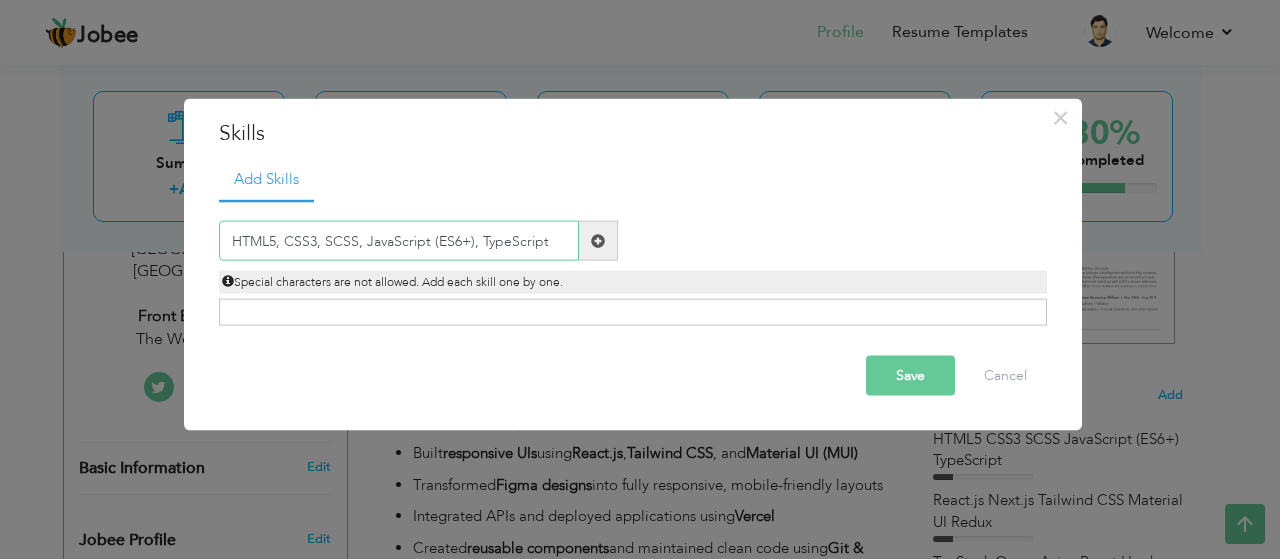 click on "HTML5, CSS3, SCSS, JavaScript (ES6+), TypeScript" at bounding box center (399, 241) 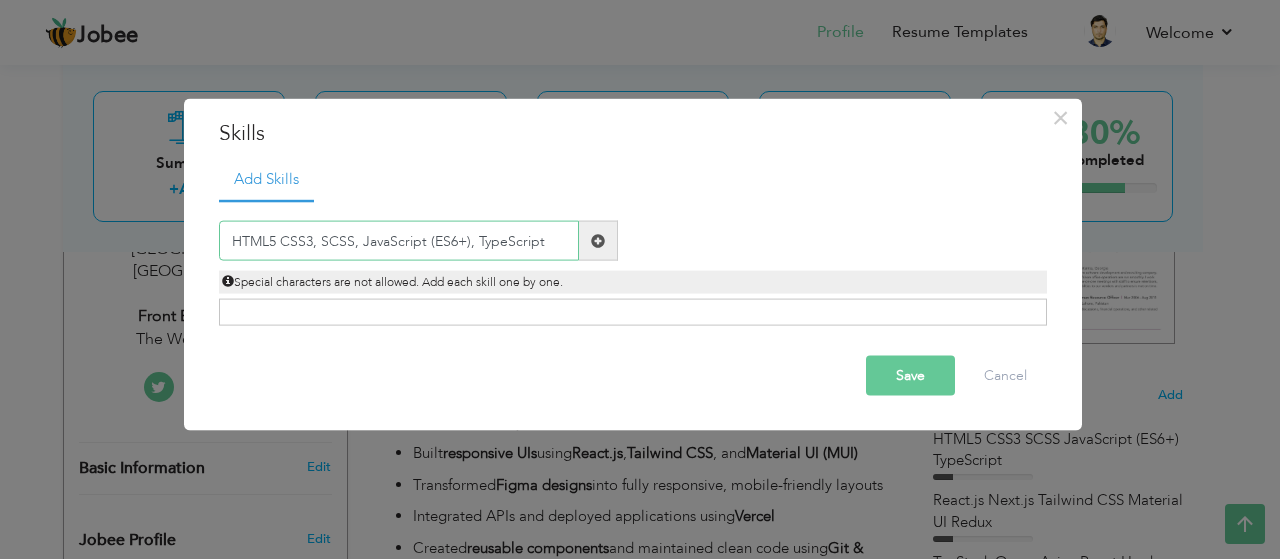 click on "HTML5 CSS3, SCSS, JavaScript (ES6+), TypeScript" at bounding box center [399, 241] 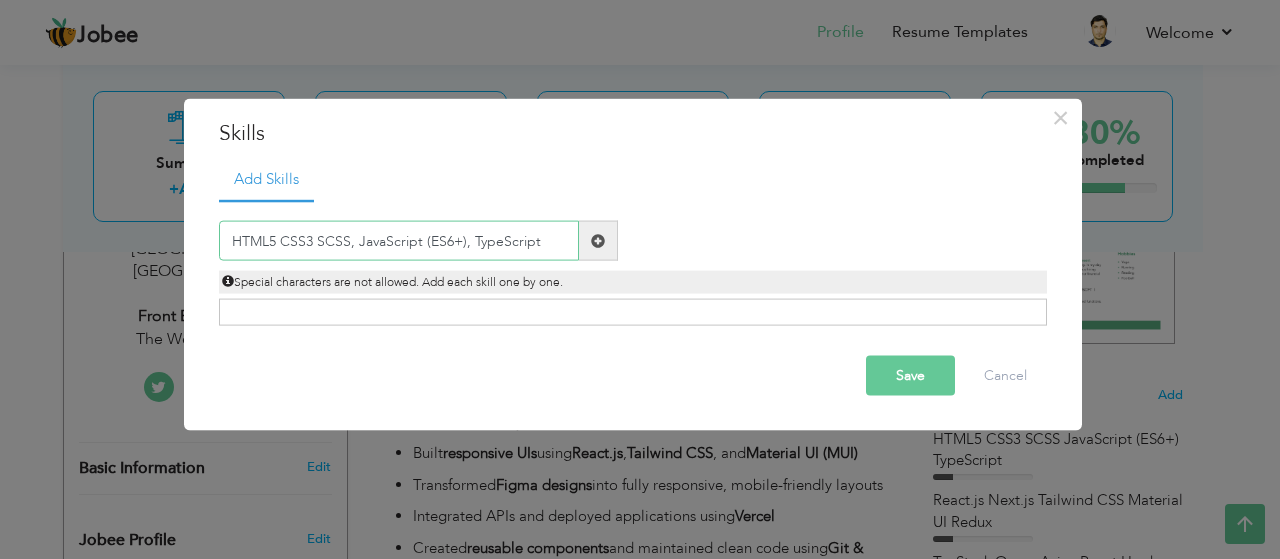 click on "HTML5 CSS3 SCSS, JavaScript (ES6+), TypeScript" at bounding box center (399, 241) 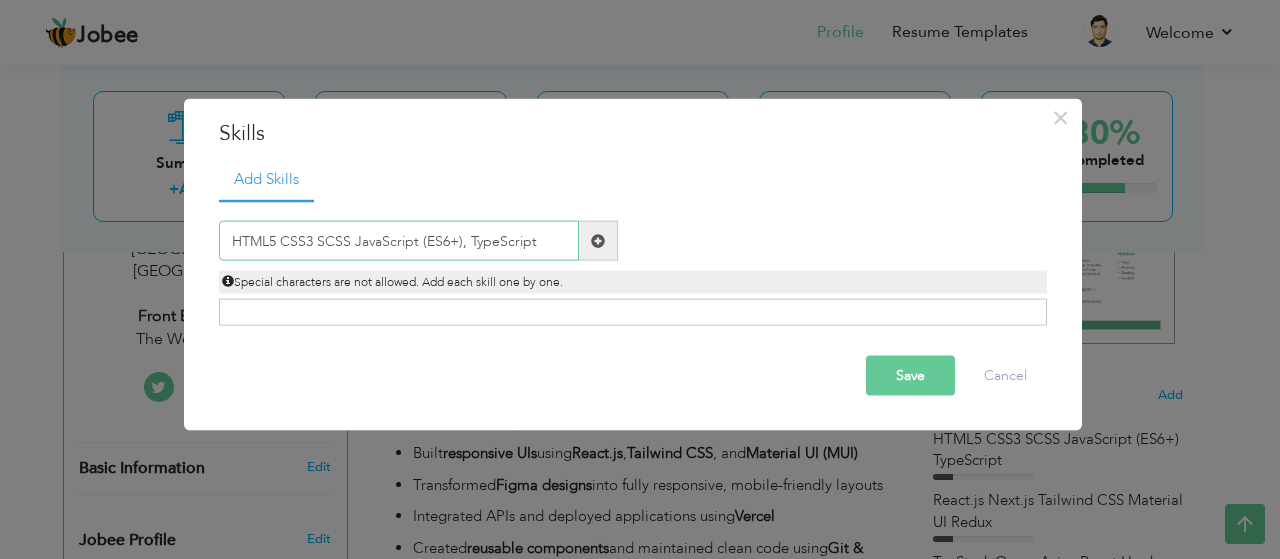 click on "HTML5 CSS3 SCSS JavaScript (ES6+), TypeScript" at bounding box center (399, 241) 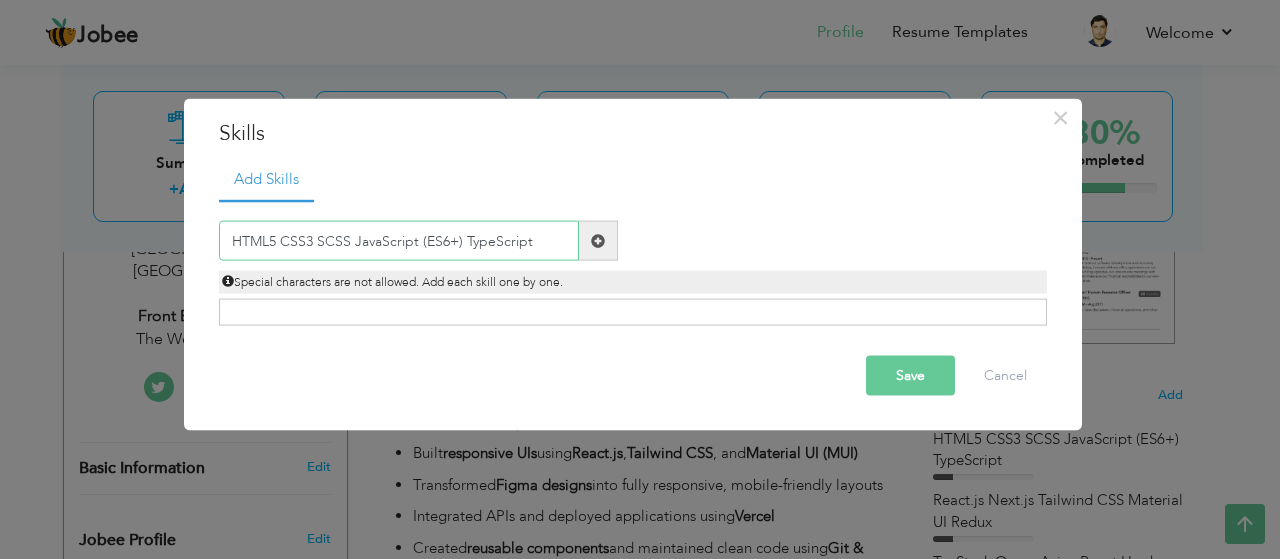 type on "HTML5 CSS3 SCSS JavaScript (ES6+) TypeScript" 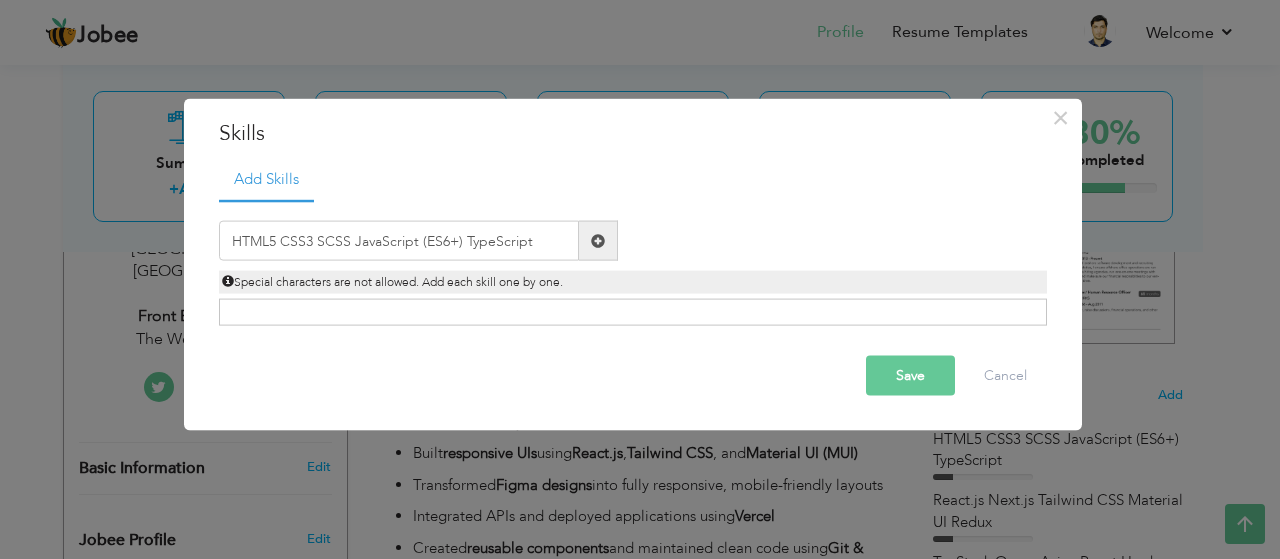 click on "Save" at bounding box center [910, 376] 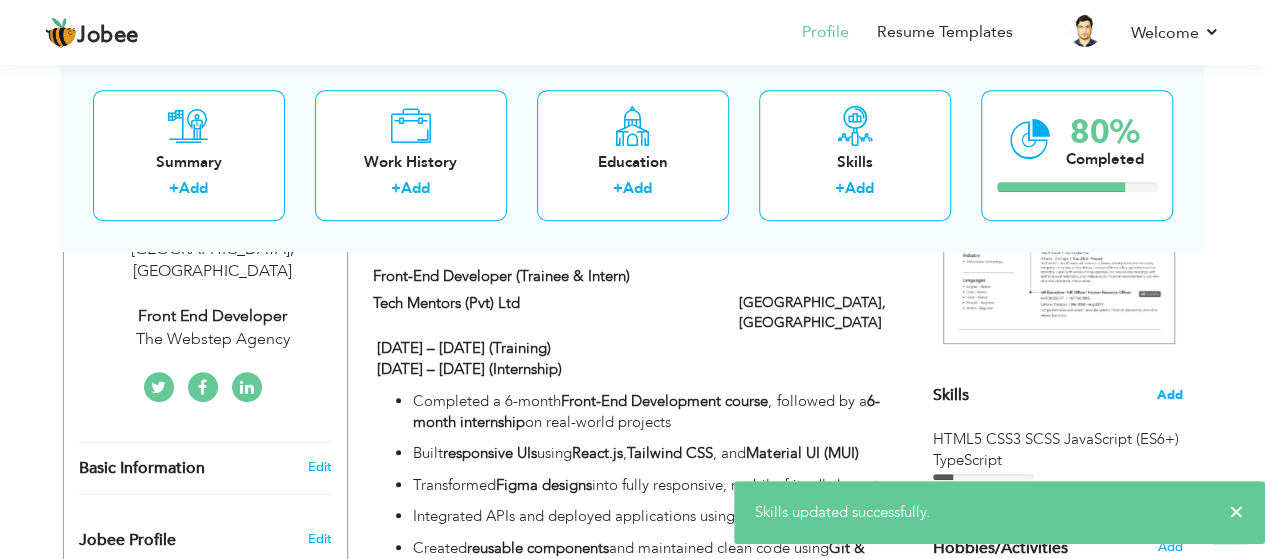 click on "Add" at bounding box center [1170, 395] 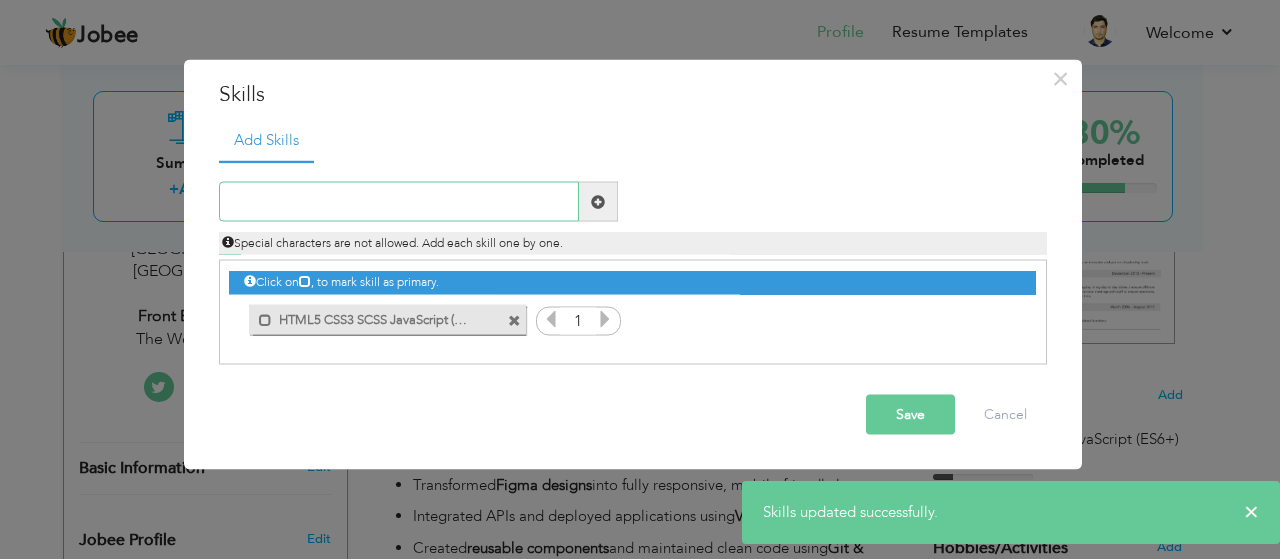 click at bounding box center [399, 202] 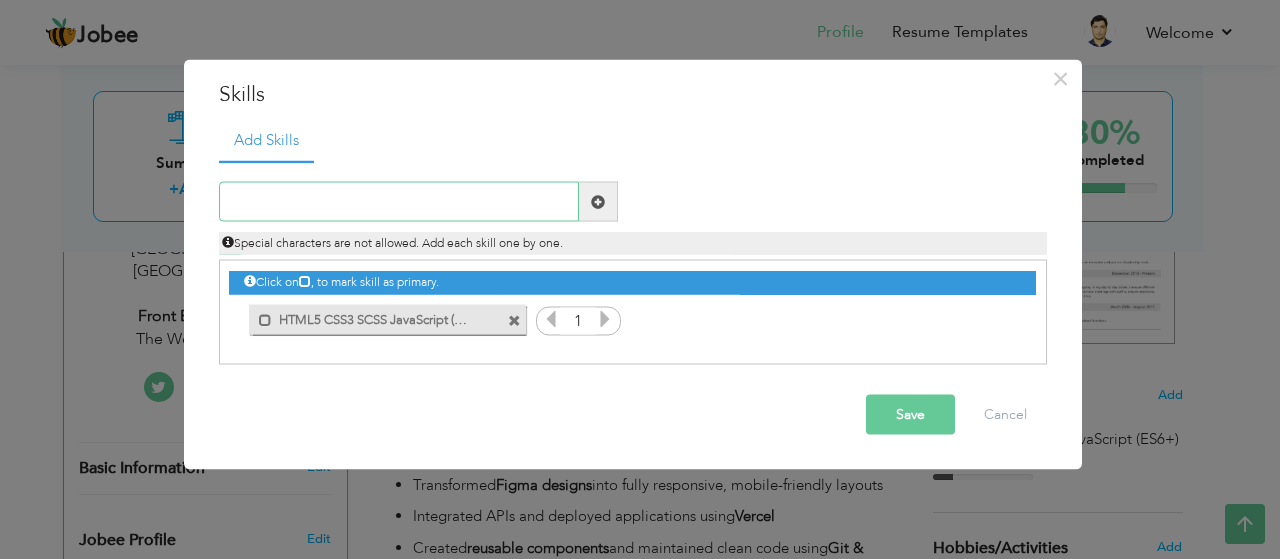 click at bounding box center [399, 202] 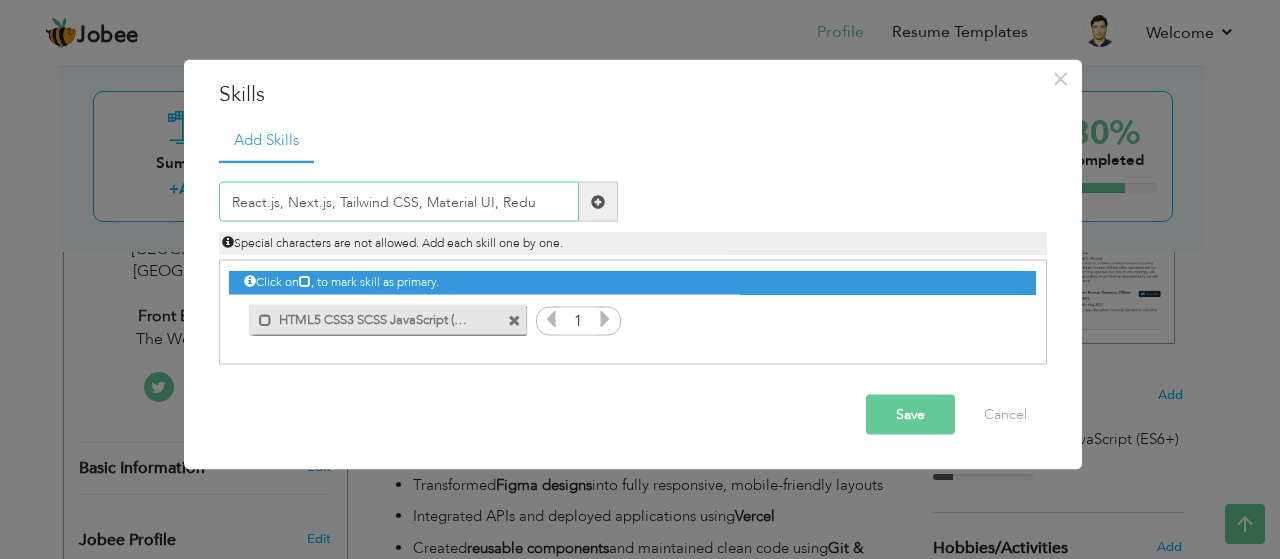 click on "React.js, Next.js, Tailwind CSS, Material UI, Redu" at bounding box center (399, 202) 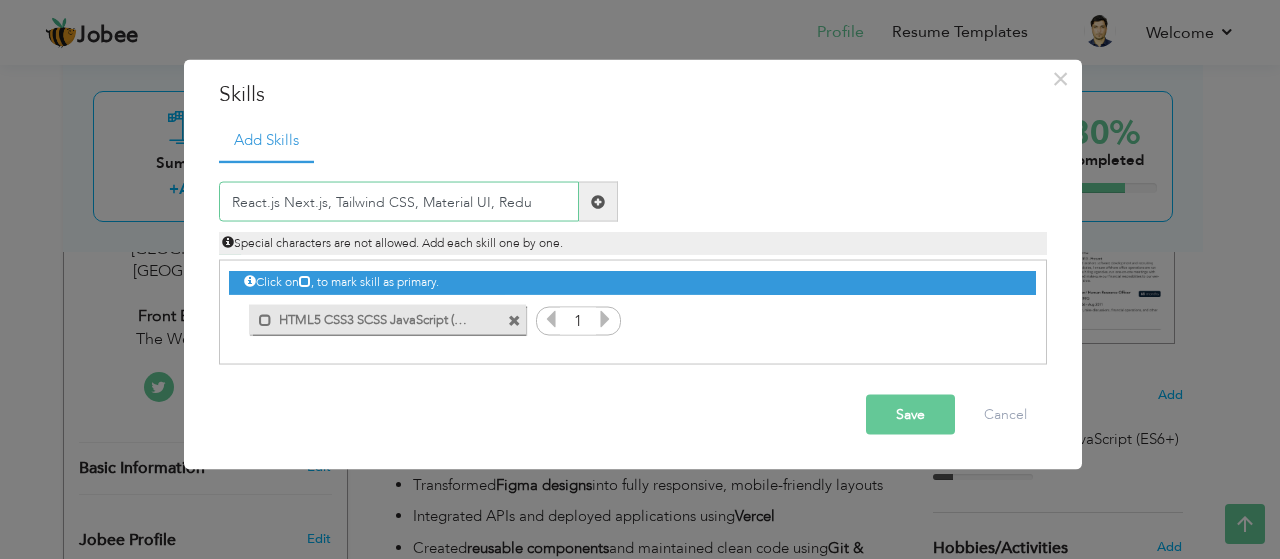 click on "React.js Next.js, Tailwind CSS, Material UI, Redu" at bounding box center [399, 202] 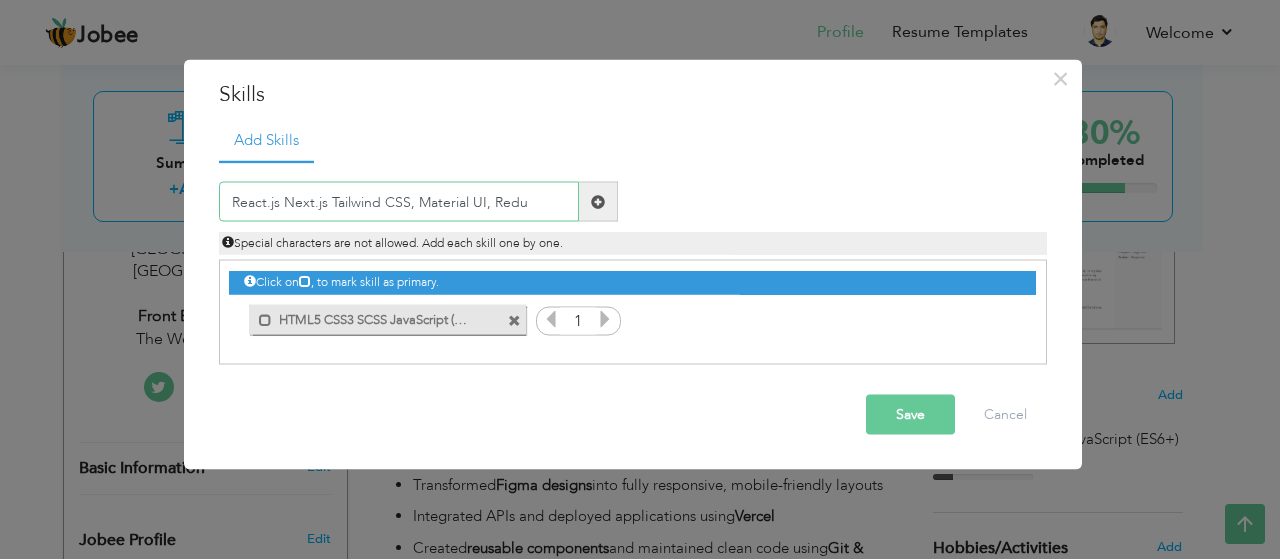 click on "React.js Next.js Tailwind CSS, Material UI, Redu" at bounding box center [399, 202] 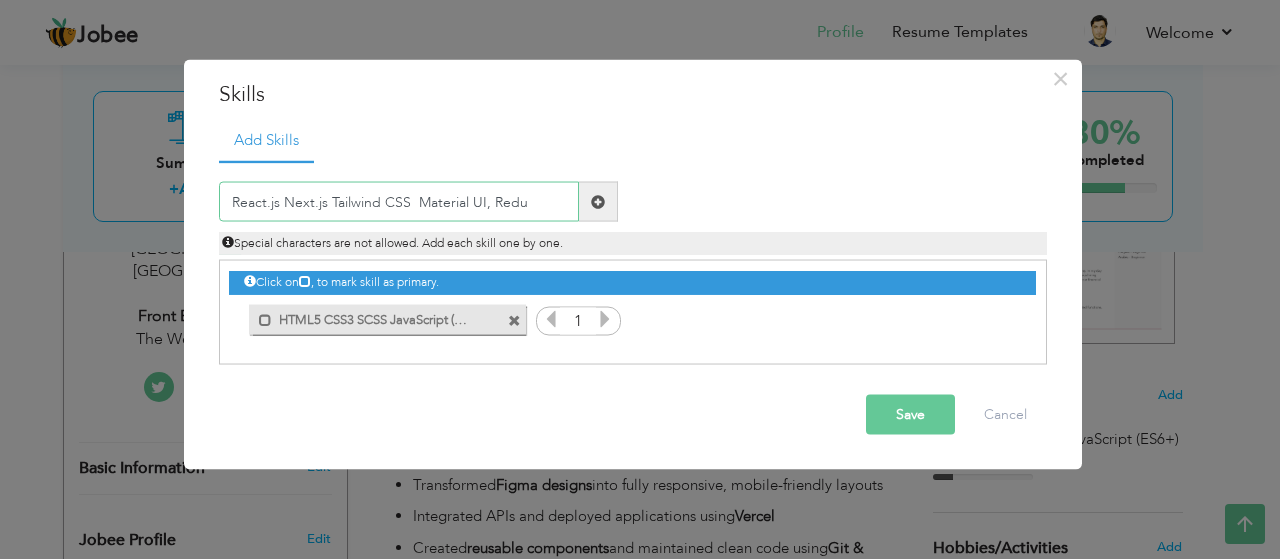 click on "React.js Next.js Tailwind CSS  Material UI, Redu" at bounding box center [399, 202] 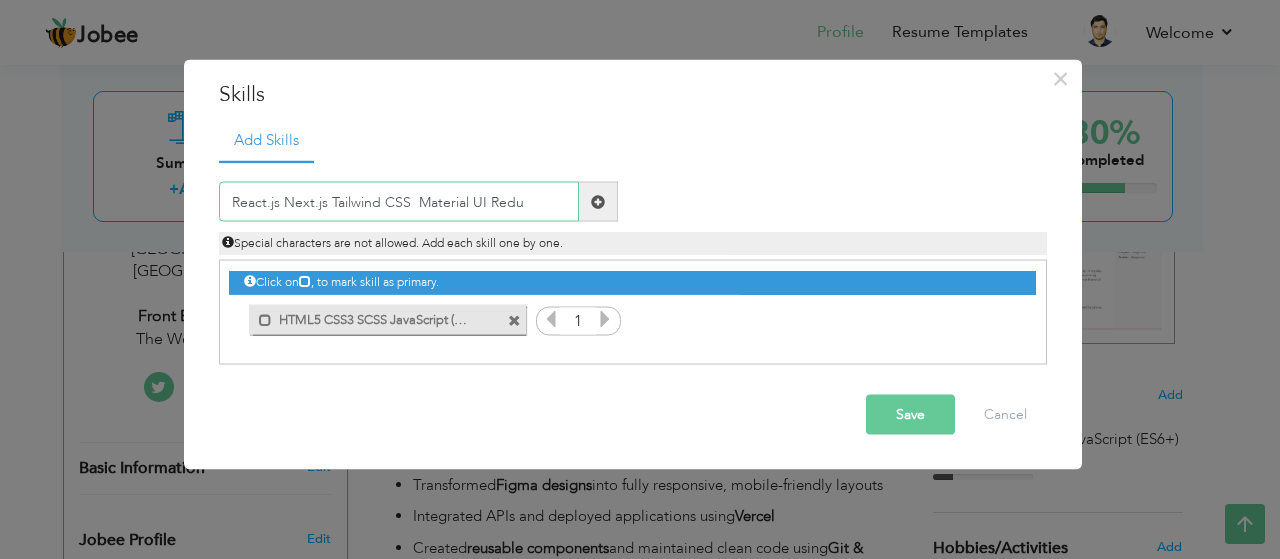 click on "React.js Next.js Tailwind CSS  Material UI Redu" at bounding box center [399, 202] 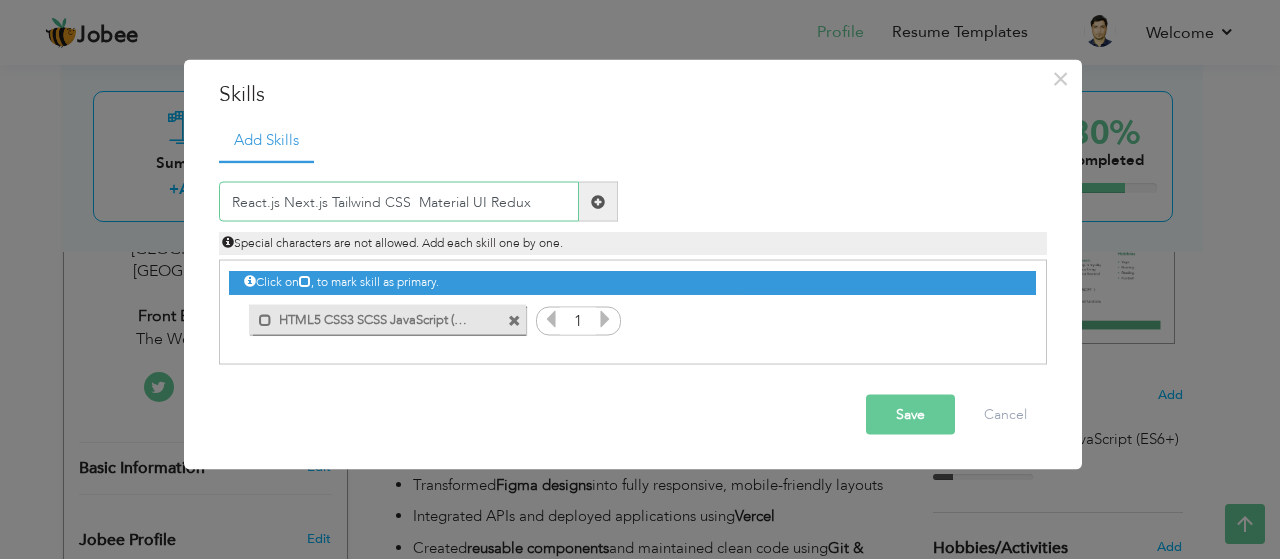 click on "React.js Next.js Tailwind CSS  Material UI Redux" at bounding box center (399, 202) 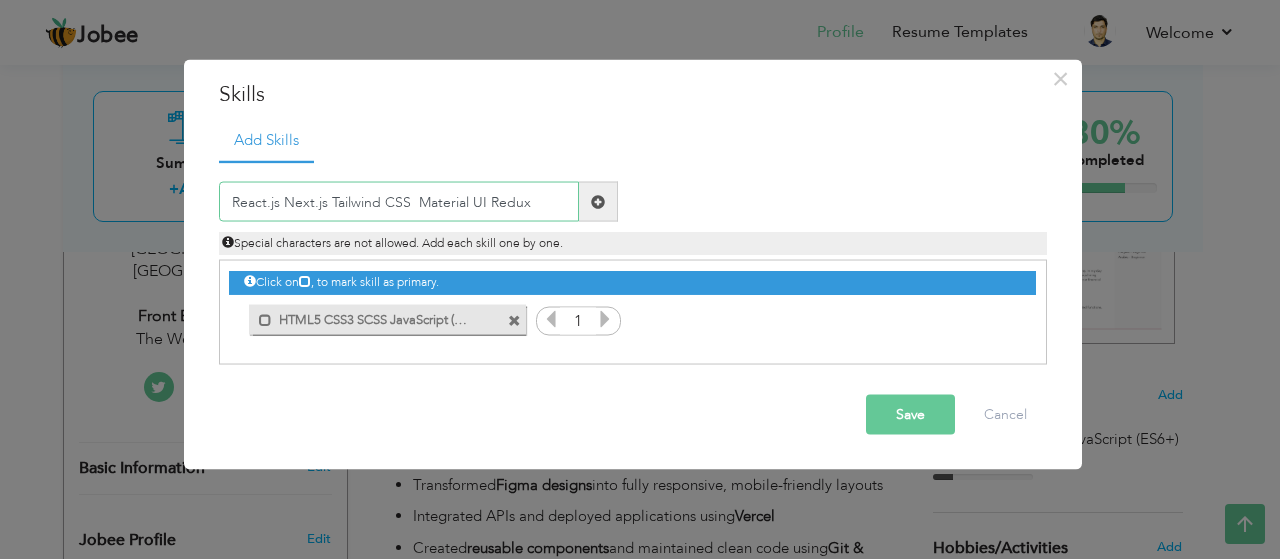 type on "React.js Next.js Tailwind CSS  Material UI Redux" 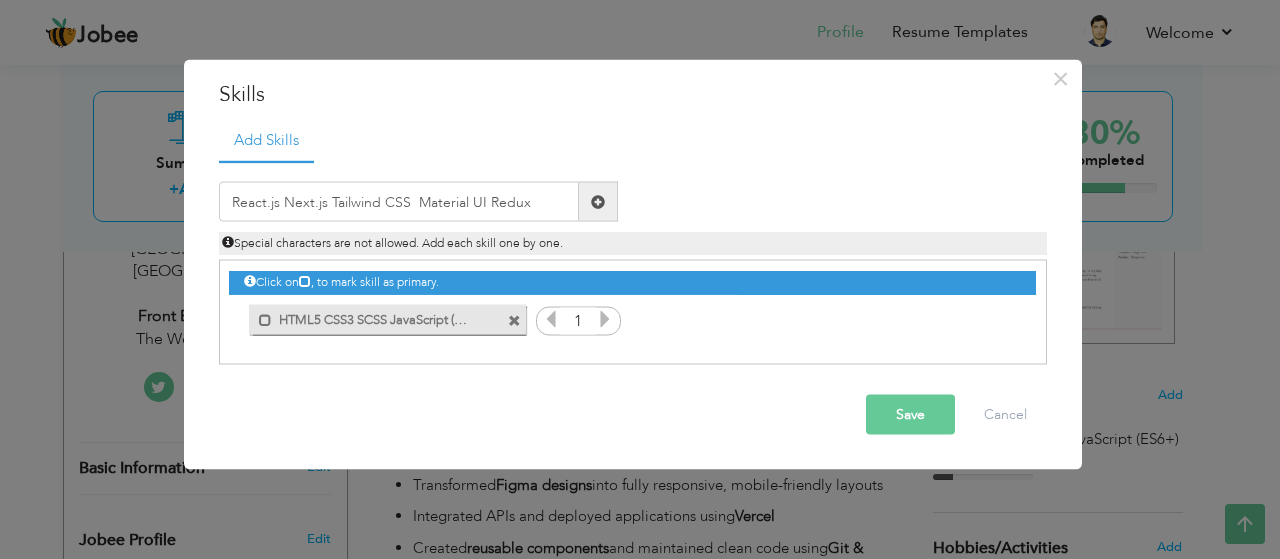 click on "Save" at bounding box center (910, 415) 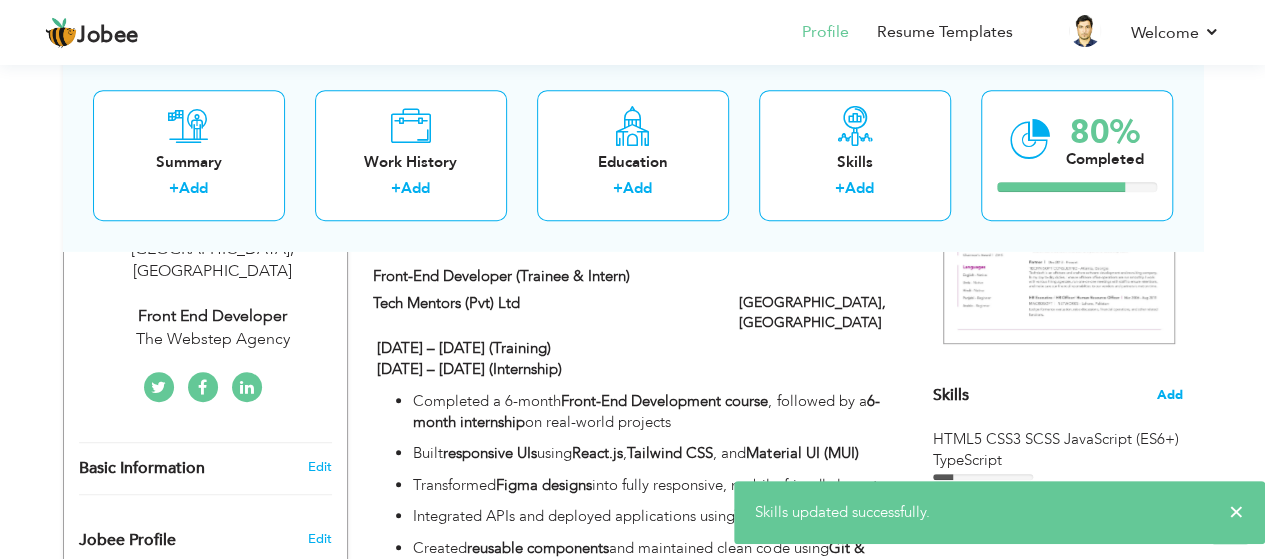 click on "Add" at bounding box center [1170, 395] 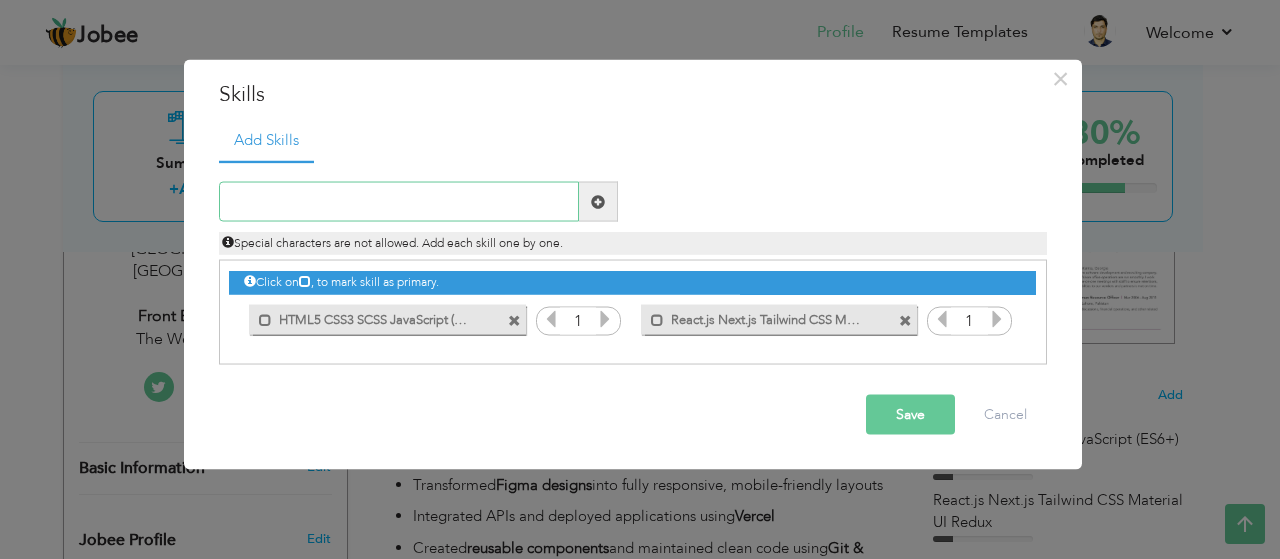 click at bounding box center [399, 202] 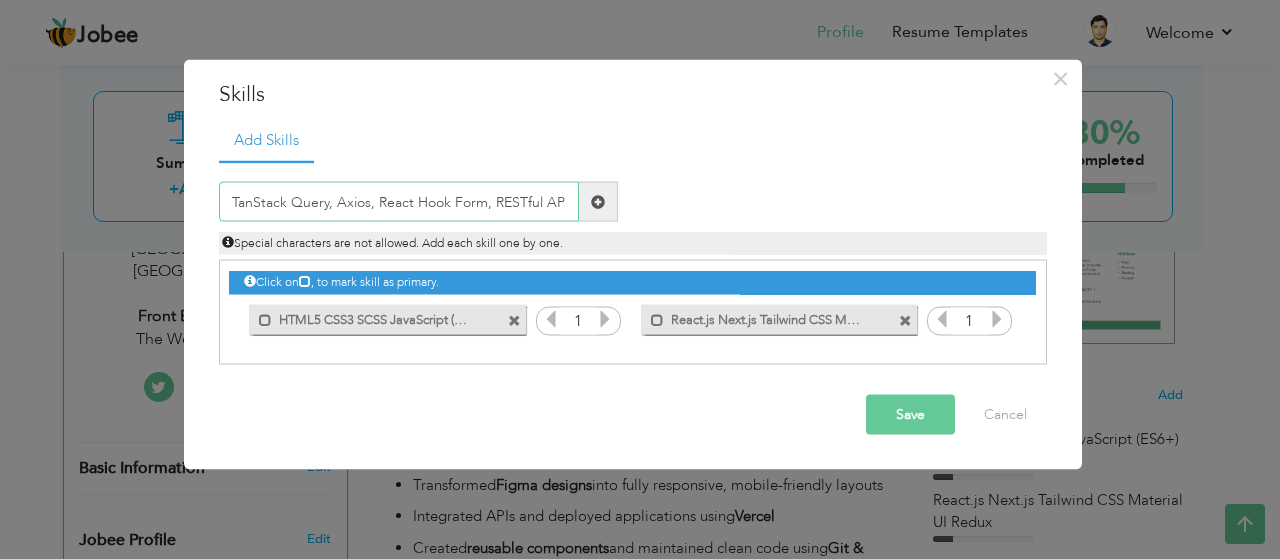 click on "TanStack Query, Axios, React Hook Form, RESTful AP" at bounding box center (399, 202) 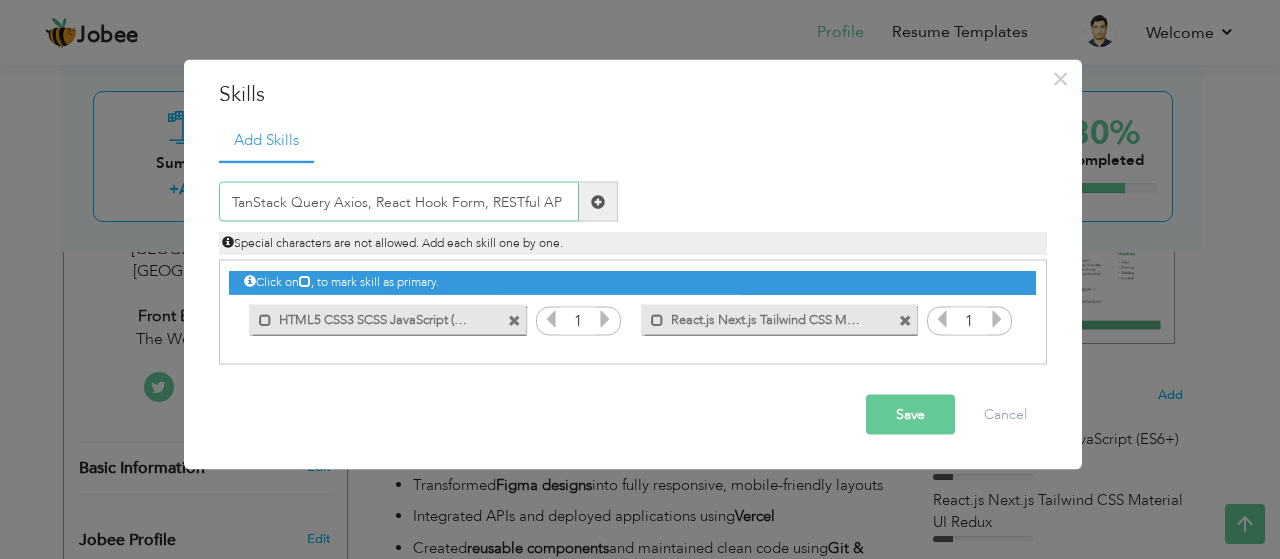 click on "TanStack Query Axios, React Hook Form, RESTful AP" at bounding box center (399, 202) 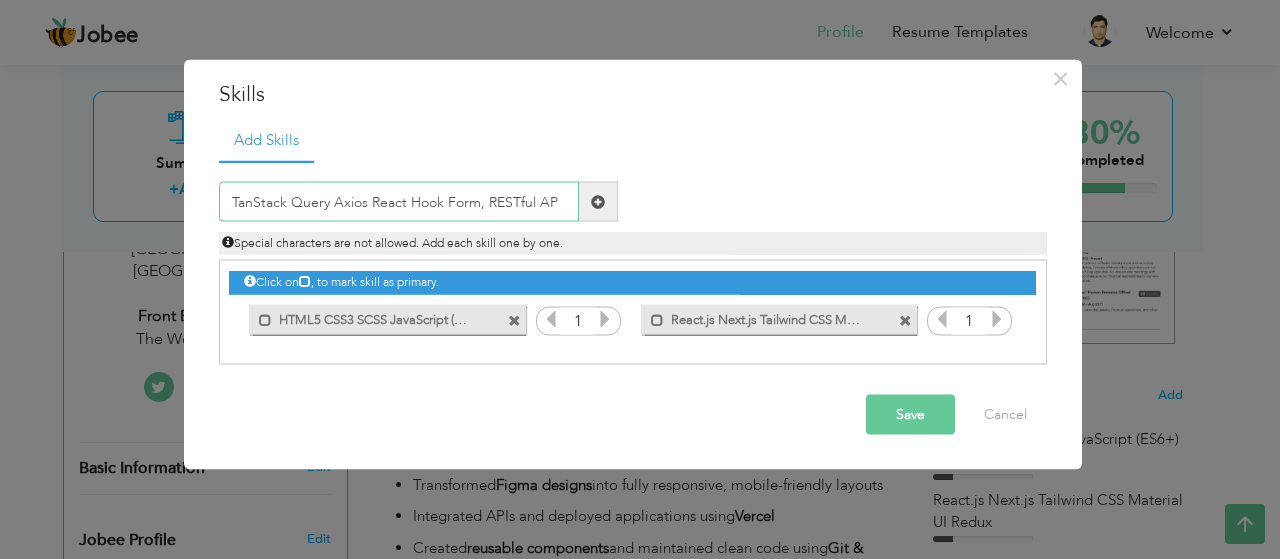 click on "TanStack Query Axios React Hook Form, RESTful AP" at bounding box center [399, 202] 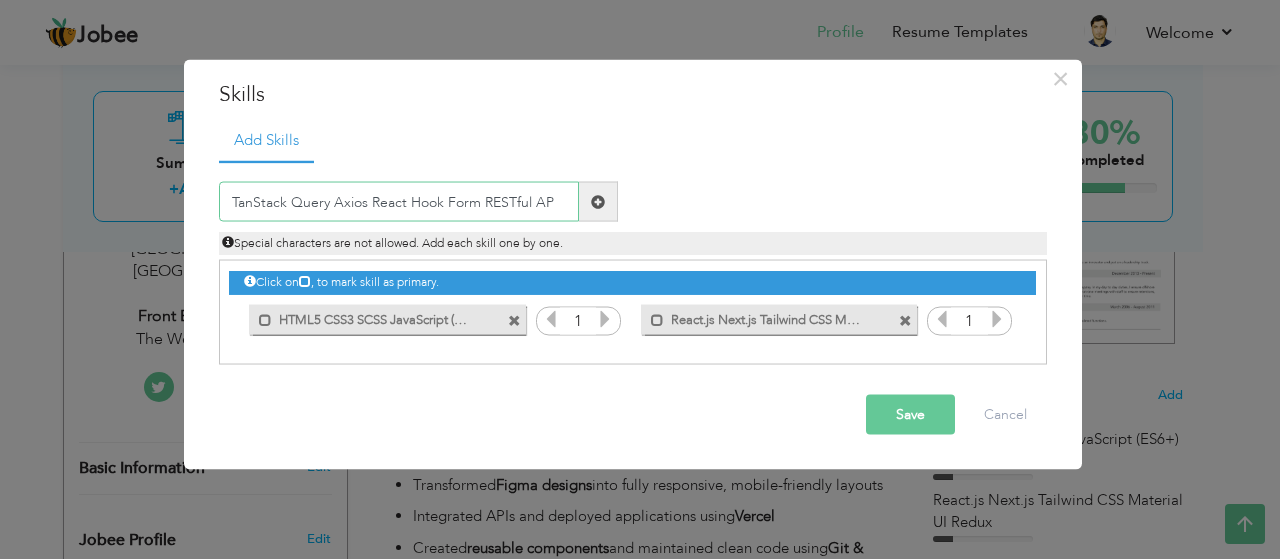 type on "TanStack Query Axios React Hook Form RESTful AP" 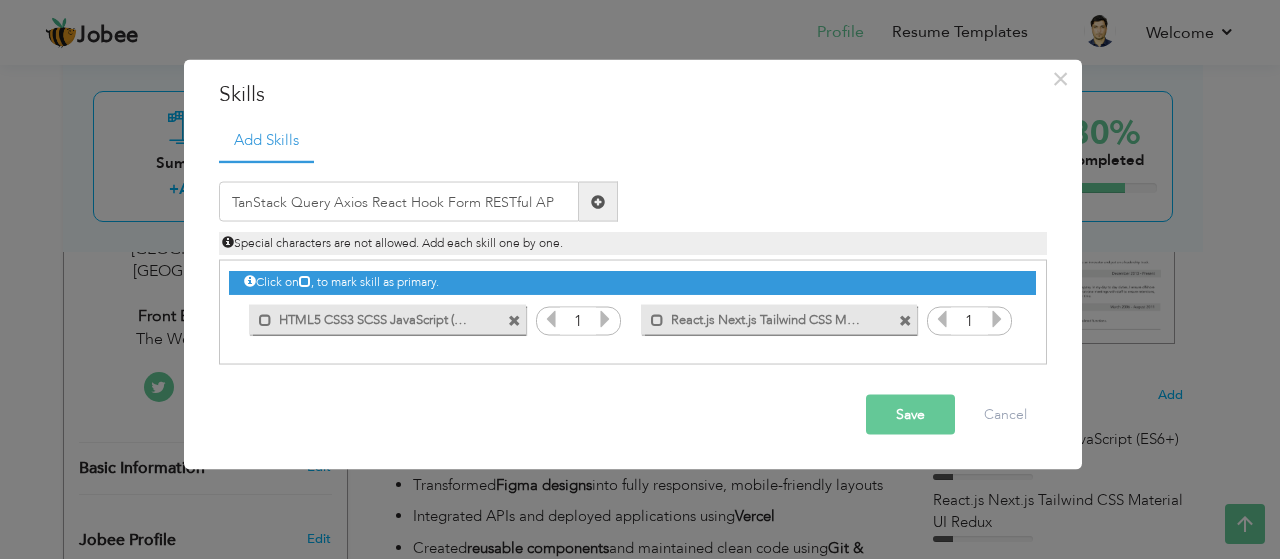 click on "Save" at bounding box center [910, 415] 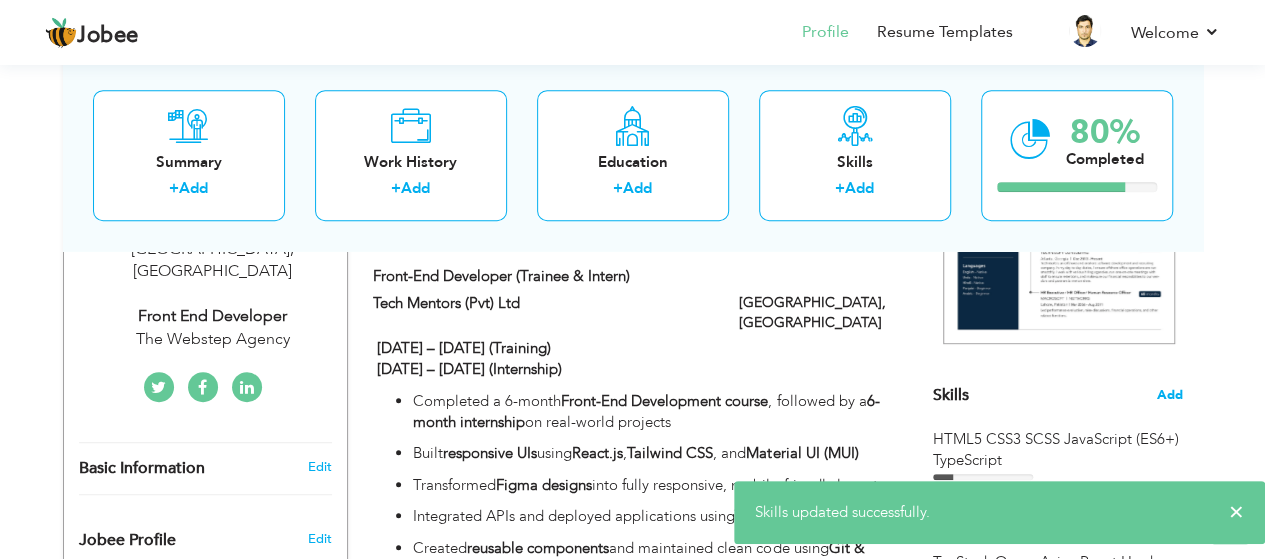 click on "Add" at bounding box center (1170, 395) 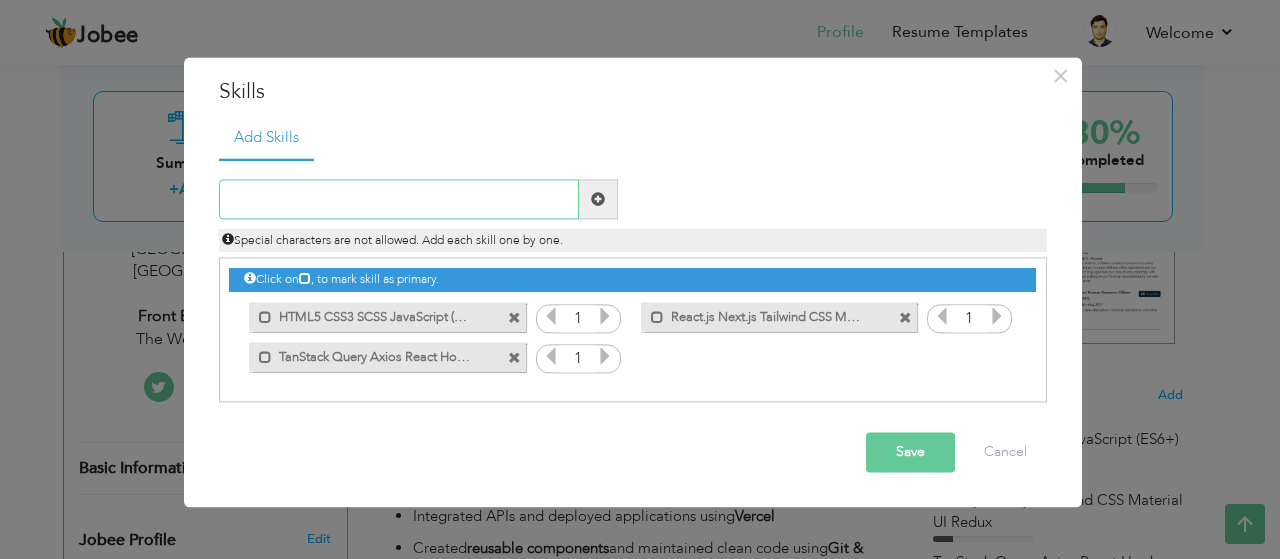 click at bounding box center (399, 200) 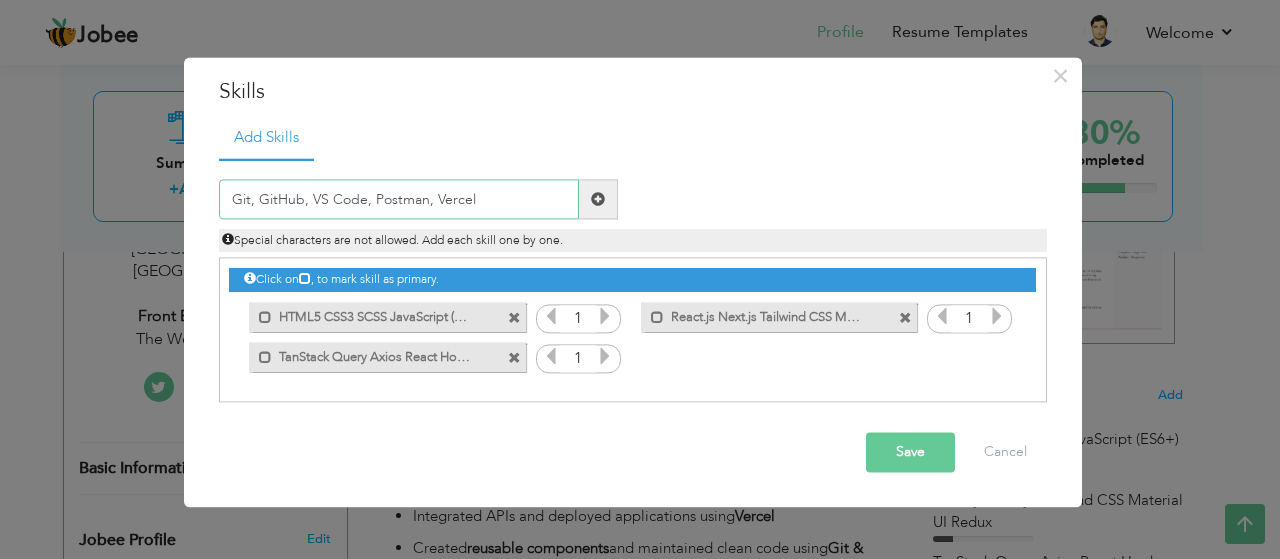 click on "Git, GitHub, VS Code, Postman, Vercel" at bounding box center (399, 200) 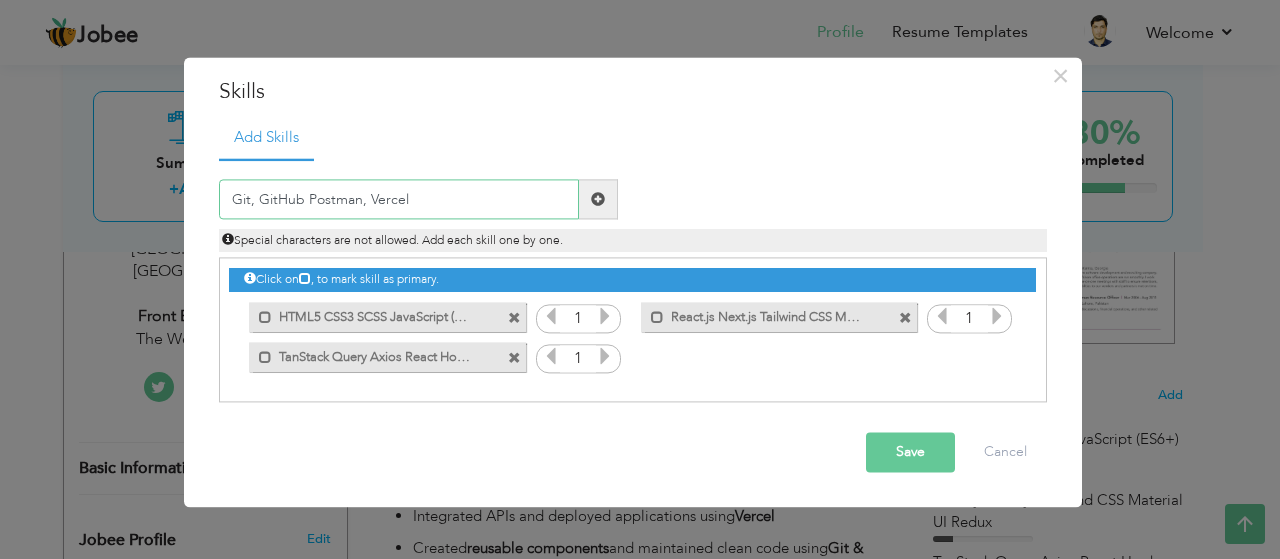 click on "Git, GitHub Postman, Vercel" at bounding box center (399, 200) 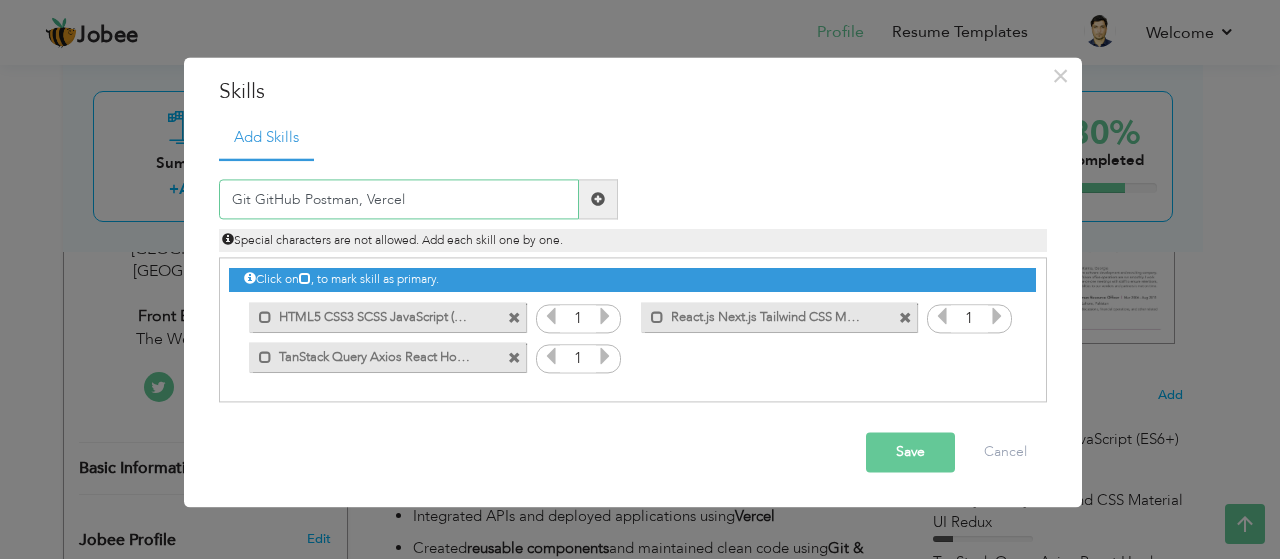 click on "Git GitHub Postman, Vercel" at bounding box center (399, 200) 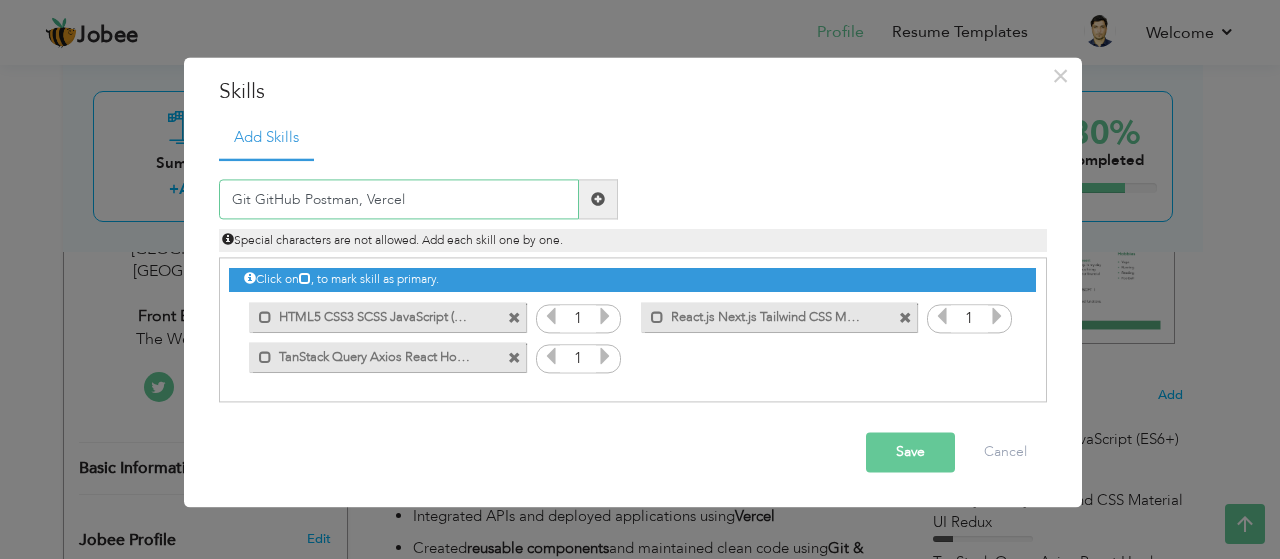 click on "Git GitHub Postman, Vercel" at bounding box center (399, 200) 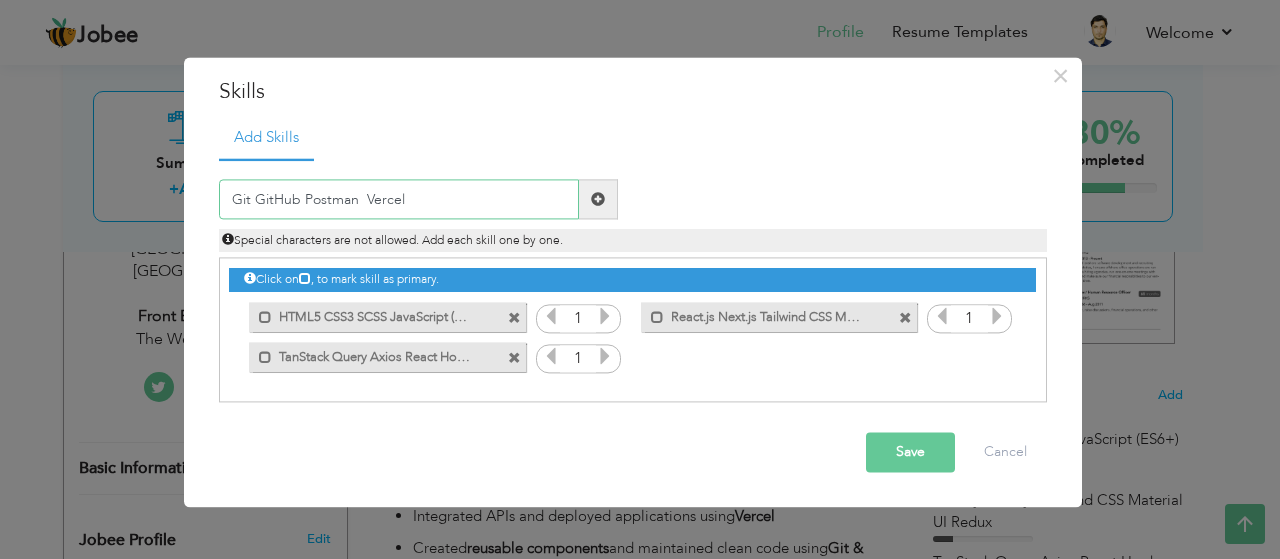 type on "Git GitHub Postman  Vercel" 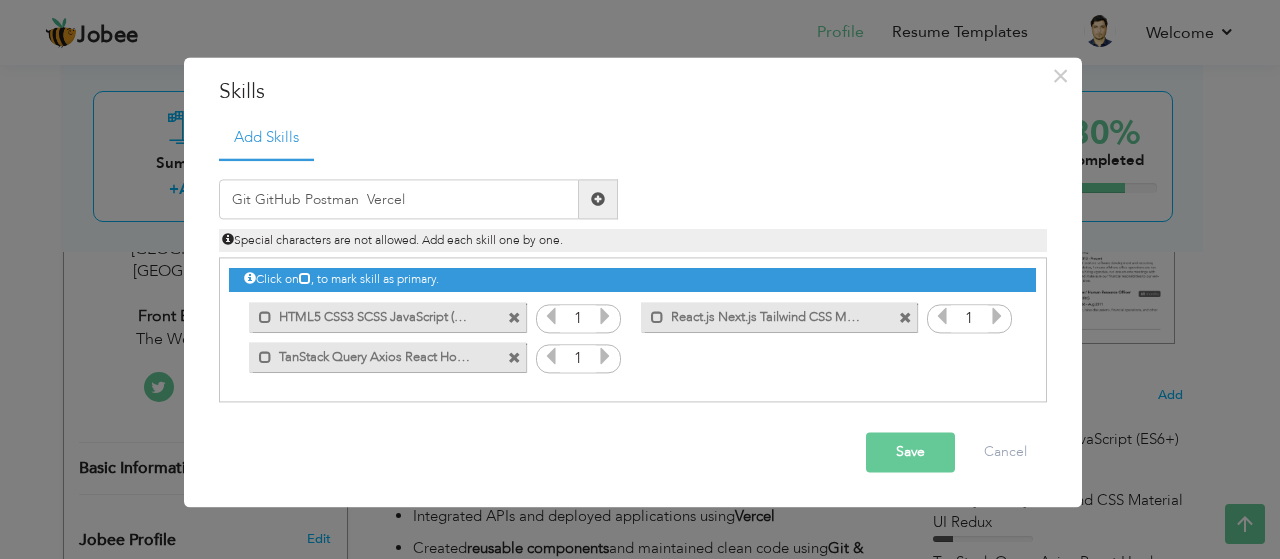 click on "Save" at bounding box center [910, 453] 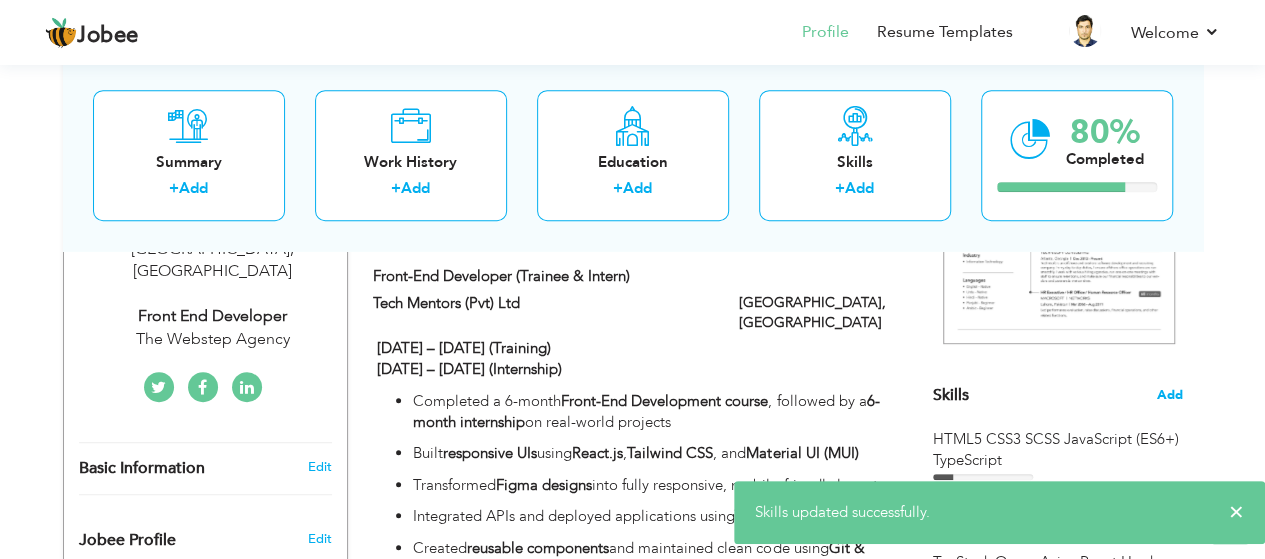 click on "Add" at bounding box center [1170, 395] 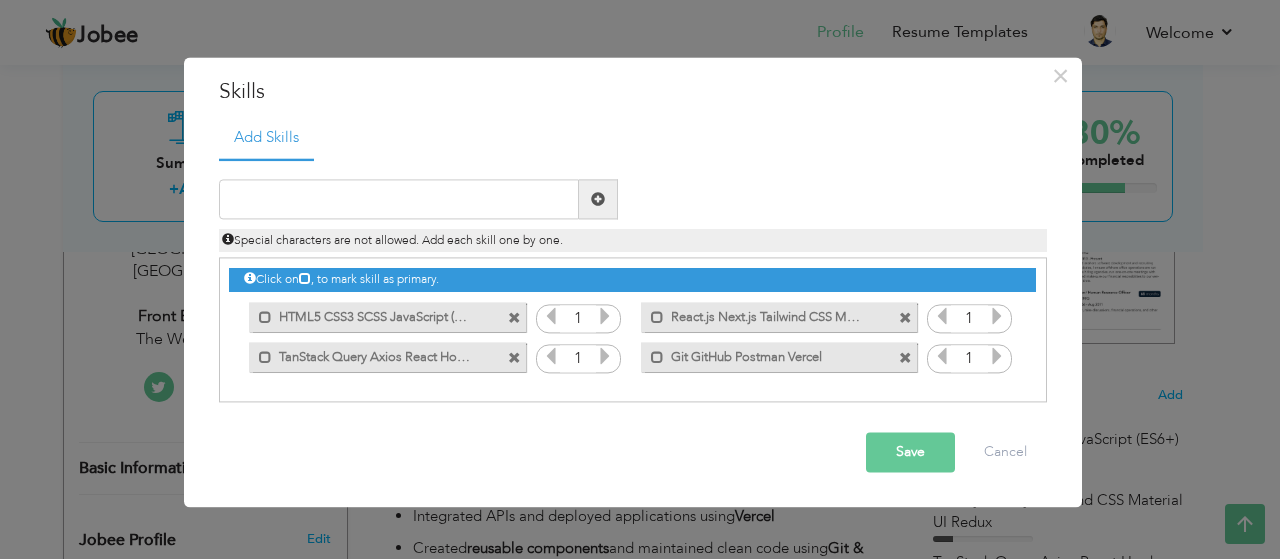 click on "Special characters are not allowed. Add each skill one by one." at bounding box center [633, 241] 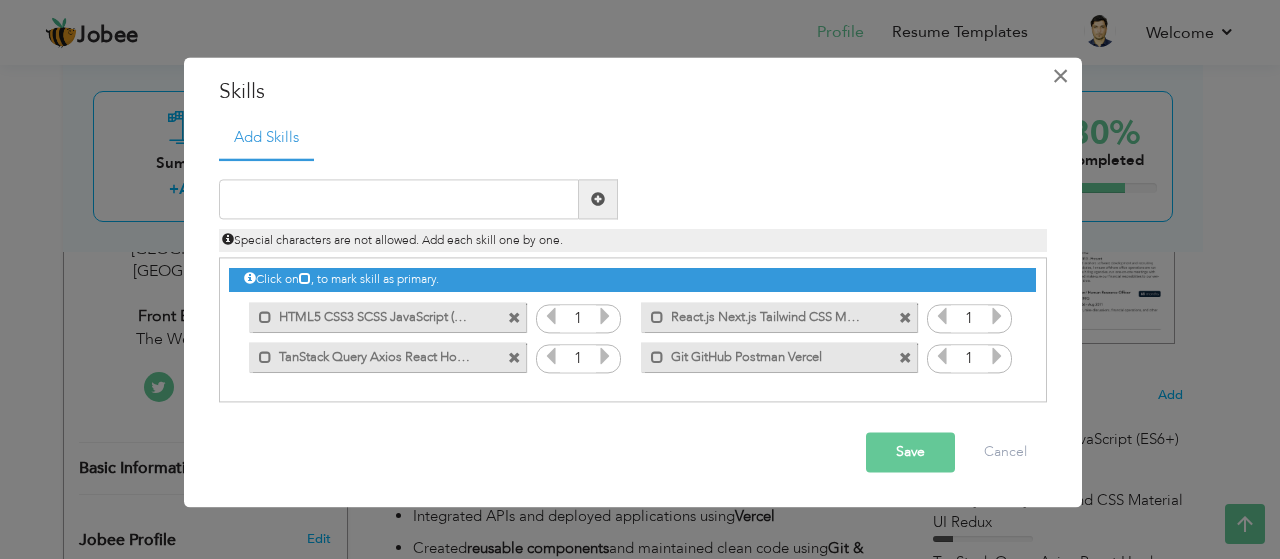 click on "×" at bounding box center [1061, 76] 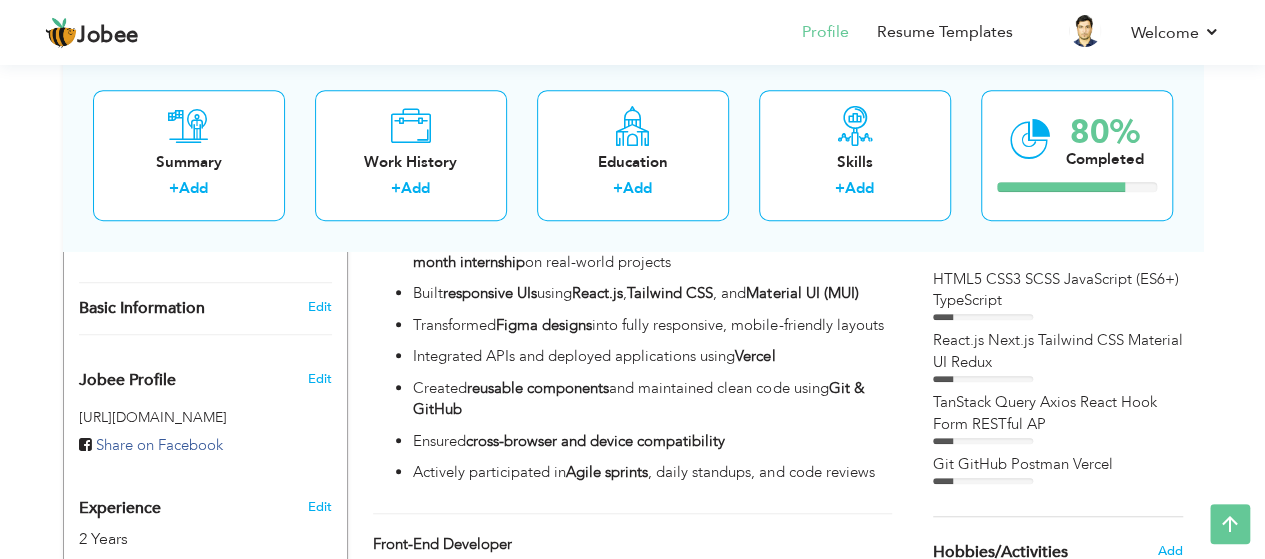 scroll, scrollTop: 549, scrollLeft: 0, axis: vertical 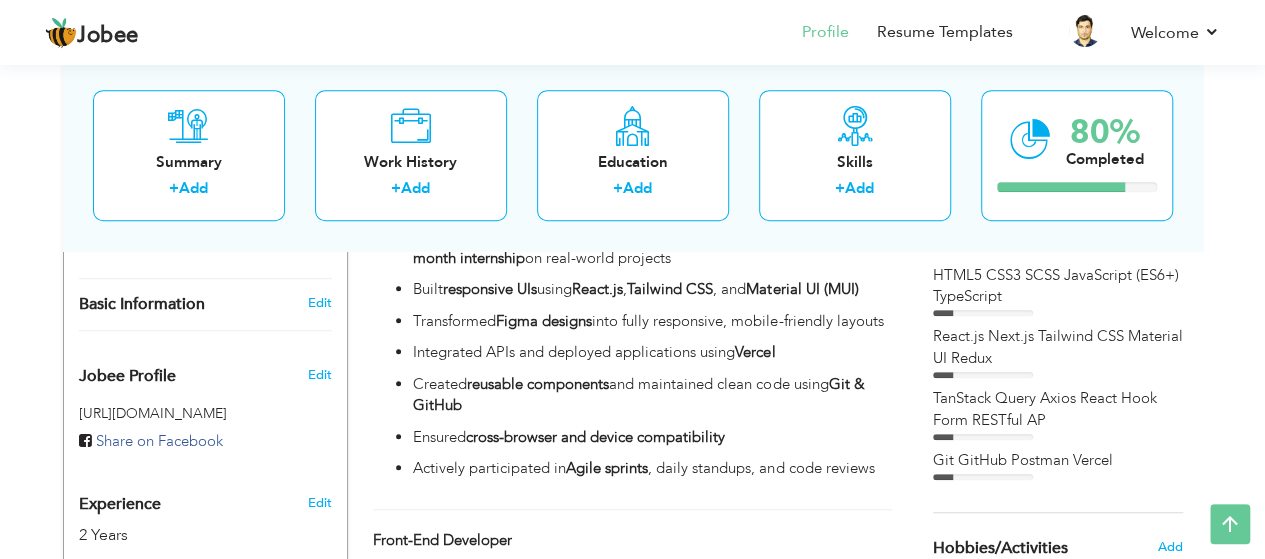click on "TanStack Query Axios React Hook Form RESTful AP" at bounding box center (1058, 409) 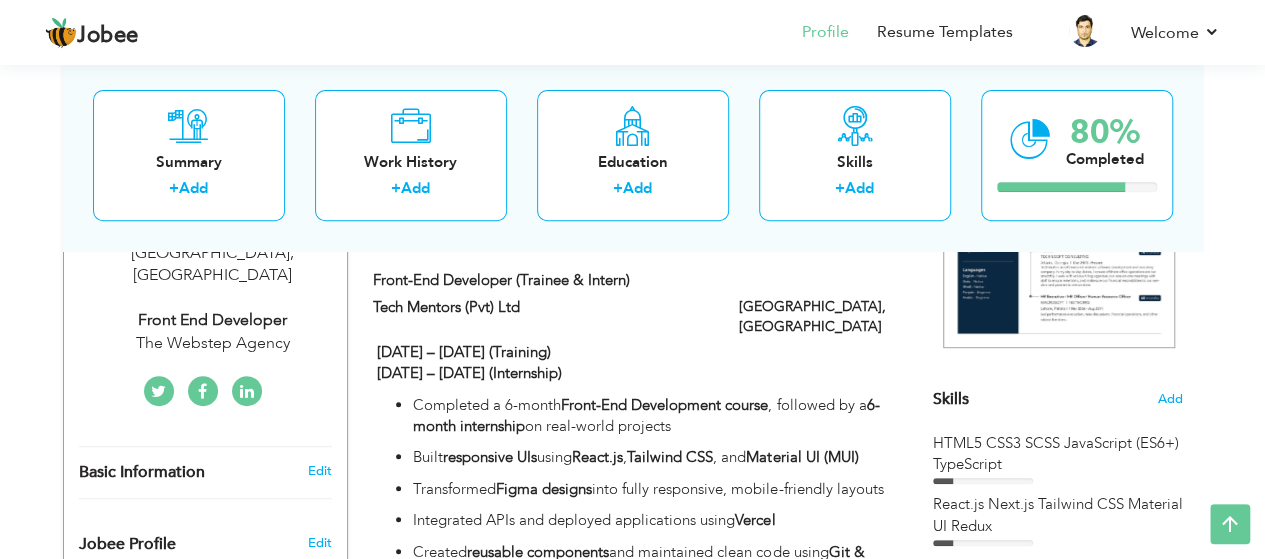 scroll, scrollTop: 400, scrollLeft: 0, axis: vertical 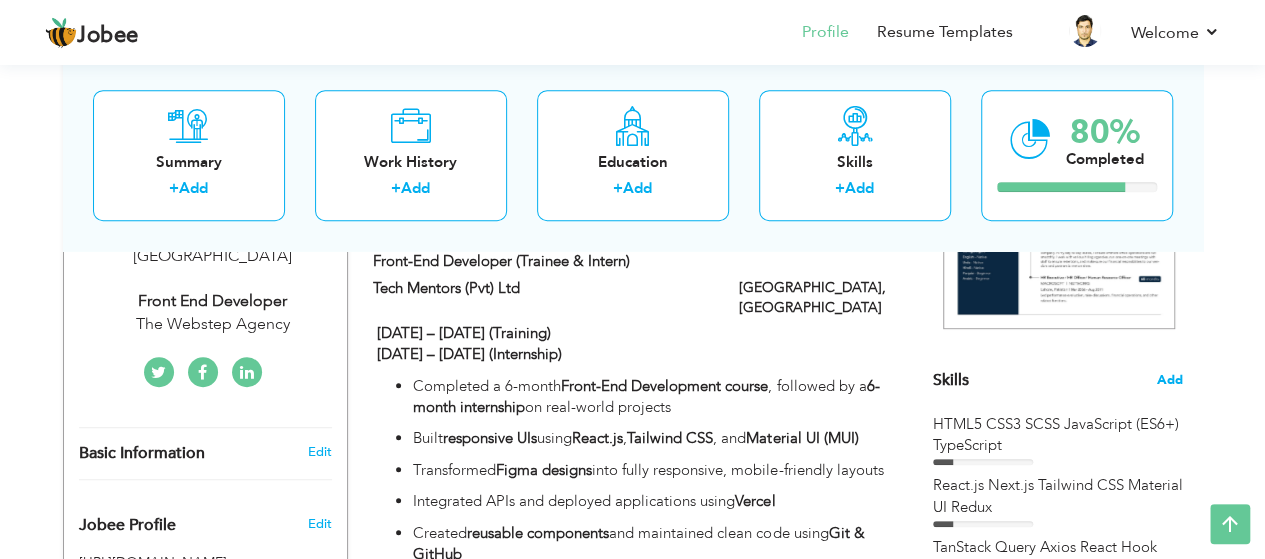click on "Add" at bounding box center [1170, 380] 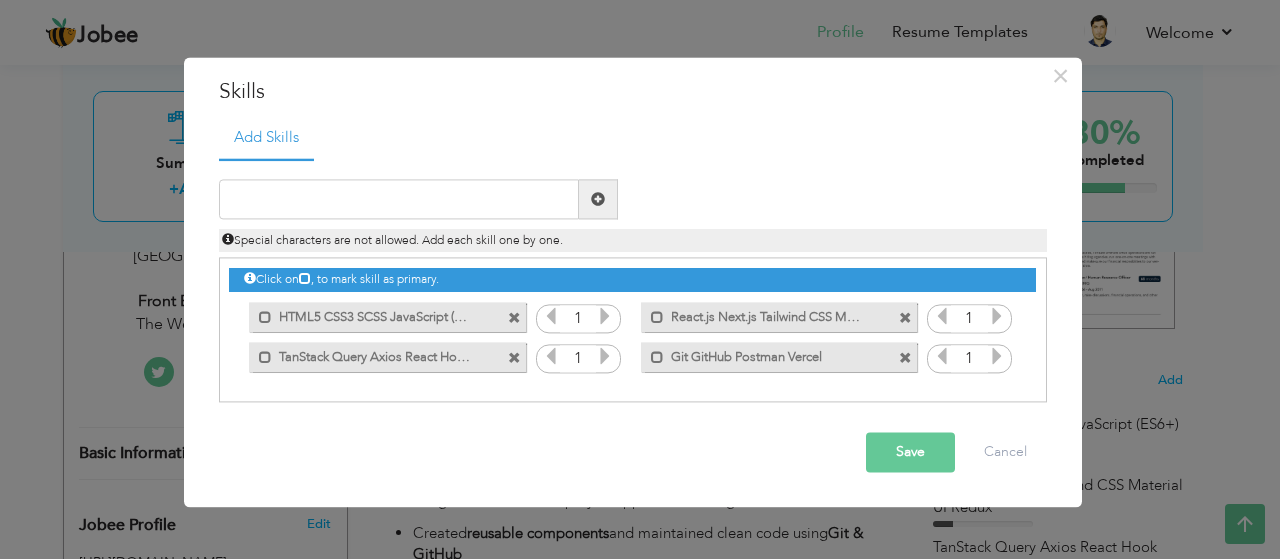 click on "Mark as primary skill." at bounding box center (774, 317) 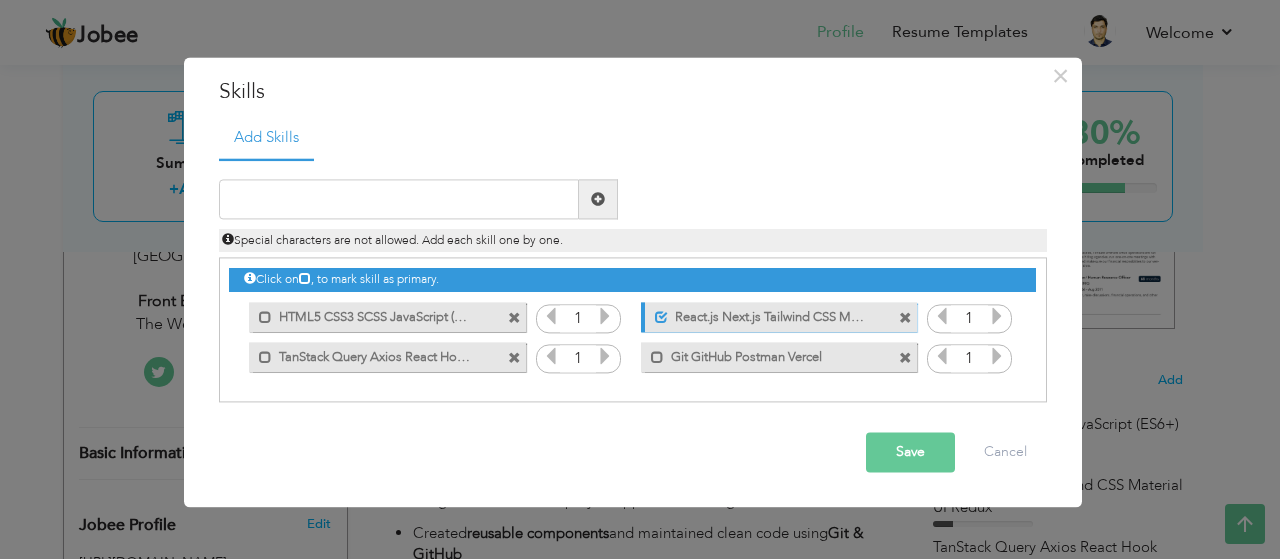 click on "TanStack Query Axios React Hook Form RESTful AP" at bounding box center [373, 354] 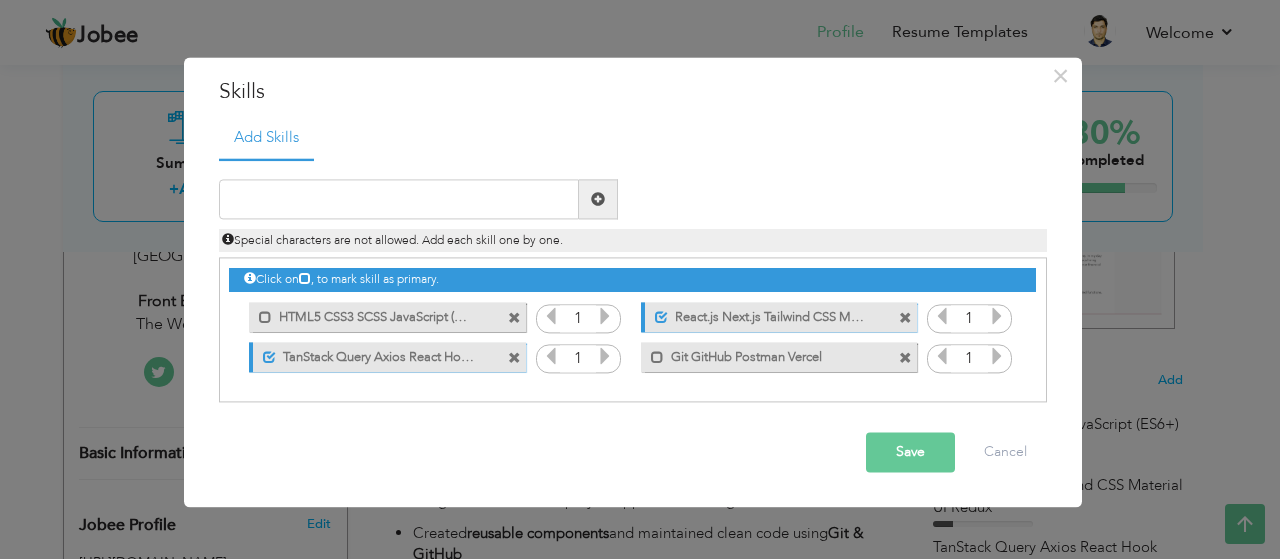 click on "TanStack Query Axios React Hook Form RESTful AP" at bounding box center [375, 354] 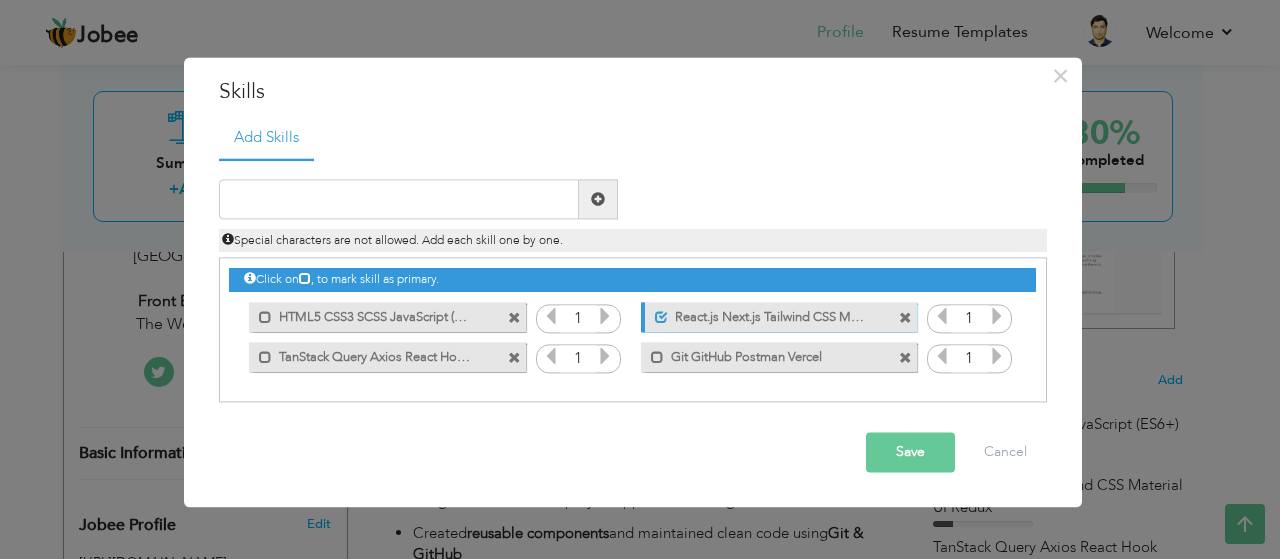 click on "TanStack Query Axios React Hook Form RESTful AP" at bounding box center [373, 354] 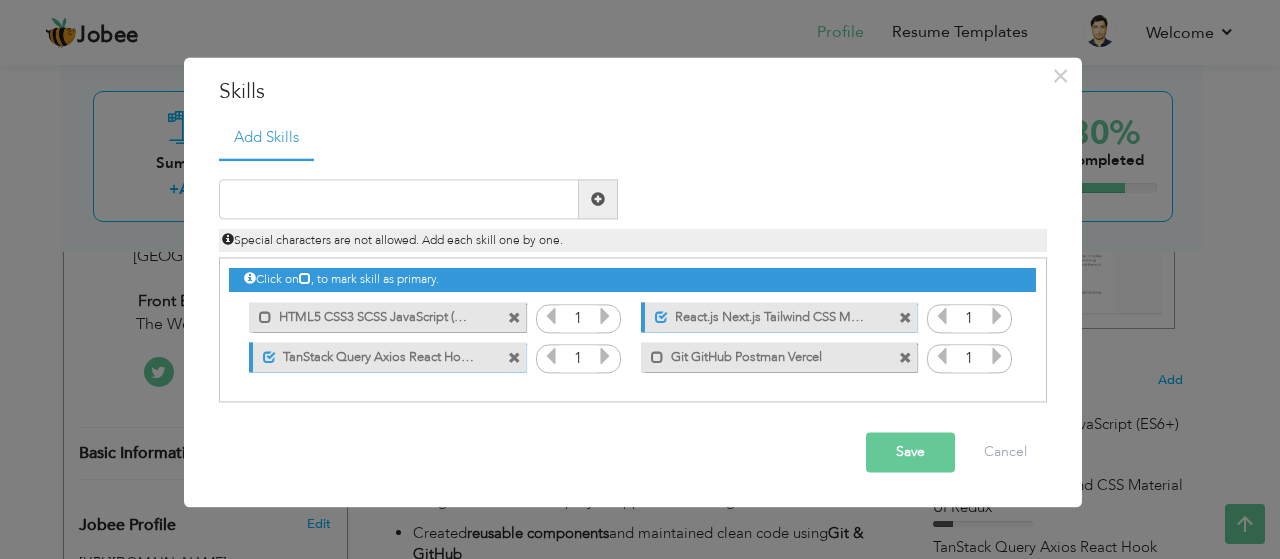 click on "TanStack Query Axios React Hook Form RESTful AP" at bounding box center [375, 354] 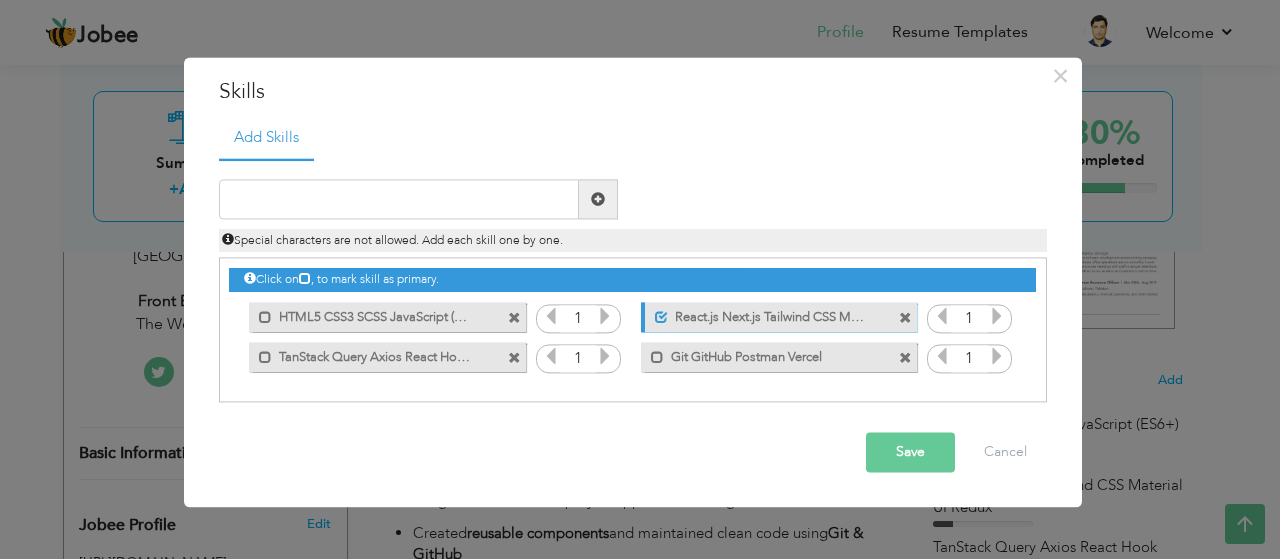 click on "TanStack Query Axios React Hook Form RESTful AP" at bounding box center (373, 354) 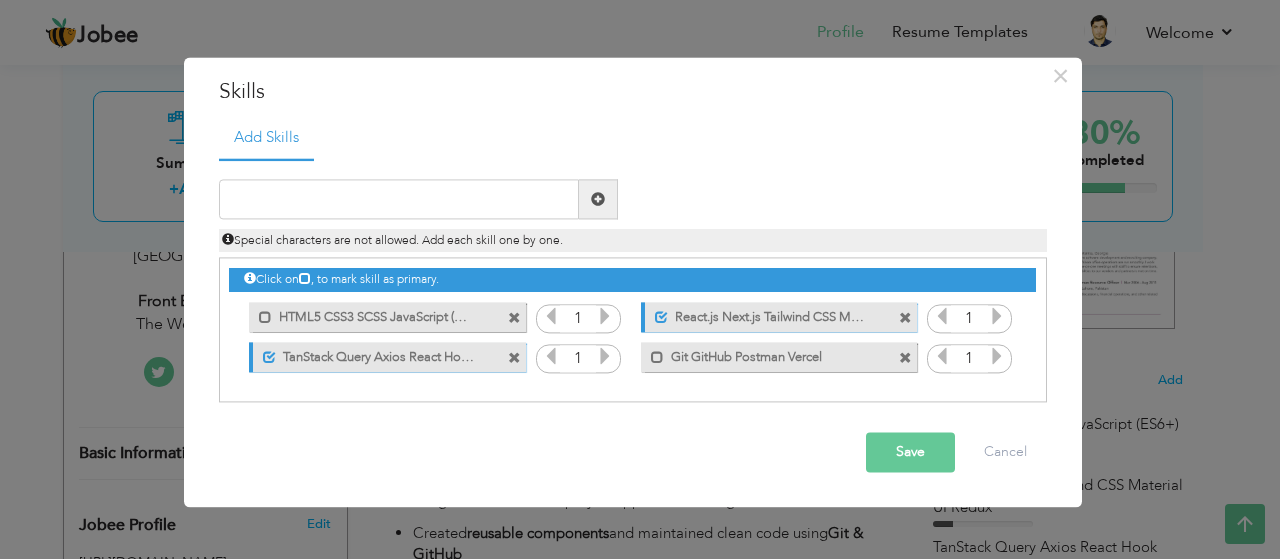 click at bounding box center (514, 358) 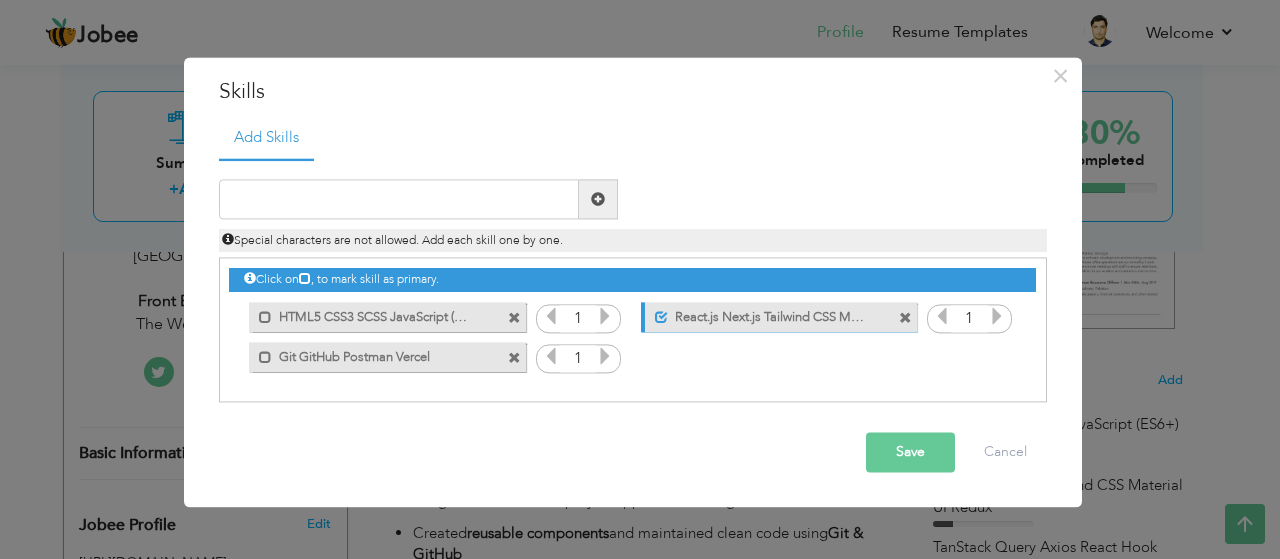 click at bounding box center [514, 358] 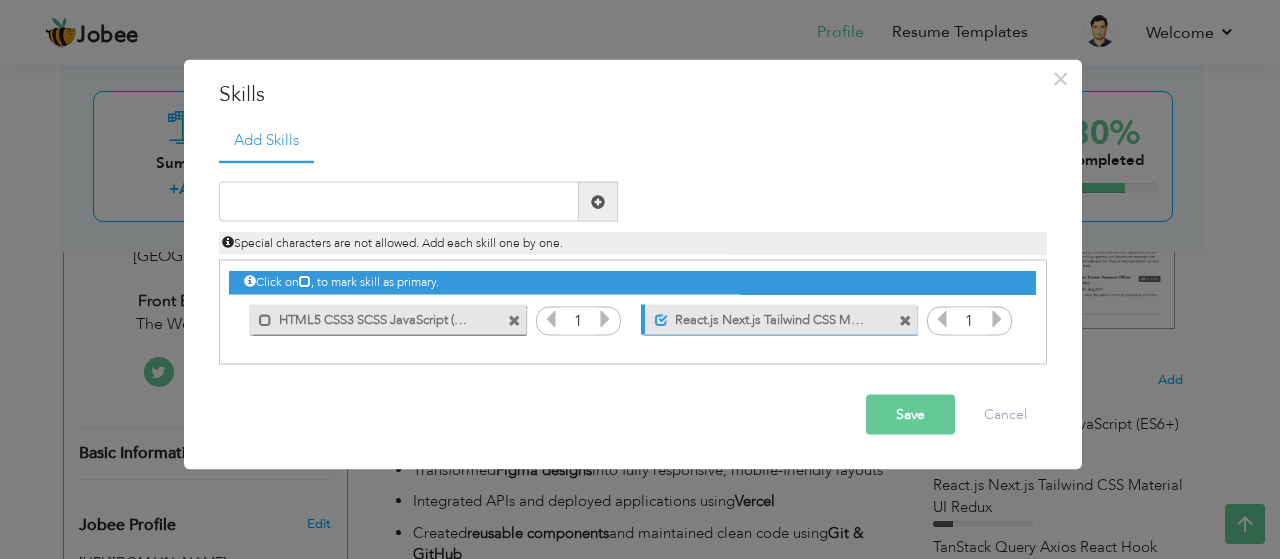 click on "Special characters are not allowed. Add each skill one by one." at bounding box center (633, 238) 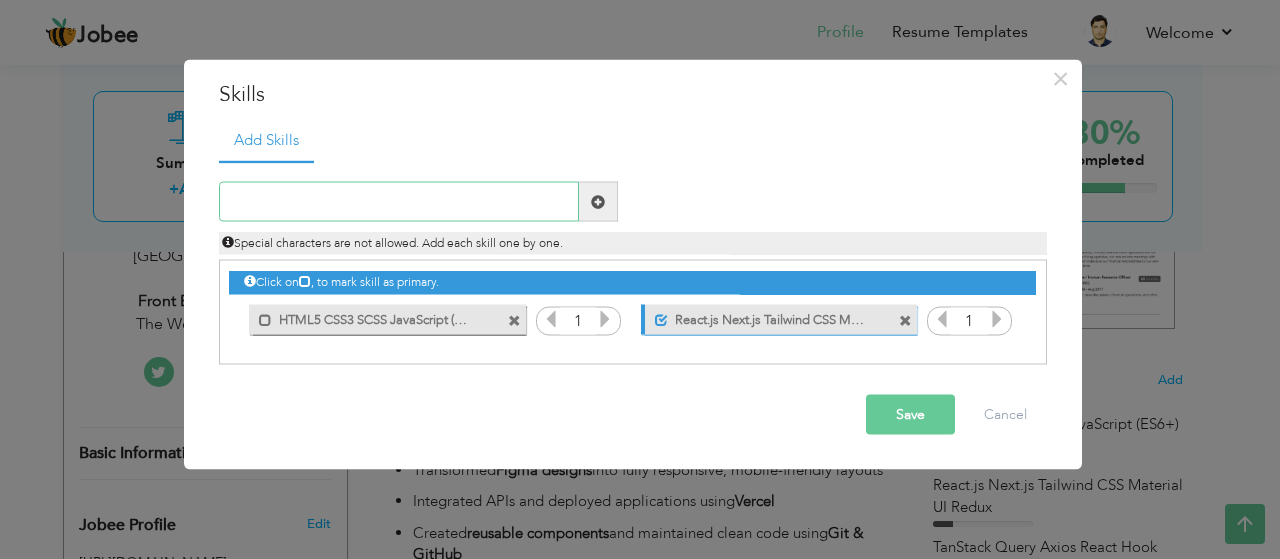click at bounding box center (399, 202) 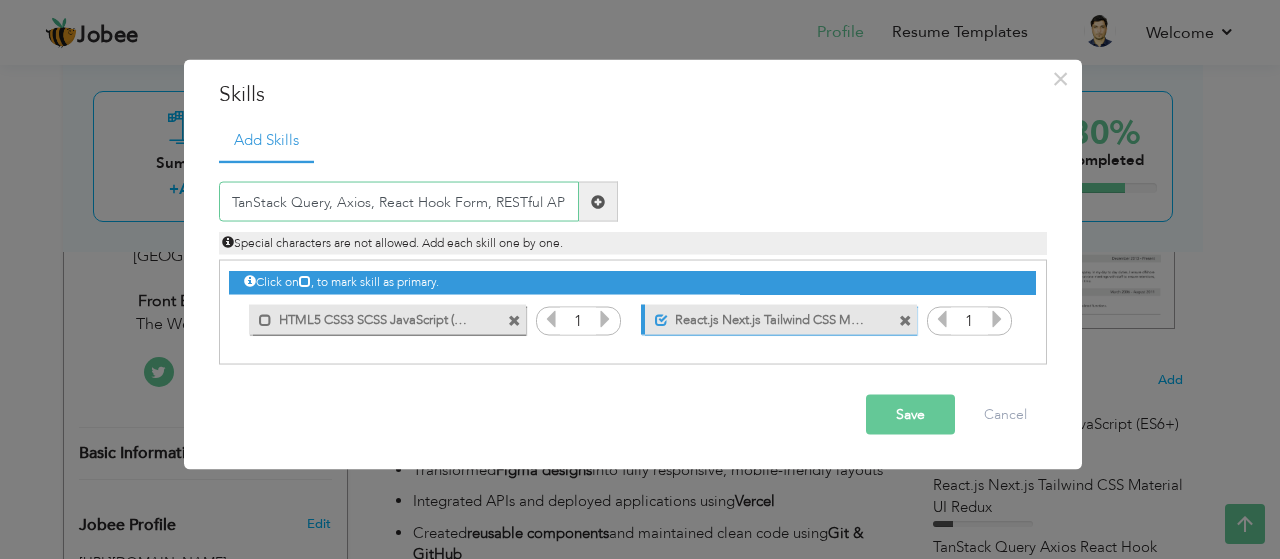 click on "TanStack Query, Axios, React Hook Form, RESTful AP" at bounding box center (399, 202) 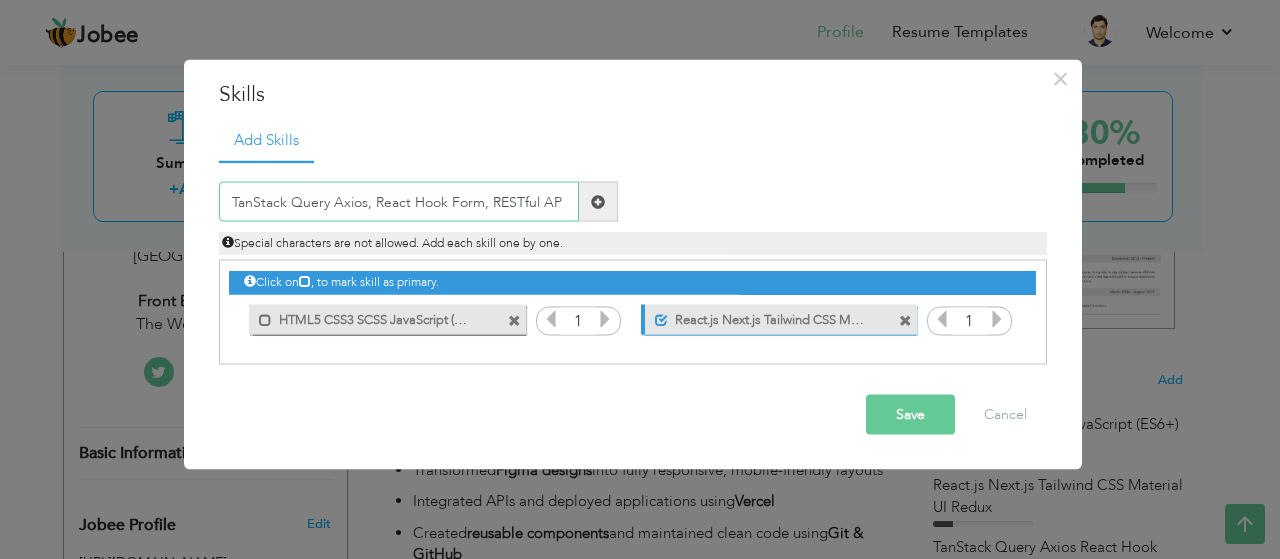 click on "TanStack Query Axios, React Hook Form, RESTful AP" at bounding box center [399, 202] 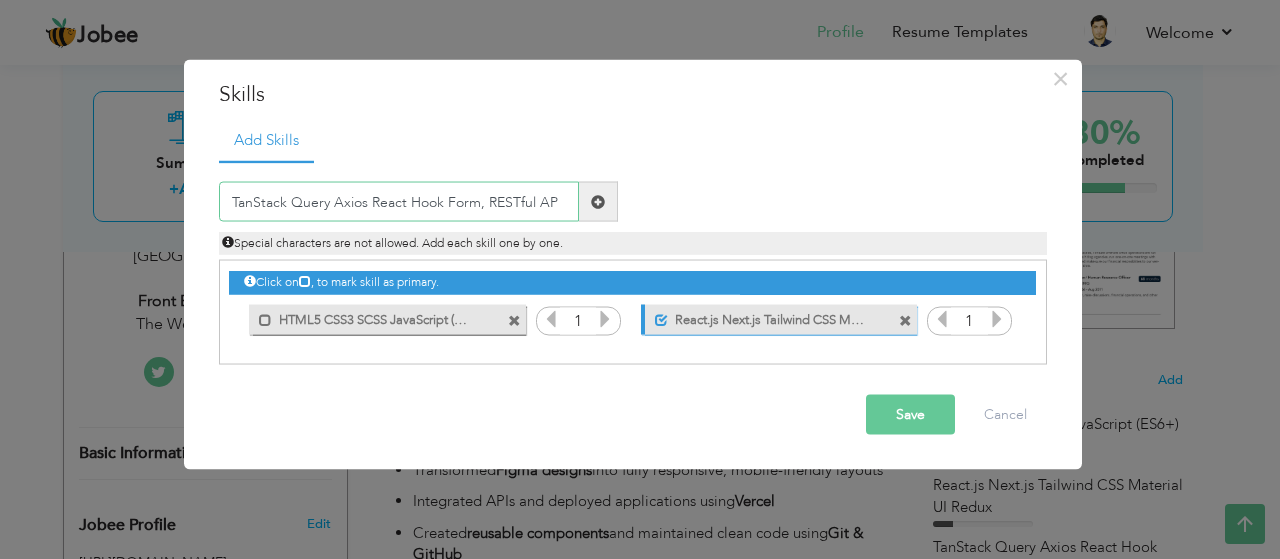 click on "TanStack Query Axios React Hook Form, RESTful AP" at bounding box center [399, 202] 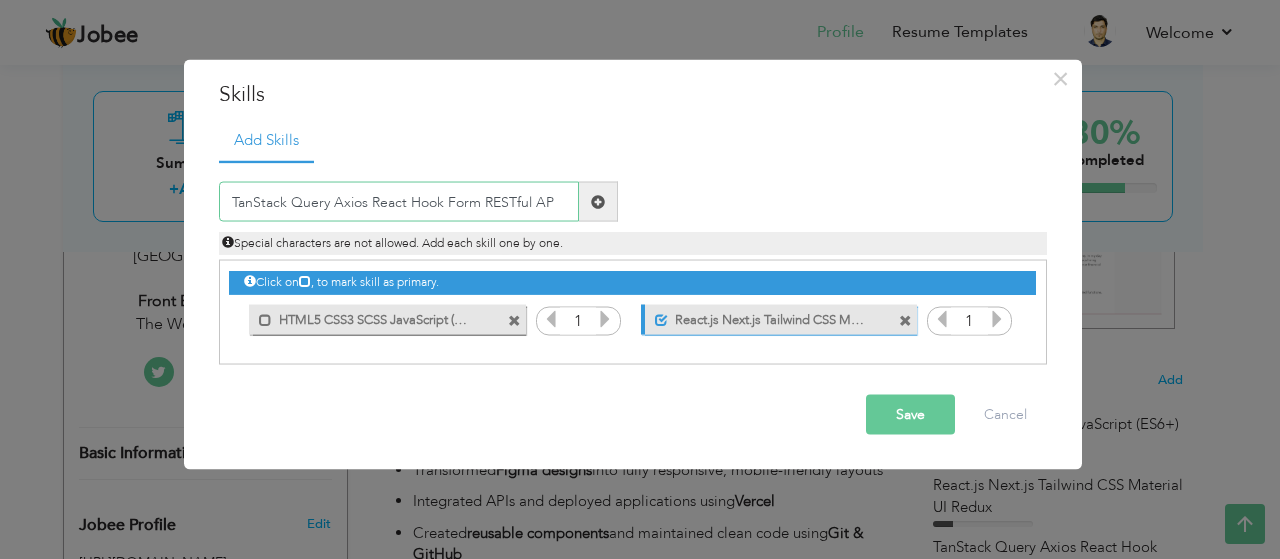 type on "TanStack Query Axios React Hook Form RESTful AP" 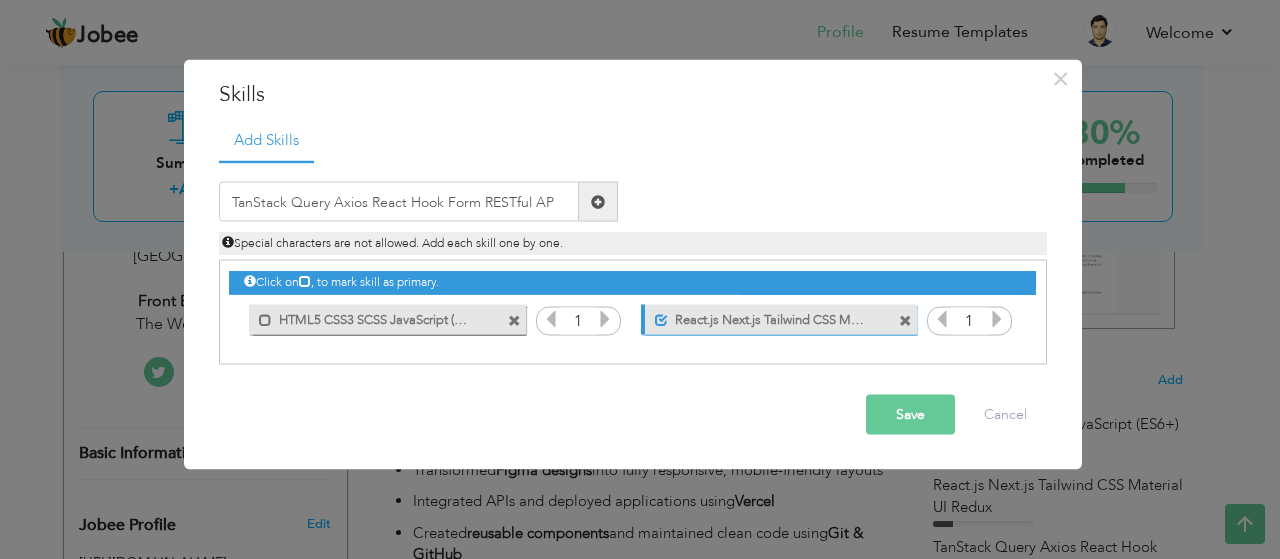 click on "Save" at bounding box center [910, 415] 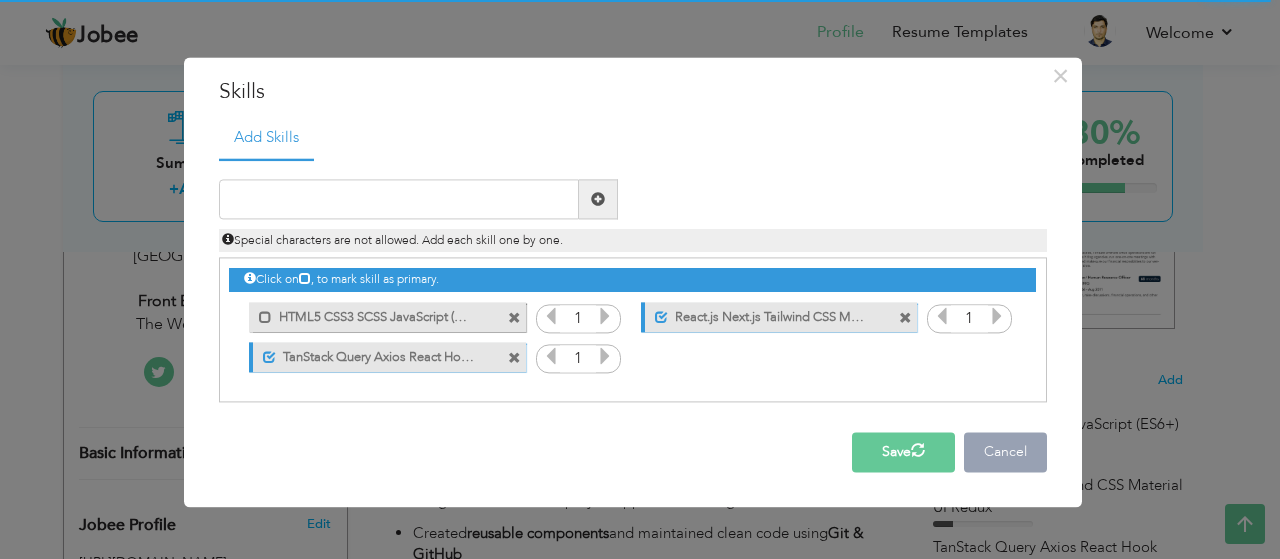 click on "Cancel" at bounding box center [1005, 453] 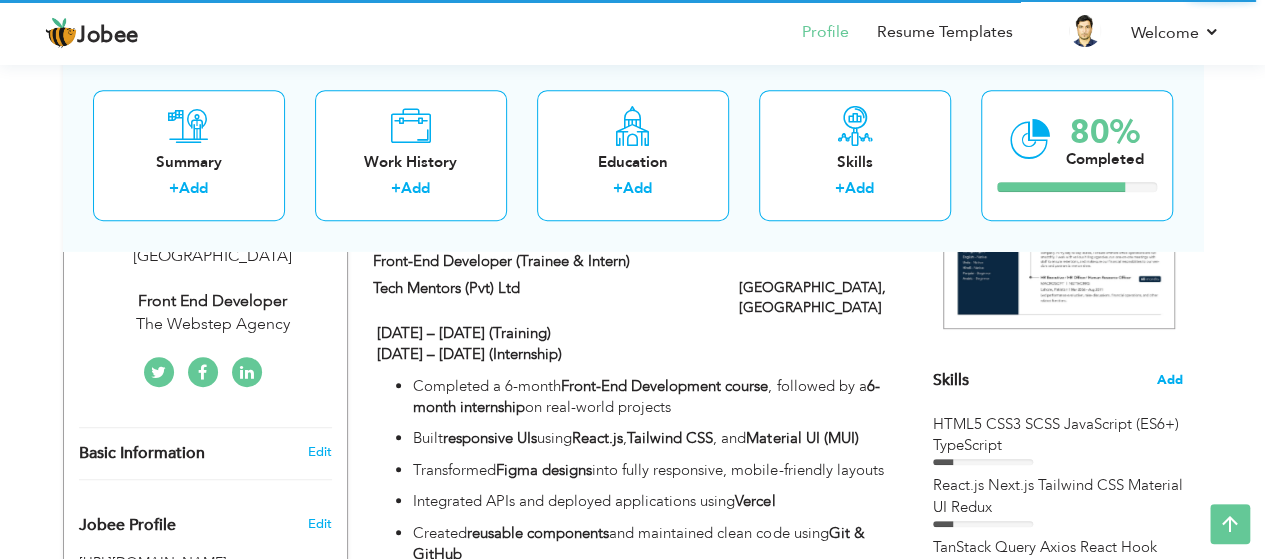 click on "Add" at bounding box center [1170, 380] 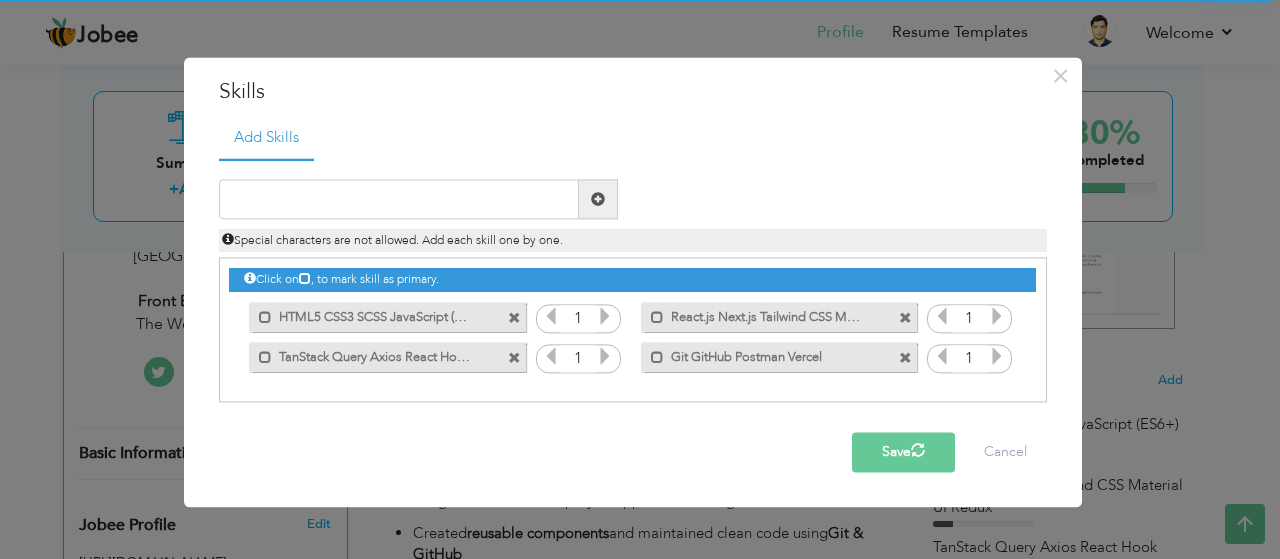 click at bounding box center (514, 318) 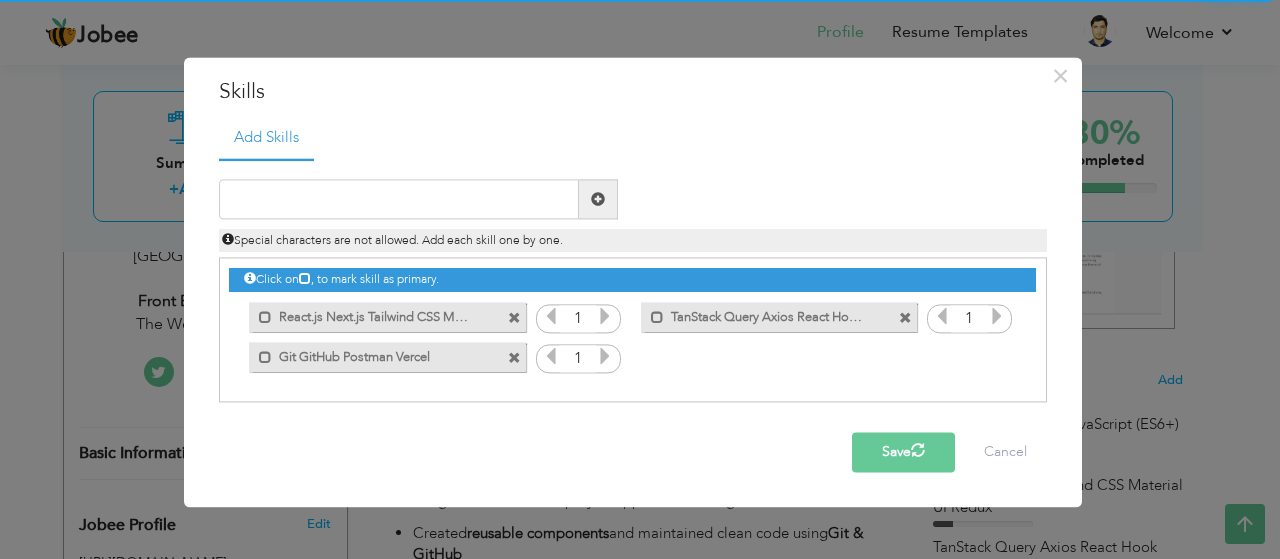 click at bounding box center (514, 318) 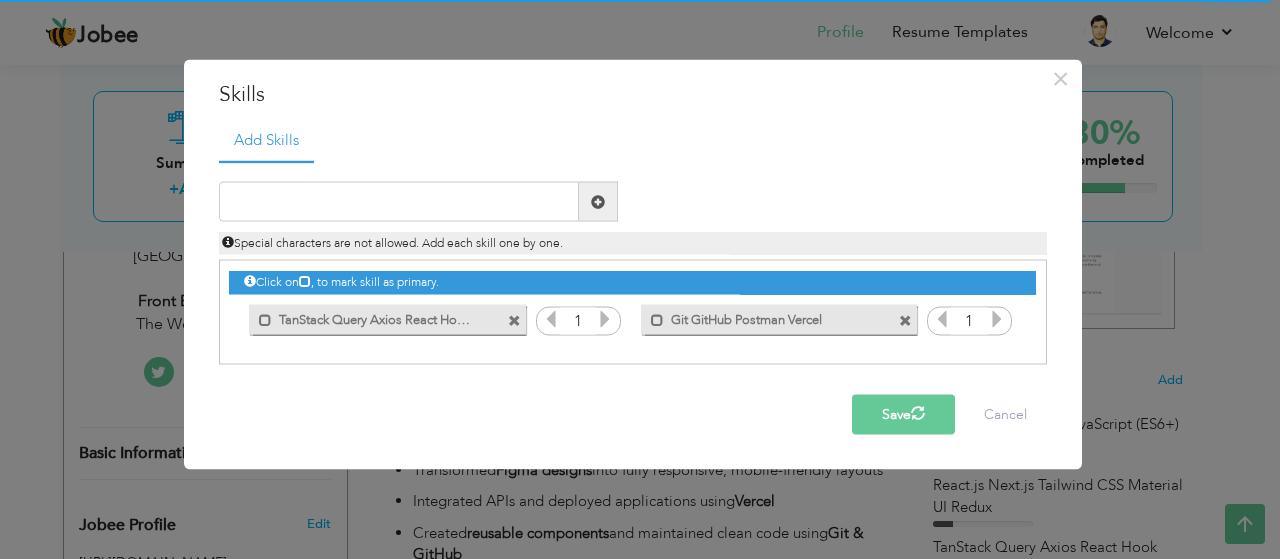 click at bounding box center (514, 320) 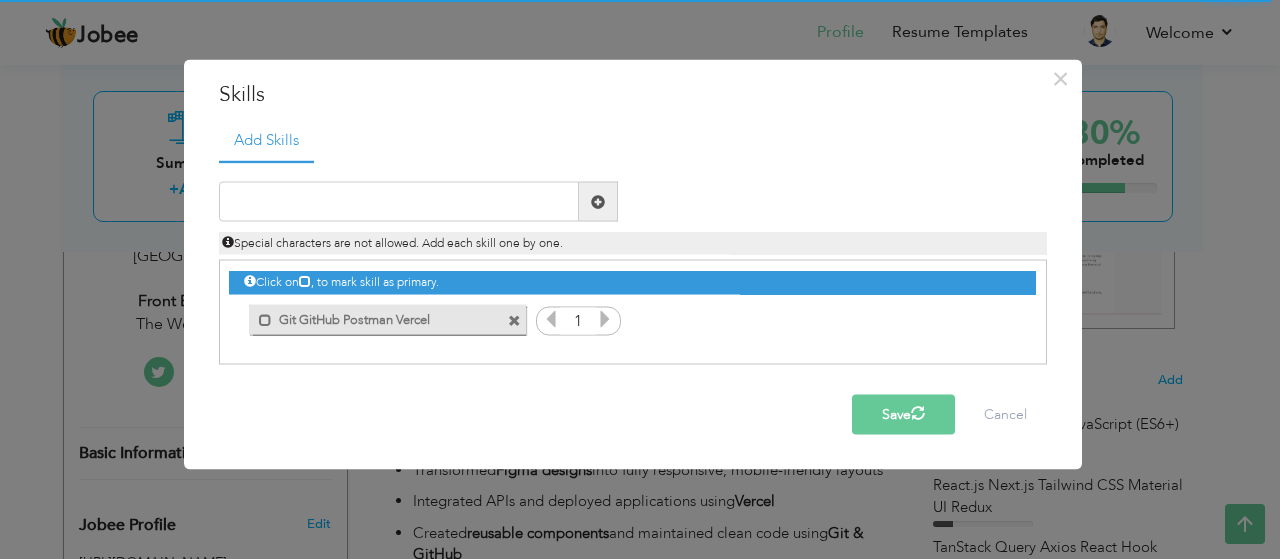 click at bounding box center [514, 320] 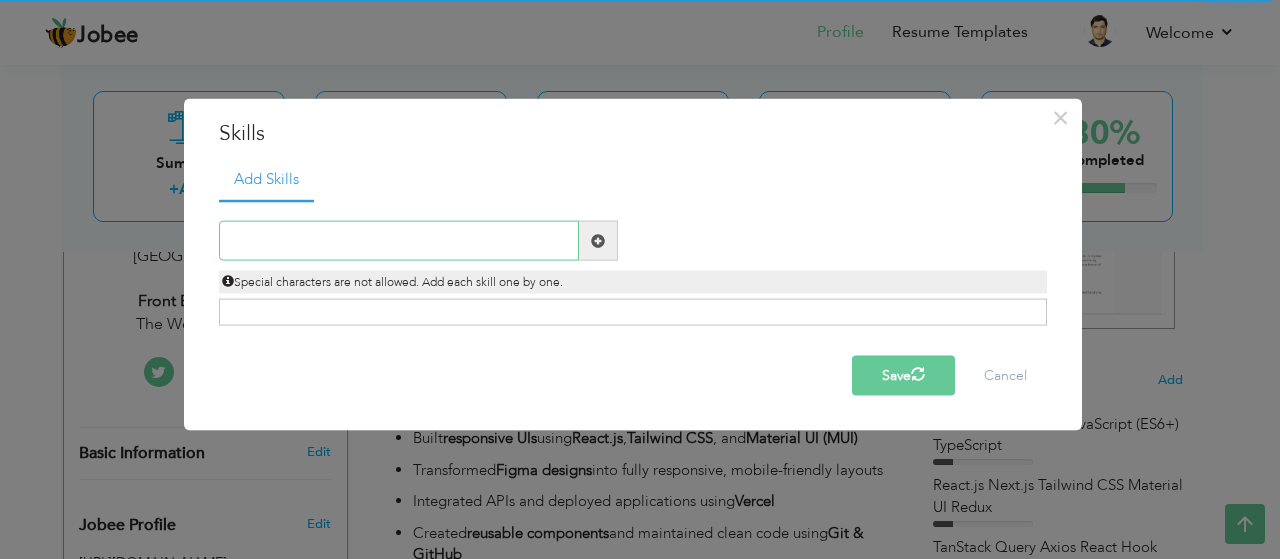click at bounding box center (399, 241) 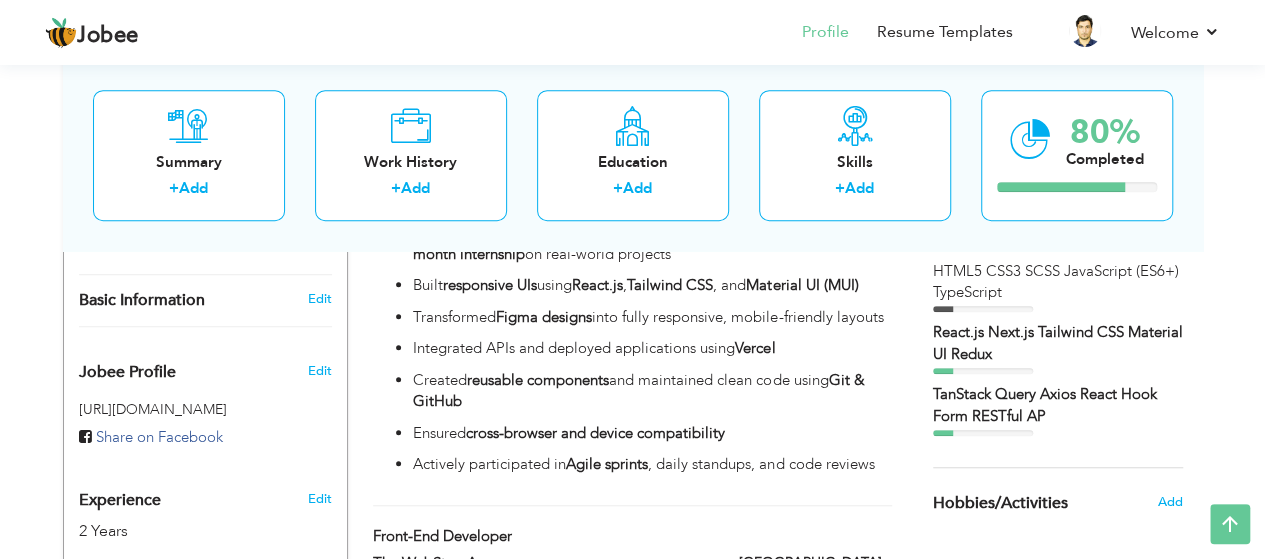 scroll, scrollTop: 526, scrollLeft: 0, axis: vertical 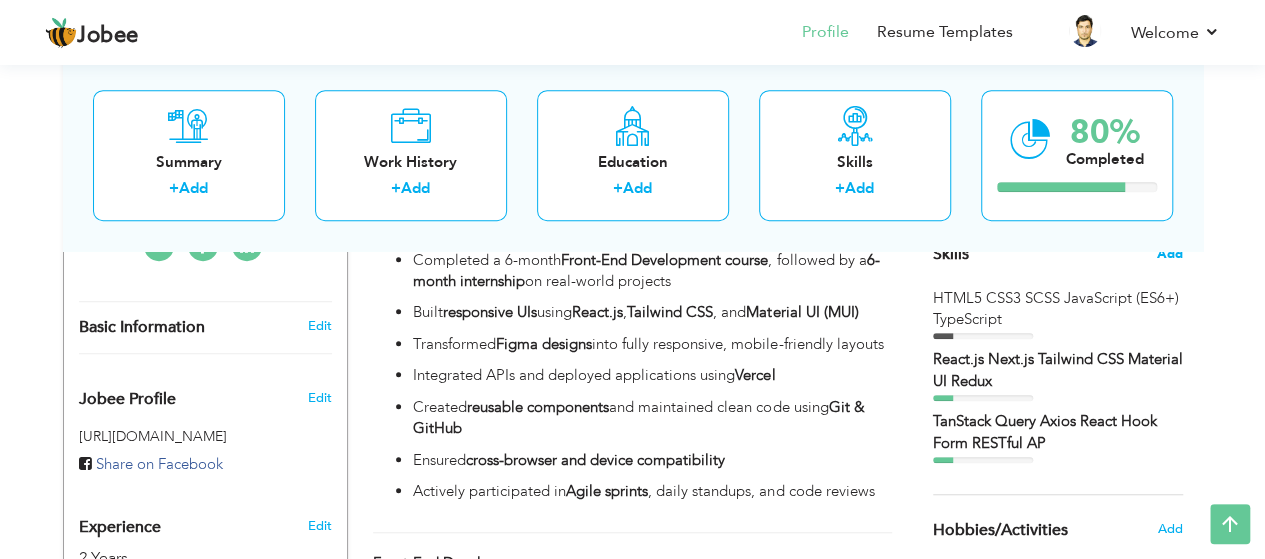 click on "Add" at bounding box center (1170, 254) 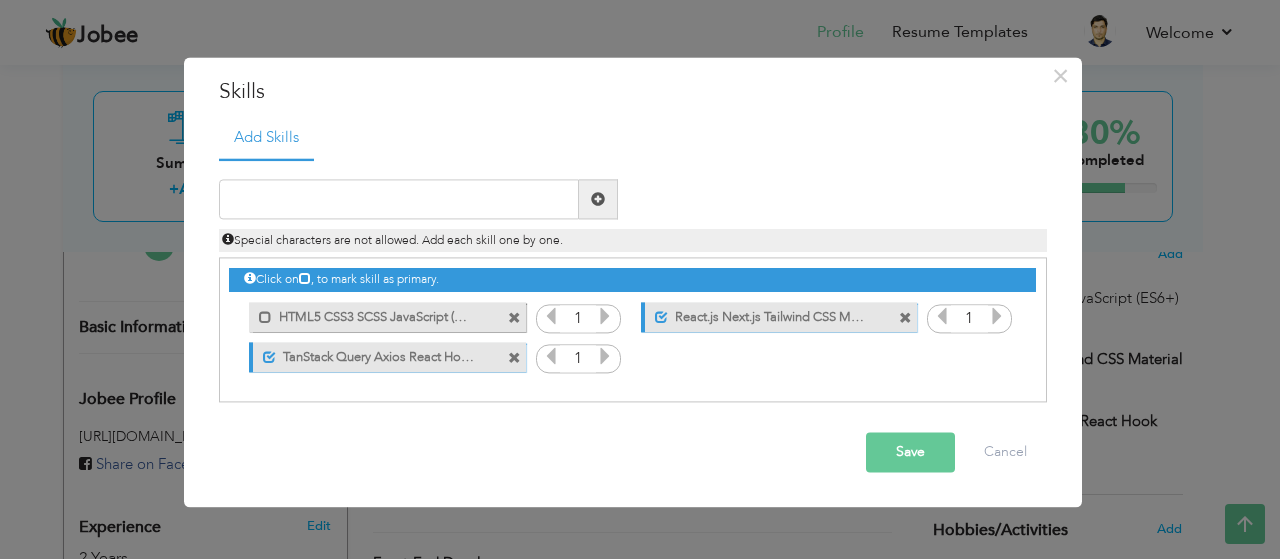 click at bounding box center [514, 318] 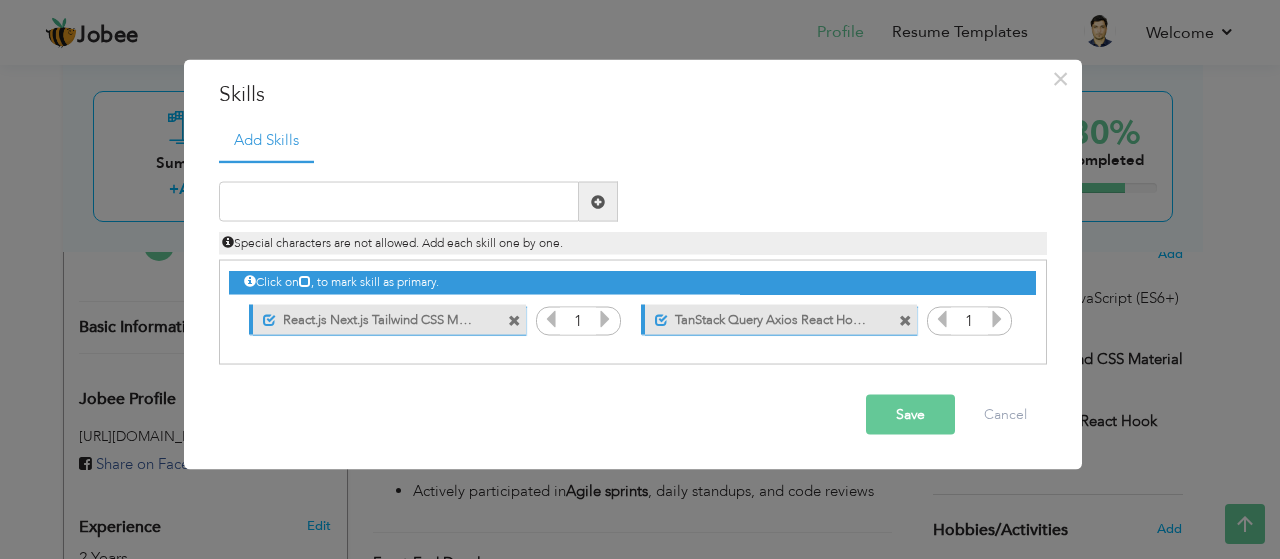 click at bounding box center [514, 320] 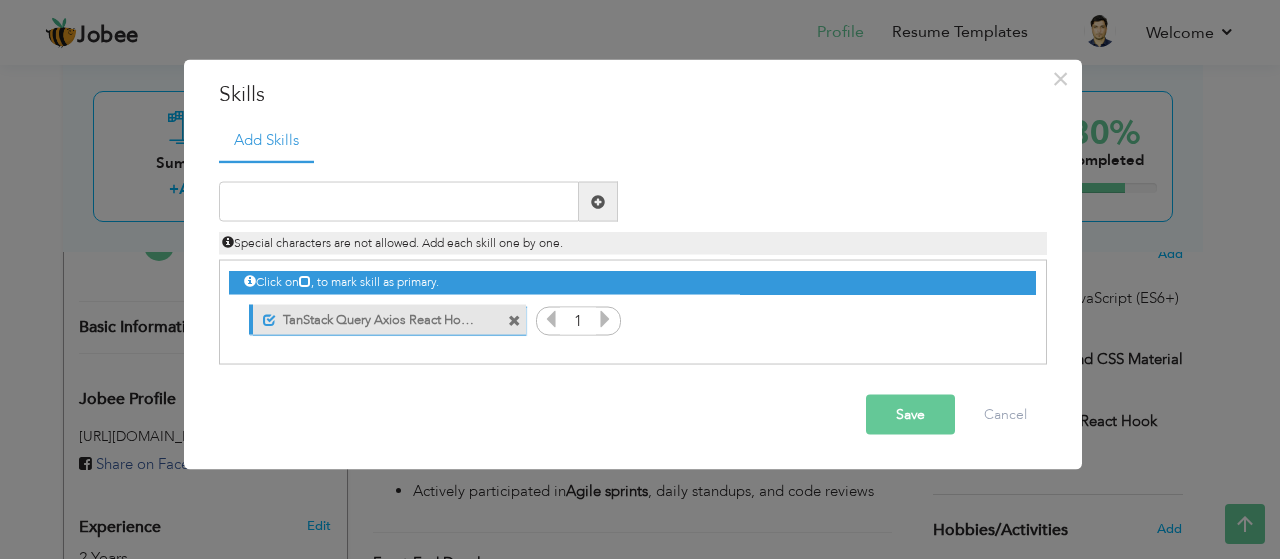 click at bounding box center [514, 320] 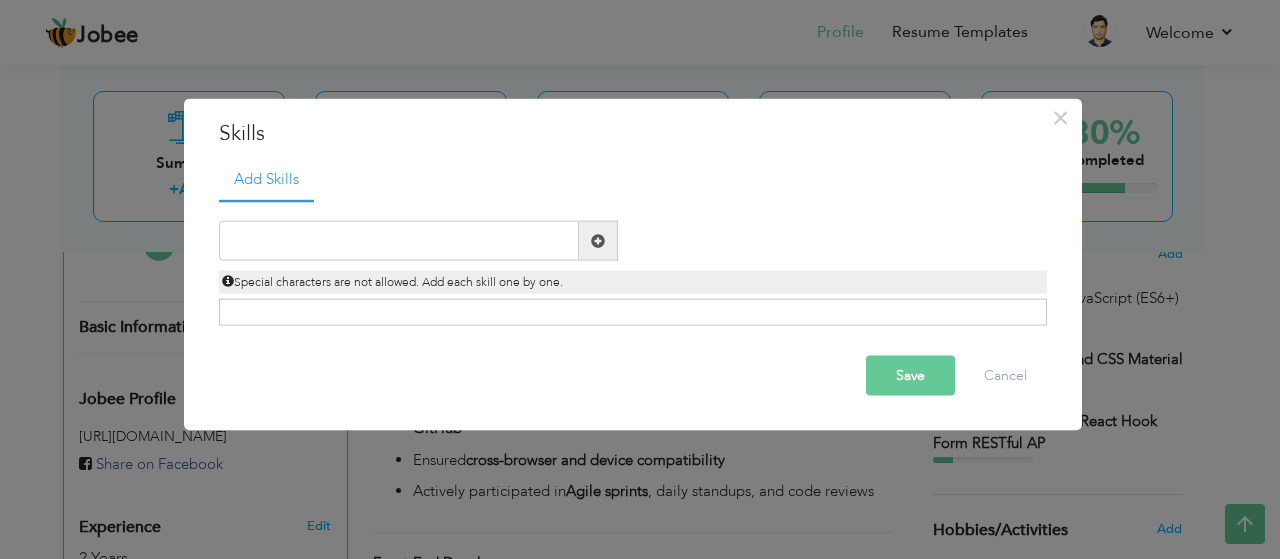 click on "Save" at bounding box center (910, 376) 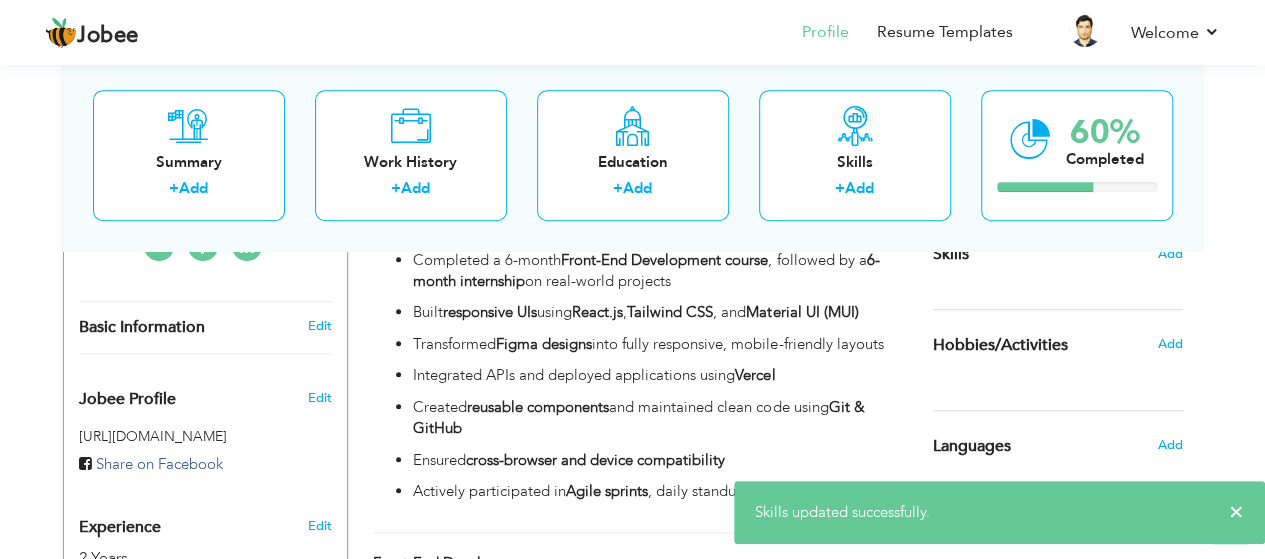 click on "Summary
+  Add
Work History
+  Add
Education
+  Add
Skills
+  Add
60%
Completed" at bounding box center (633, 155) 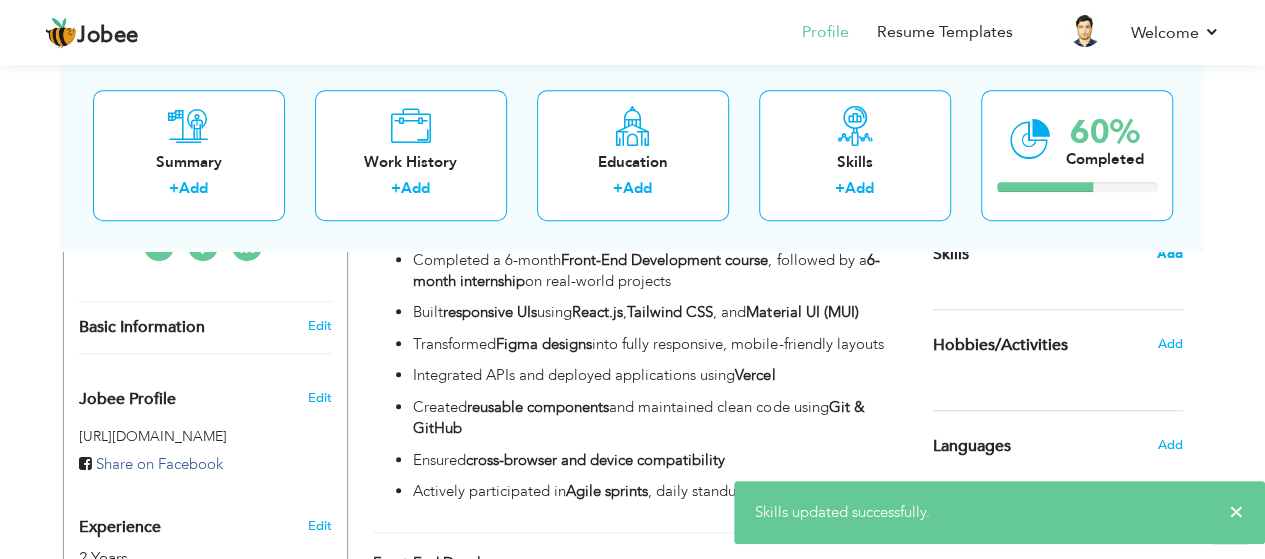 click on "Add" at bounding box center (1170, 254) 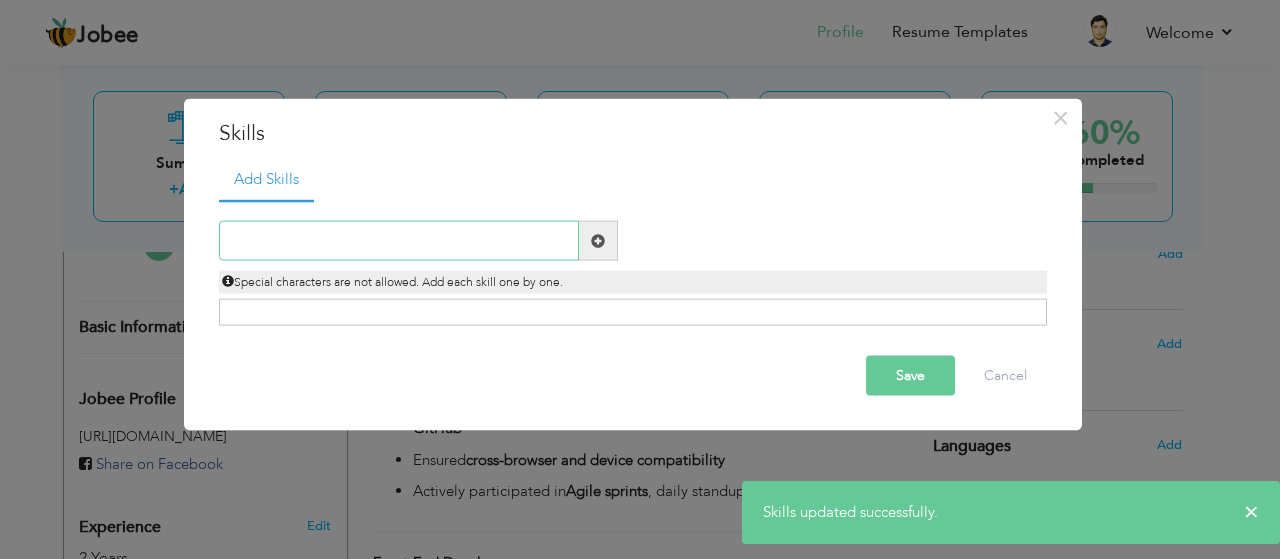 click at bounding box center (399, 241) 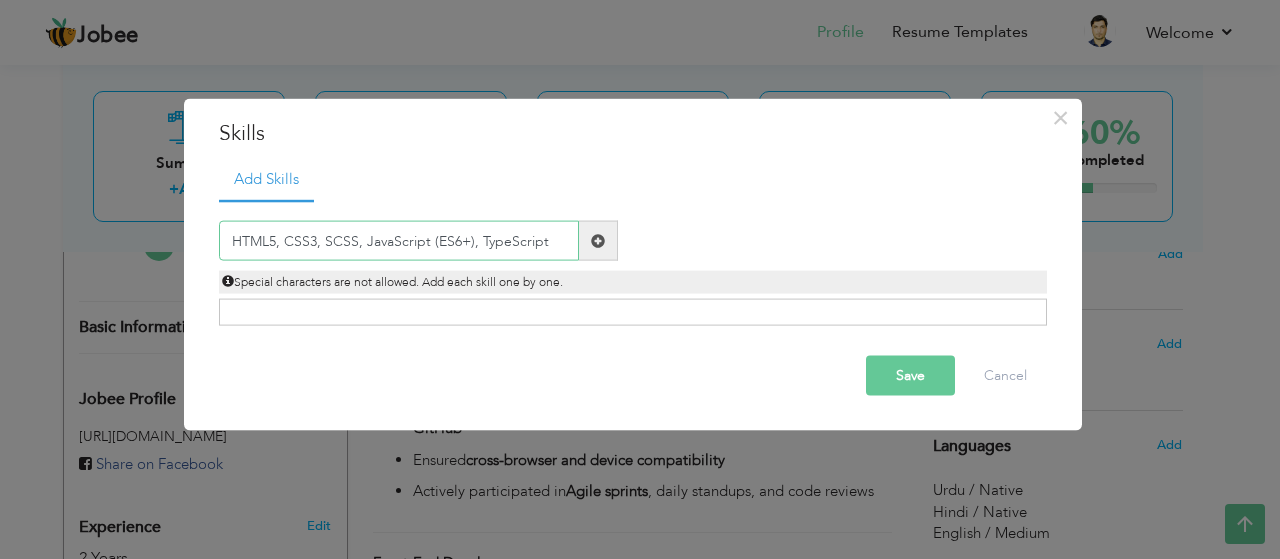 click on "HTML5, CSS3, SCSS, JavaScript (ES6+), TypeScript" at bounding box center (399, 241) 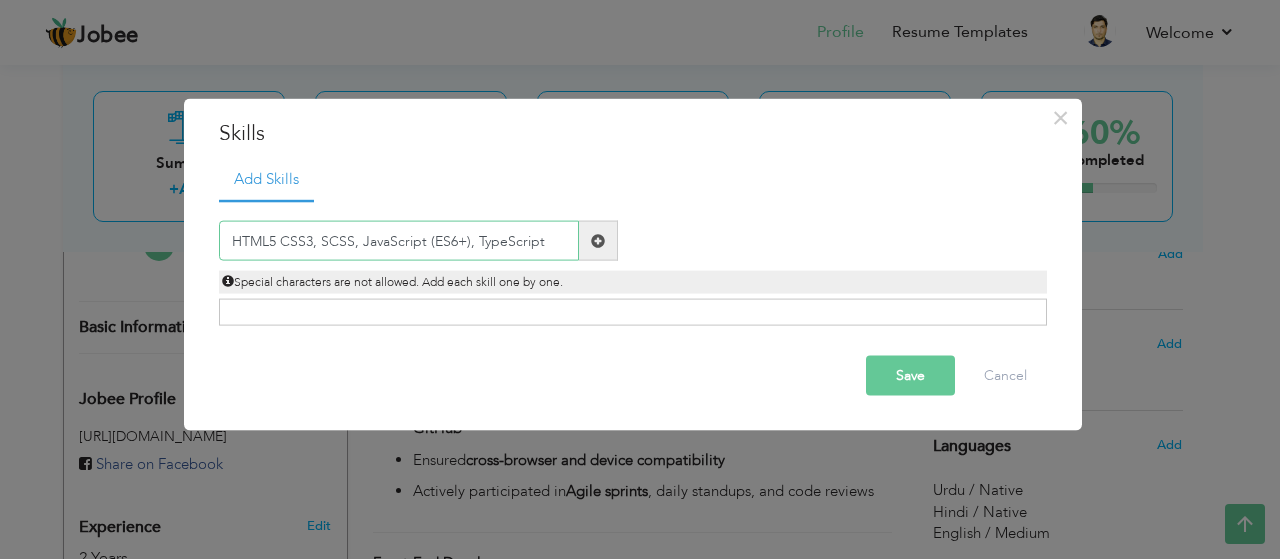 click on "HTML5 CSS3, SCSS, JavaScript (ES6+), TypeScript" at bounding box center (399, 241) 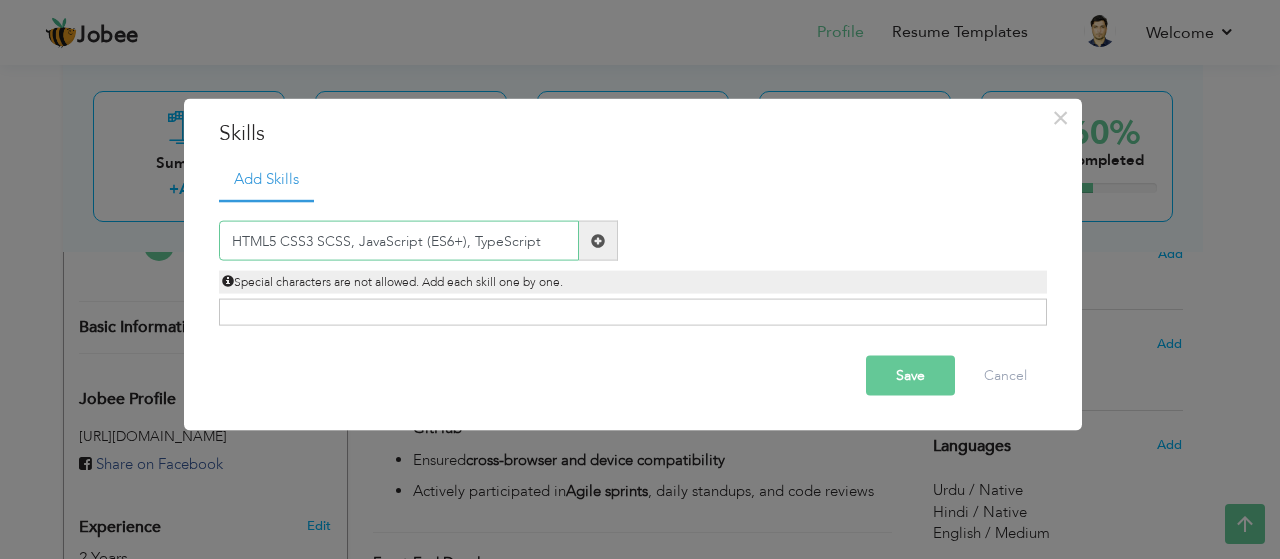 click on "HTML5 CSS3 SCSS, JavaScript (ES6+), TypeScript" at bounding box center (399, 241) 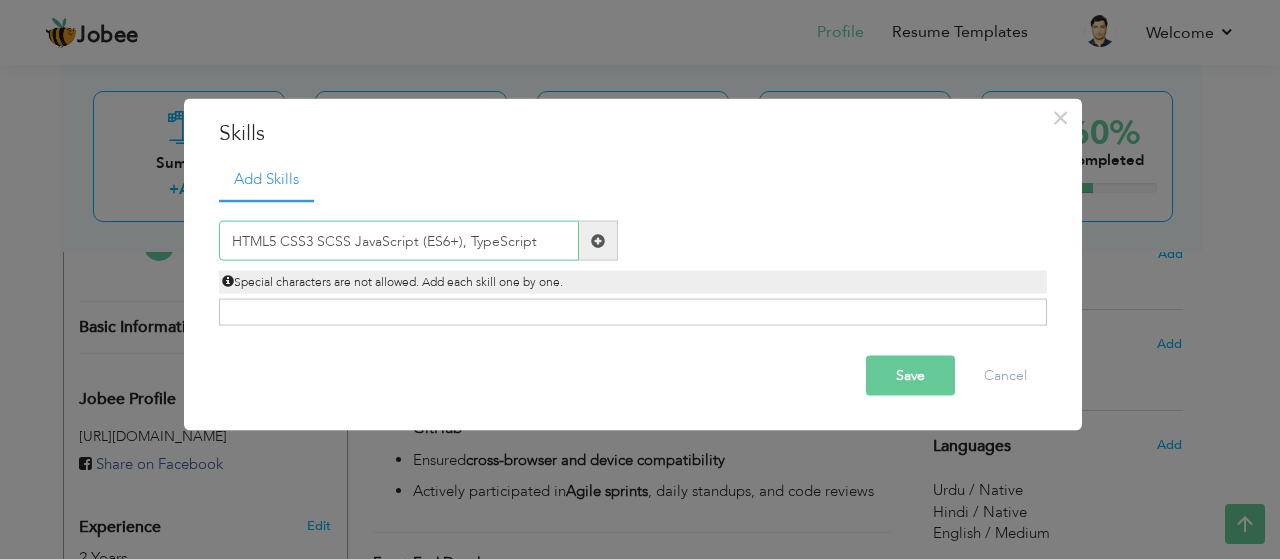 click on "HTML5 CSS3 SCSS JavaScript (ES6+), TypeScript" at bounding box center [399, 241] 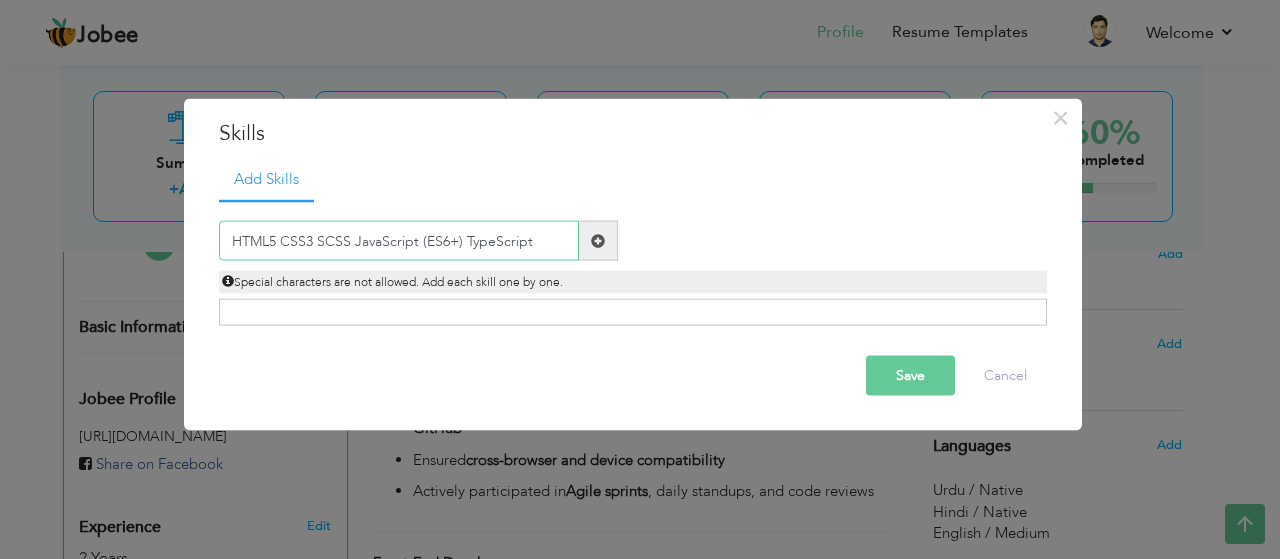 type on "HTML5 CSS3 SCSS JavaScript (ES6+) TypeScript" 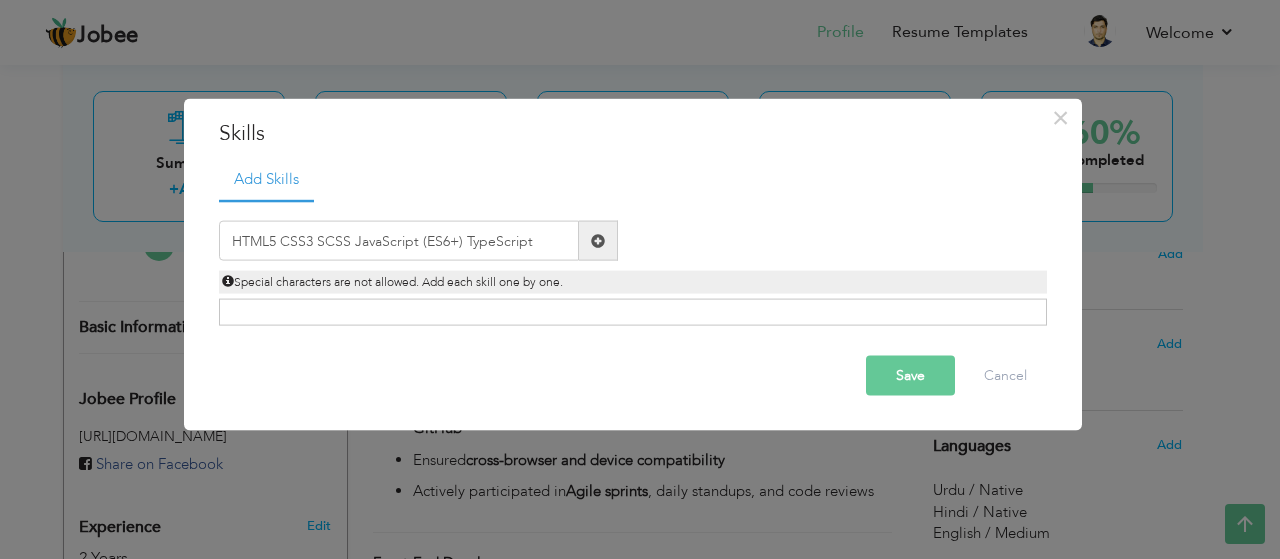 click on "Save" at bounding box center [910, 376] 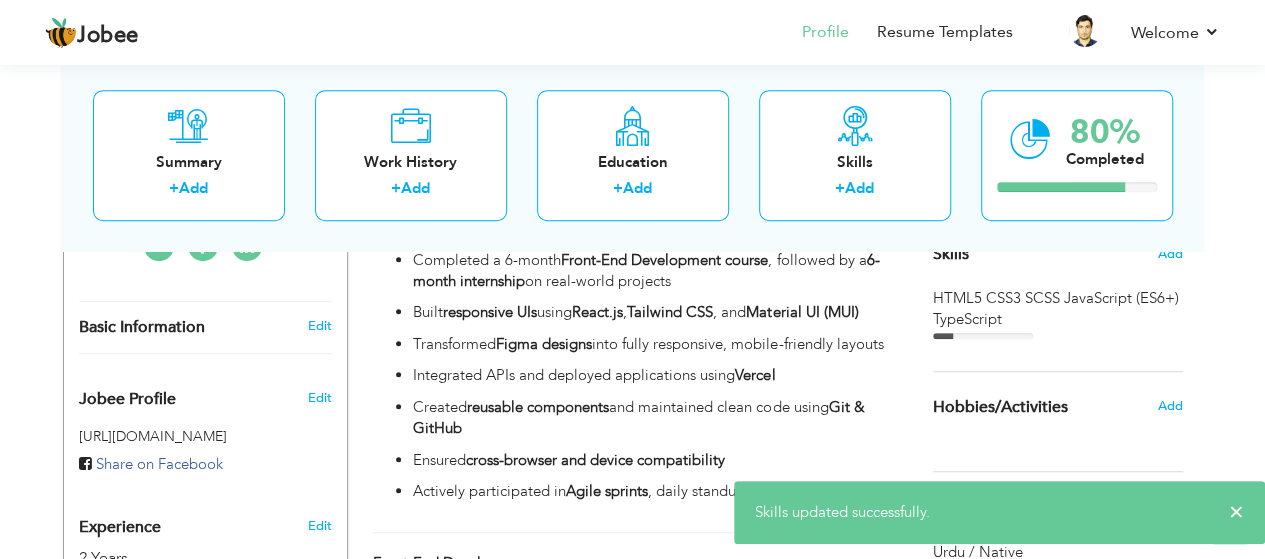 click on "Summary
+  Add
Work History
+  Add
Education
+  Add
Skills
+  Add
80%
Completed" at bounding box center [633, 155] 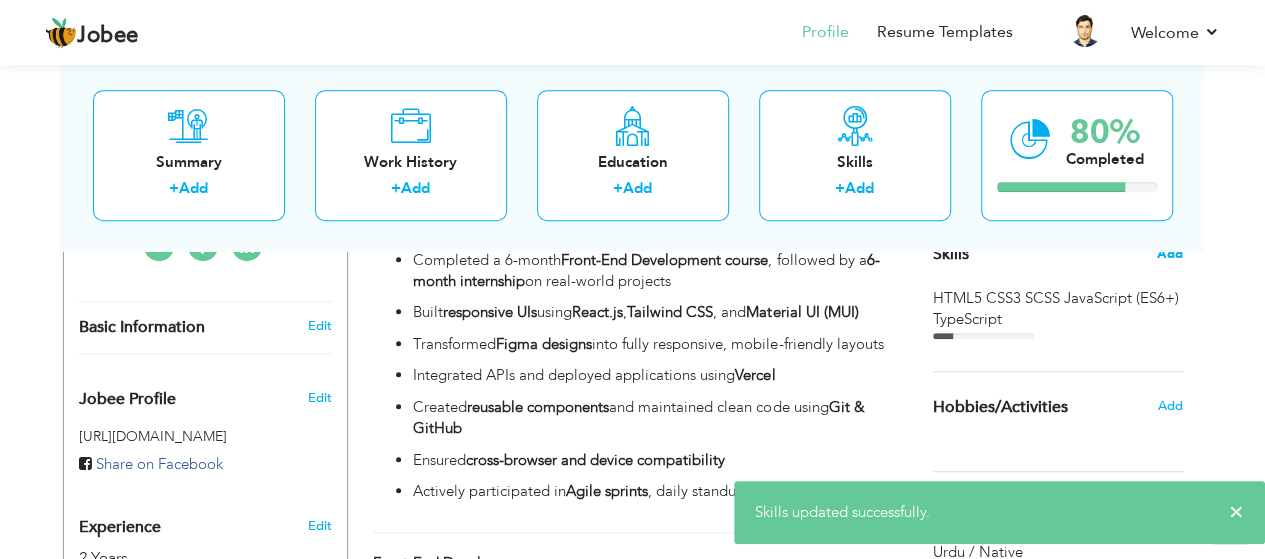 click on "Add" at bounding box center (1170, 254) 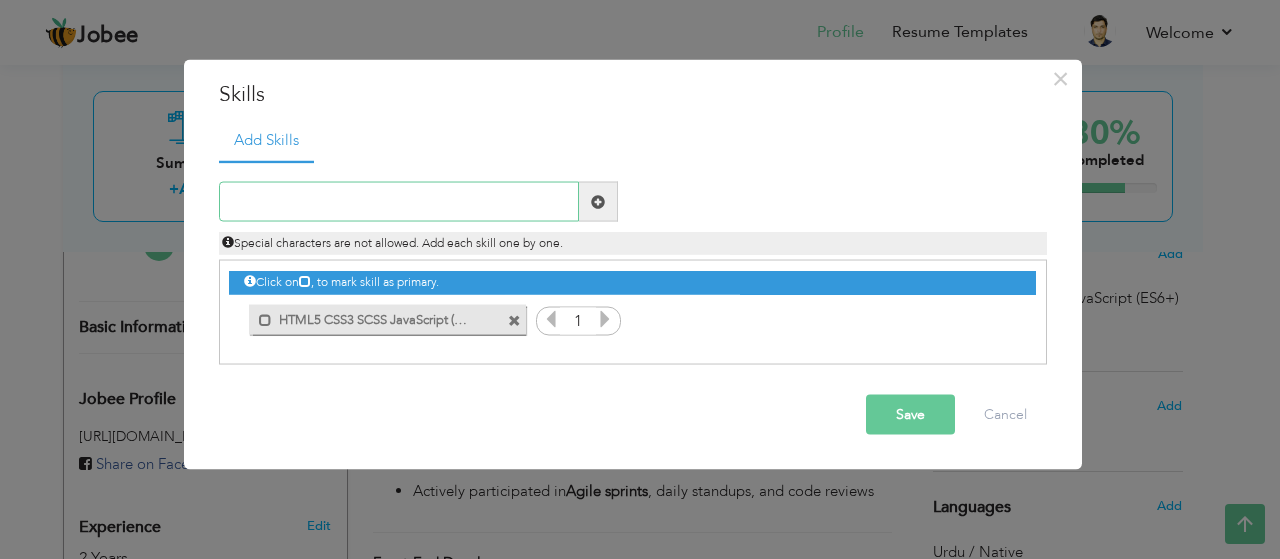 click at bounding box center (399, 202) 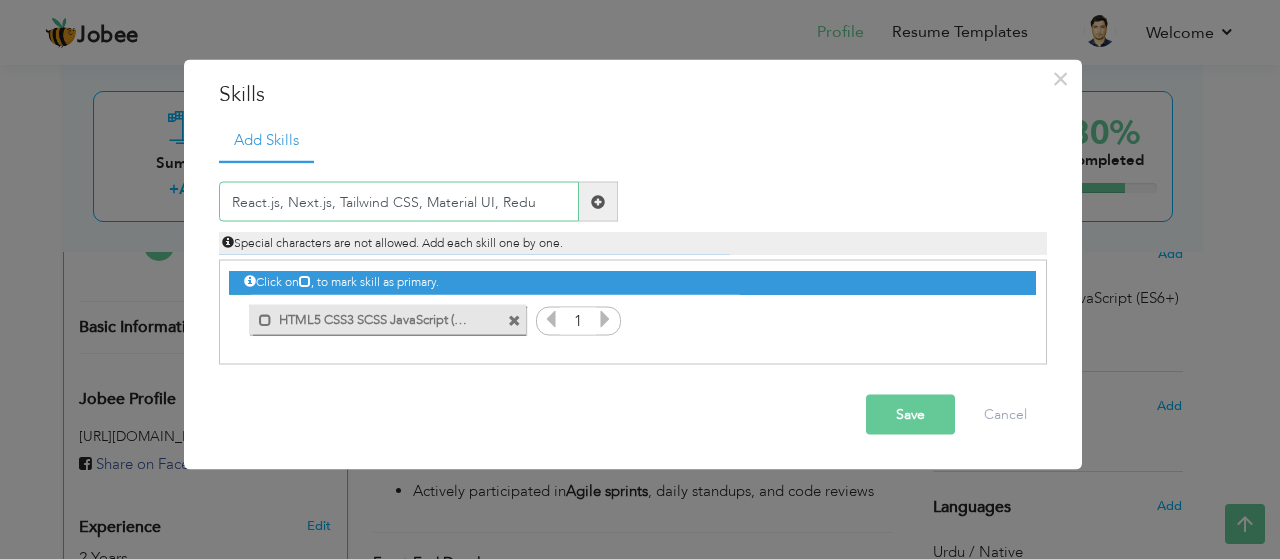 click on "React.js, Next.js, Tailwind CSS, Material UI, Redu" at bounding box center [399, 202] 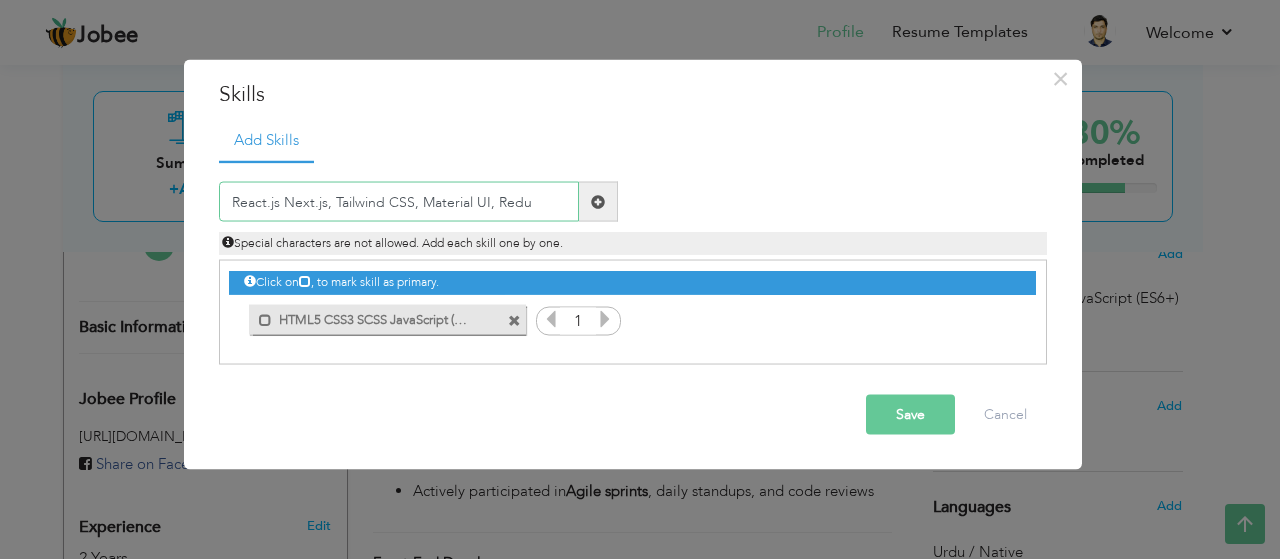 click on "React.js Next.js, Tailwind CSS, Material UI, Redu" at bounding box center [399, 202] 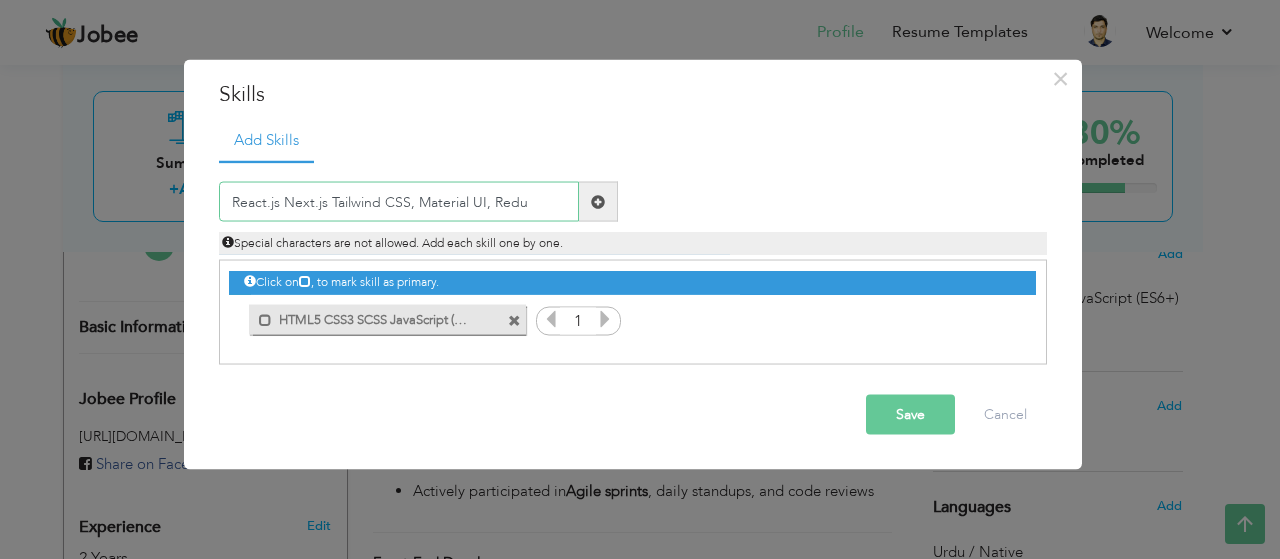 click on "React.js Next.js Tailwind CSS, Material UI, Redu" at bounding box center (399, 202) 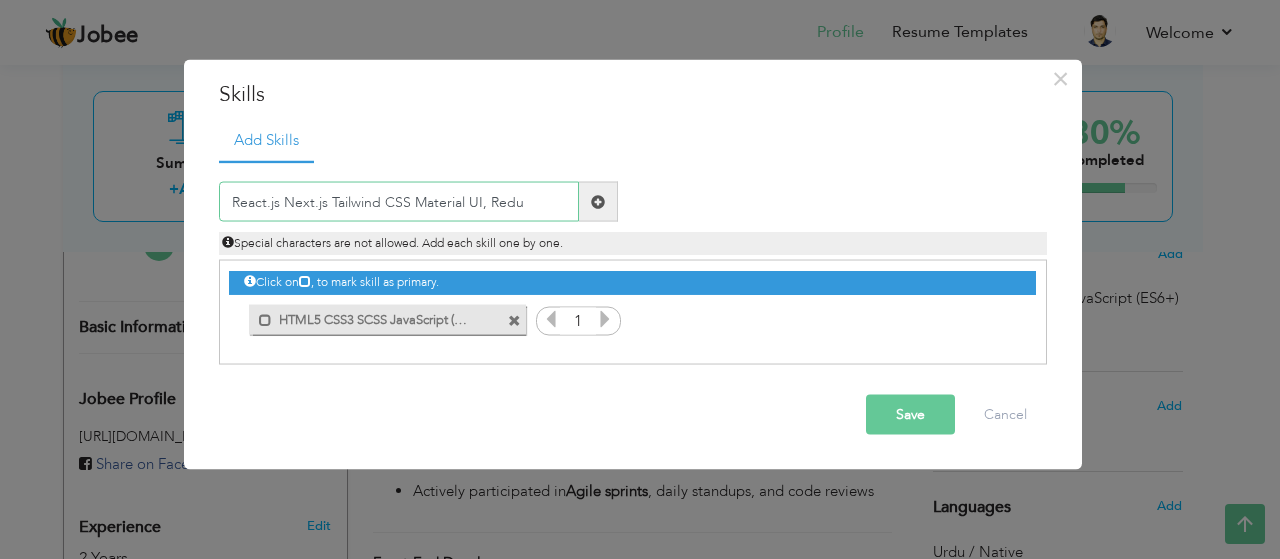 click on "React.js Next.js Tailwind CSS Material UI, Redu" at bounding box center [399, 202] 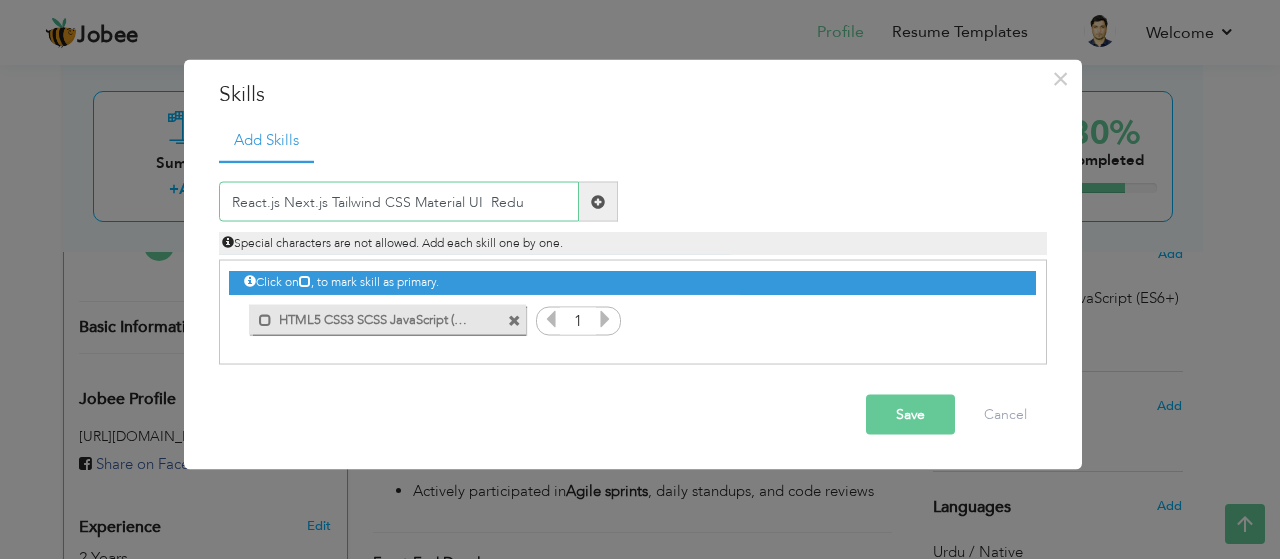click on "React.js Next.js Tailwind CSS Material UI  Redu" at bounding box center (399, 202) 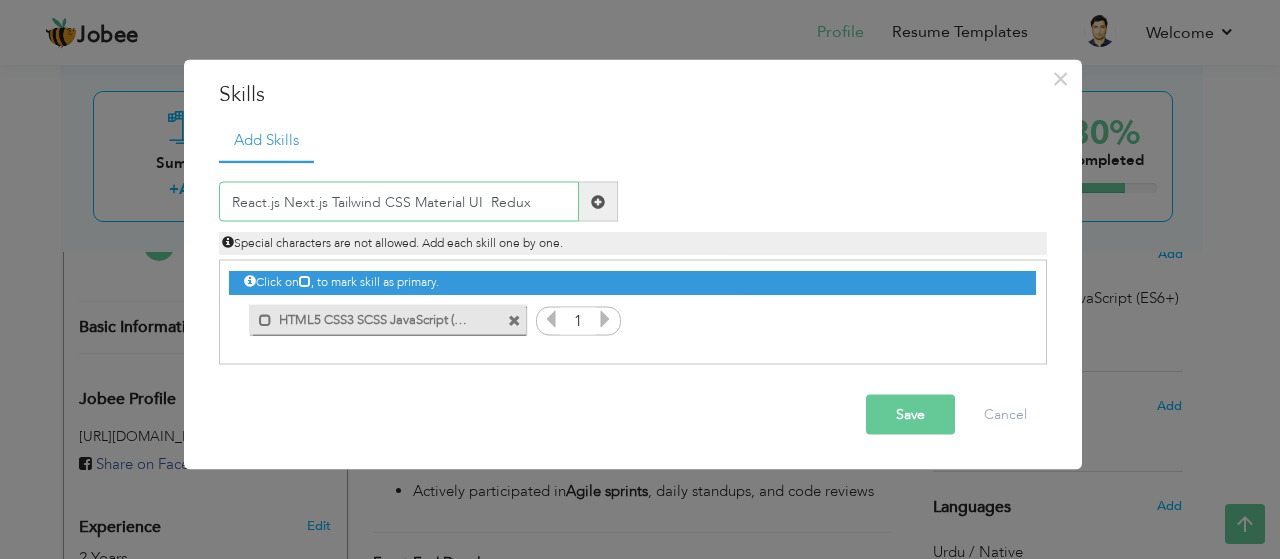 type on "React.js Next.js Tailwind CSS Material UI  Redux" 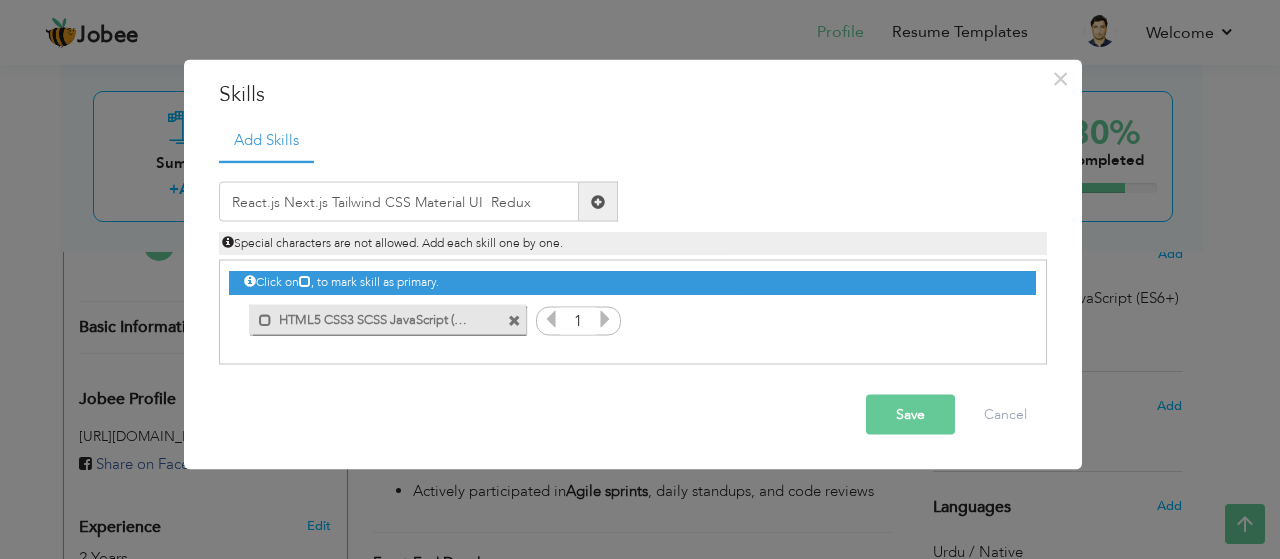 click on "Save" at bounding box center (910, 415) 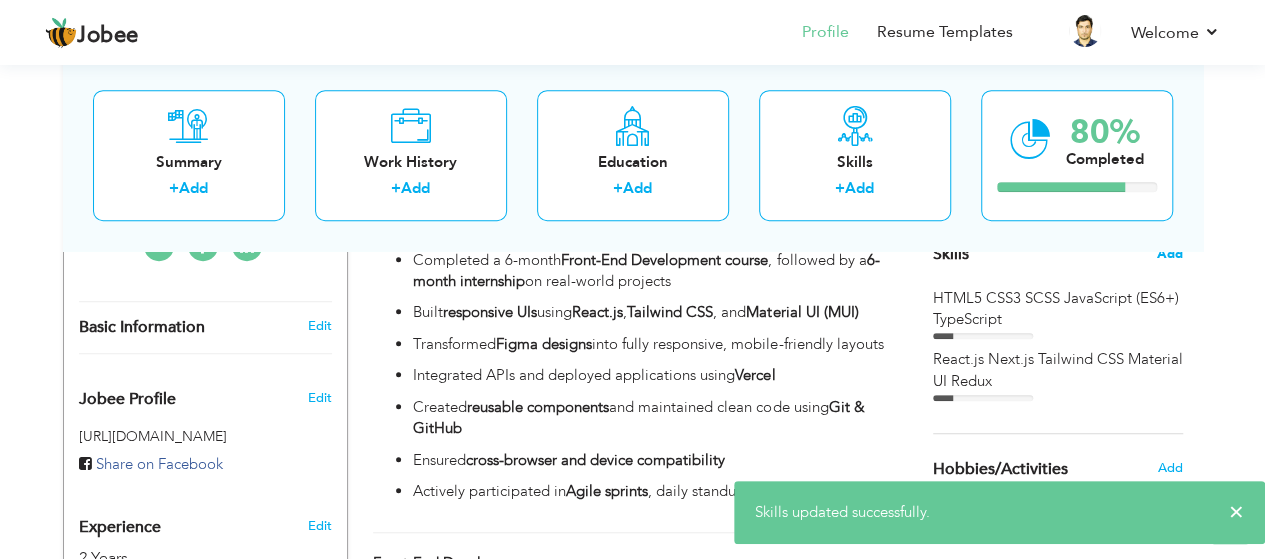 click on "Add" at bounding box center (1170, 254) 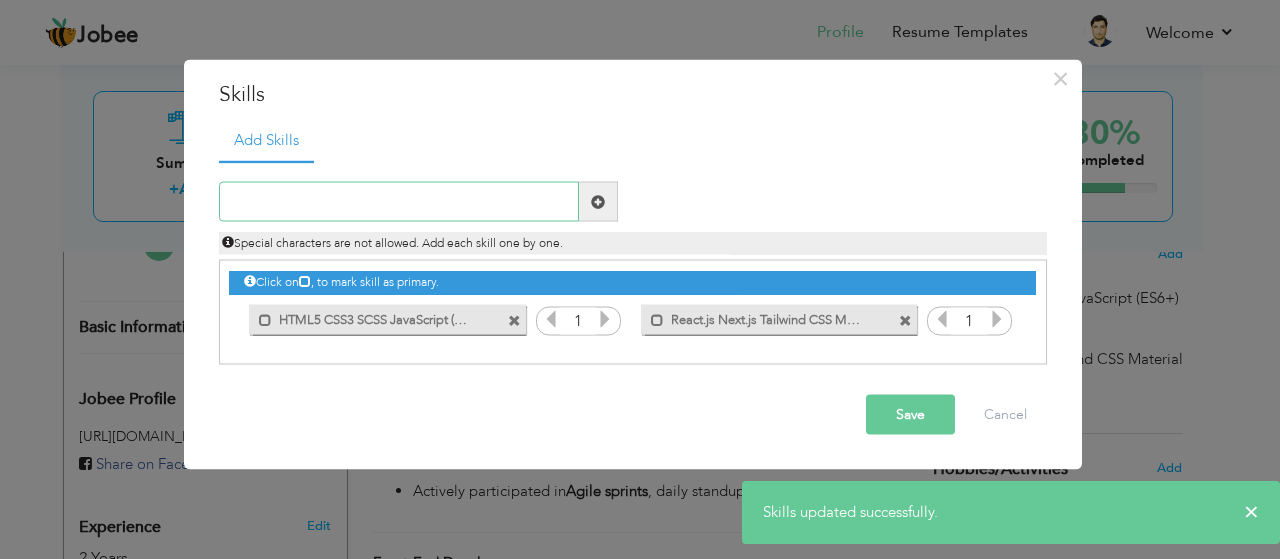 click at bounding box center [399, 202] 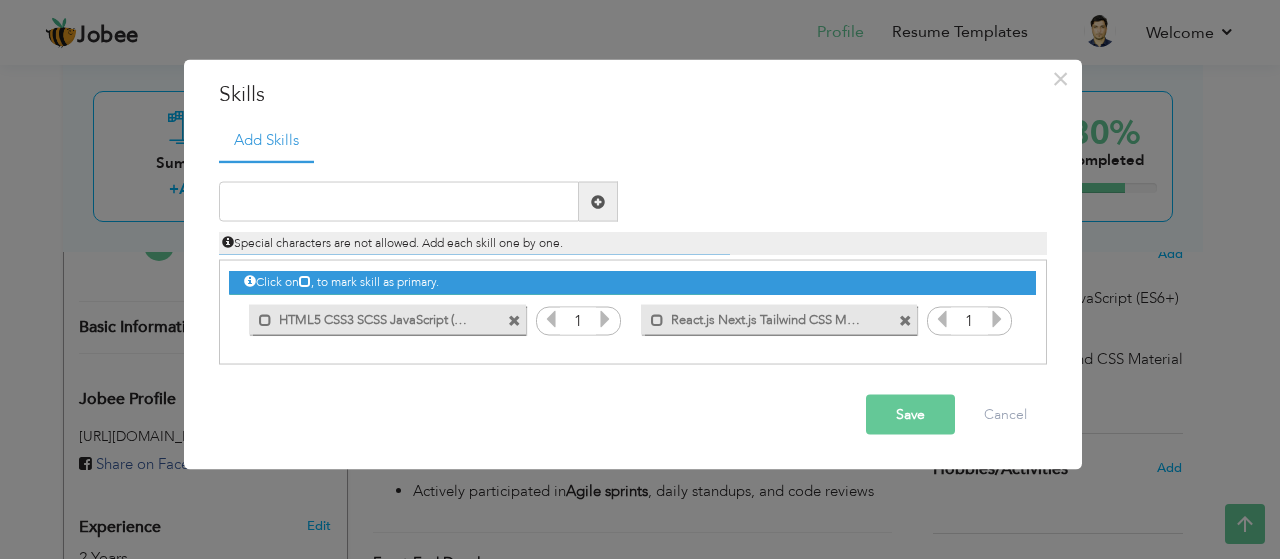 click on "Special characters are not allowed. Add each skill one by one." at bounding box center [633, 238] 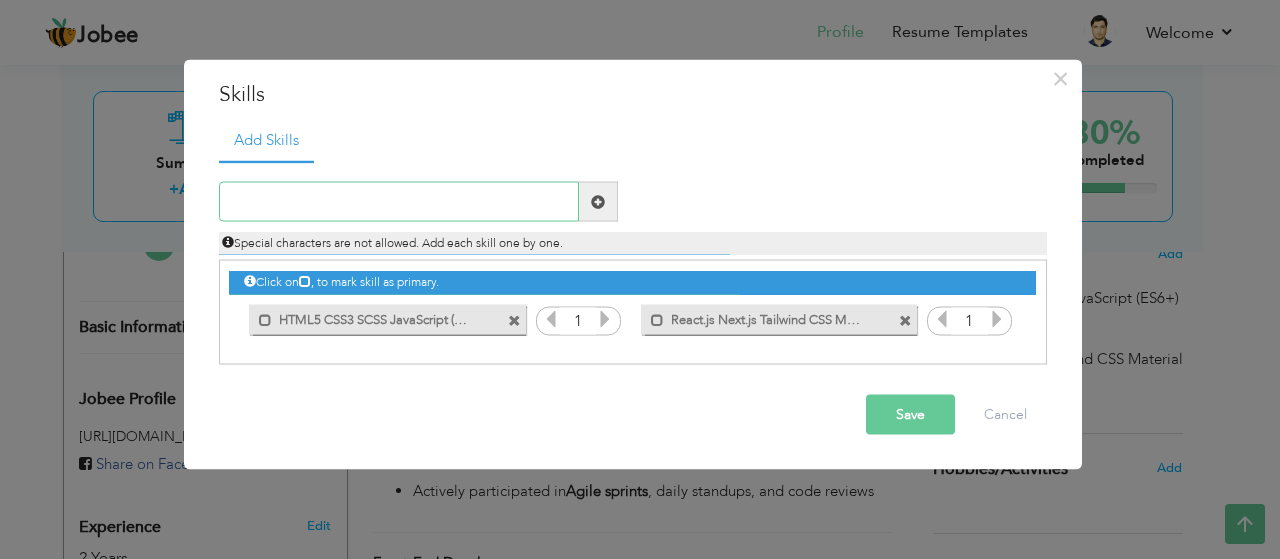 click at bounding box center [399, 202] 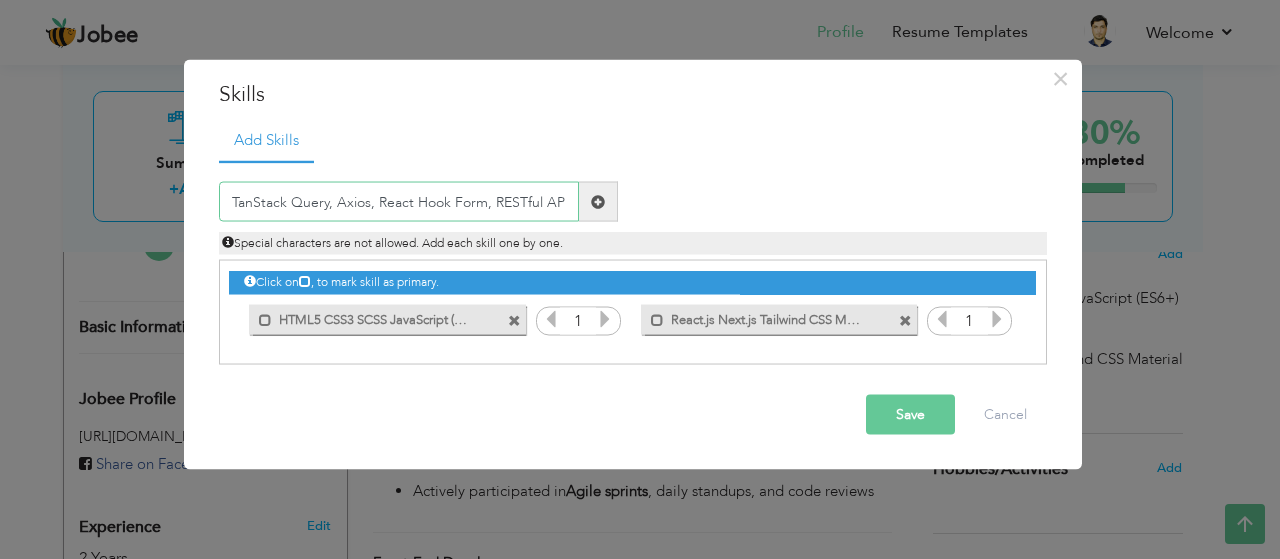 click on "TanStack Query, Axios, React Hook Form, RESTful AP" at bounding box center [399, 202] 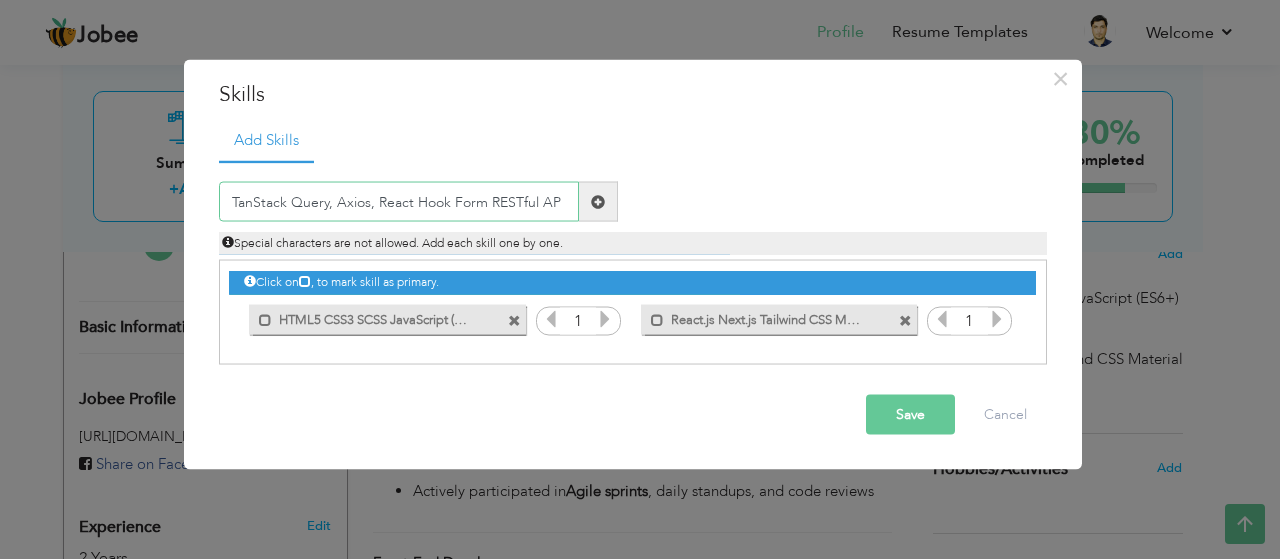 click on "TanStack Query, Axios, React Hook Form RESTful AP" at bounding box center [399, 202] 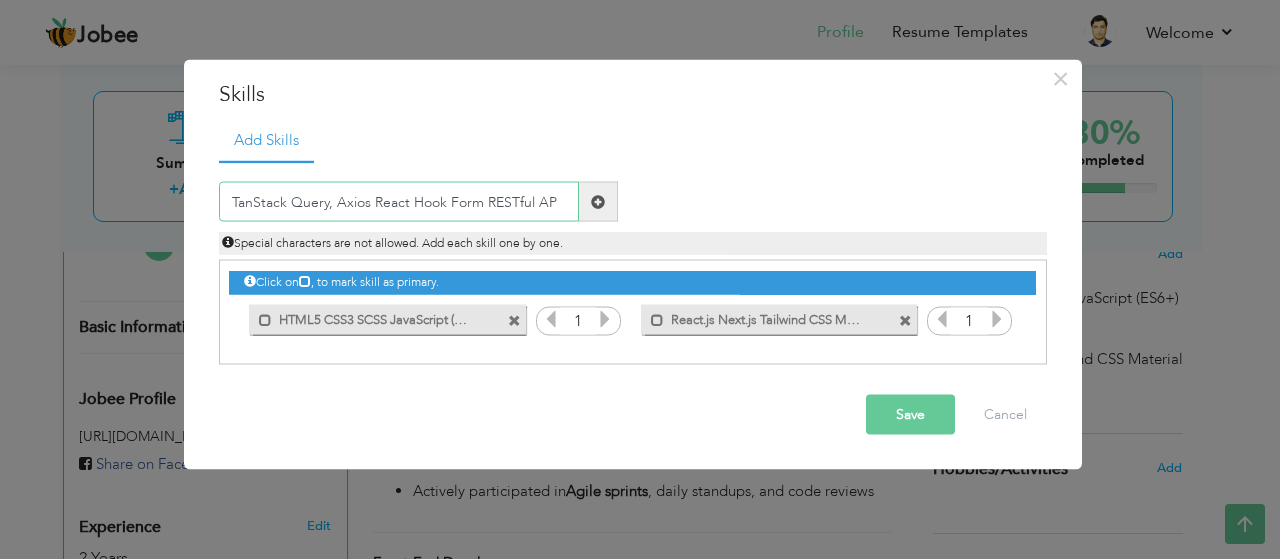 click on "TanStack Query, Axios React Hook Form RESTful AP" at bounding box center [399, 202] 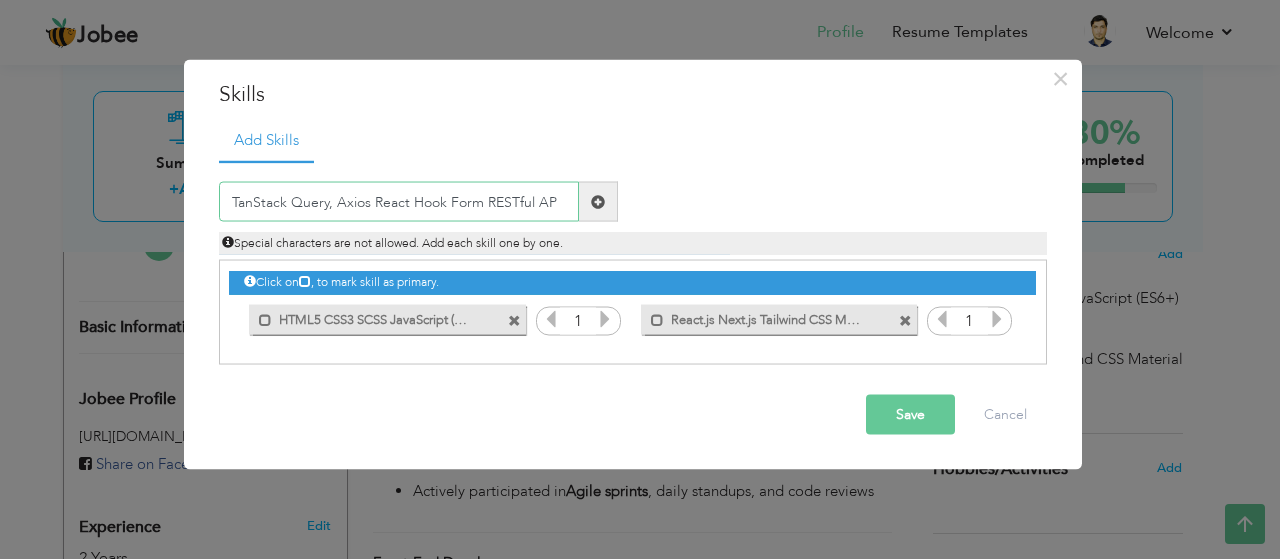 click on "TanStack Query, Axios React Hook Form RESTful AP" at bounding box center [399, 202] 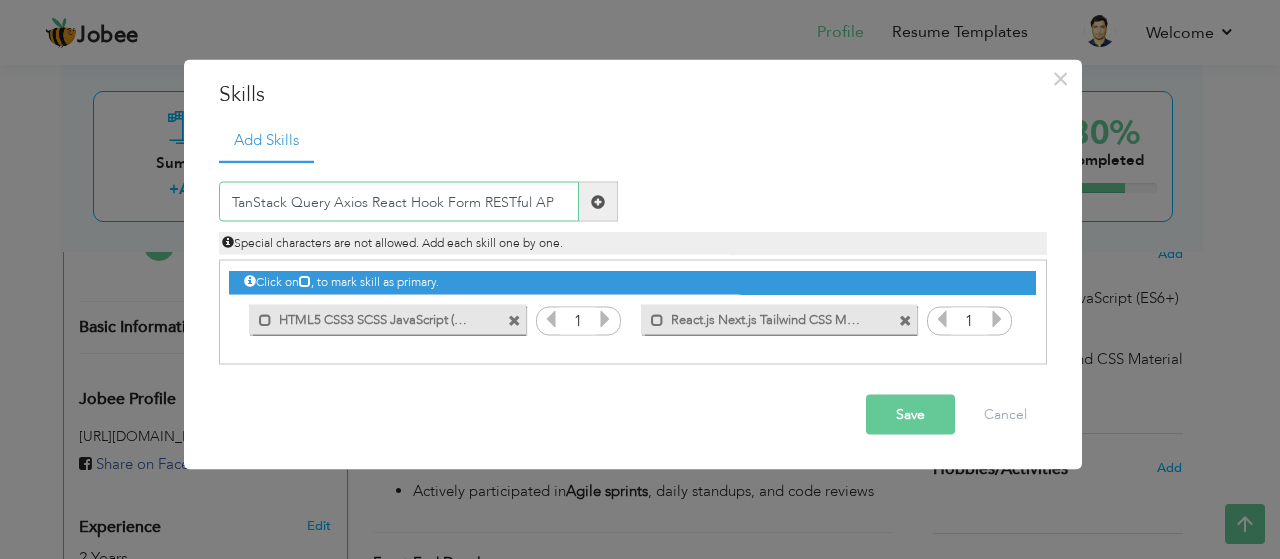 click on "TanStack Query Axios React Hook Form RESTful AP" at bounding box center [399, 202] 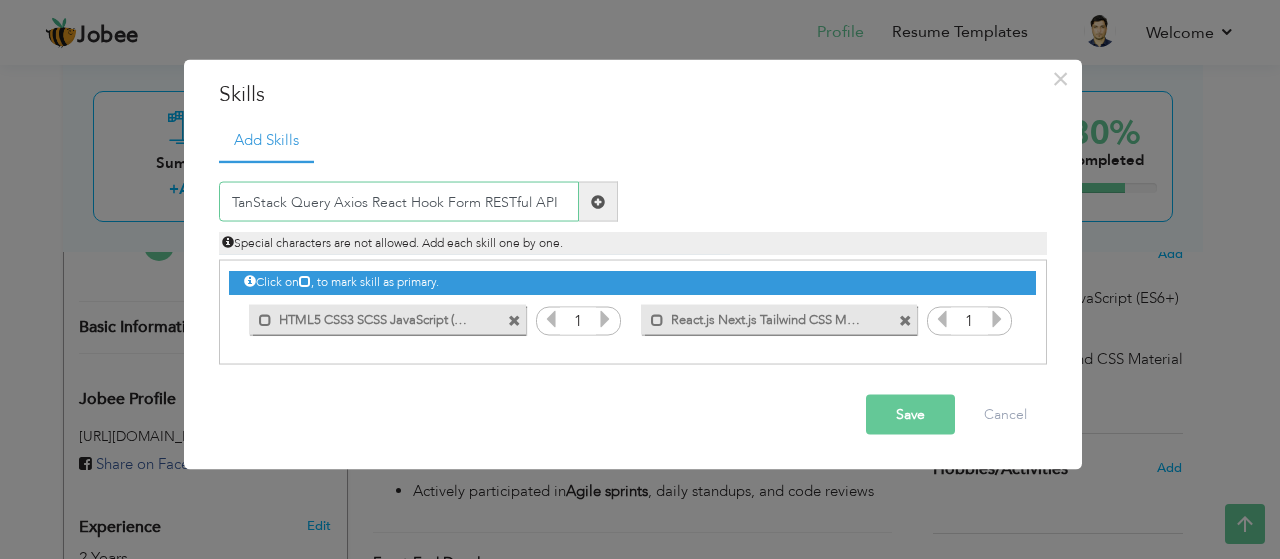 type on "TanStack Query Axios React Hook Form RESTful API" 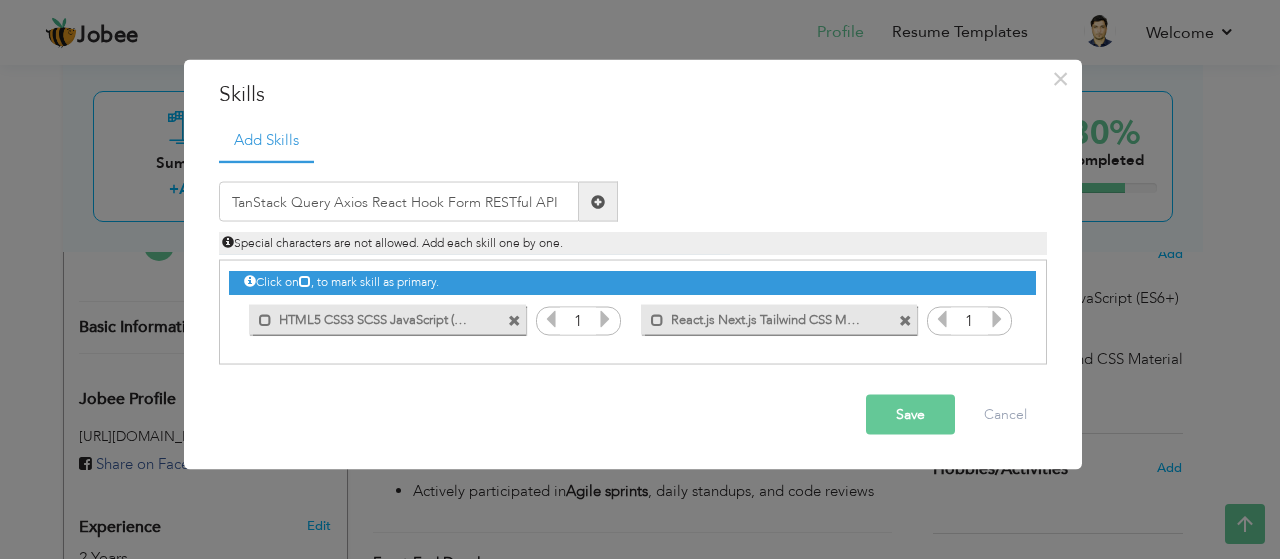 click on "Save" at bounding box center (910, 415) 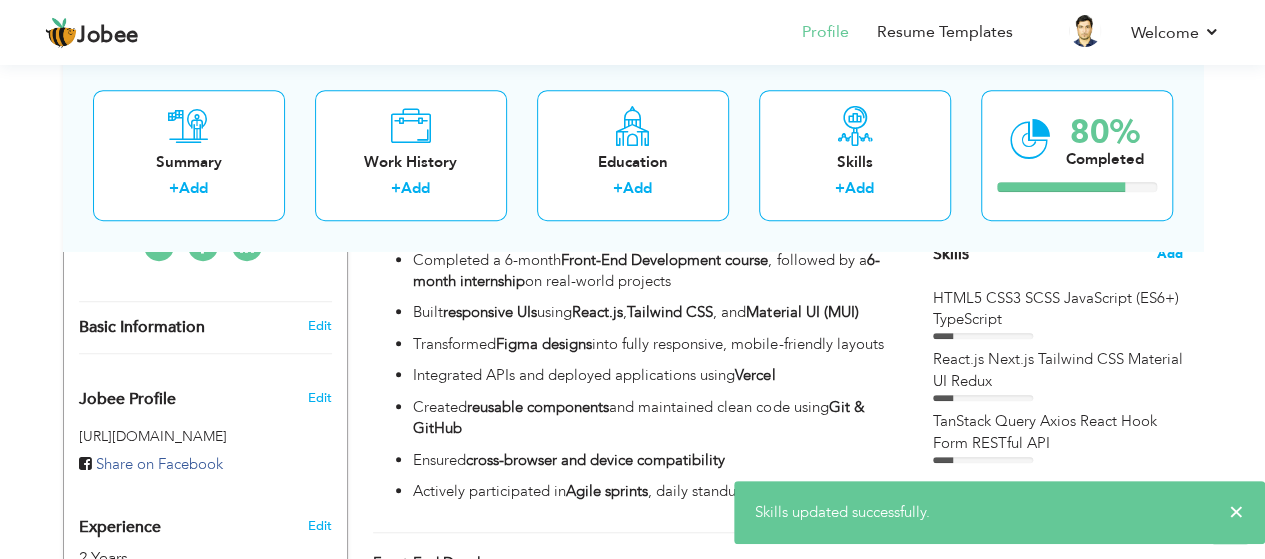 click on "Add" at bounding box center [1170, 254] 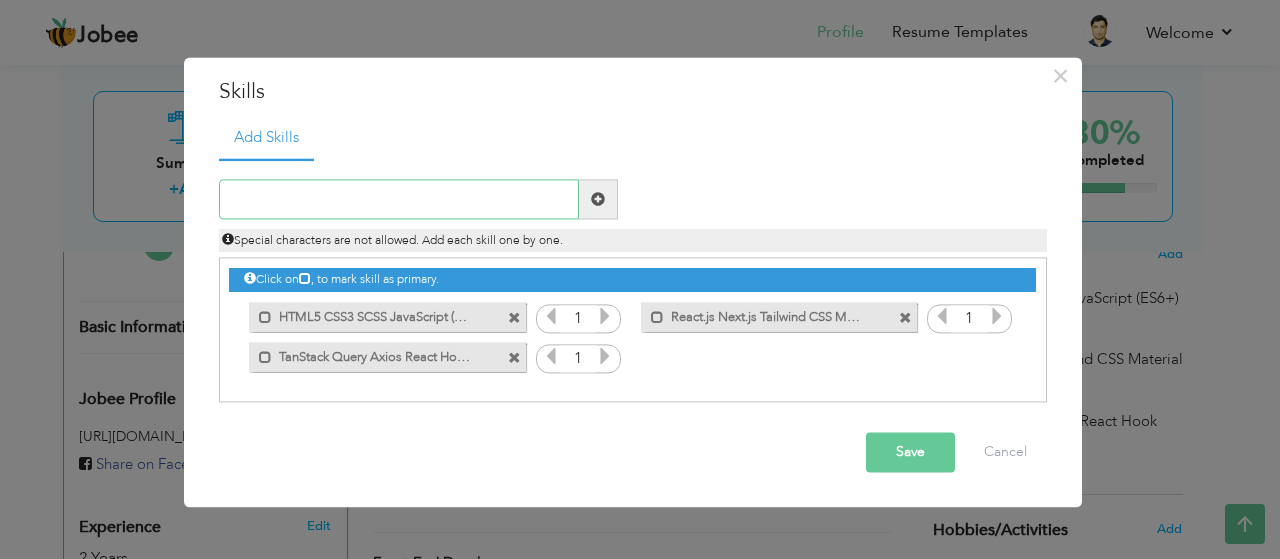 click at bounding box center (399, 200) 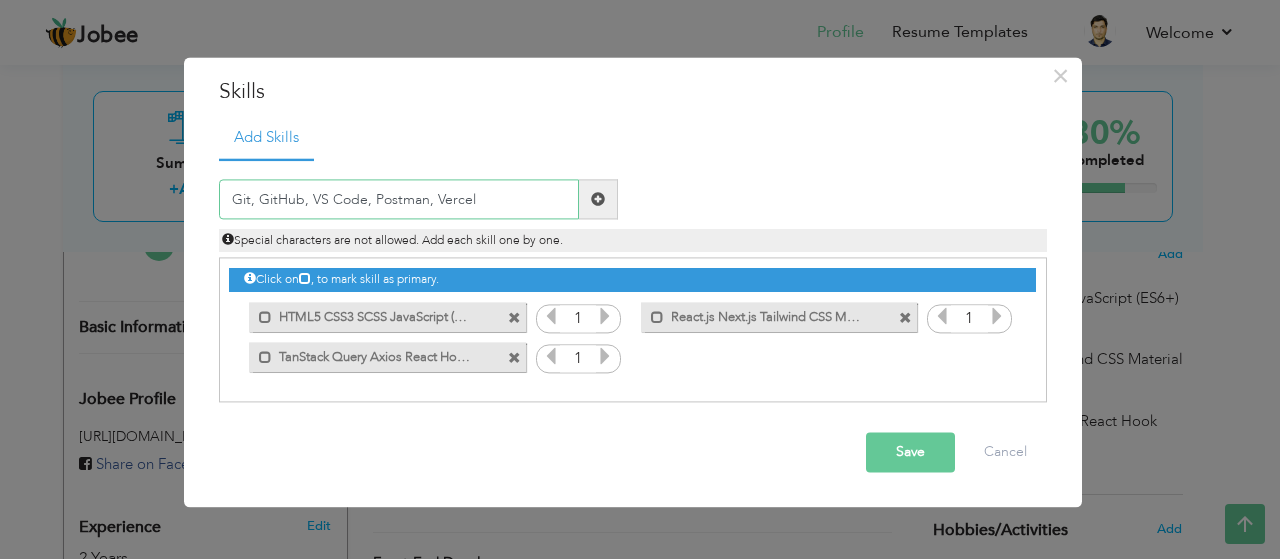 click on "Git, GitHub, VS Code, Postman, Vercel" at bounding box center [399, 200] 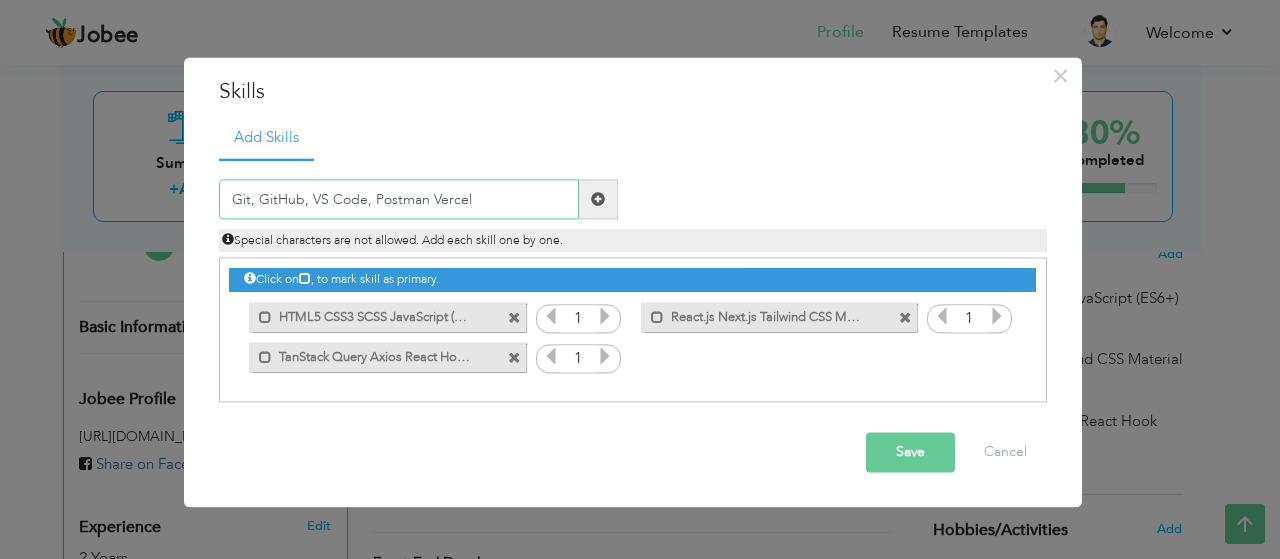 click on "Git, GitHub, VS Code, Postman Vercel" at bounding box center [399, 200] 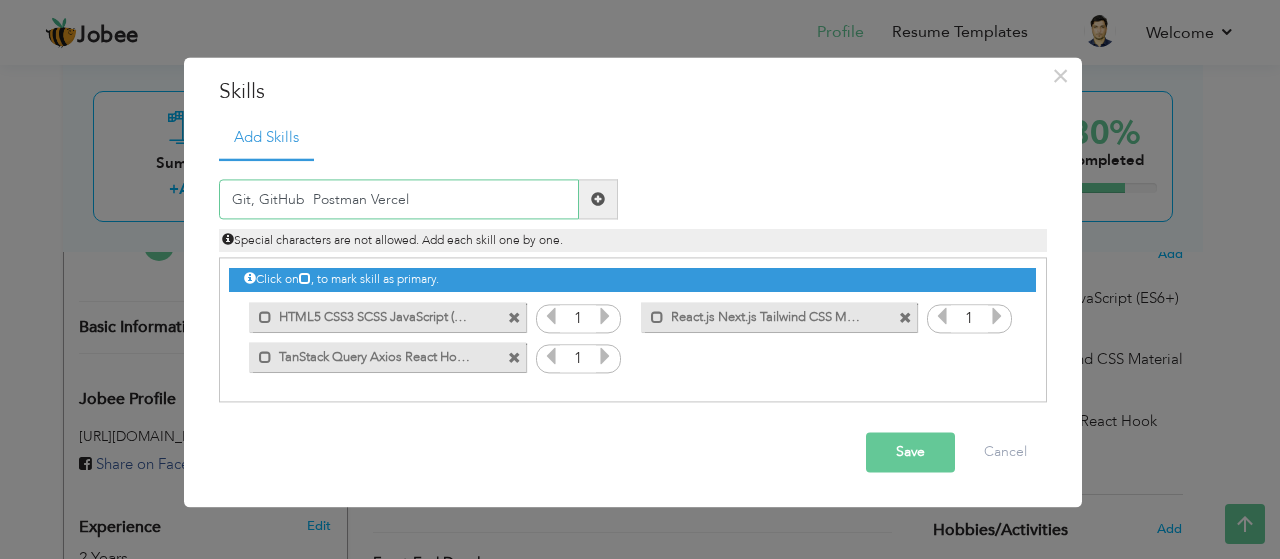 click on "Git, GitHub  Postman Vercel" at bounding box center [399, 200] 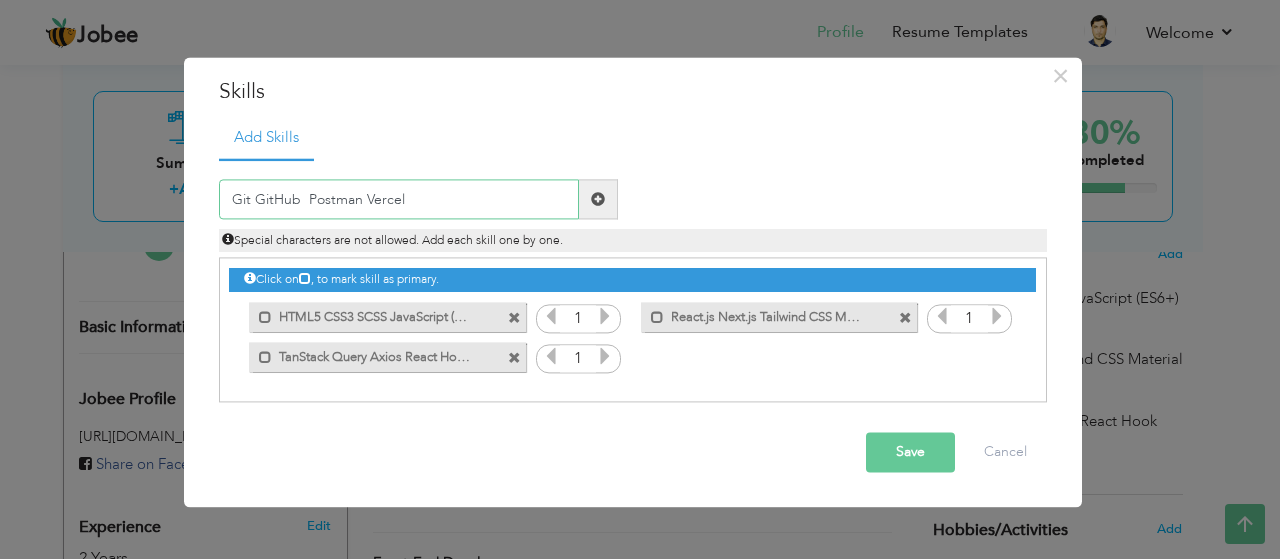 type on "Git GitHub  Postman Vercel" 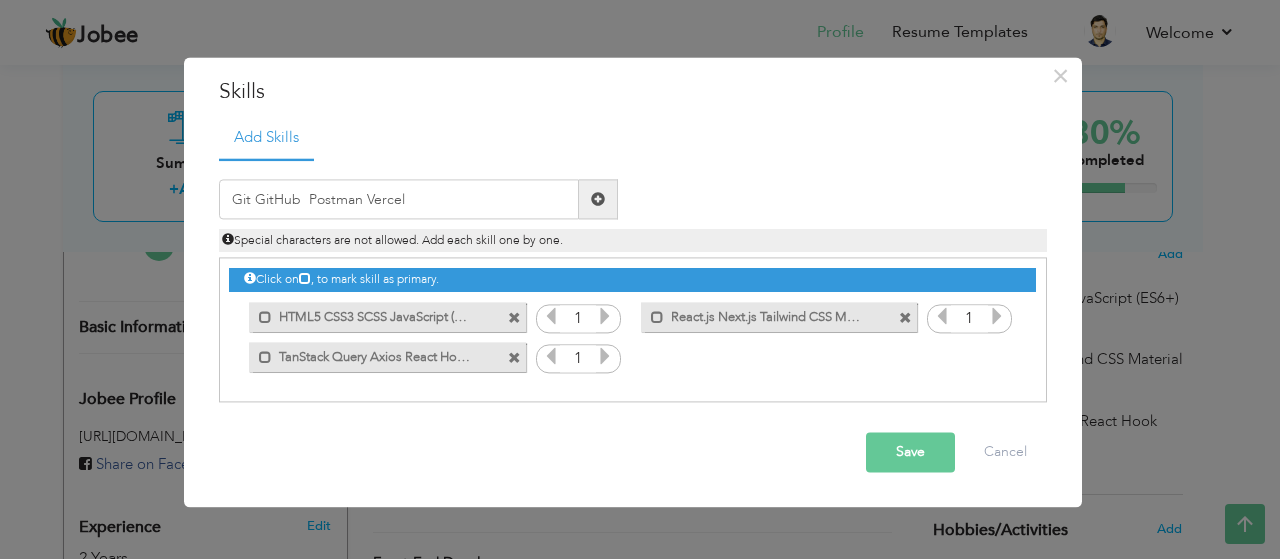click on "Save" at bounding box center (910, 453) 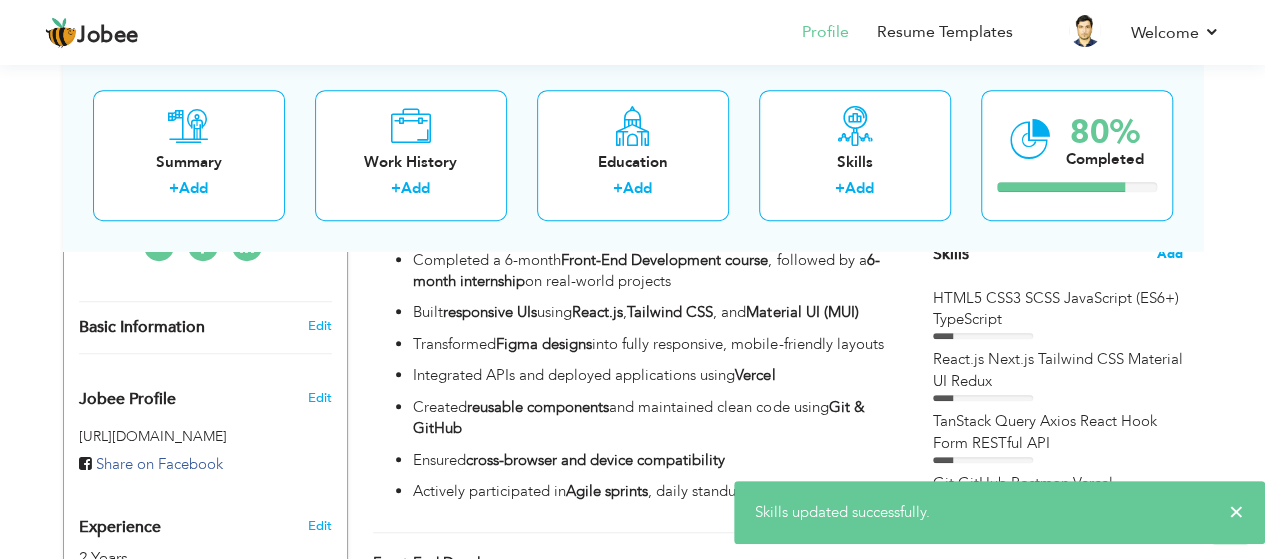 click on "Add" at bounding box center (1170, 254) 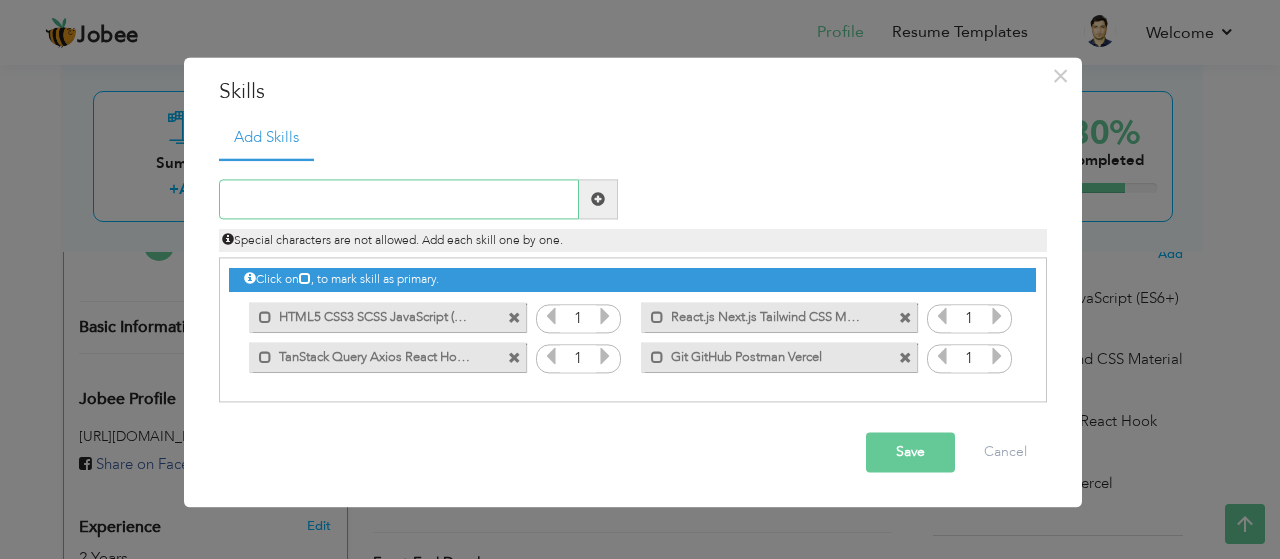 click at bounding box center [399, 200] 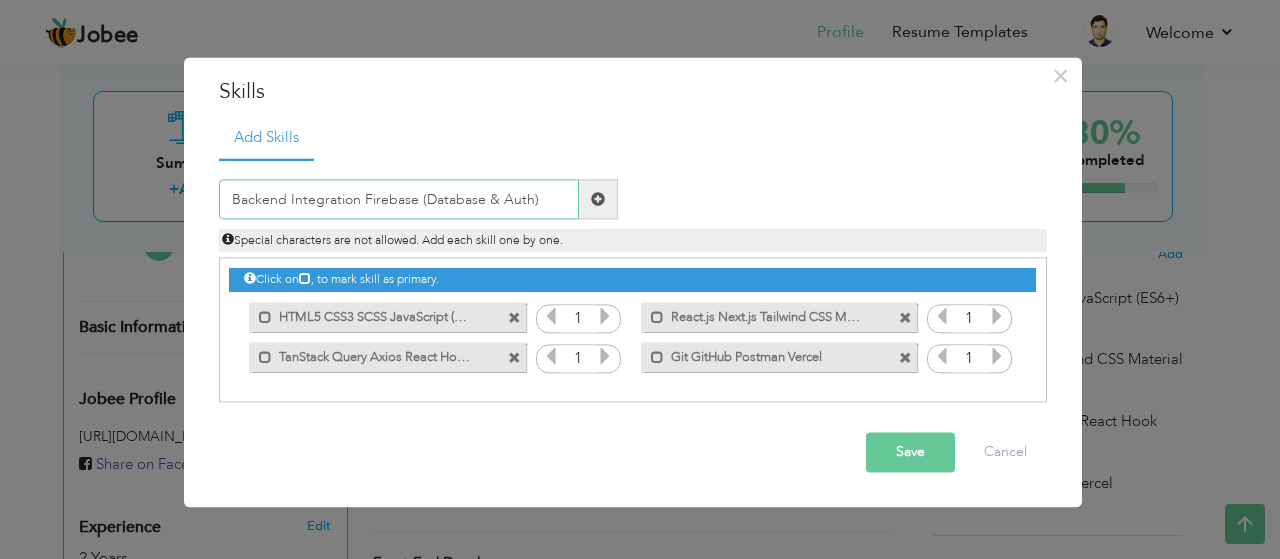 type on "Backend Integration Firebase (Database & Auth)" 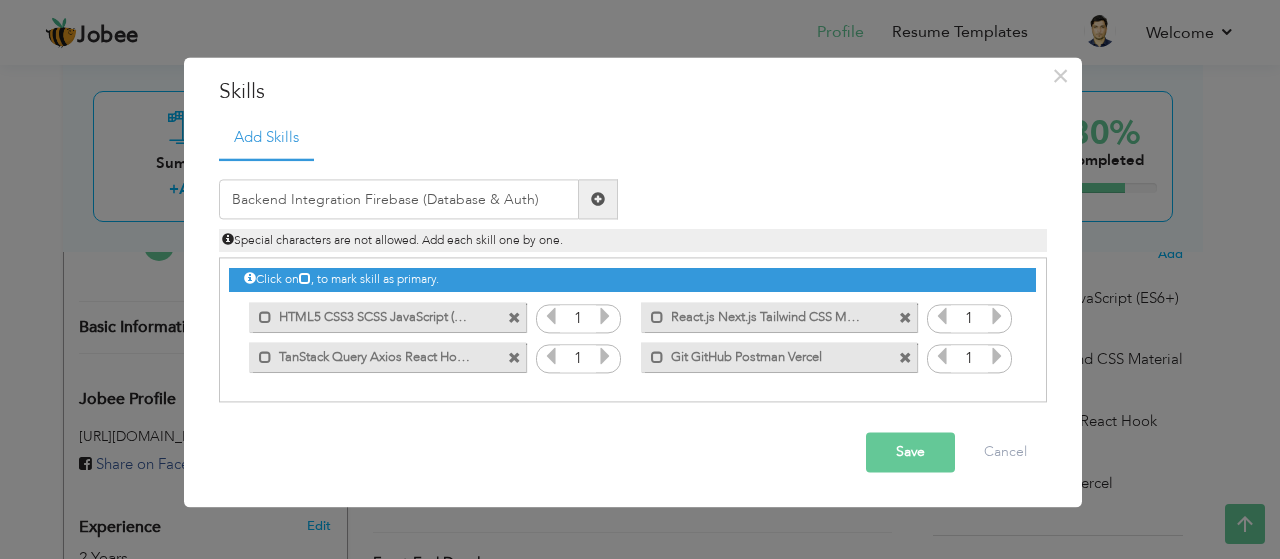 click on "Save" at bounding box center (910, 453) 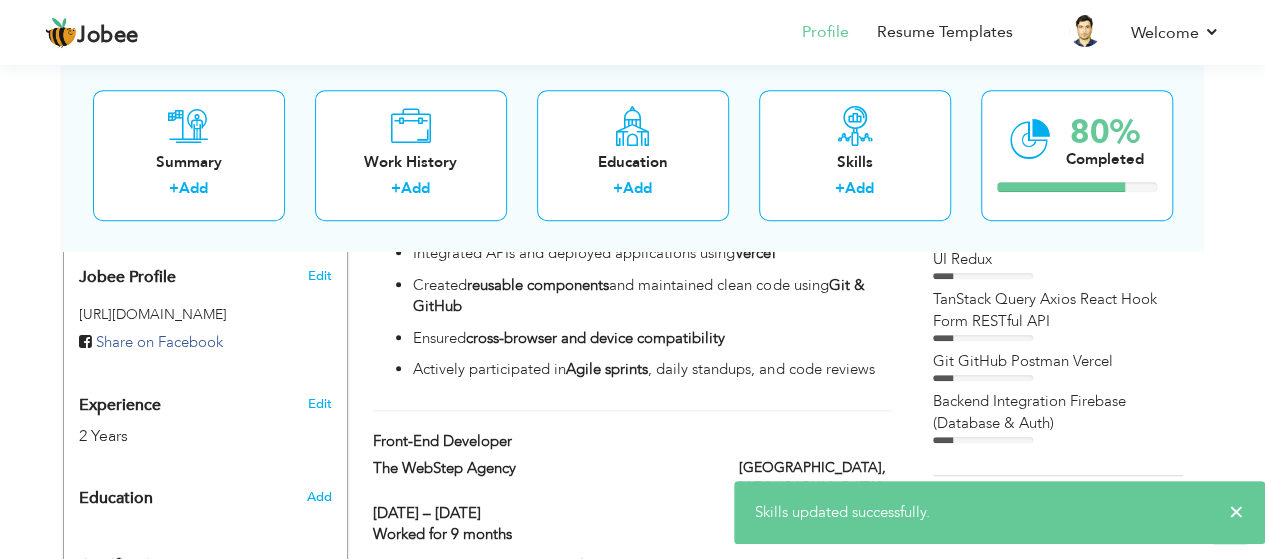 scroll, scrollTop: 667, scrollLeft: 0, axis: vertical 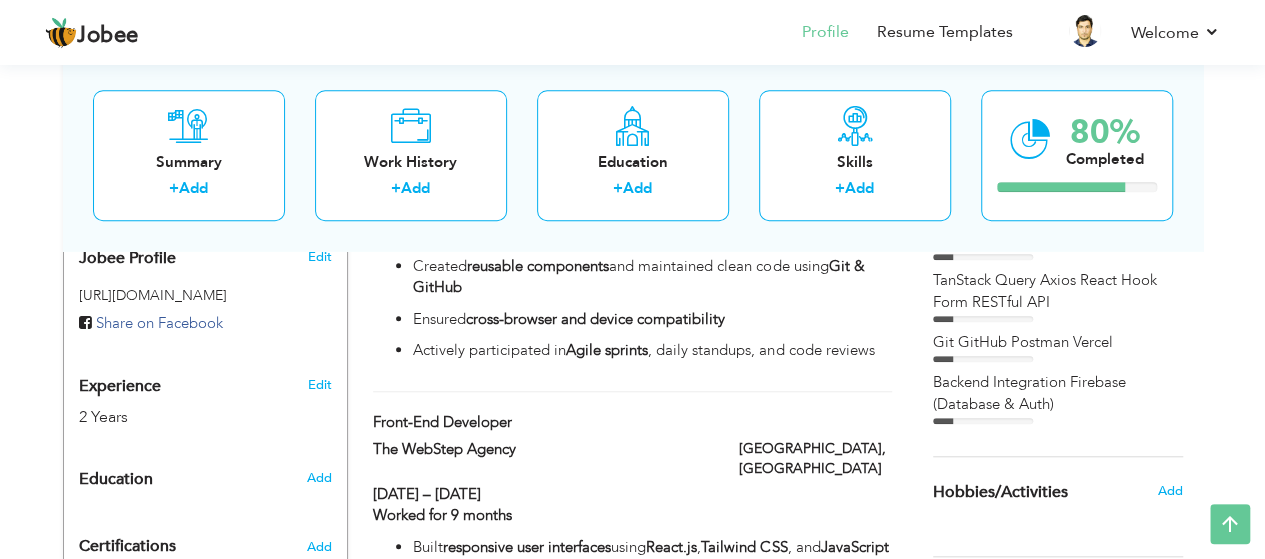 click on "Backend Integration Firebase (Database & Auth)" at bounding box center (1058, 393) 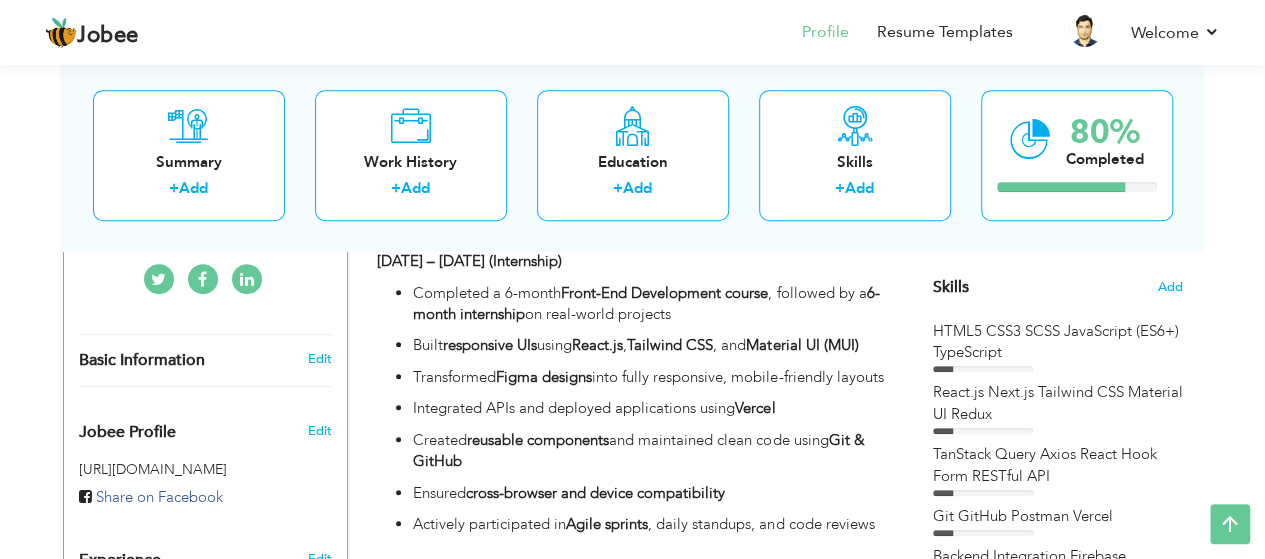 scroll, scrollTop: 470, scrollLeft: 0, axis: vertical 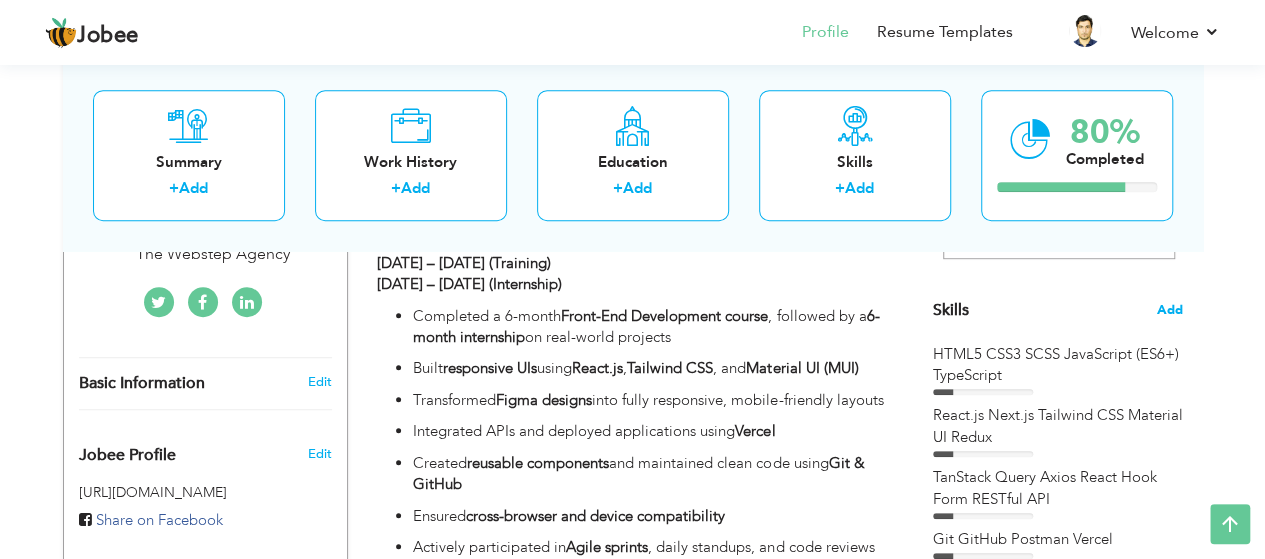 click on "Add" at bounding box center (1170, 310) 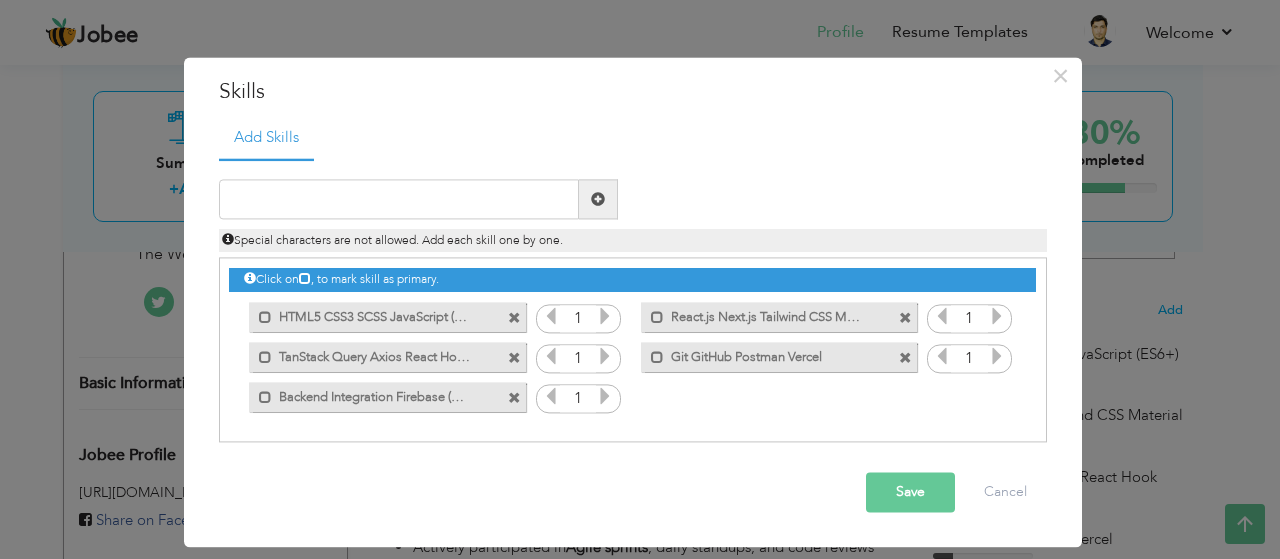 click on "Backend Integration Firebase (Database & Auth)" at bounding box center (373, 394) 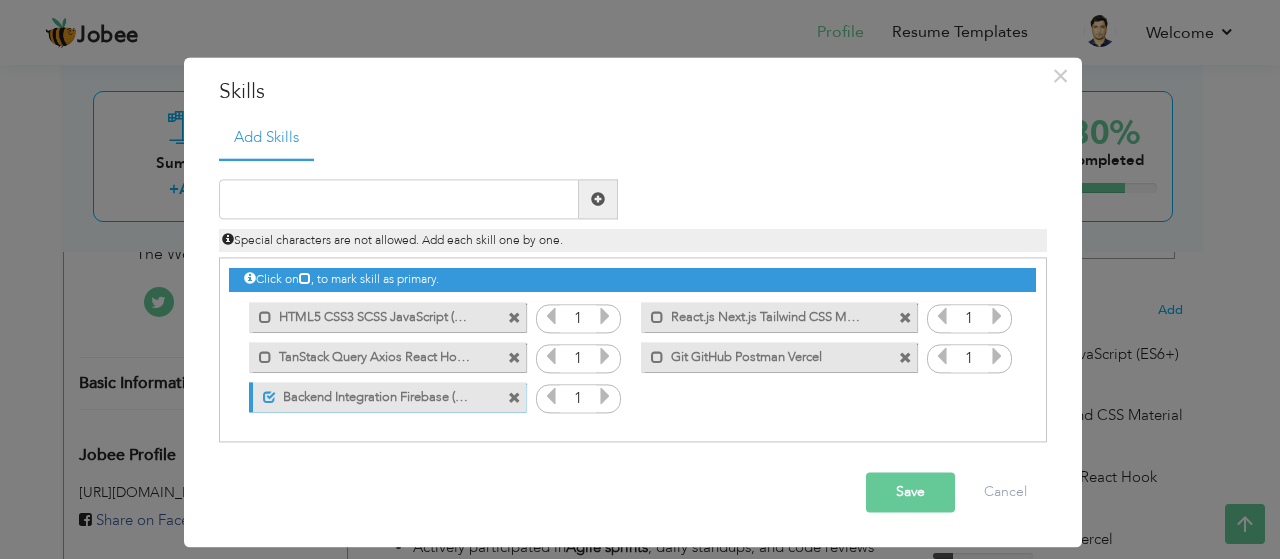 click at bounding box center [514, 398] 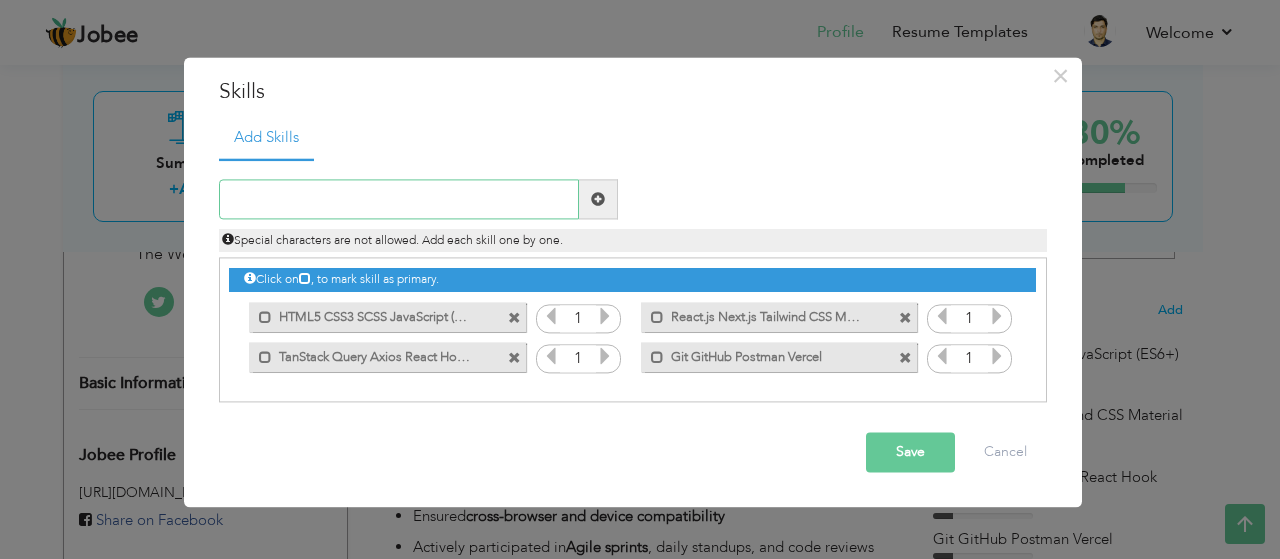 click at bounding box center (399, 200) 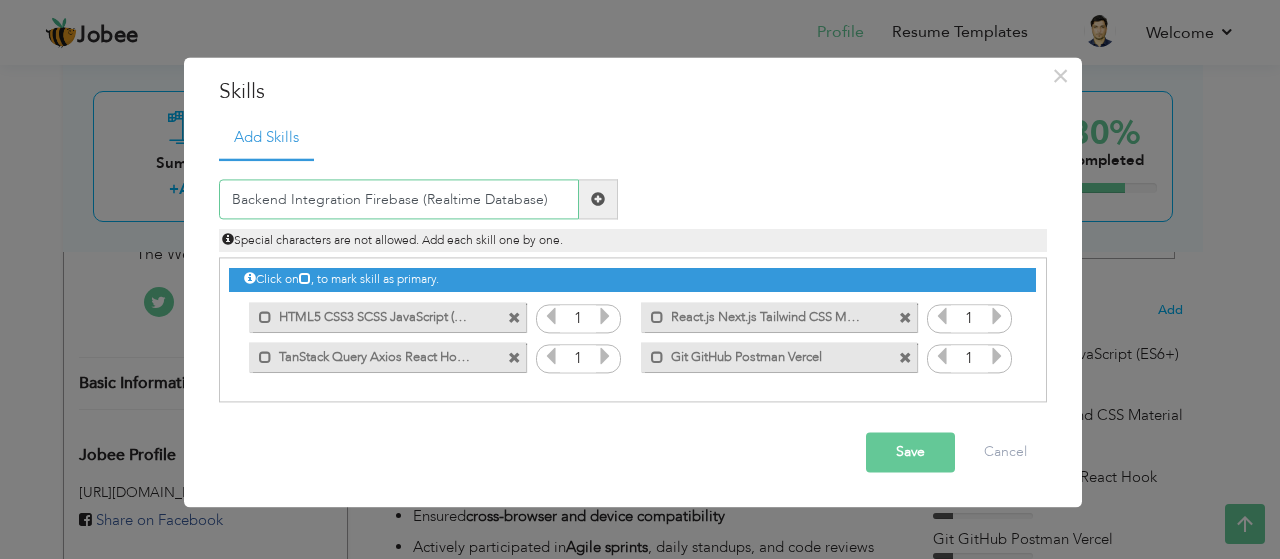 type on "Backend Integration Firebase (Realtime Database)" 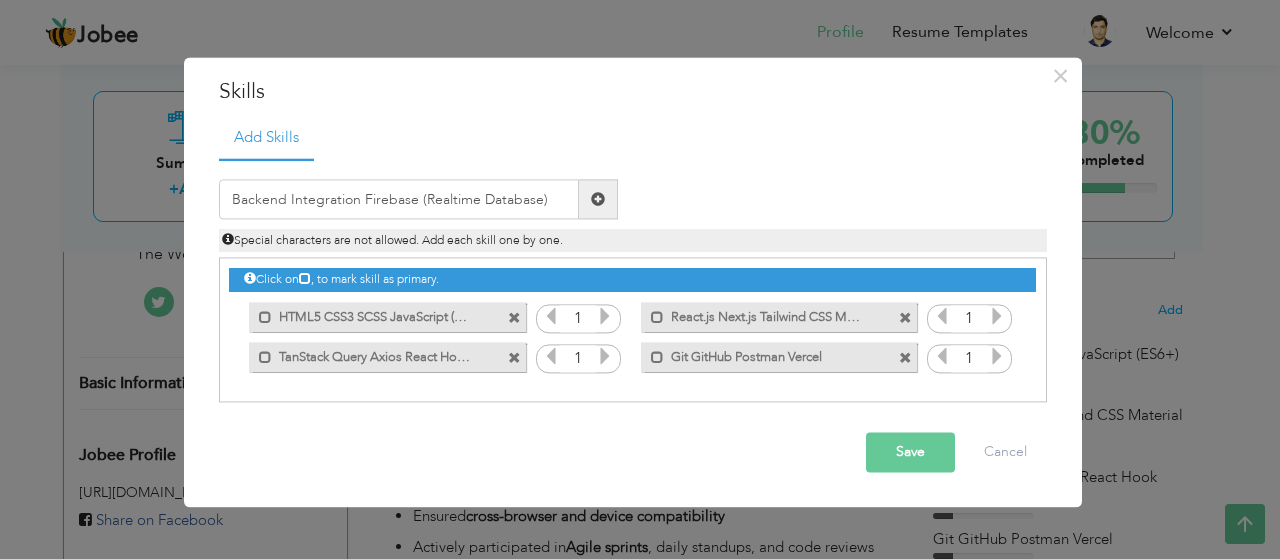 click on "Save" at bounding box center (910, 453) 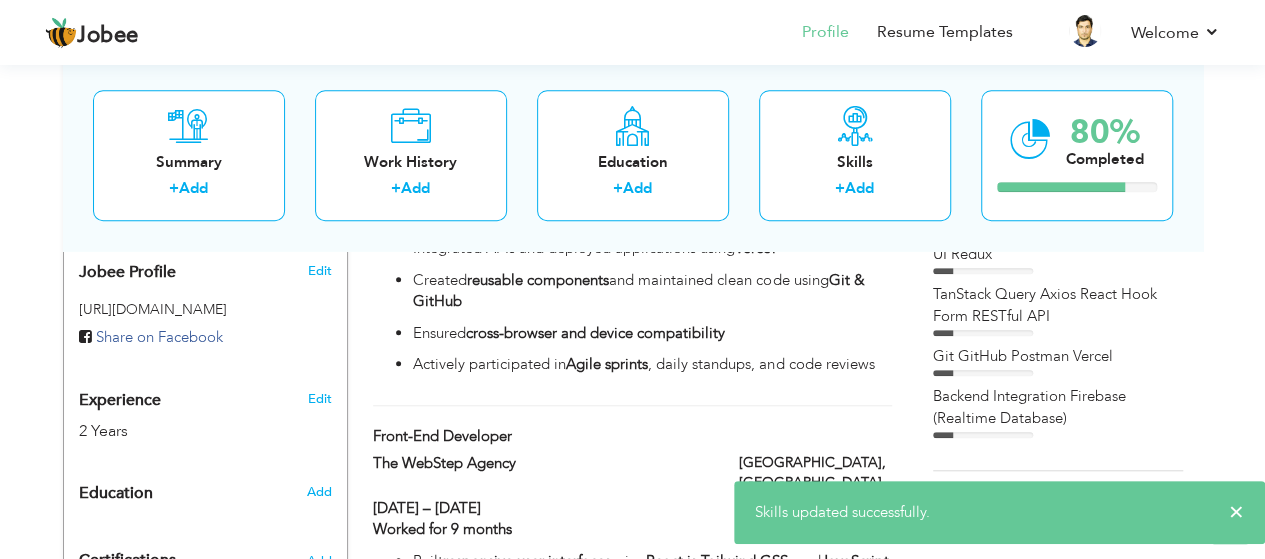 scroll, scrollTop: 684, scrollLeft: 0, axis: vertical 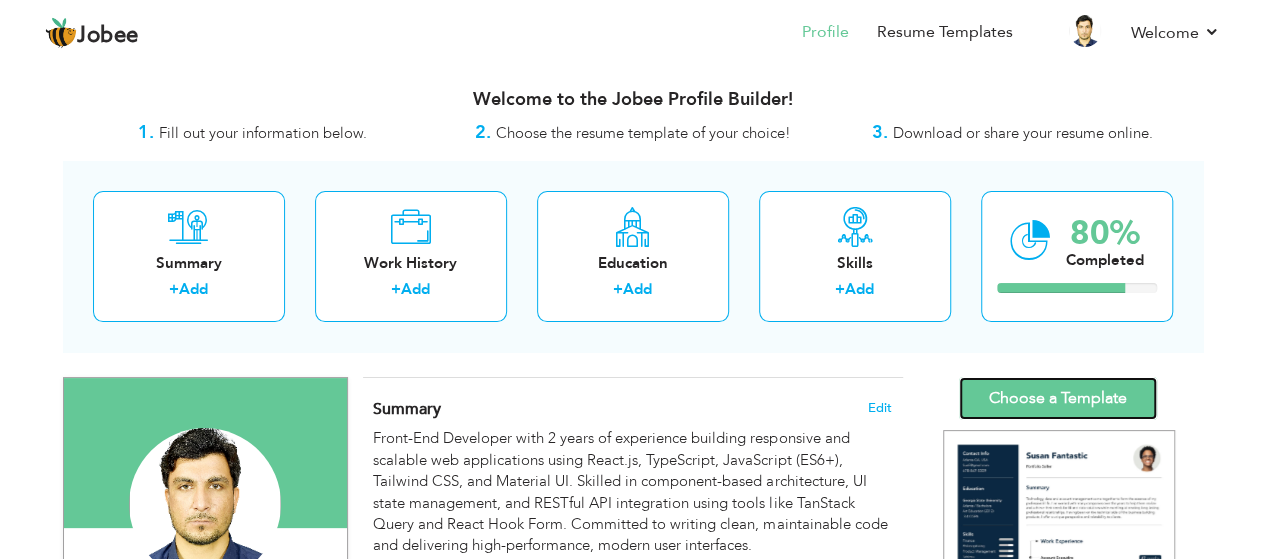 click on "Choose a Template" at bounding box center (1058, 398) 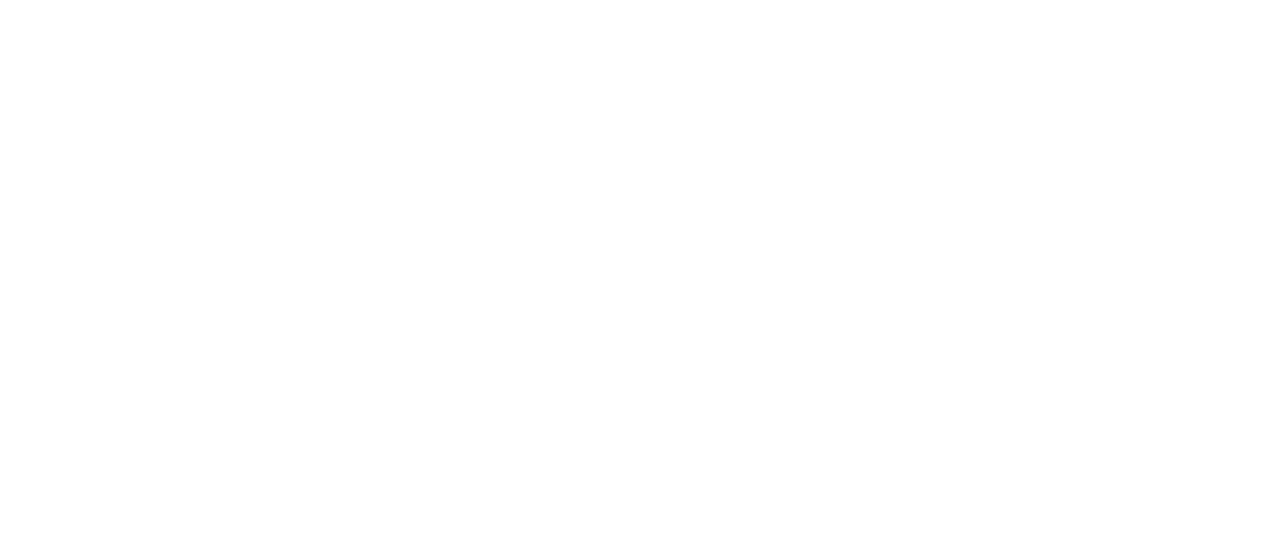 scroll, scrollTop: 0, scrollLeft: 0, axis: both 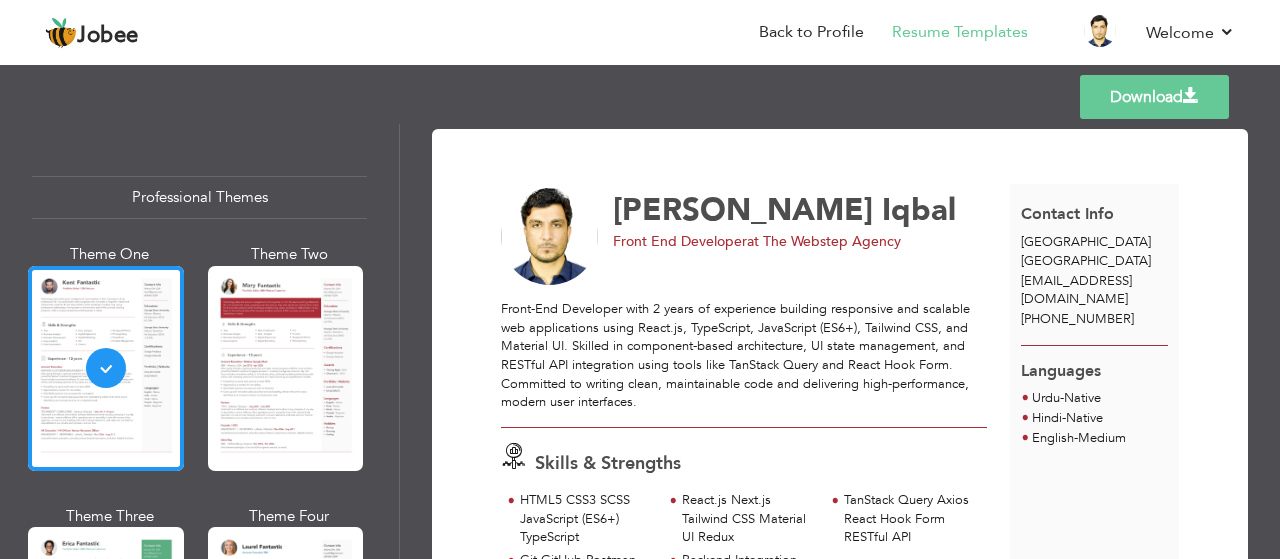 drag, startPoint x: 389, startPoint y: 150, endPoint x: 396, endPoint y: 179, distance: 29.832869 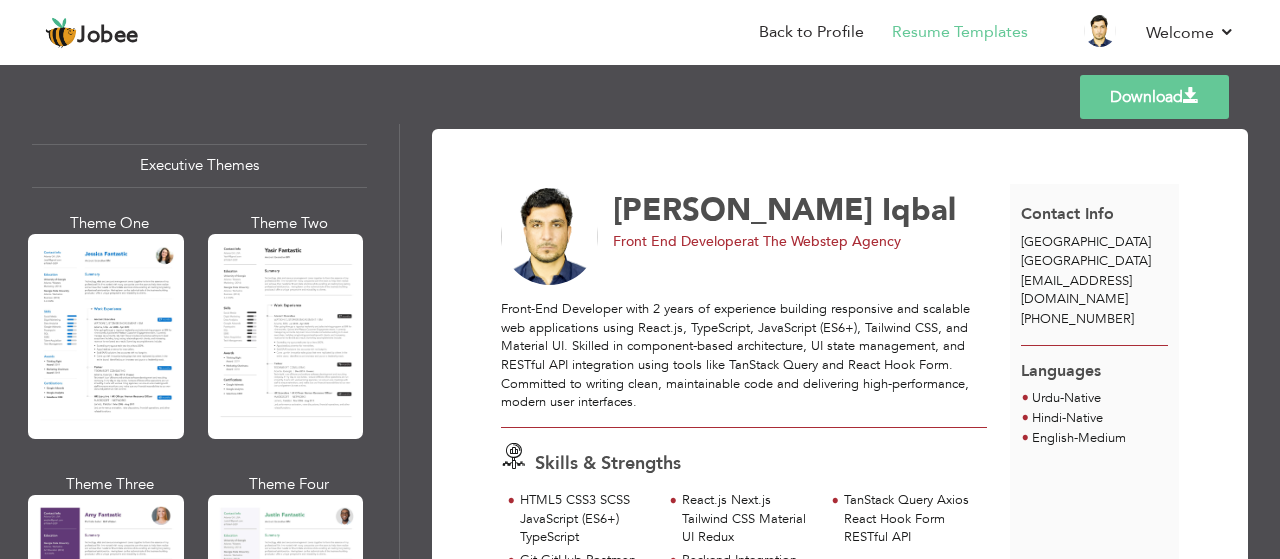 scroll, scrollTop: 1512, scrollLeft: 0, axis: vertical 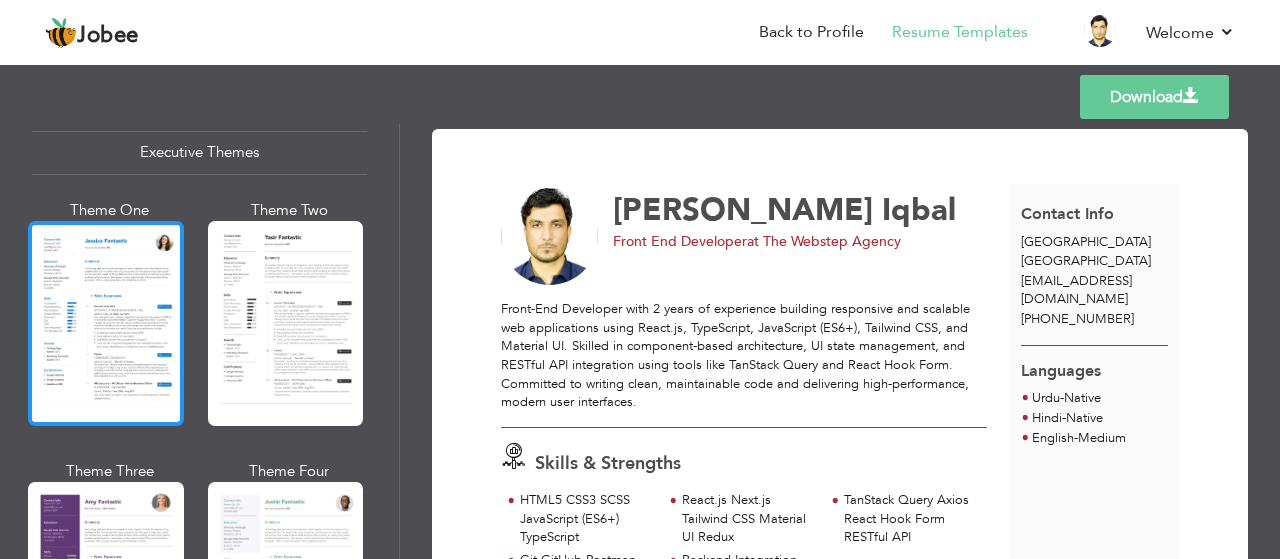 click at bounding box center (106, 323) 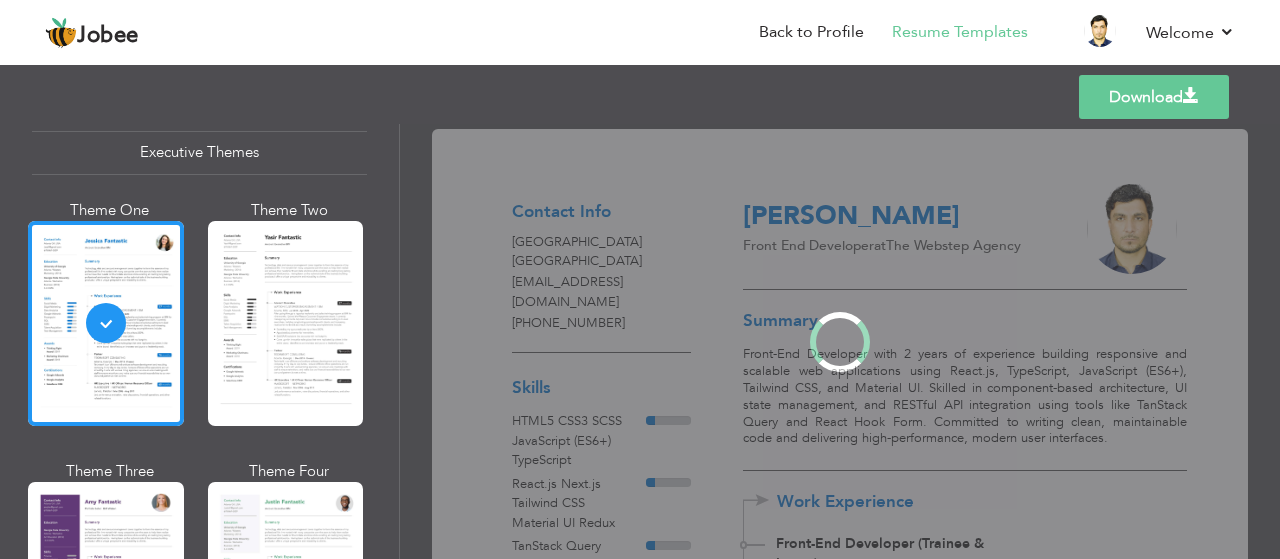 scroll, scrollTop: 1510, scrollLeft: 0, axis: vertical 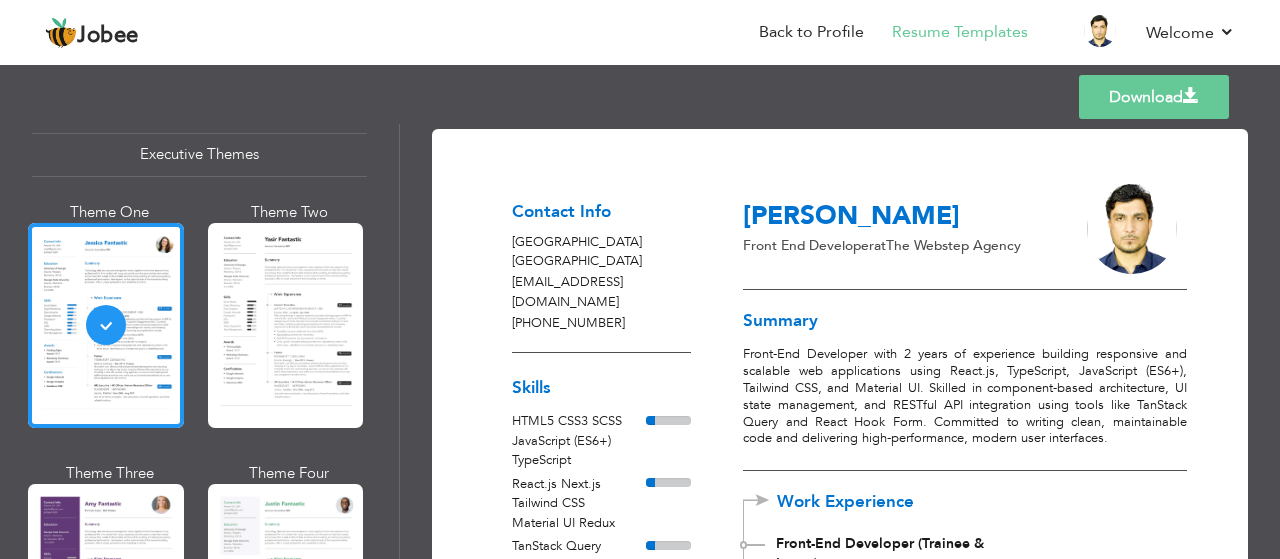 click on "Download" at bounding box center [1154, 97] 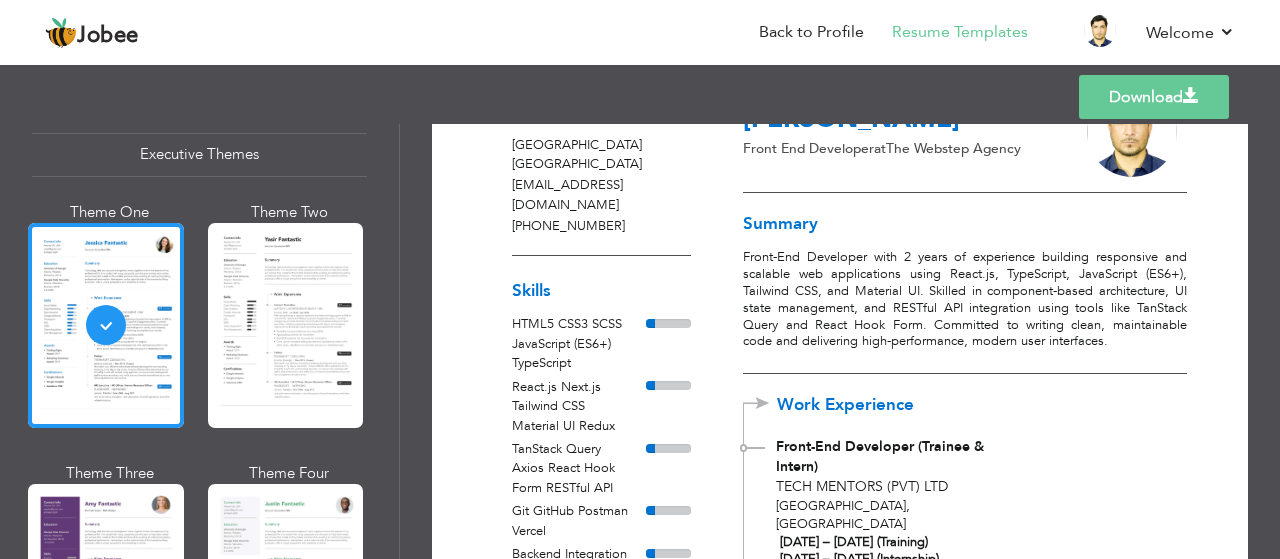 scroll, scrollTop: 26, scrollLeft: 0, axis: vertical 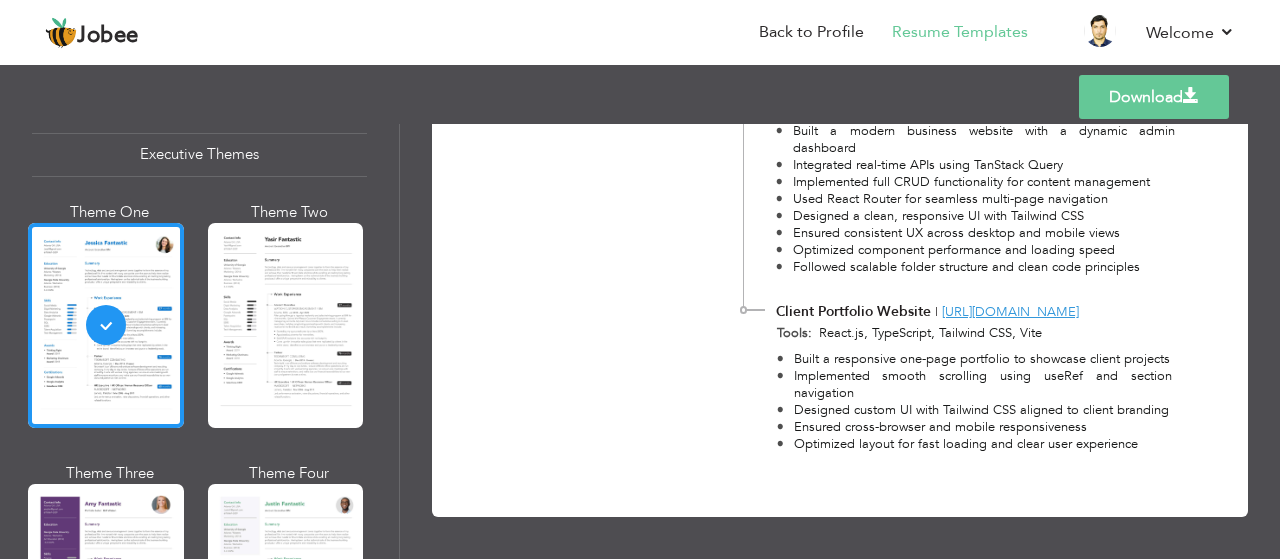click on "Designed custom UI with Tailwind CSS aligned to client branding" at bounding box center [983, 410] 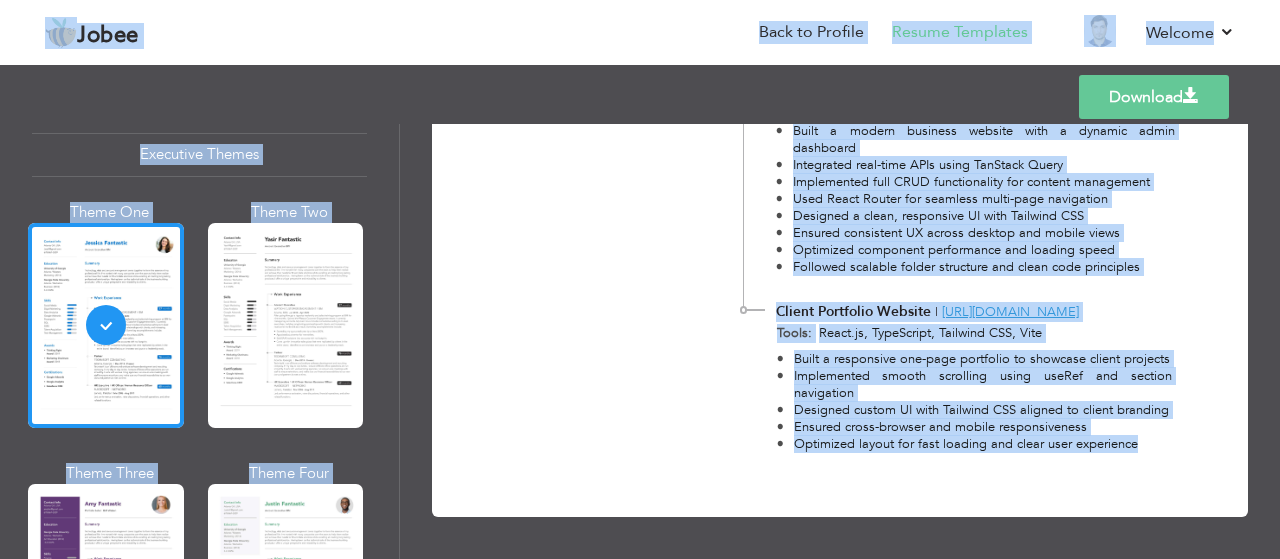 copy on "Jobee
Back to Profile
Resume Templates
Resume Templates
Cover Letters
About
My Resume
Welcome
Settings
Log off
Resume Created
Selected Plan
Payment Made
Download Resume
Resume Created
Selected Plan
Payment Made
Download Resume
Welcome
Settings
Log off
Back to Profile
..." 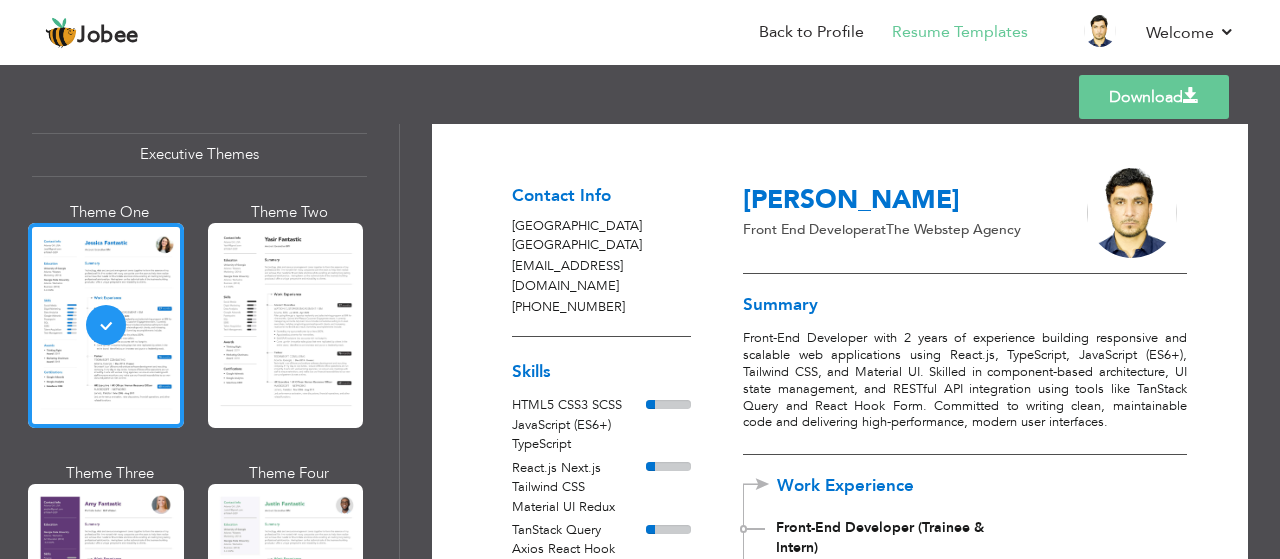 scroll, scrollTop: 0, scrollLeft: 0, axis: both 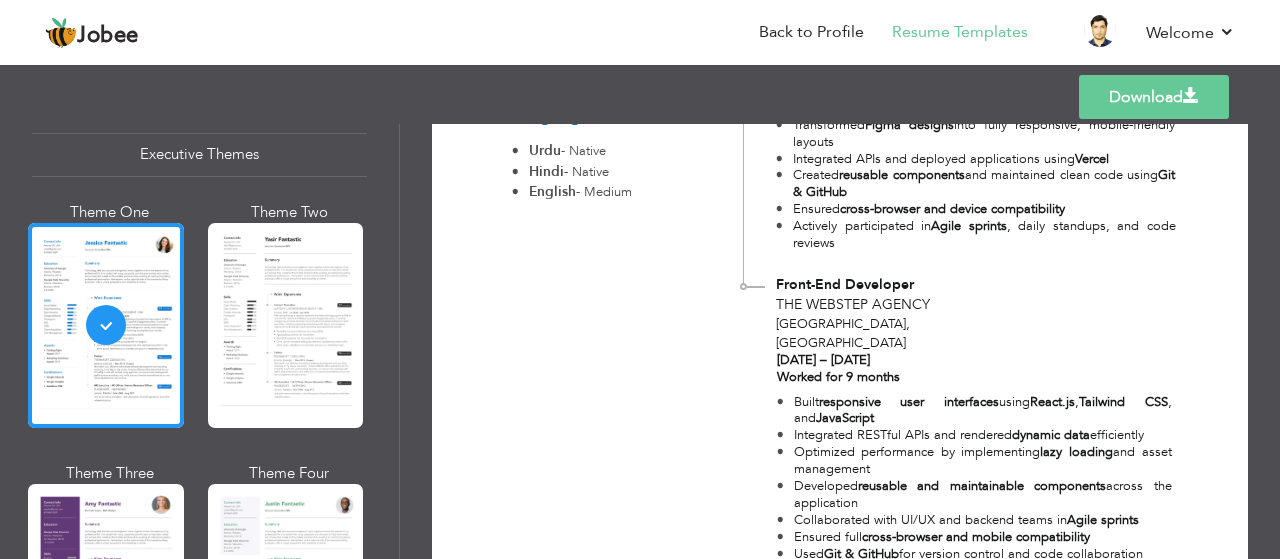 drag, startPoint x: 1272, startPoint y: 311, endPoint x: 1272, endPoint y: 287, distance: 24 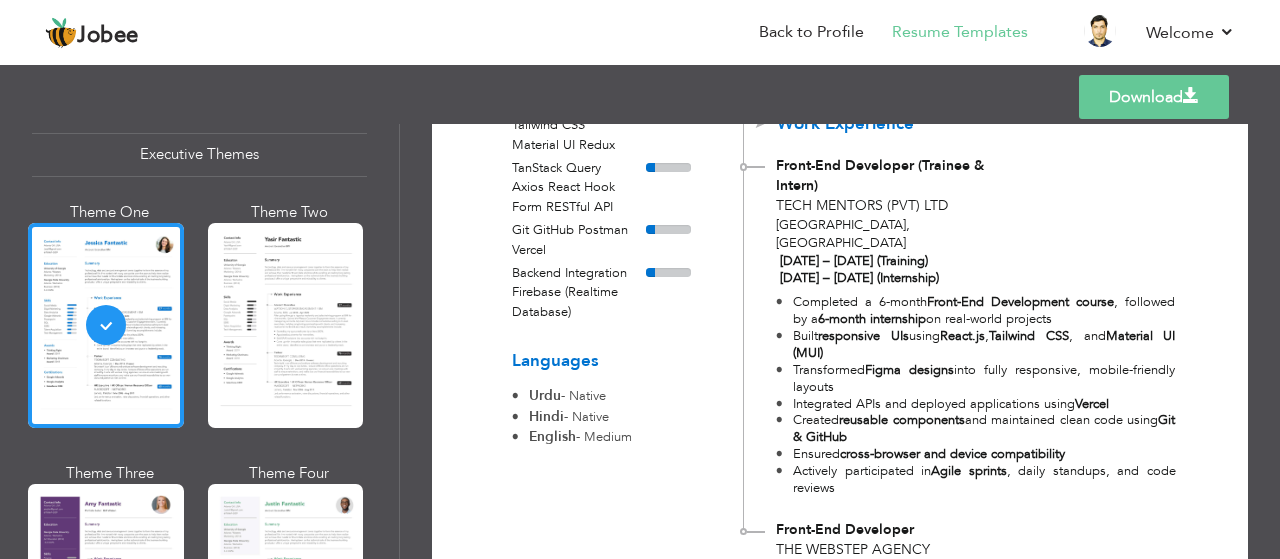 scroll, scrollTop: 365, scrollLeft: 0, axis: vertical 